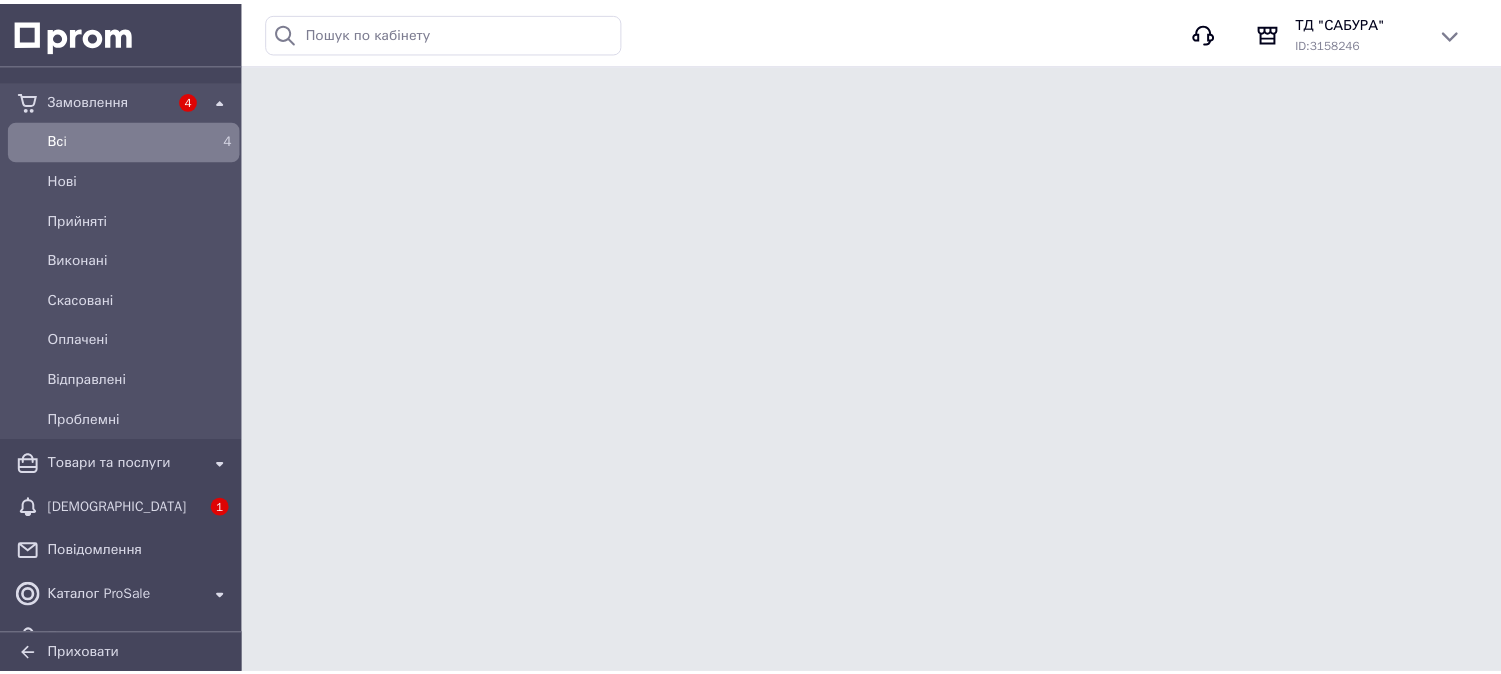 scroll, scrollTop: 0, scrollLeft: 0, axis: both 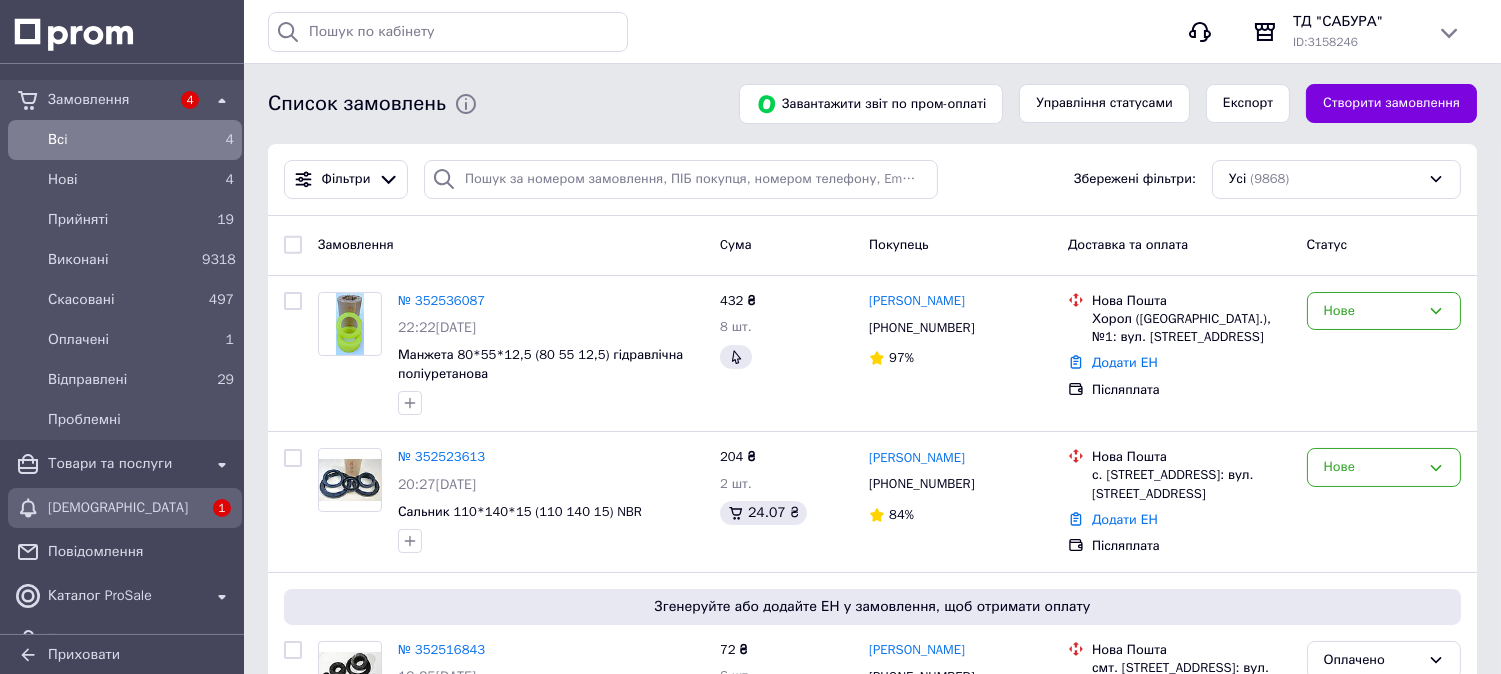 click on "[DEMOGRAPHIC_DATA]" at bounding box center (125, 508) 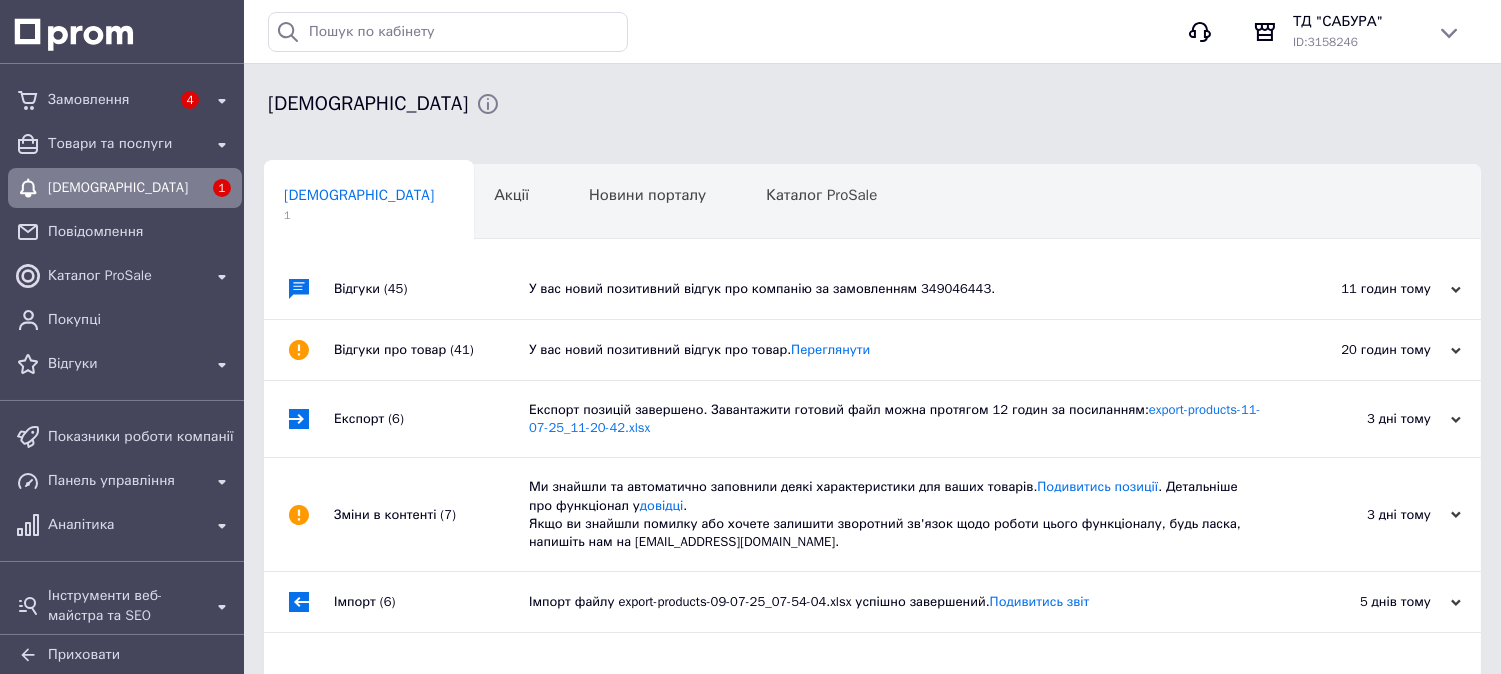 click on "Відгуки   (45)" at bounding box center (431, 289) 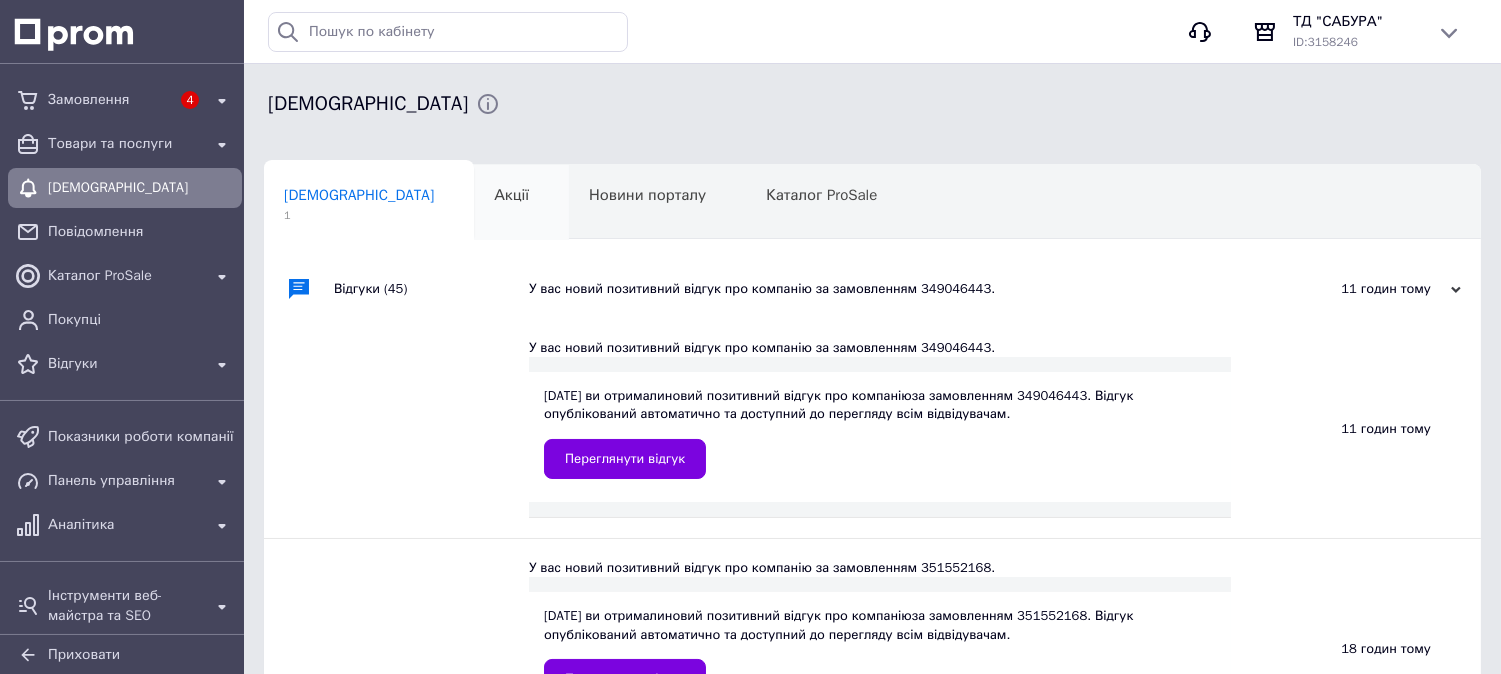 click on "Акції 0" at bounding box center (521, 203) 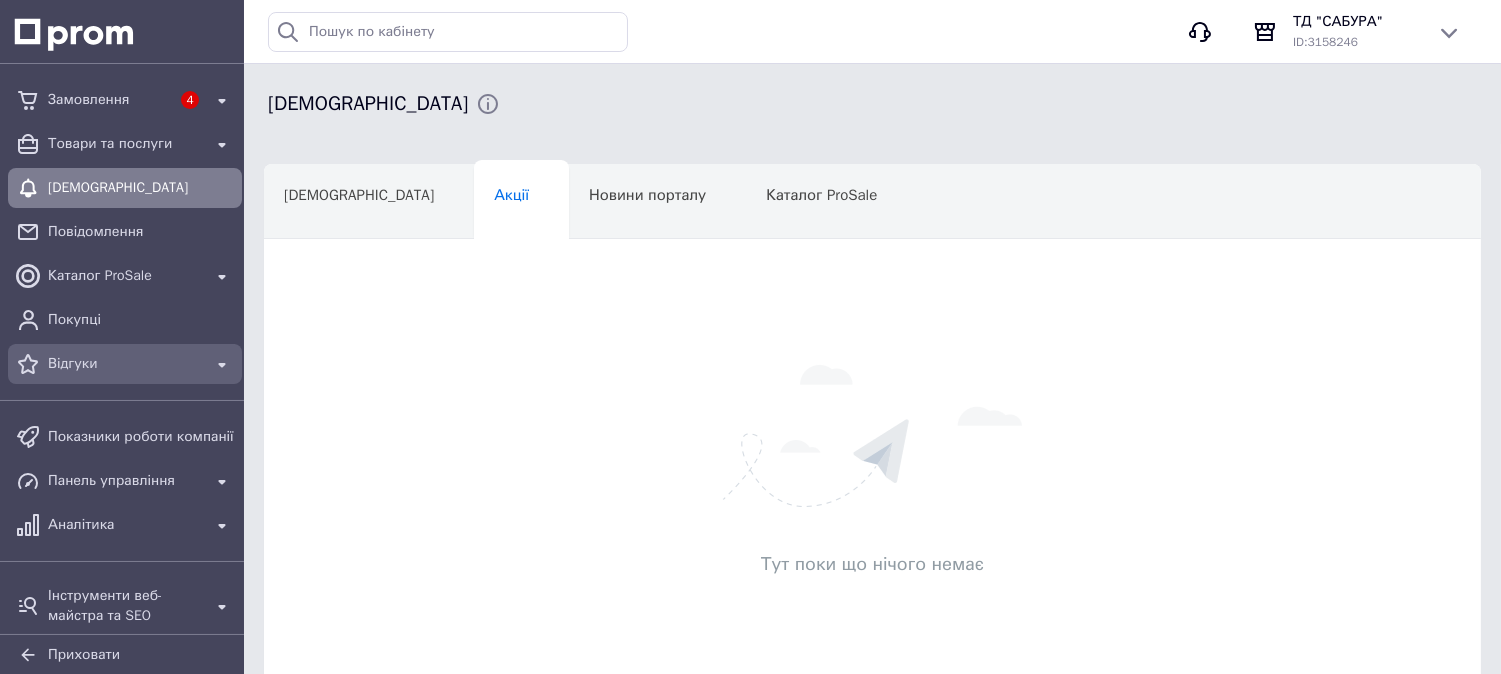 click on "Відгуки" at bounding box center [125, 364] 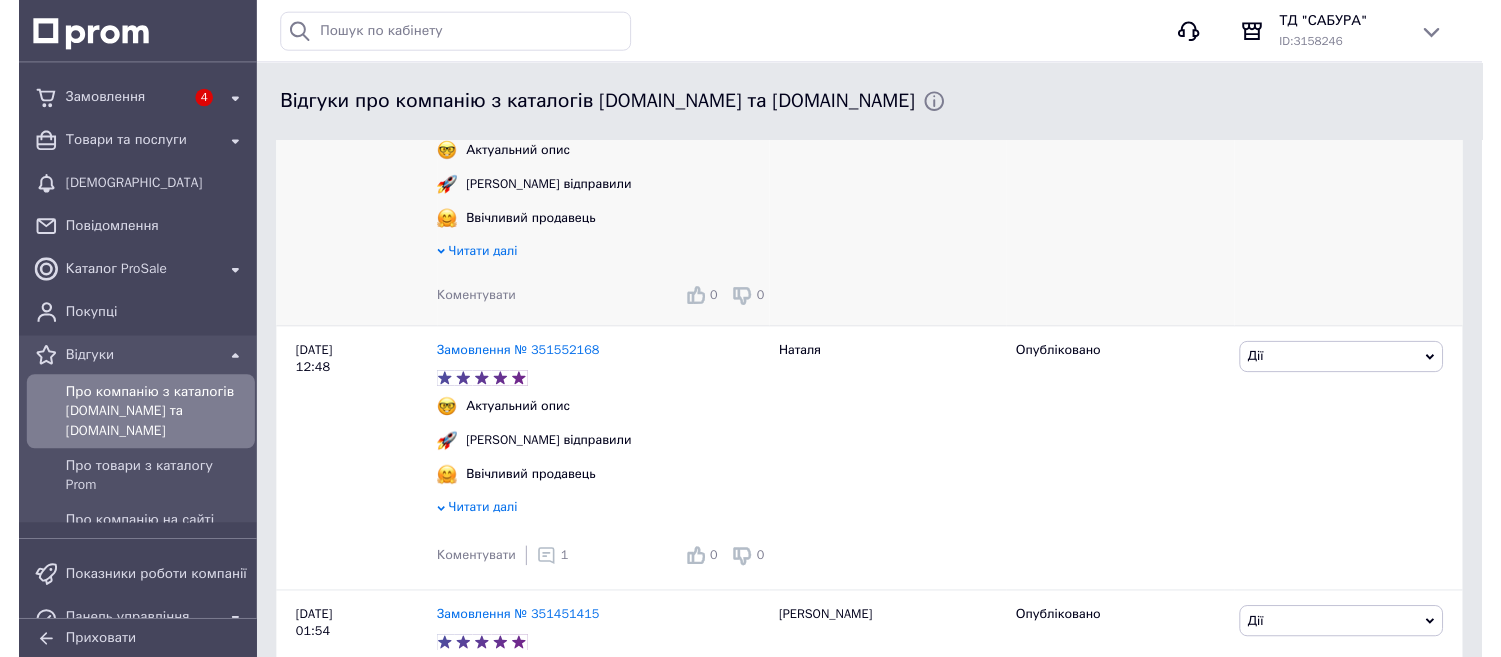 scroll, scrollTop: 555, scrollLeft: 0, axis: vertical 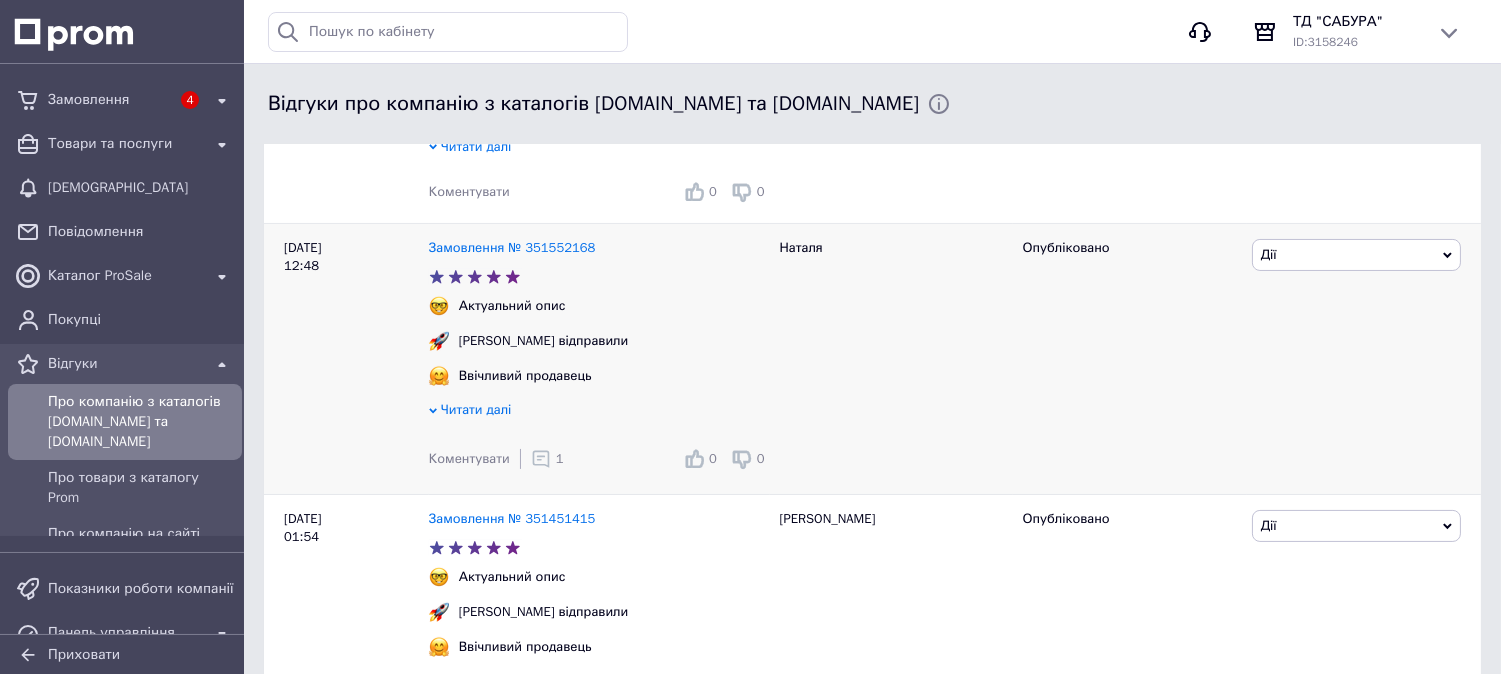 click 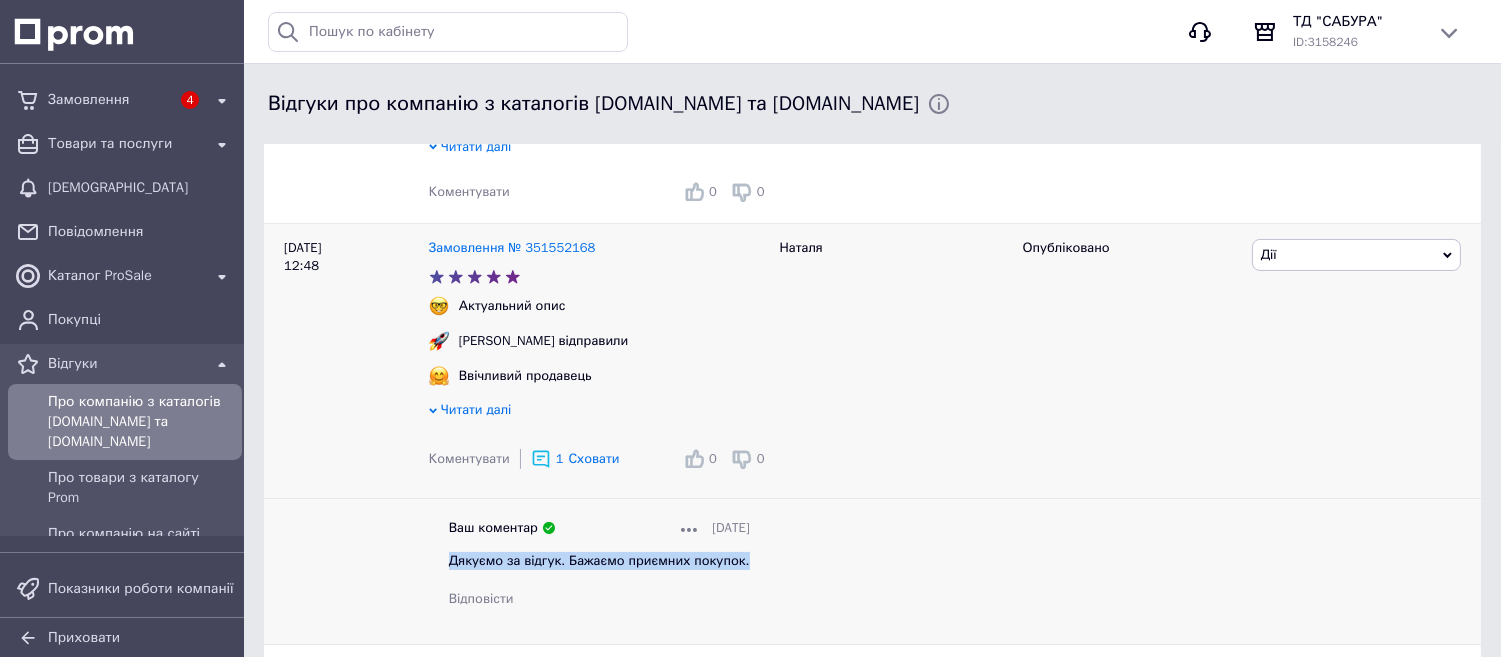 drag, startPoint x: 451, startPoint y: 571, endPoint x: 742, endPoint y: 575, distance: 291.0275 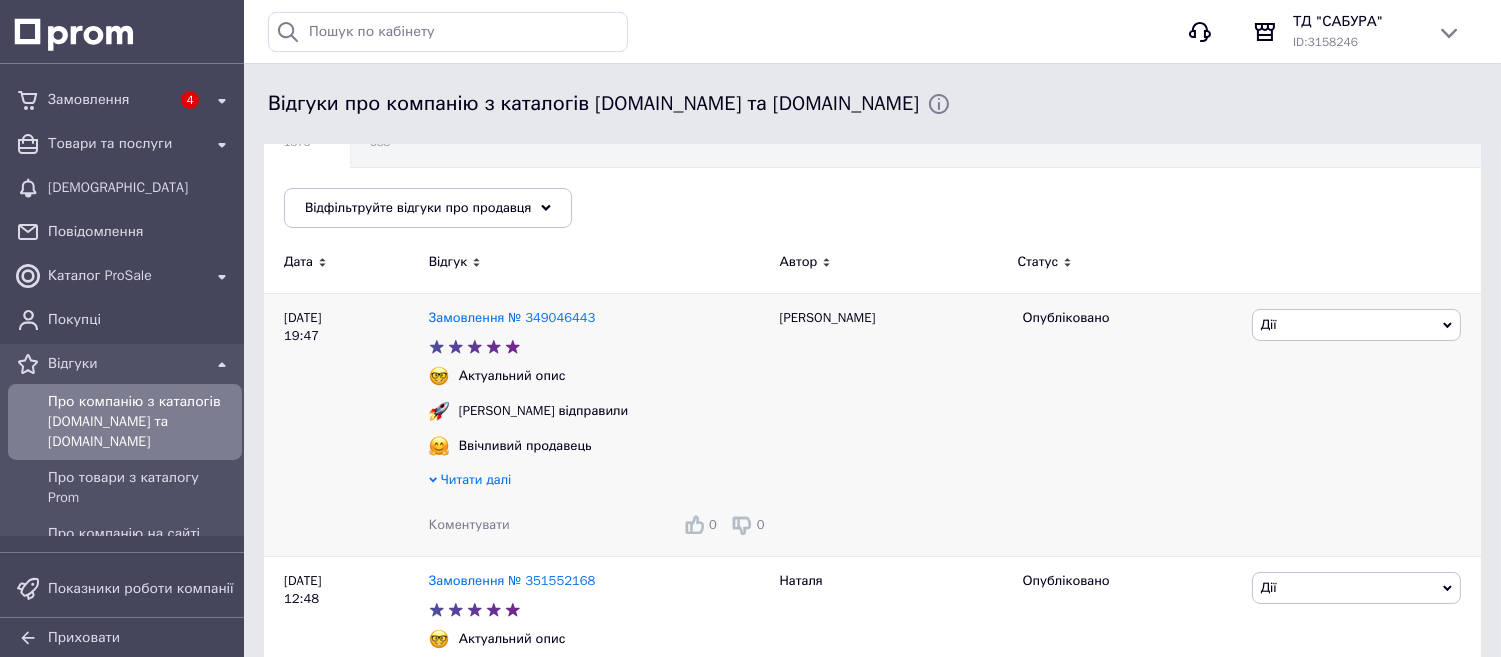 click on "Коментувати" at bounding box center (469, 524) 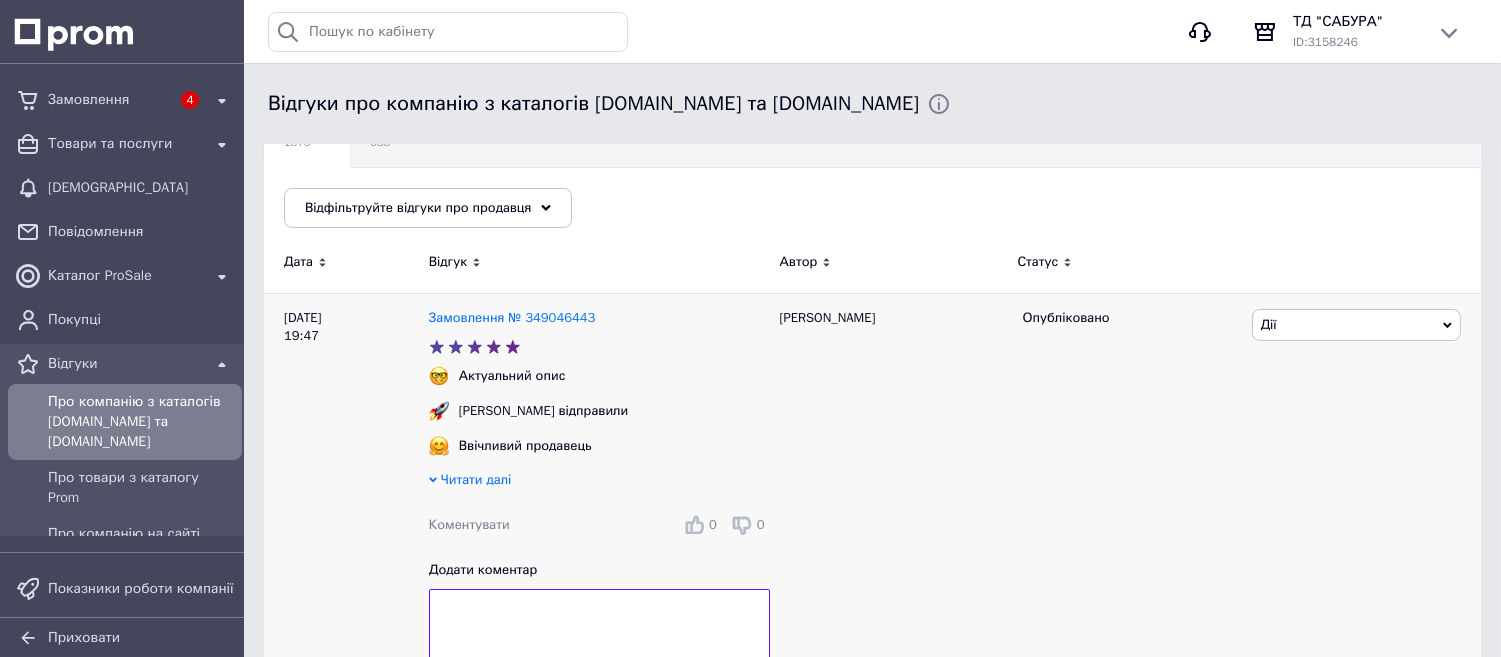 scroll, scrollTop: 444, scrollLeft: 0, axis: vertical 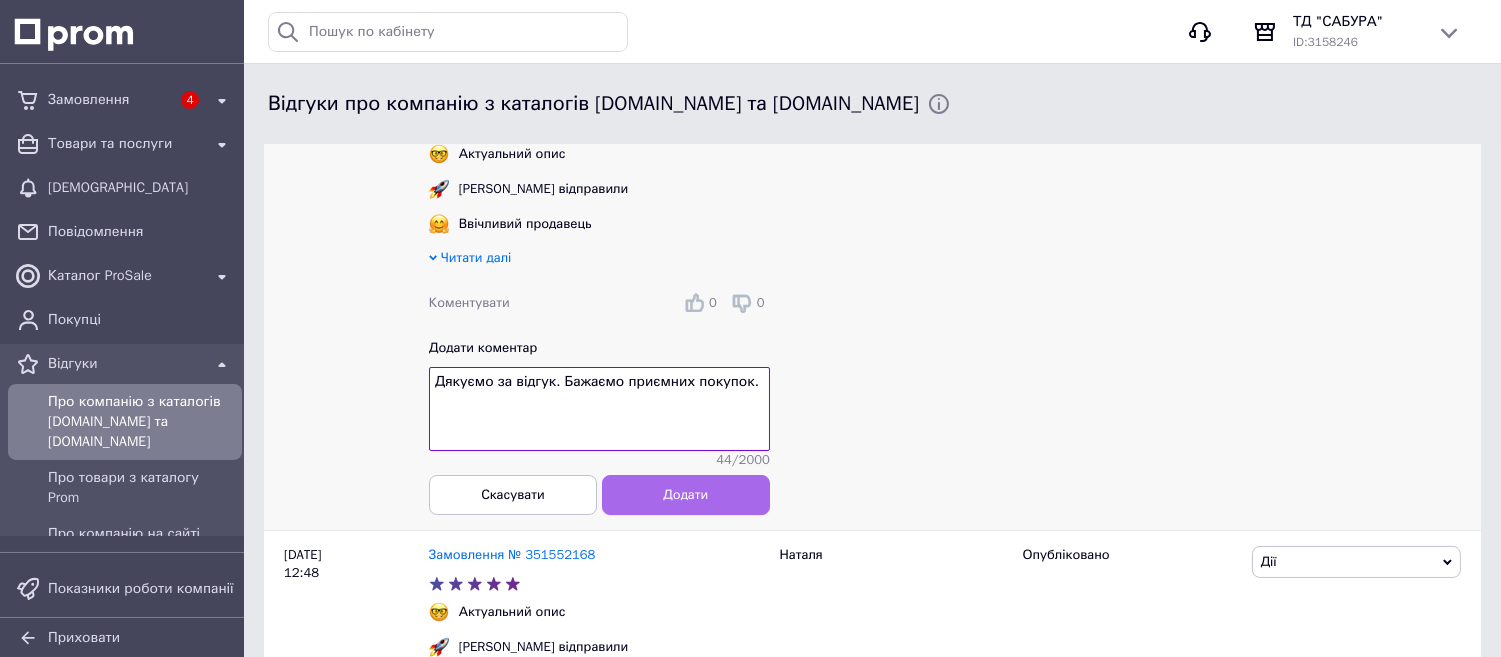 type on "Дякуємо за відгук. Бажаємо приємних покупок." 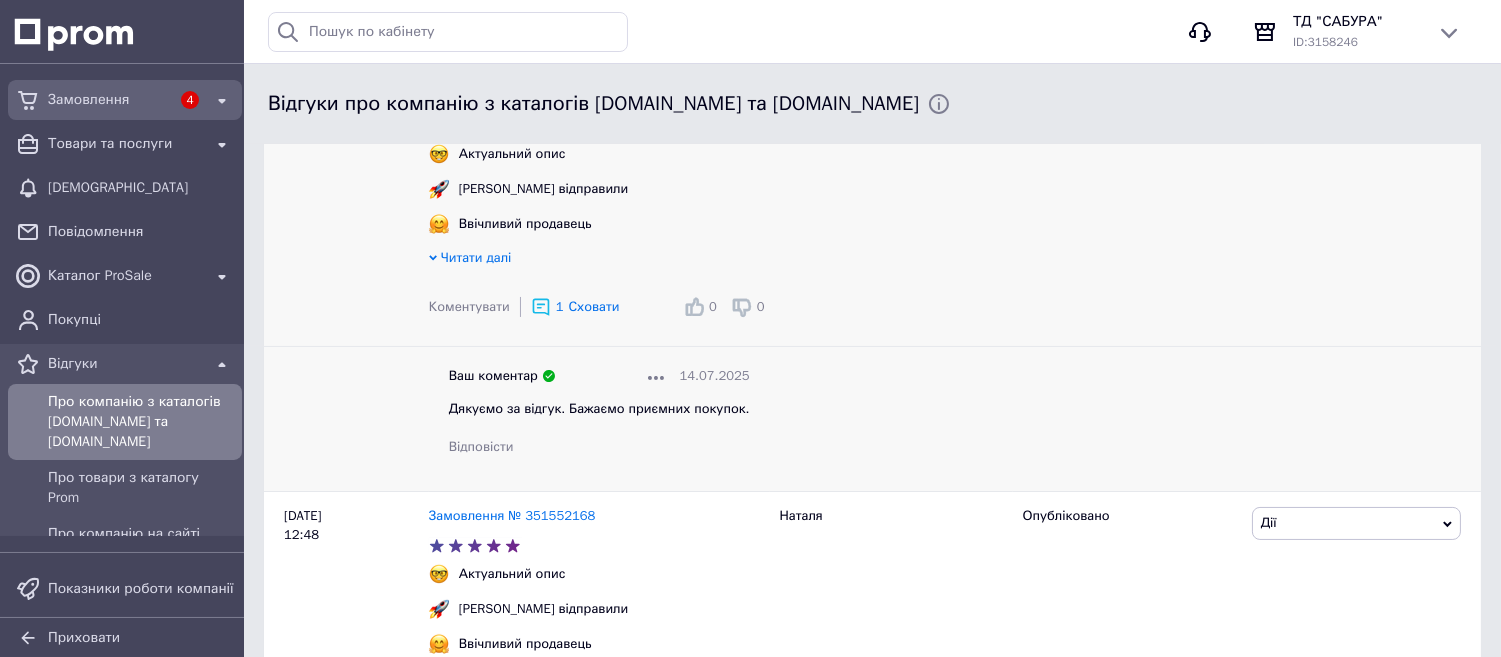 click on "Замовлення" at bounding box center (109, 100) 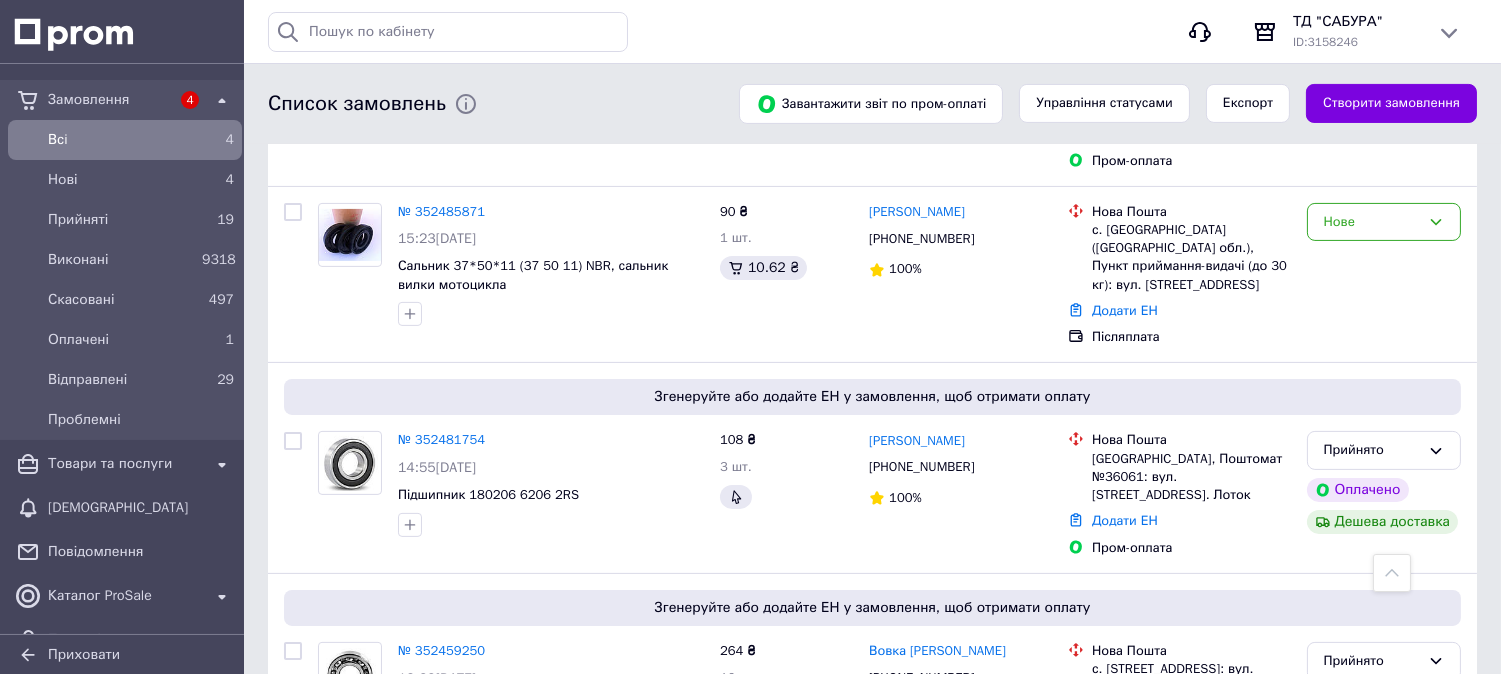 scroll, scrollTop: 1222, scrollLeft: 0, axis: vertical 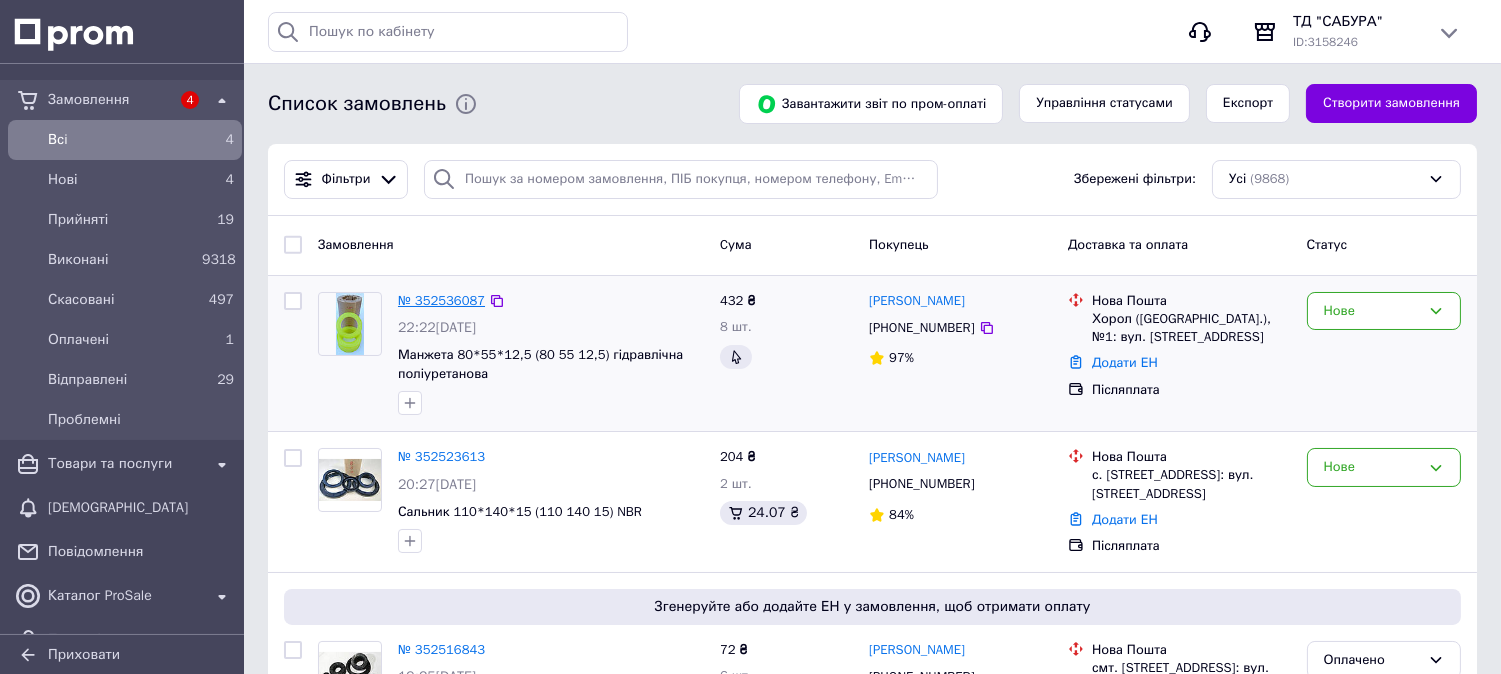 click on "№ 352536087" at bounding box center (441, 300) 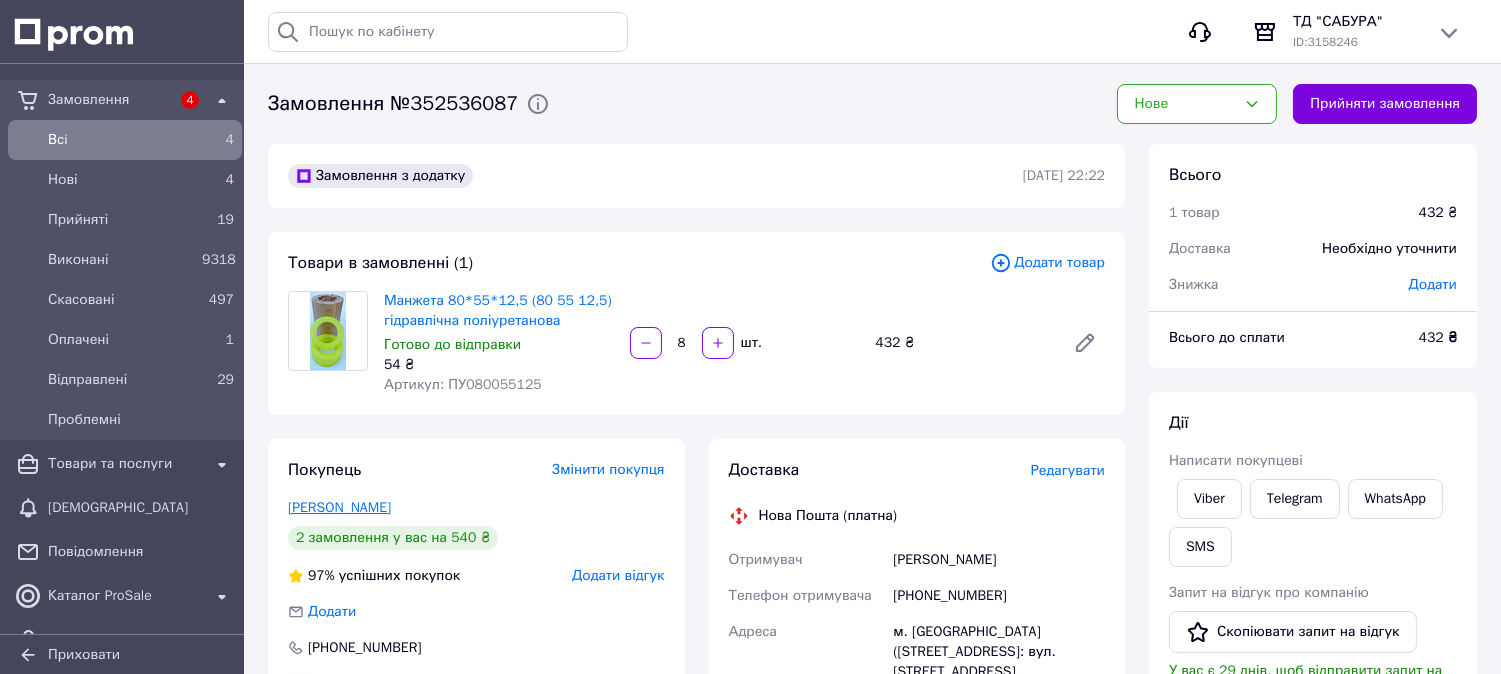 click on "Левченко Михайло" at bounding box center [339, 507] 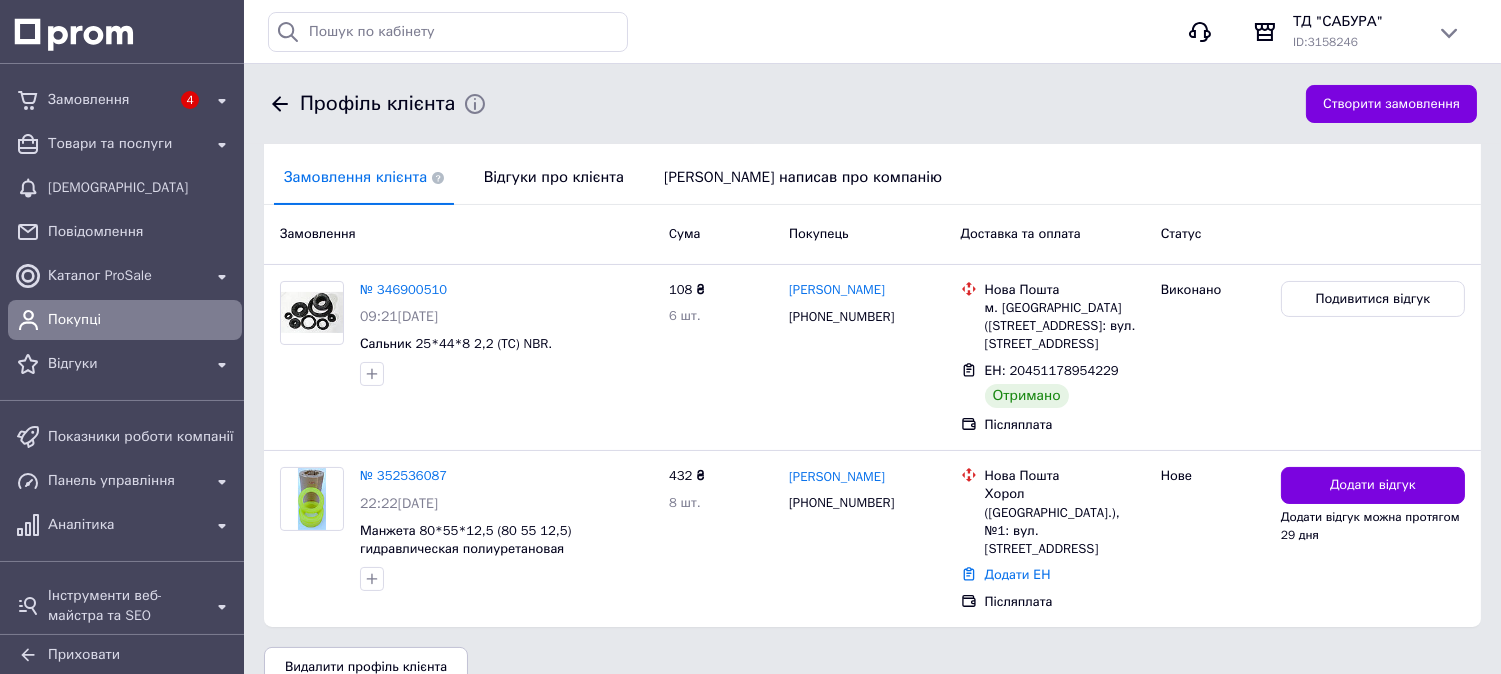 scroll, scrollTop: 457, scrollLeft: 0, axis: vertical 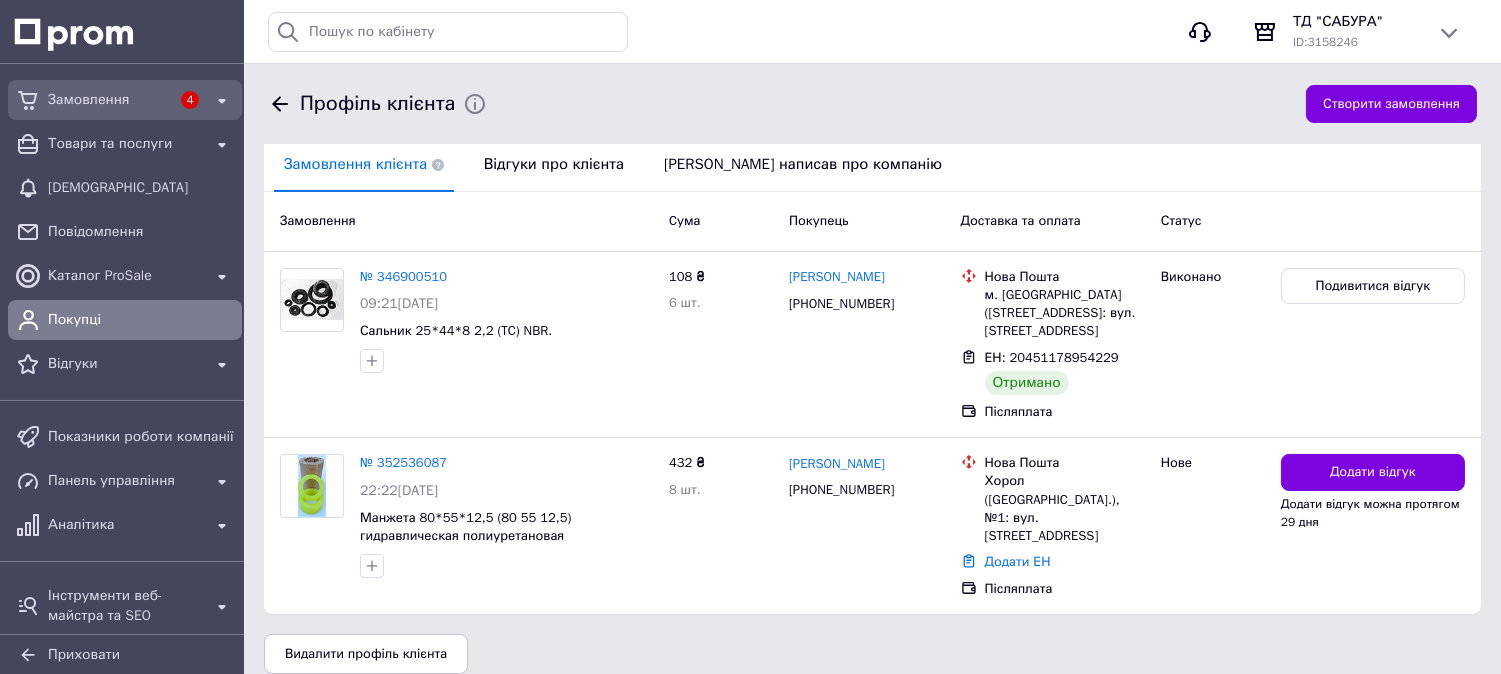click on "Замовлення" at bounding box center [109, 100] 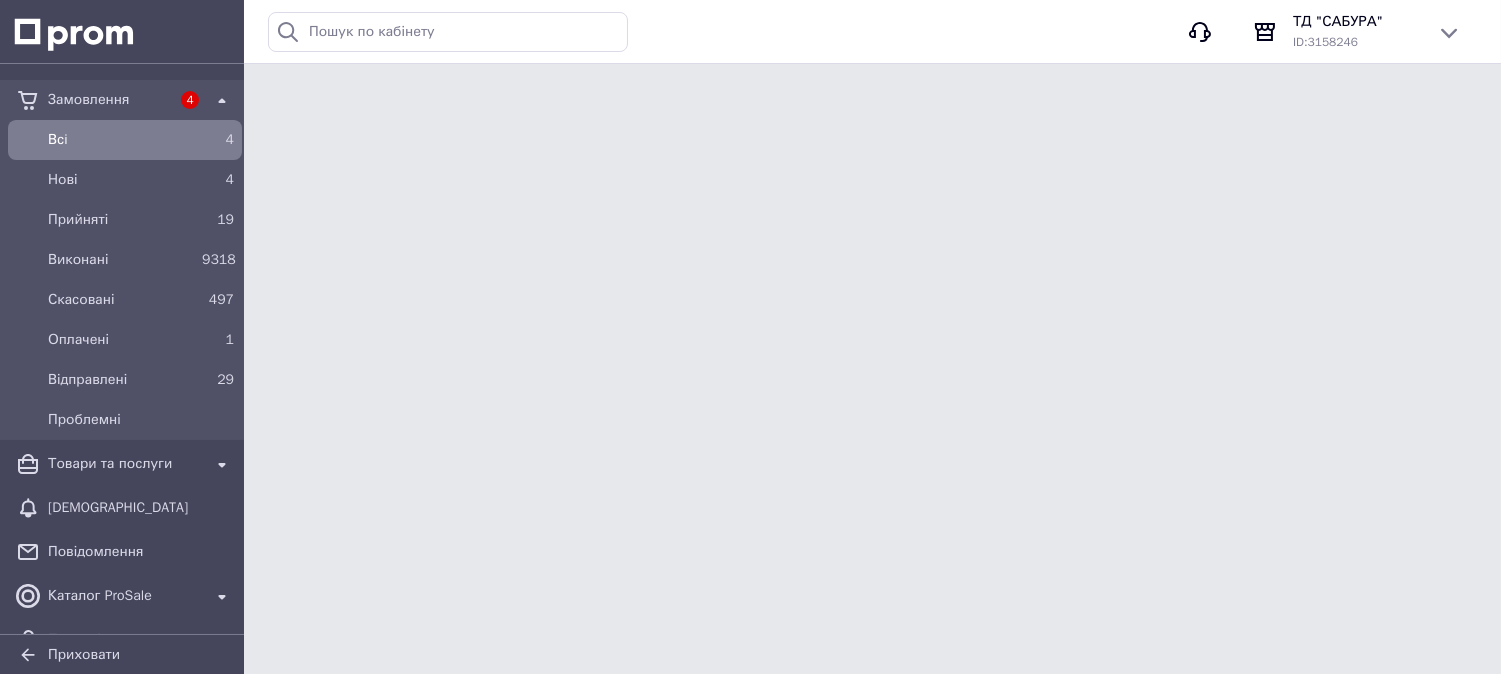 scroll, scrollTop: 0, scrollLeft: 0, axis: both 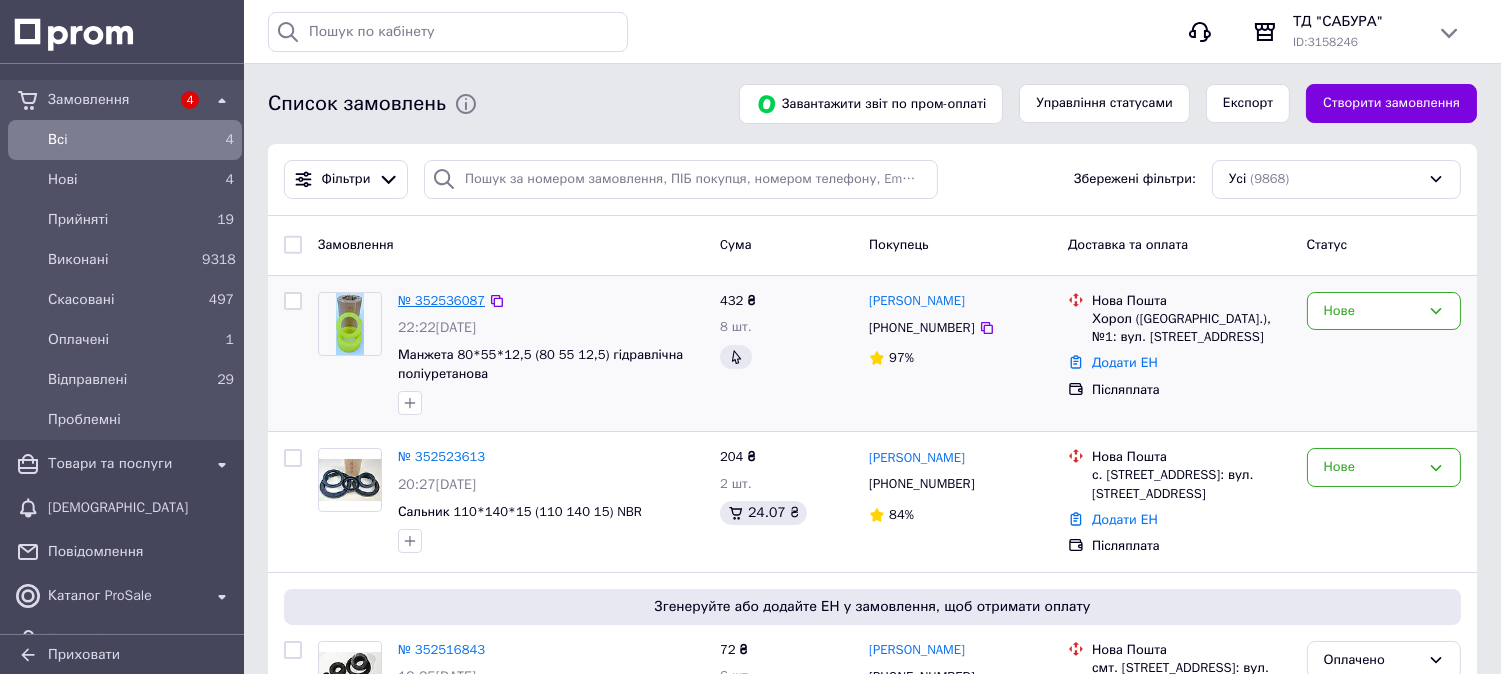 click on "№ 352536087" at bounding box center (441, 300) 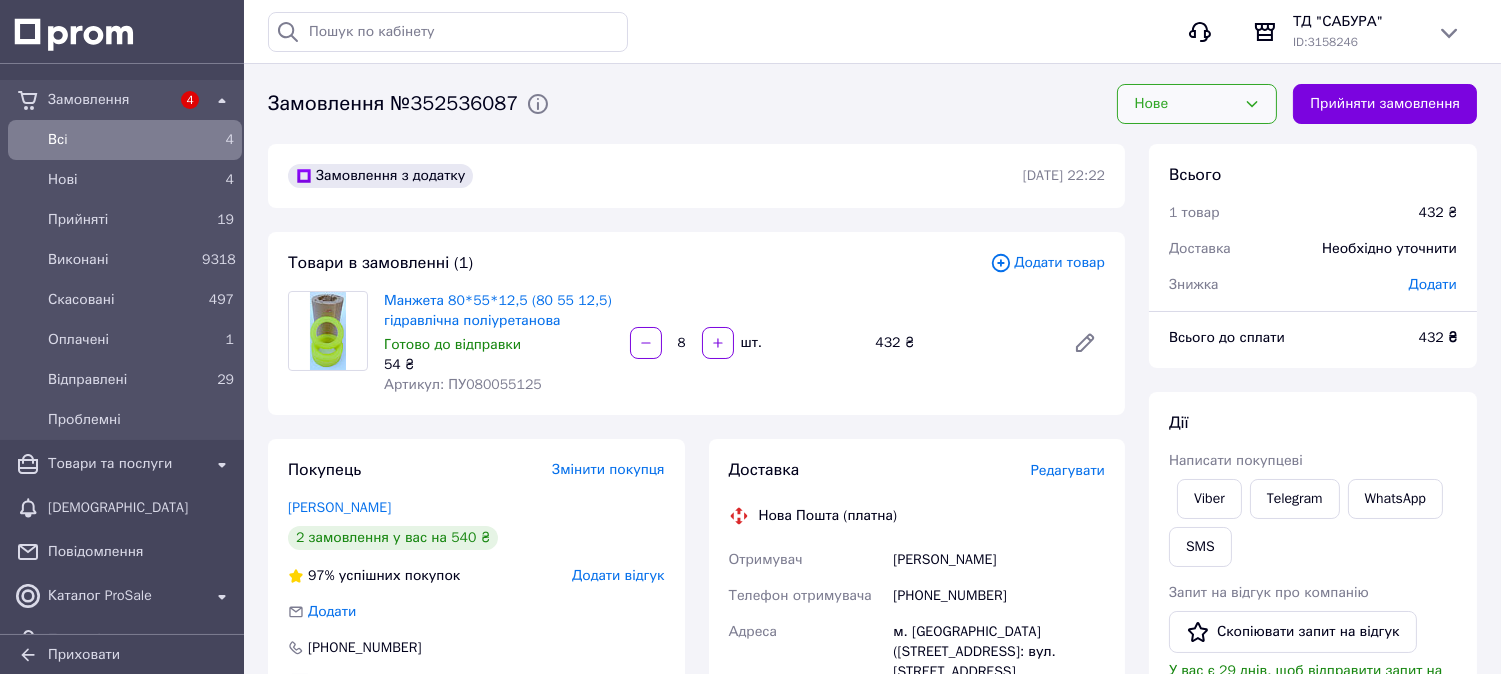 click on "Нове" at bounding box center [1185, 104] 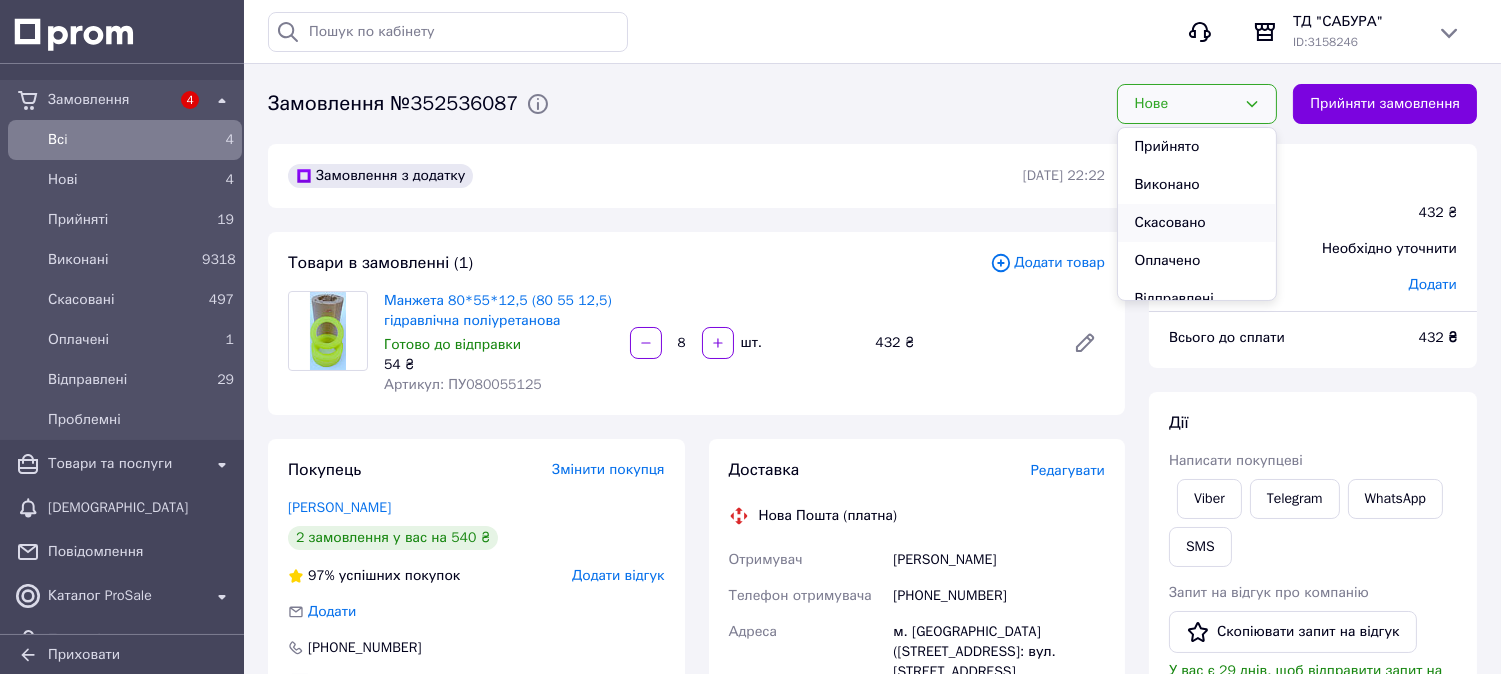 scroll, scrollTop: 55, scrollLeft: 0, axis: vertical 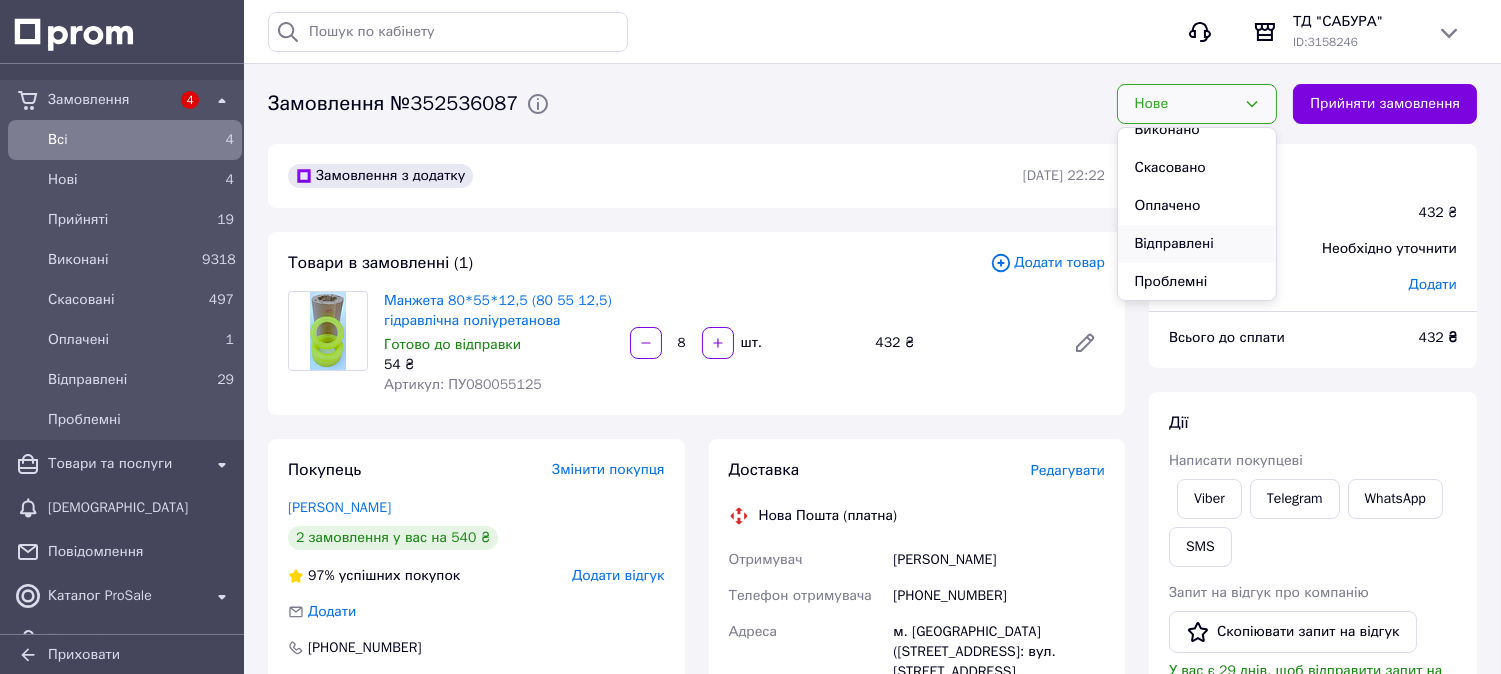 click on "Відправлені" at bounding box center [1197, 244] 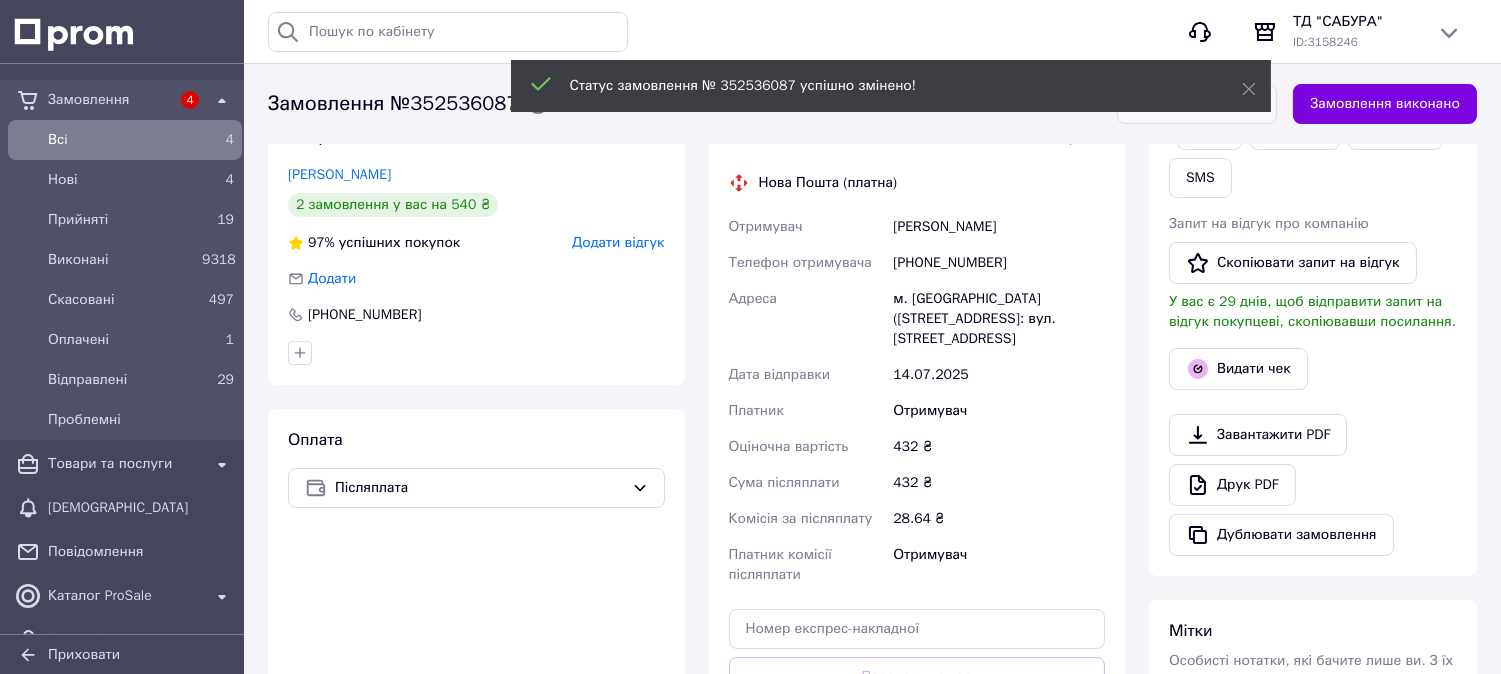 scroll, scrollTop: 555, scrollLeft: 0, axis: vertical 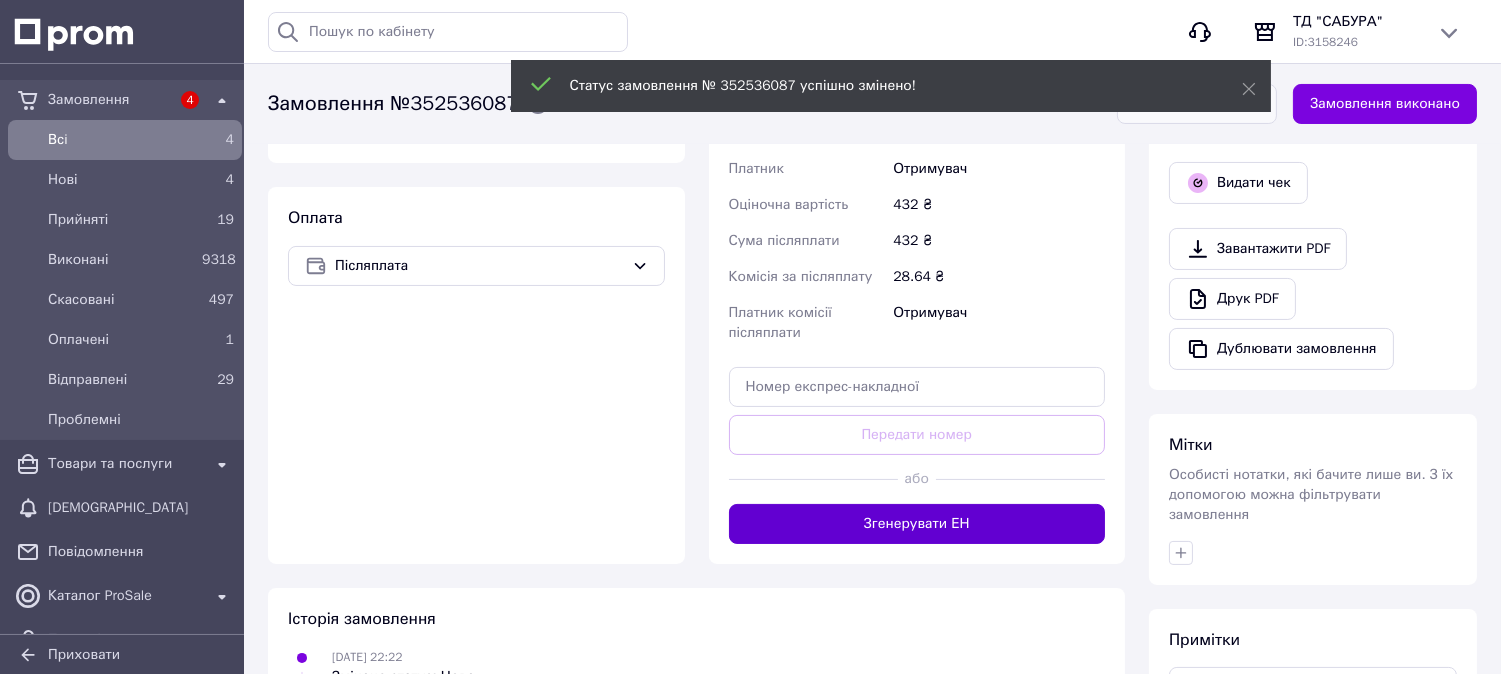 click on "Згенерувати ЕН" at bounding box center [917, 524] 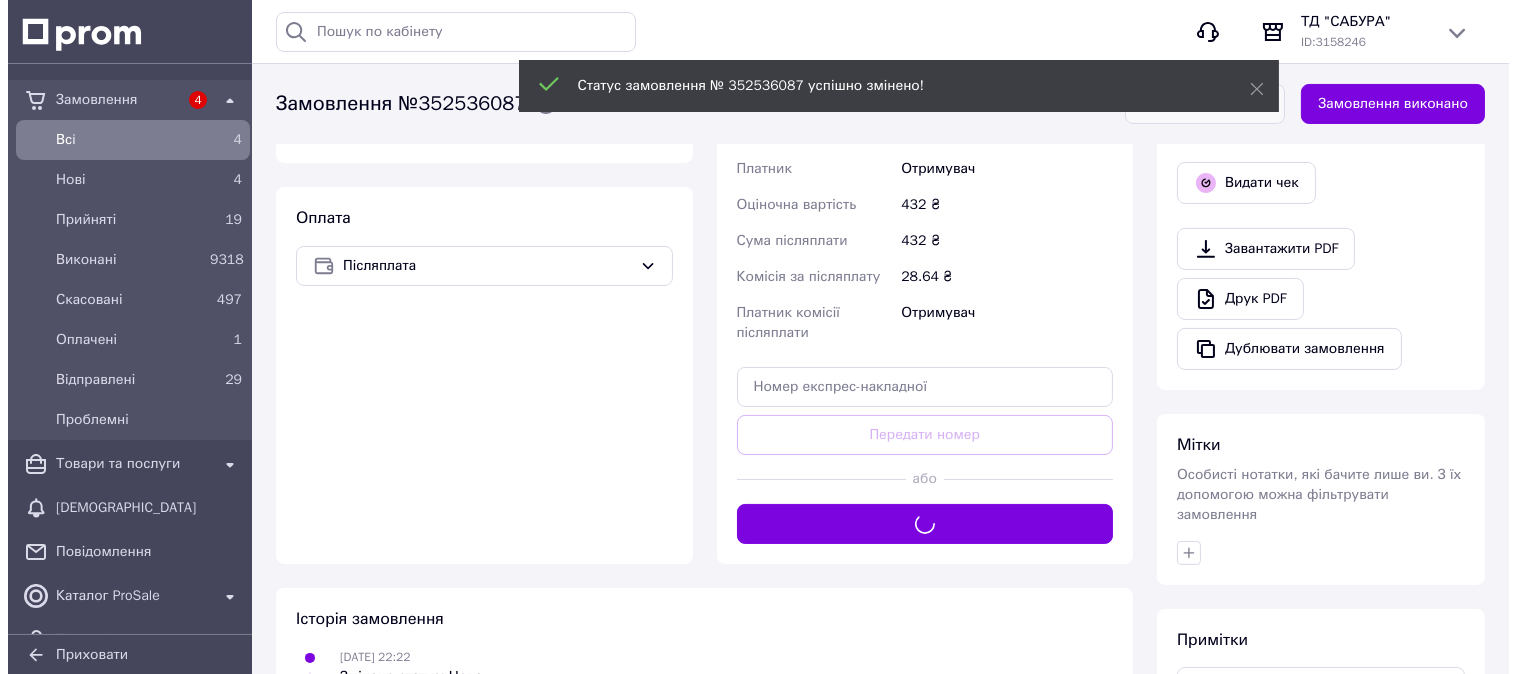 scroll, scrollTop: 222, scrollLeft: 0, axis: vertical 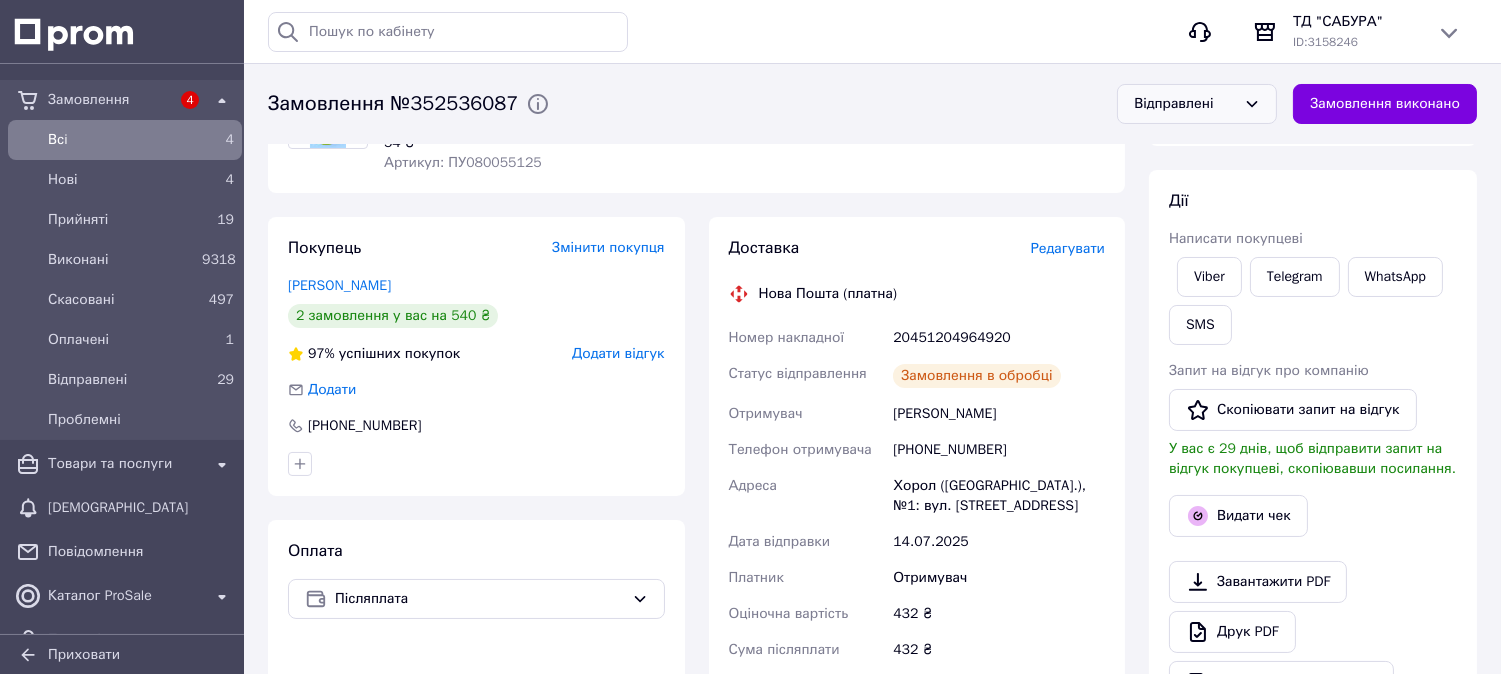 click on "Додати відгук" at bounding box center (618, 353) 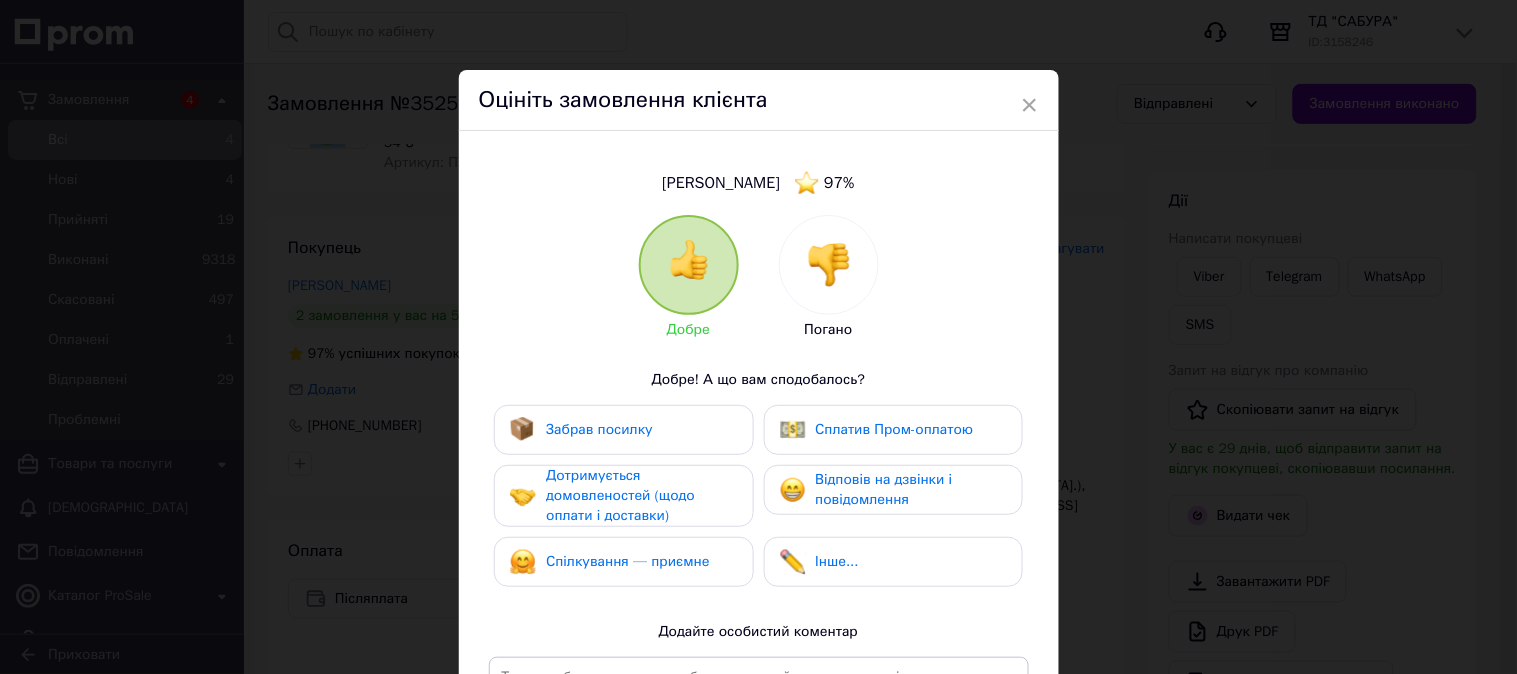 click on "Забрав посилку" at bounding box center (599, 429) 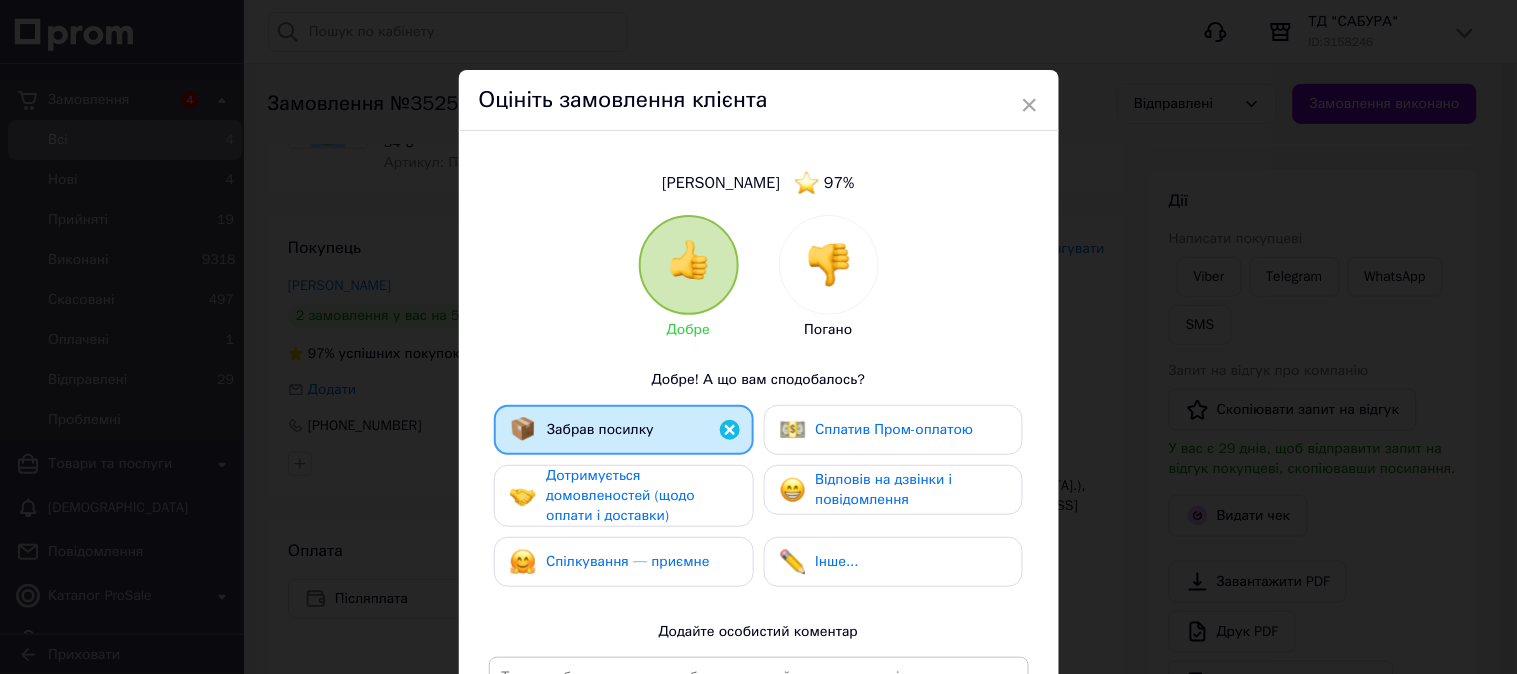 drag, startPoint x: 618, startPoint y: 487, endPoint x: 631, endPoint y: 566, distance: 80.06248 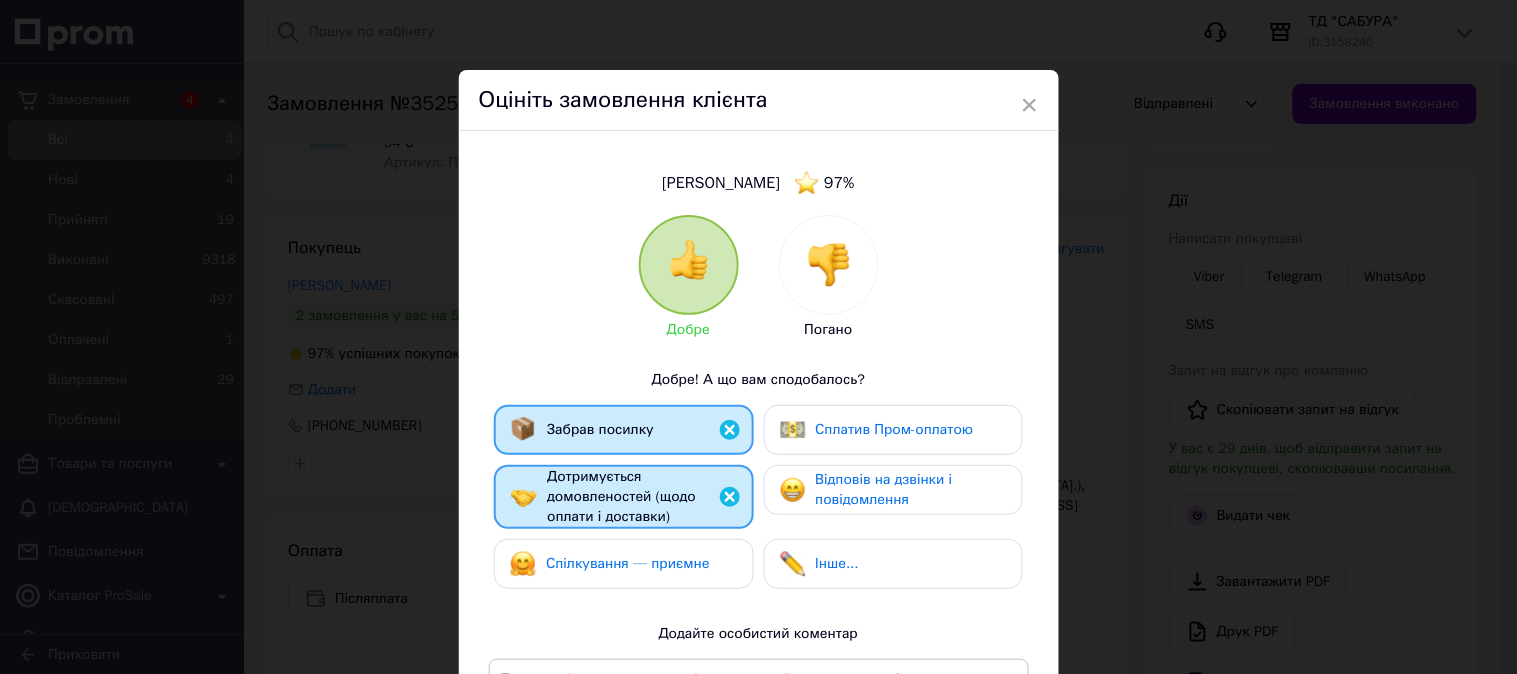 click on "Спілкування — приємне" at bounding box center (628, 563) 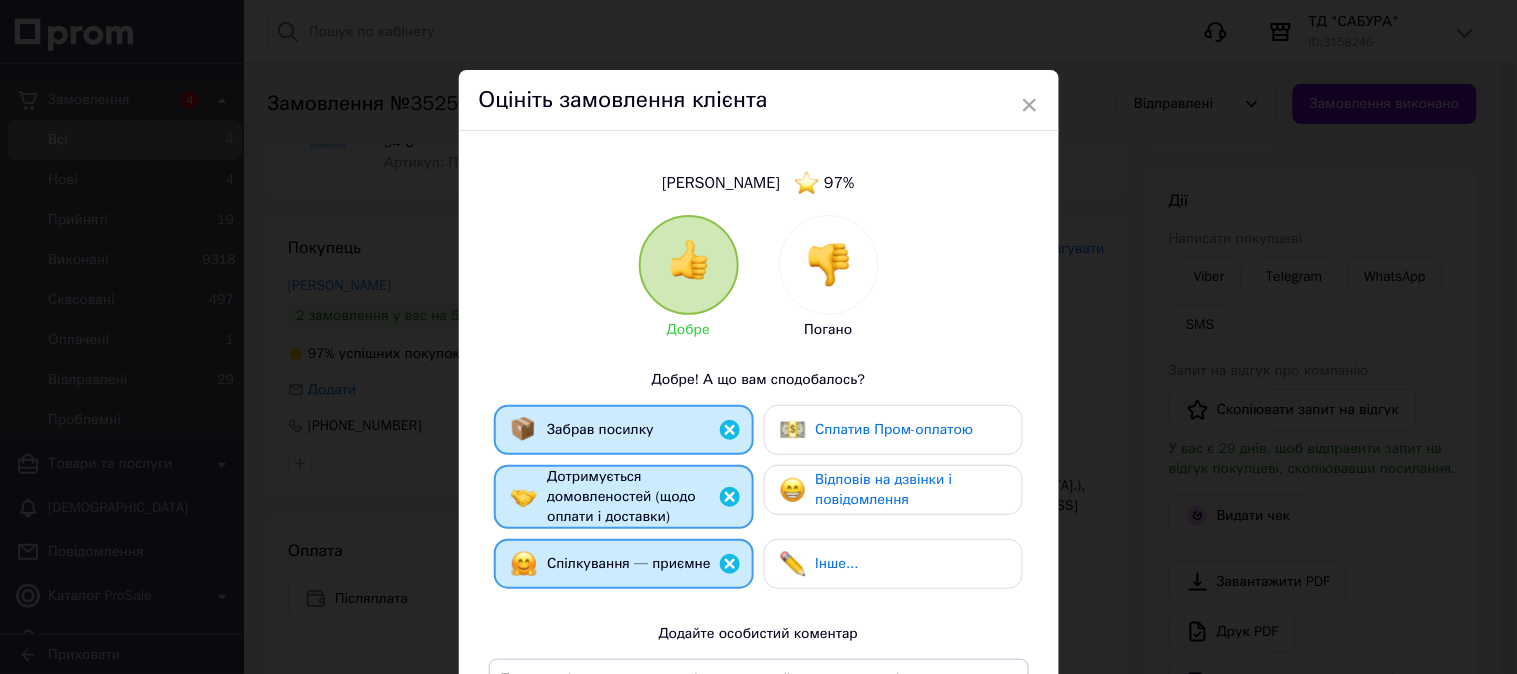 click on "Відповів на дзвінки і повідомлення" at bounding box center (884, 489) 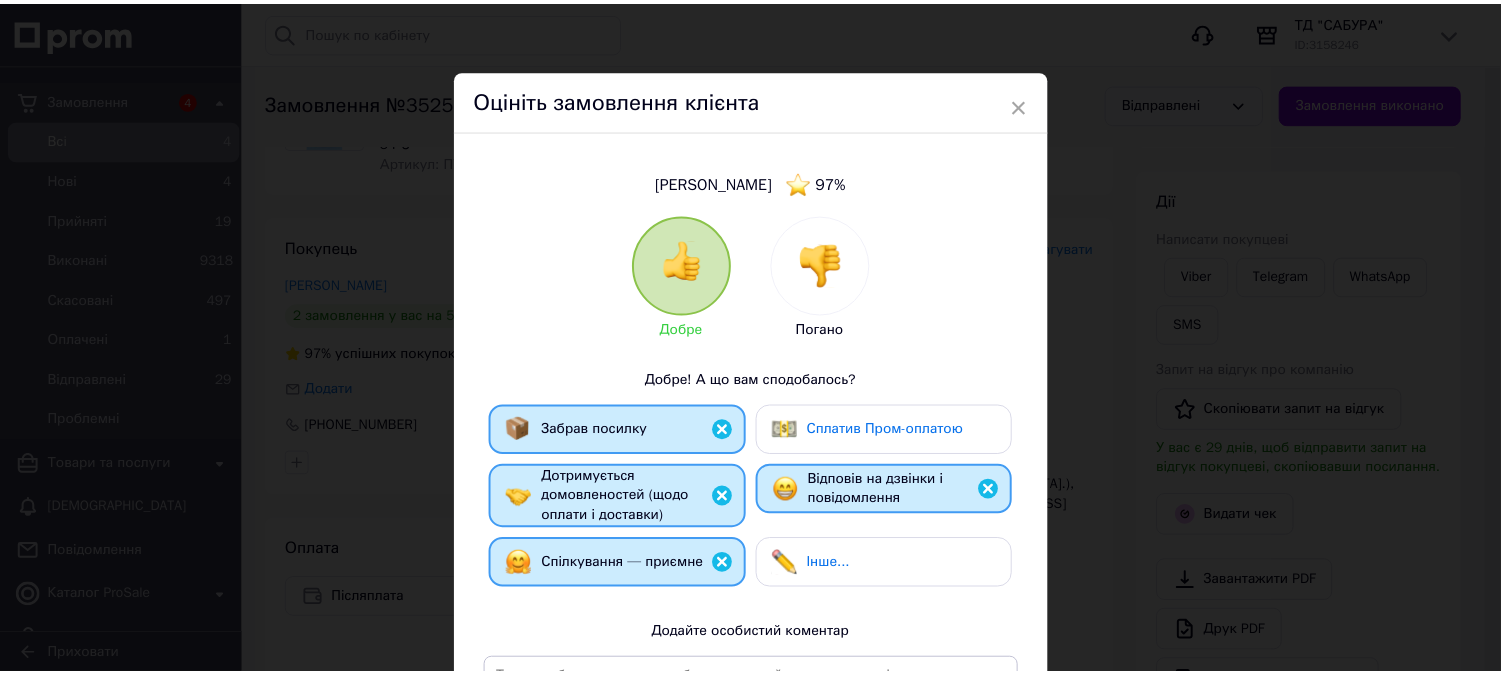 scroll, scrollTop: 316, scrollLeft: 0, axis: vertical 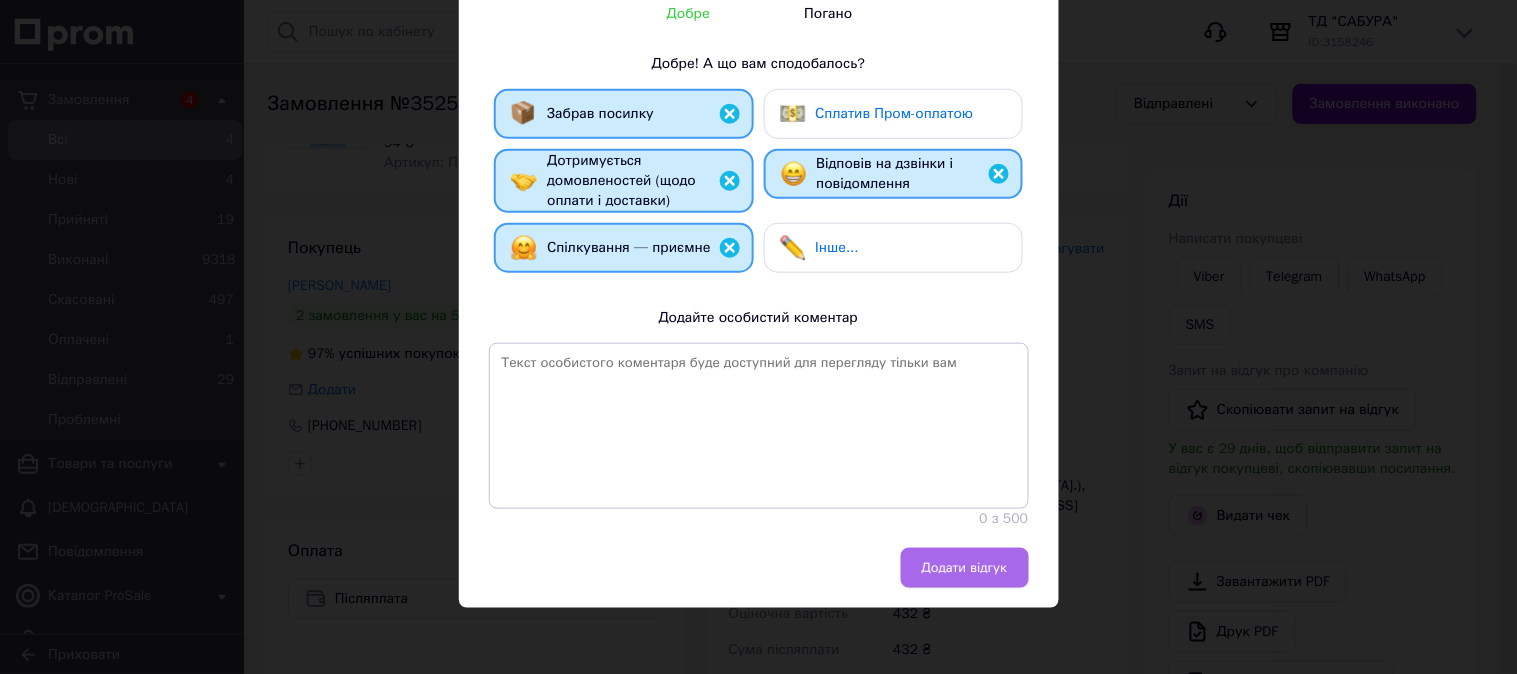 click on "Додати відгук" at bounding box center (965, 568) 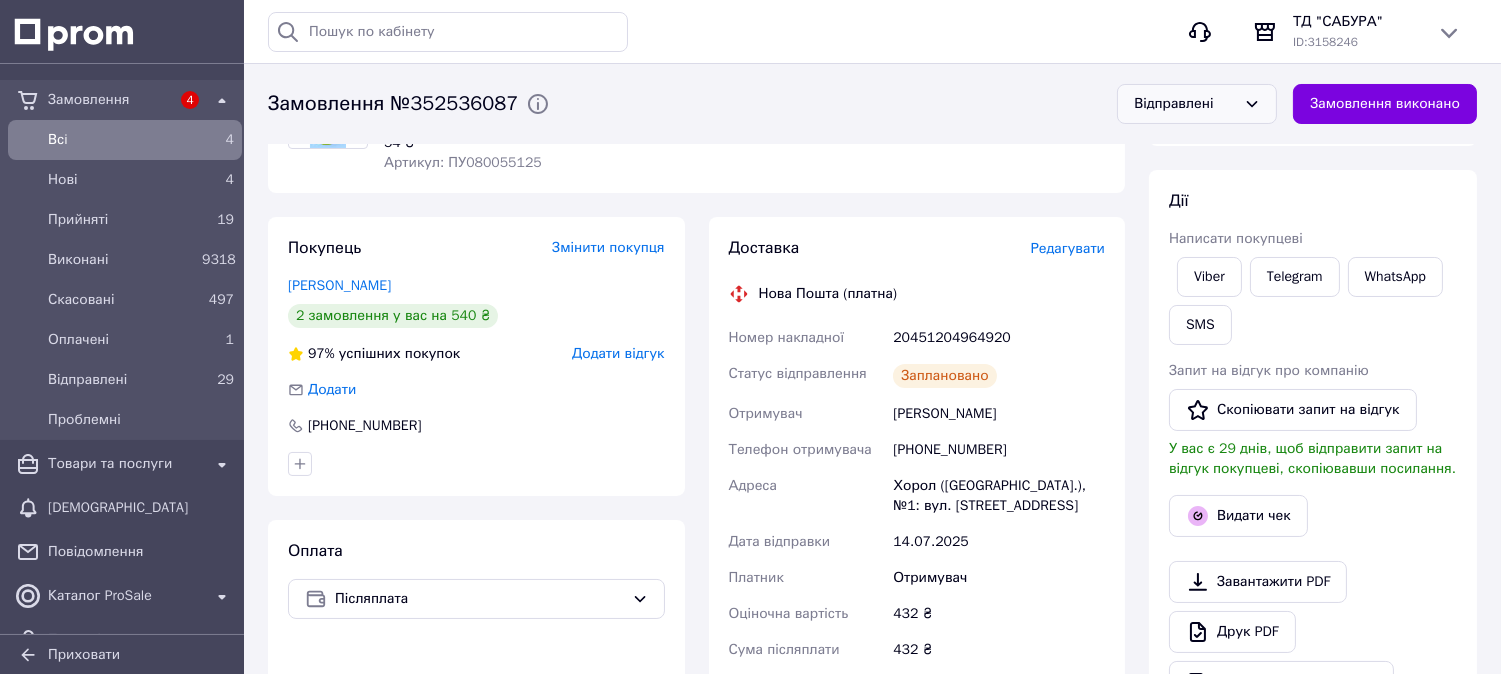 click on "Всi" at bounding box center [121, 140] 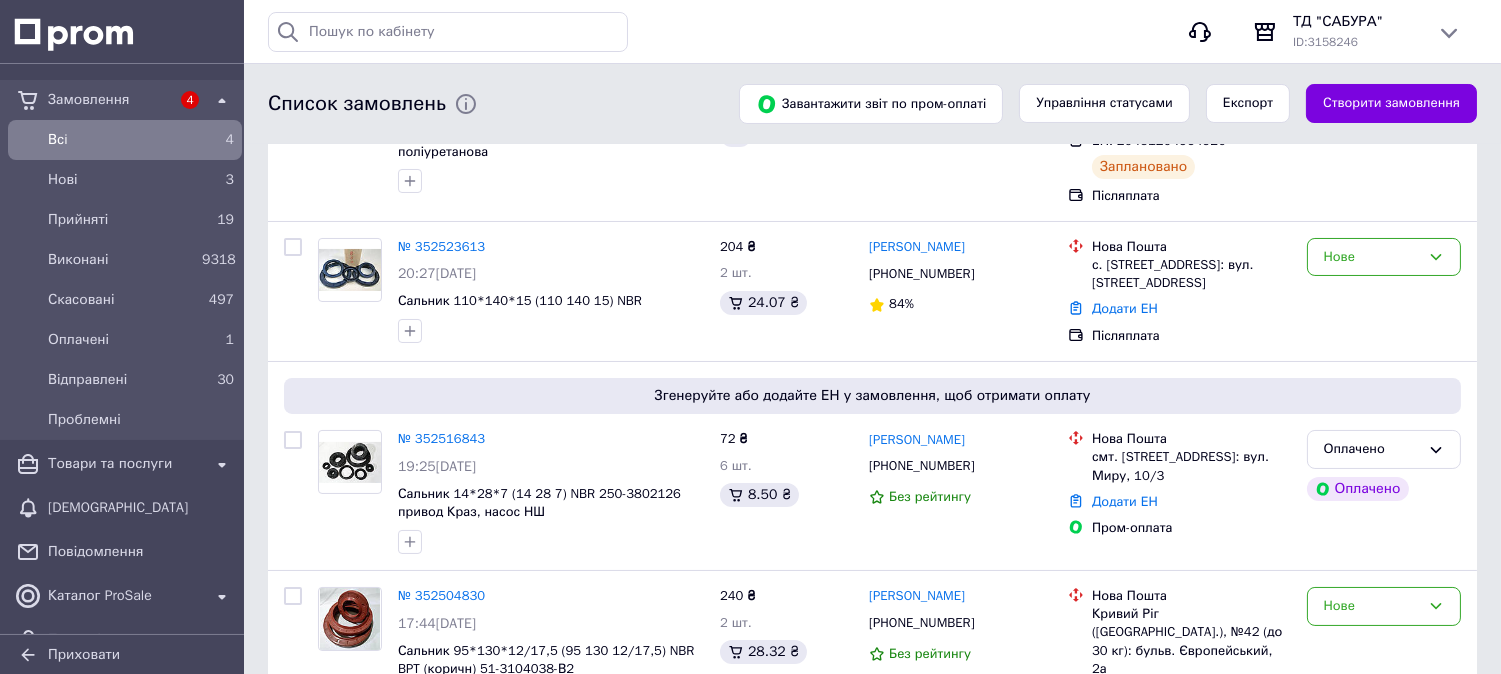 scroll, scrollTop: 333, scrollLeft: 0, axis: vertical 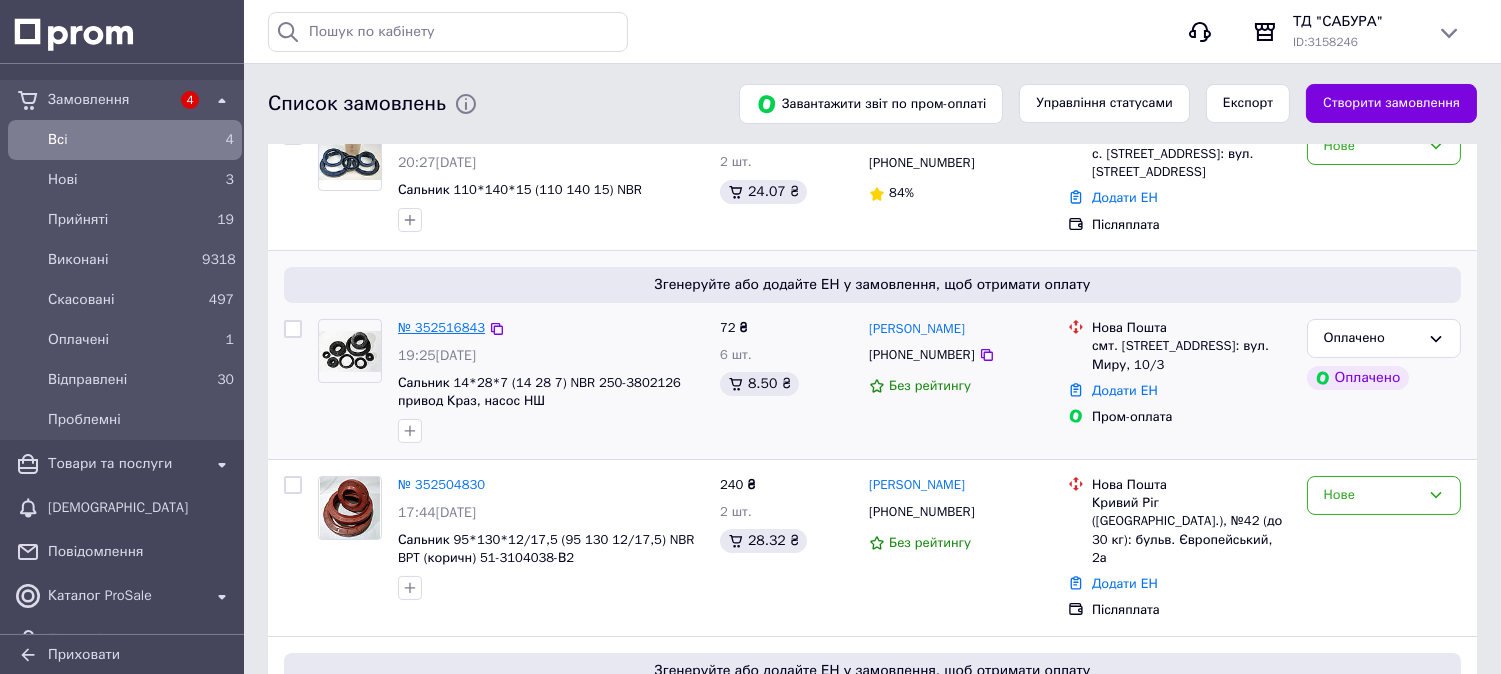click on "№ 352516843" at bounding box center [441, 327] 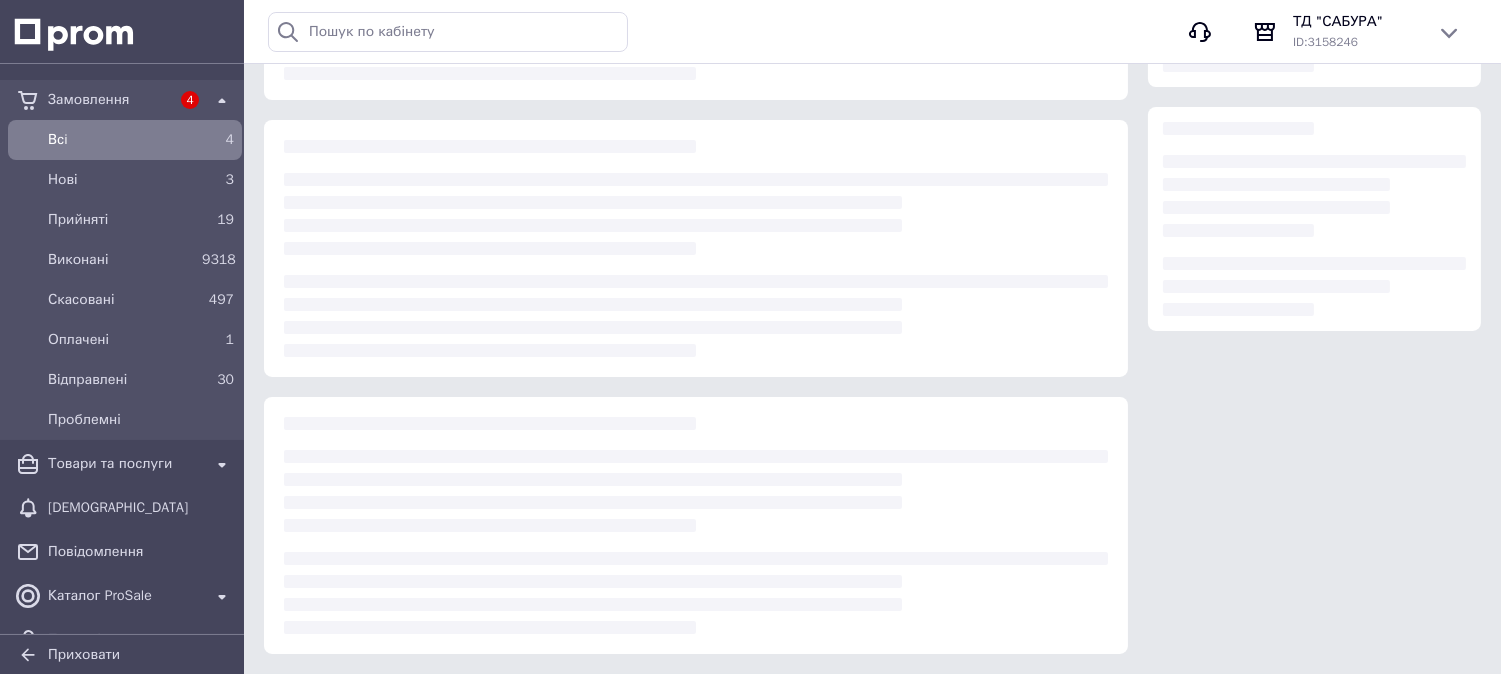 click at bounding box center [696, 316] 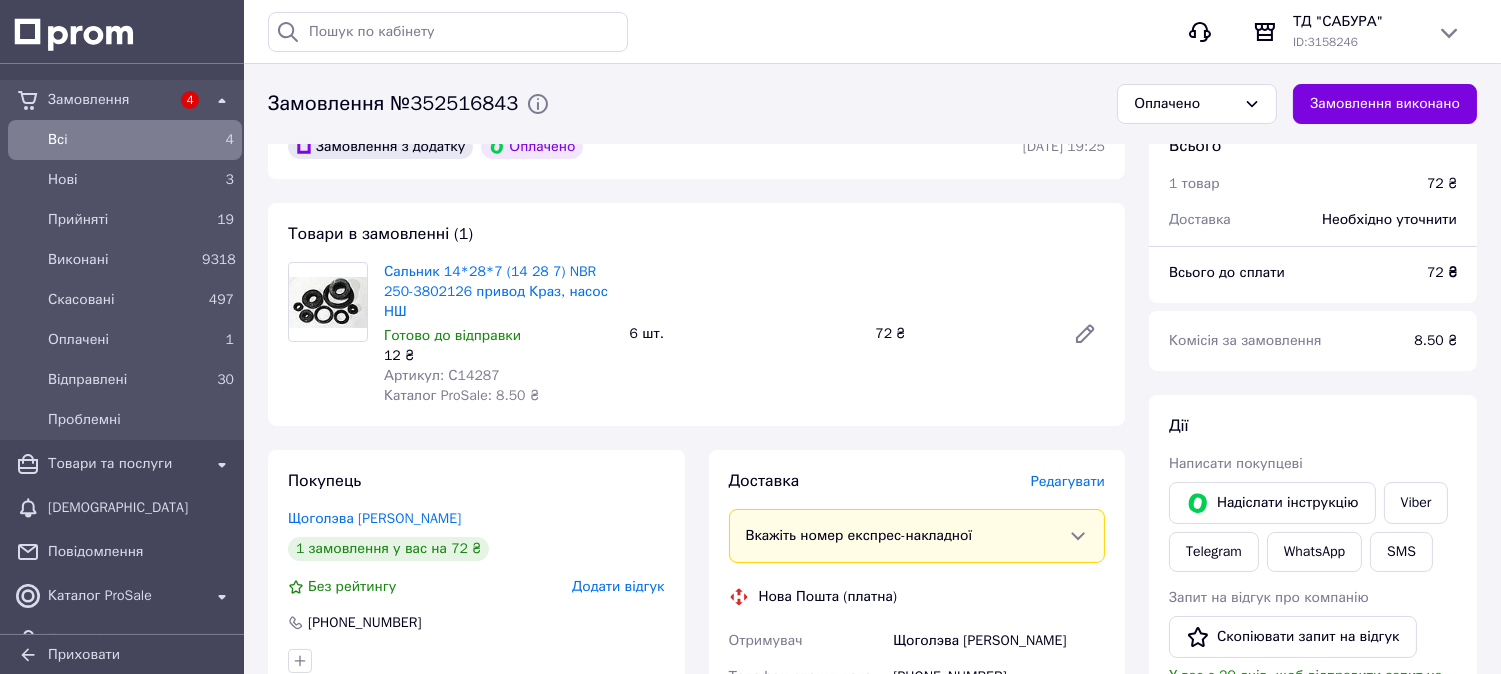 scroll, scrollTop: 333, scrollLeft: 0, axis: vertical 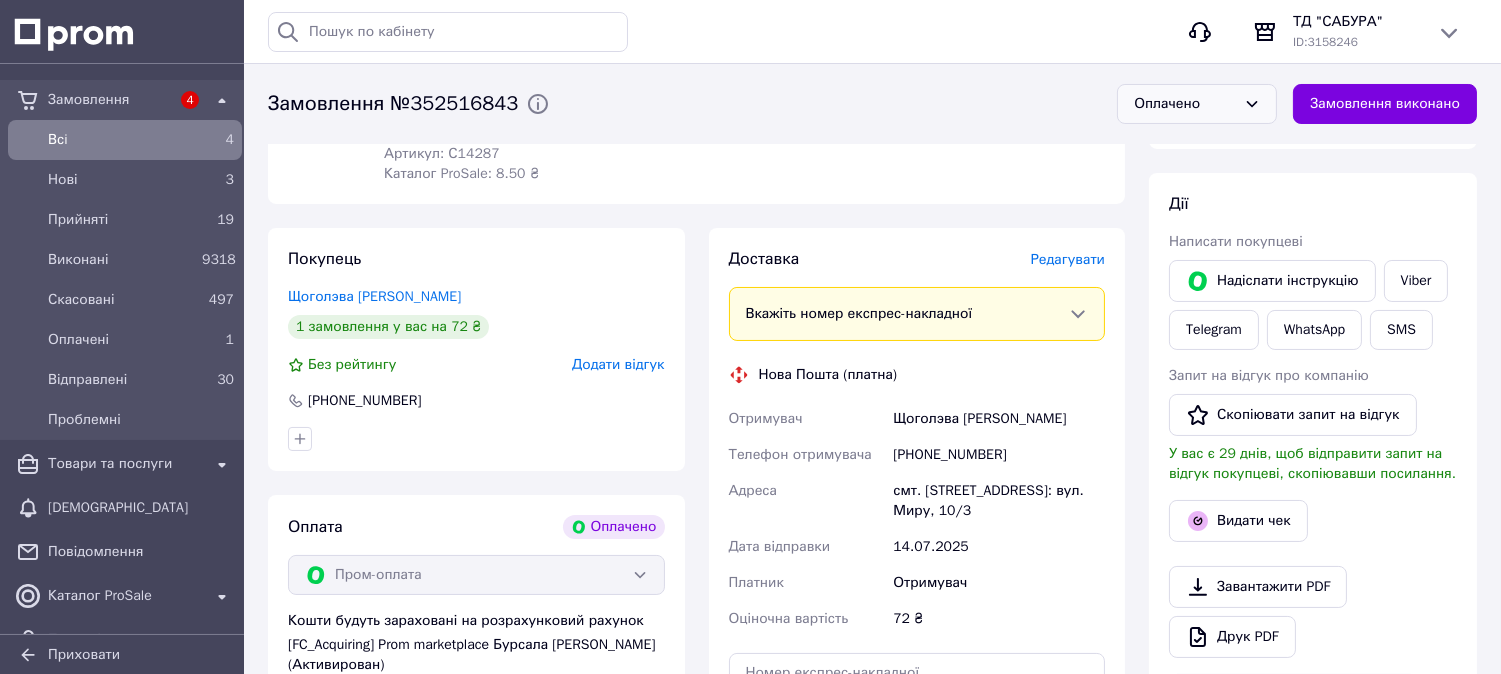 click on "Оплачено" at bounding box center [1185, 104] 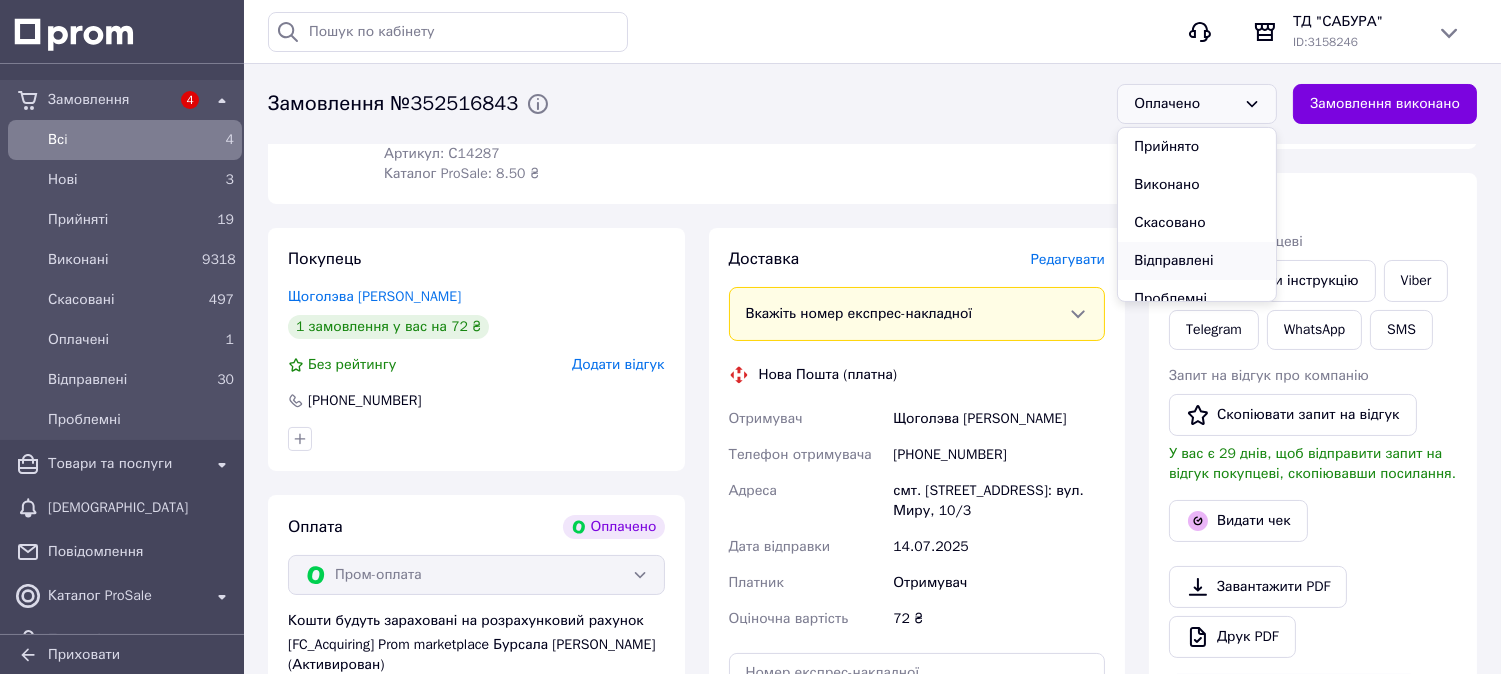 click on "Відправлені" at bounding box center (1197, 261) 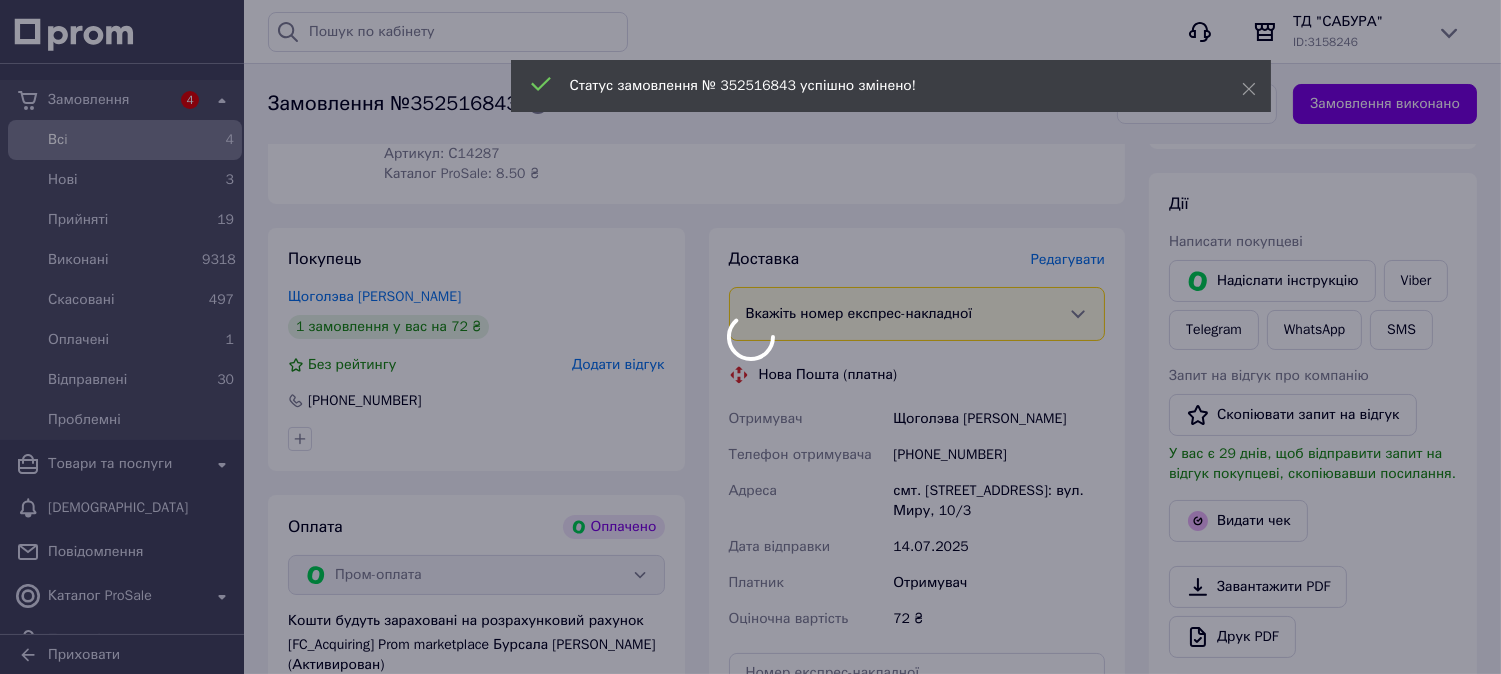 scroll, scrollTop: 555, scrollLeft: 0, axis: vertical 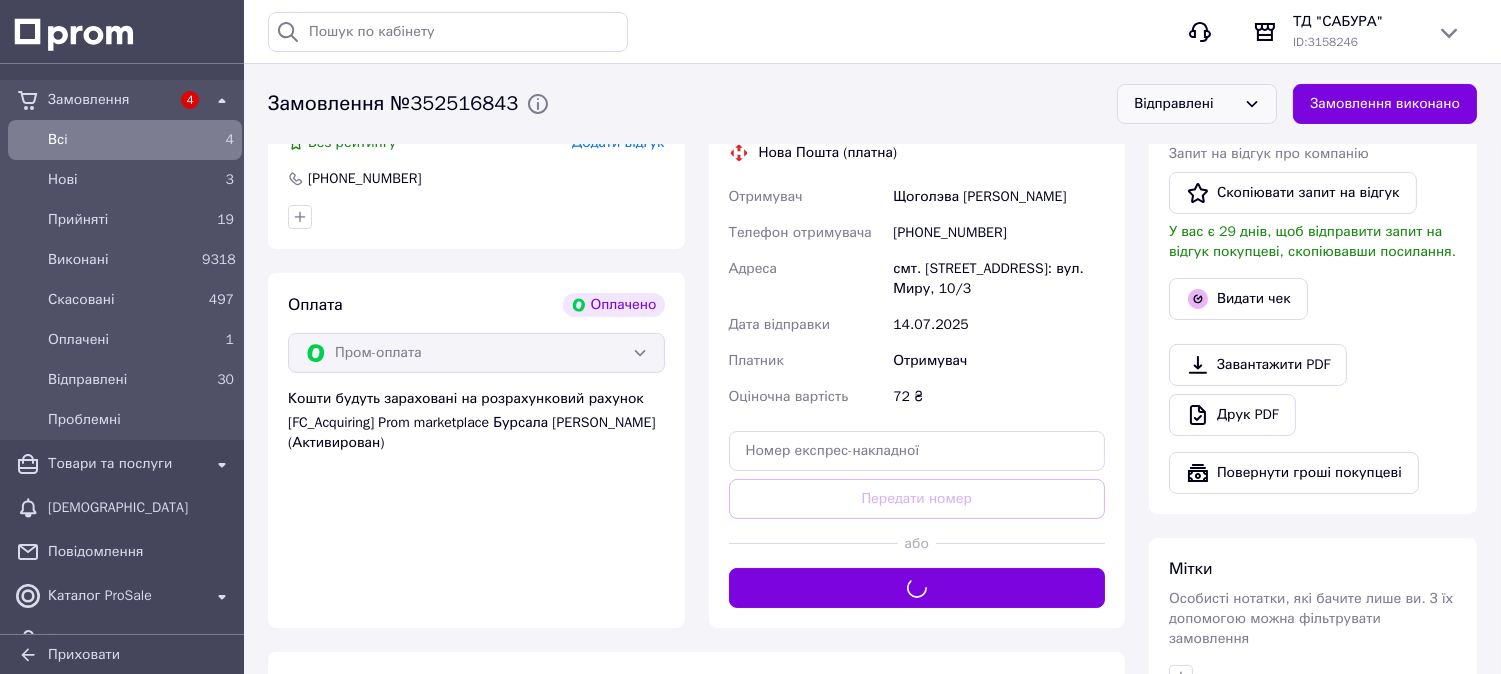 click on "Оплата Оплачено Пром-оплата Кошти будуть зараховані на розрахунковий рахунок [FC_Acquiring] Prom marketplace Бурсала Юрій Леонідович (Активирован)" at bounding box center [476, 450] 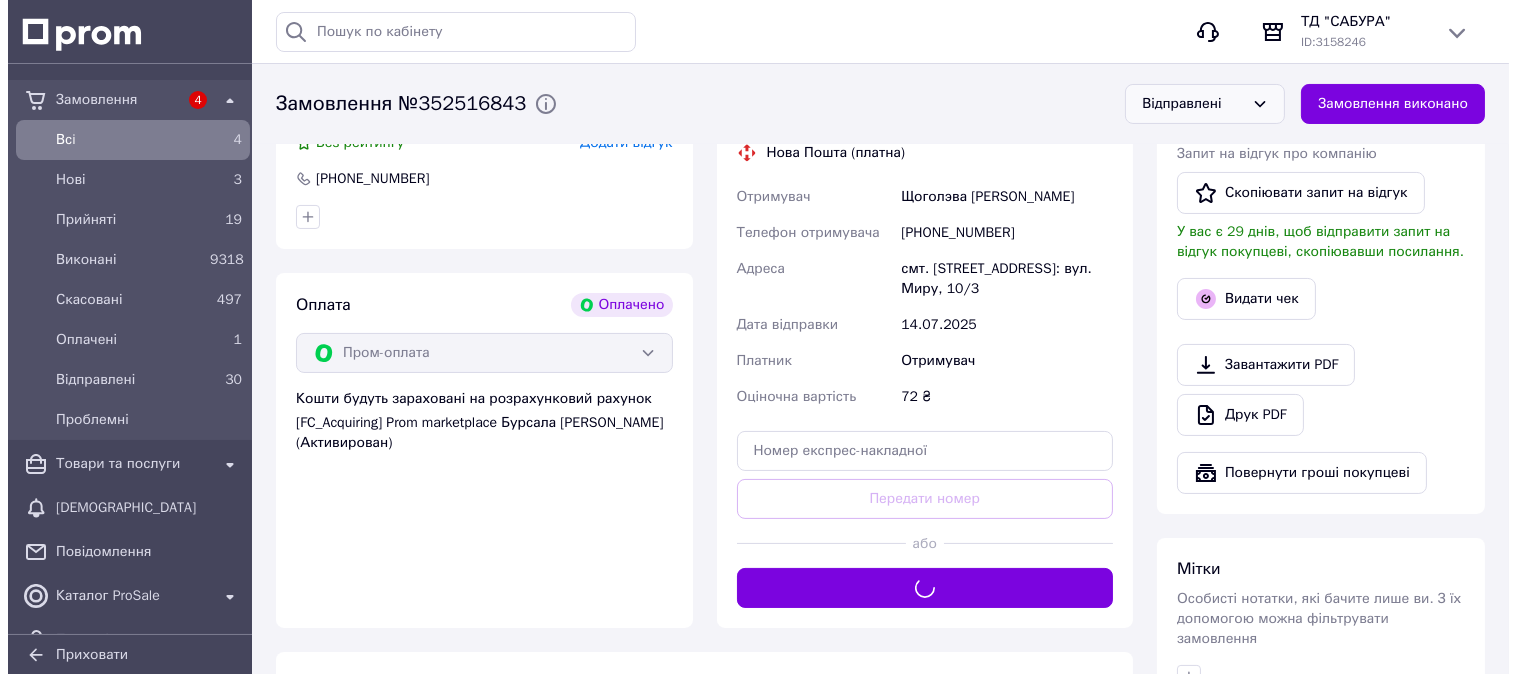 scroll, scrollTop: 333, scrollLeft: 0, axis: vertical 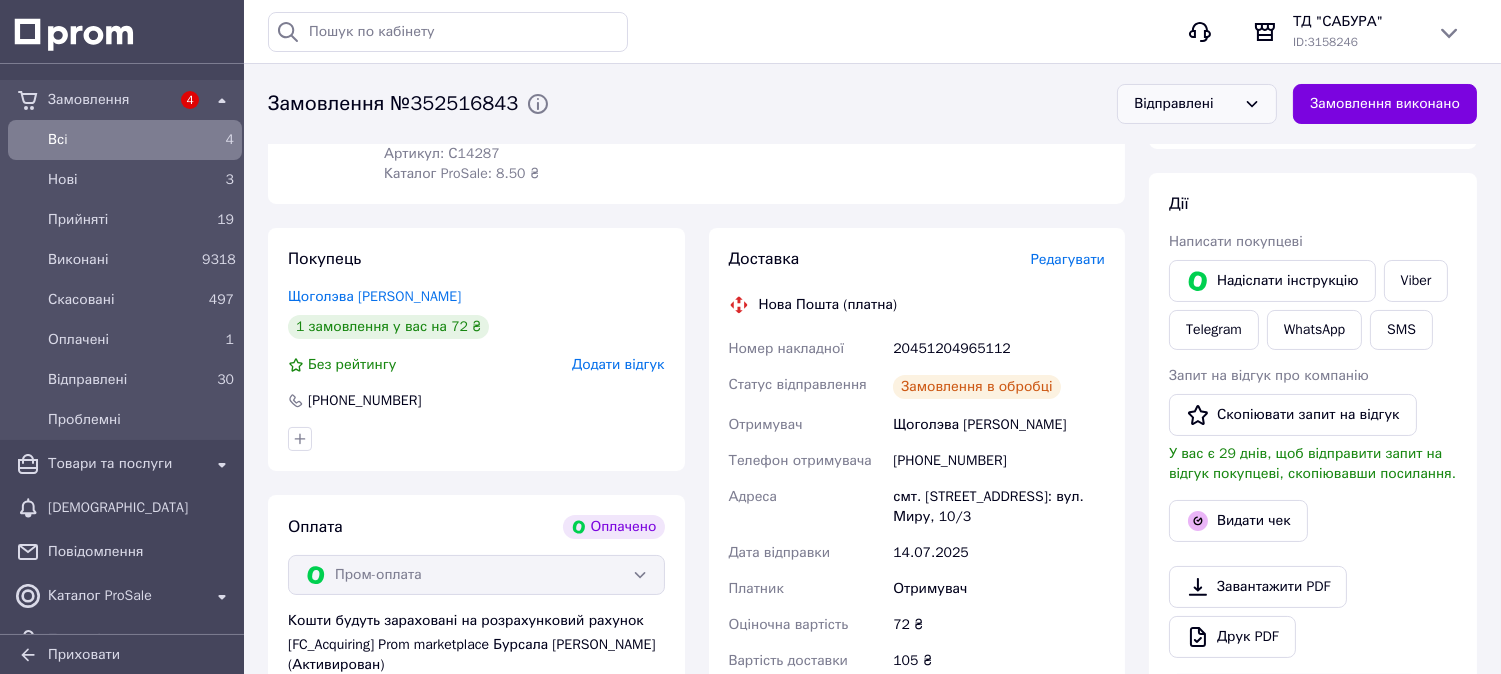 click on "Додати відгук" at bounding box center [618, 364] 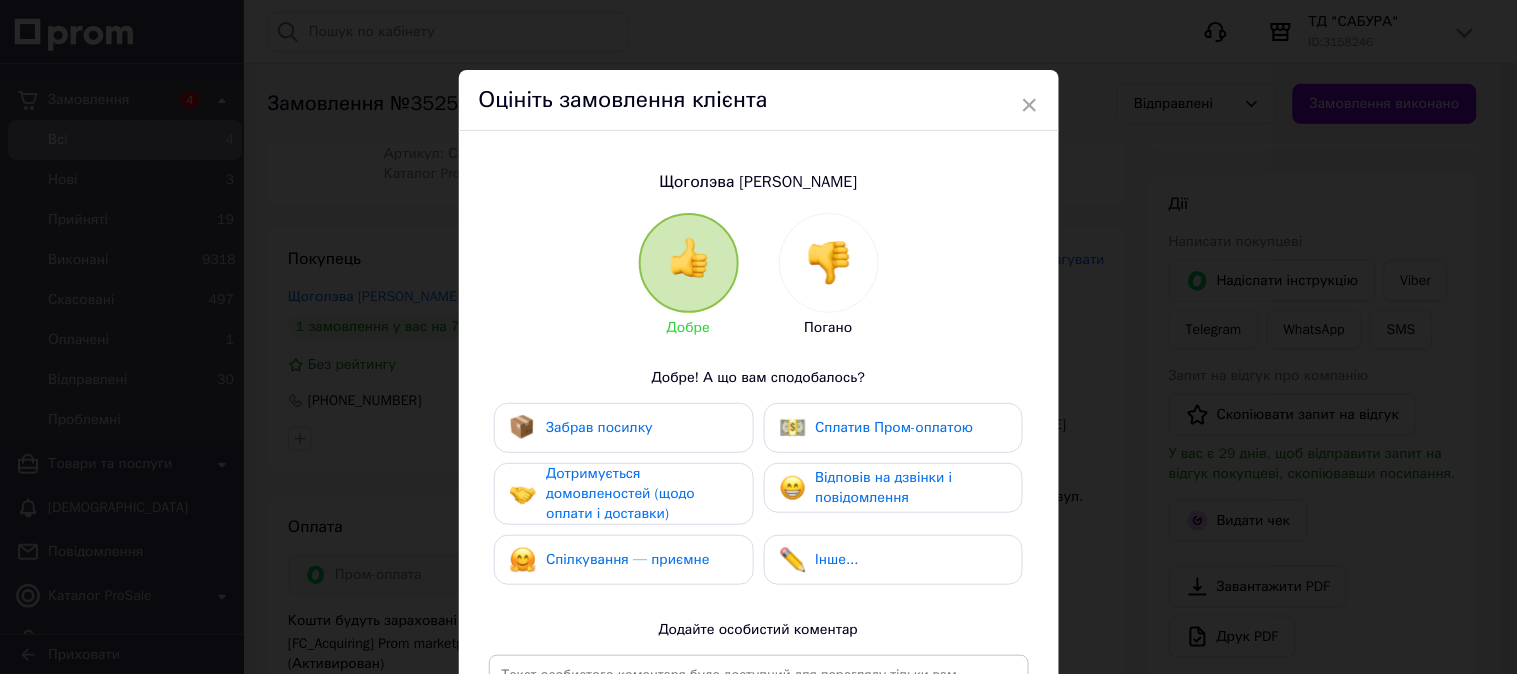 drag, startPoint x: 601, startPoint y: 440, endPoint x: 613, endPoint y: 498, distance: 59.22837 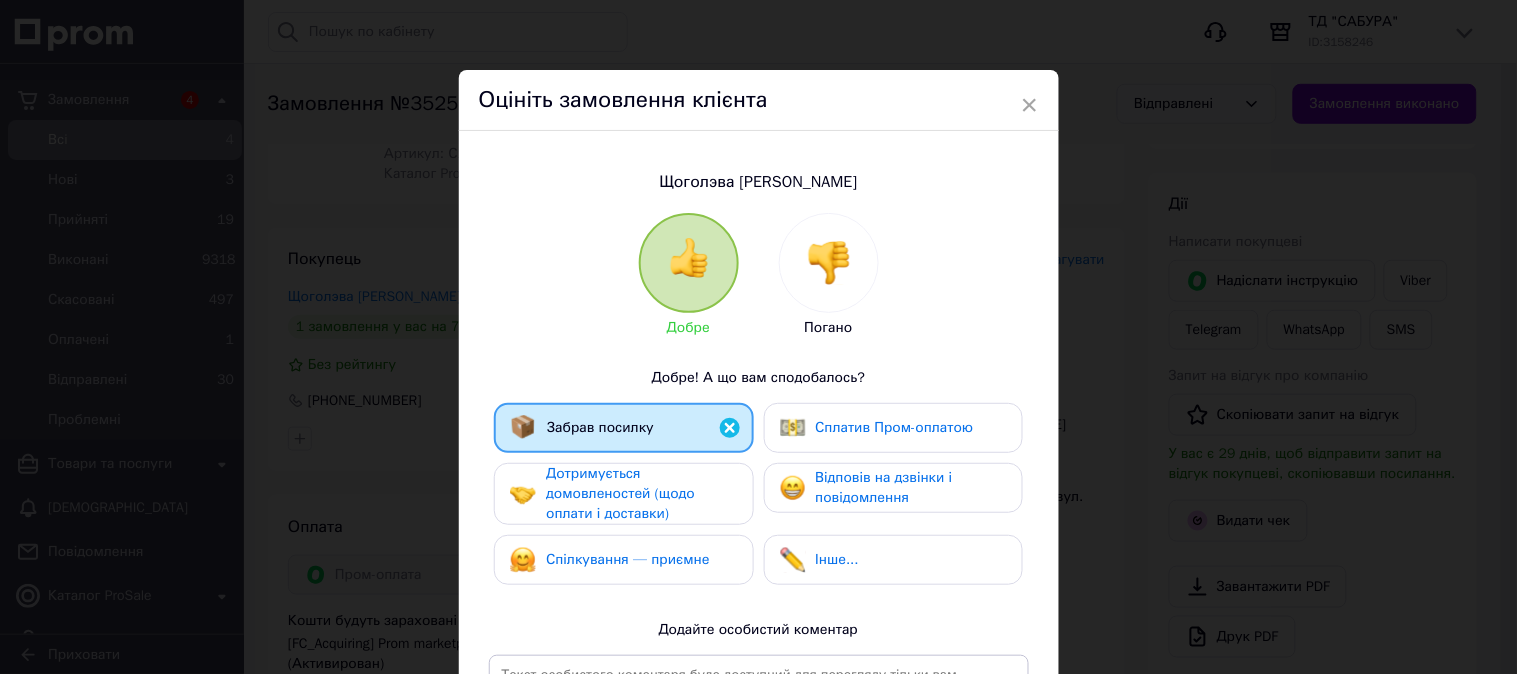 click on "Дотримується домовленостей (щодо оплати і доставки)" at bounding box center [620, 493] 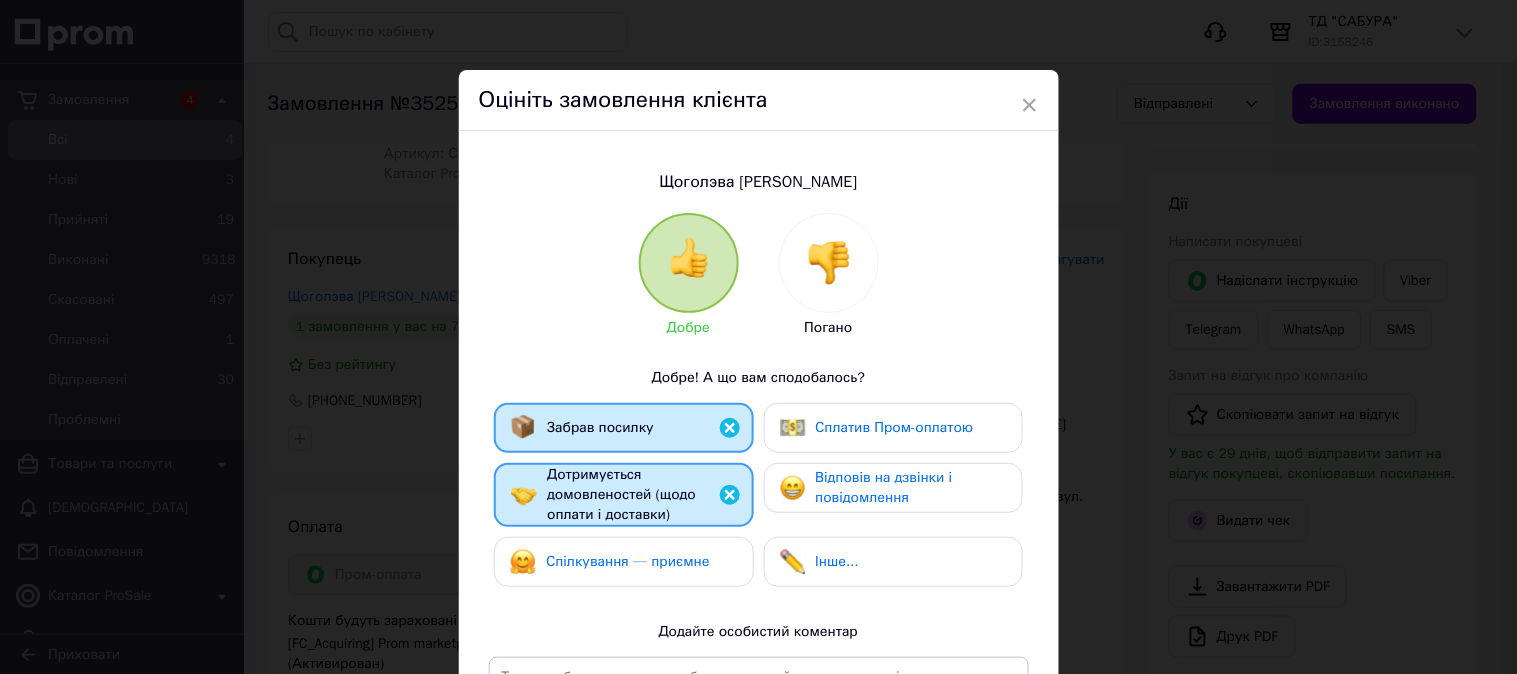 drag, startPoint x: 631, startPoint y: 571, endPoint x: 766, endPoint y: 544, distance: 137.67352 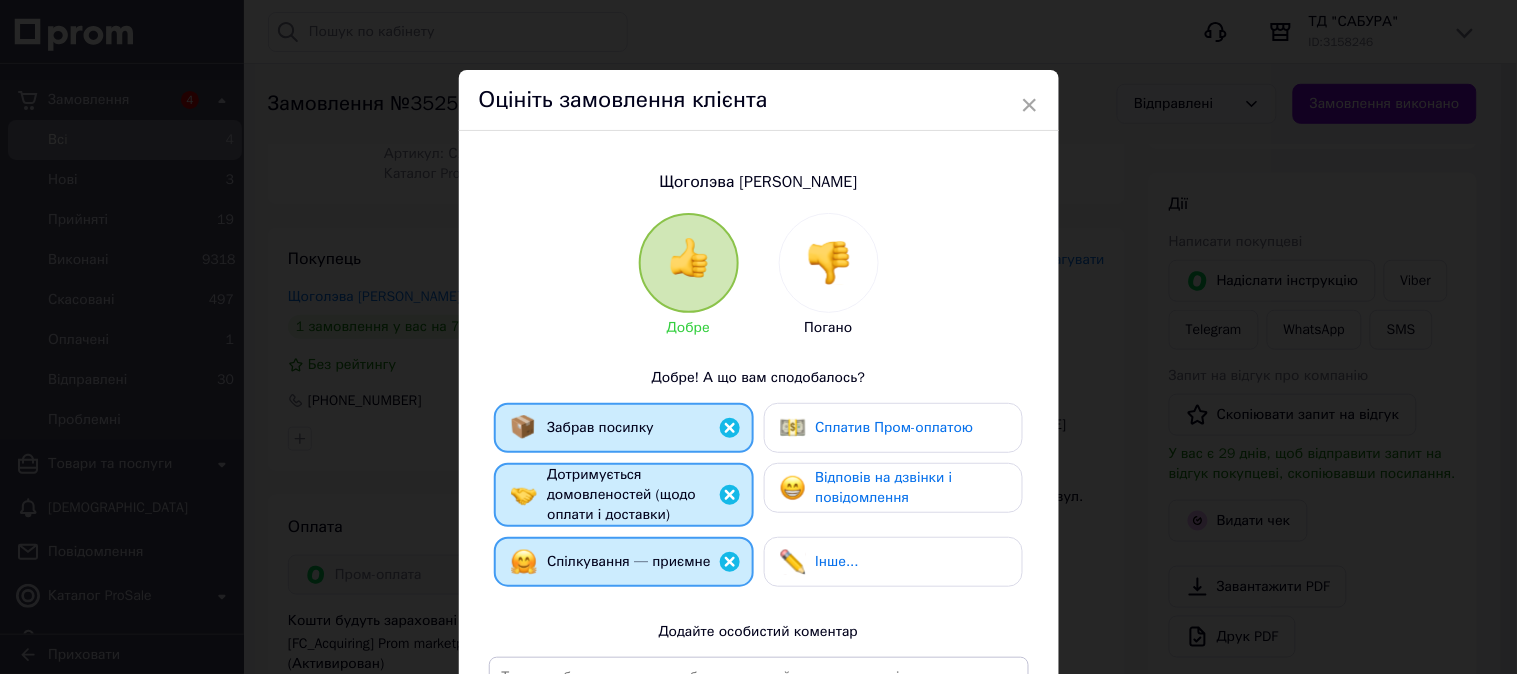 click on "Відповів на дзвінки і повідомлення" at bounding box center [884, 487] 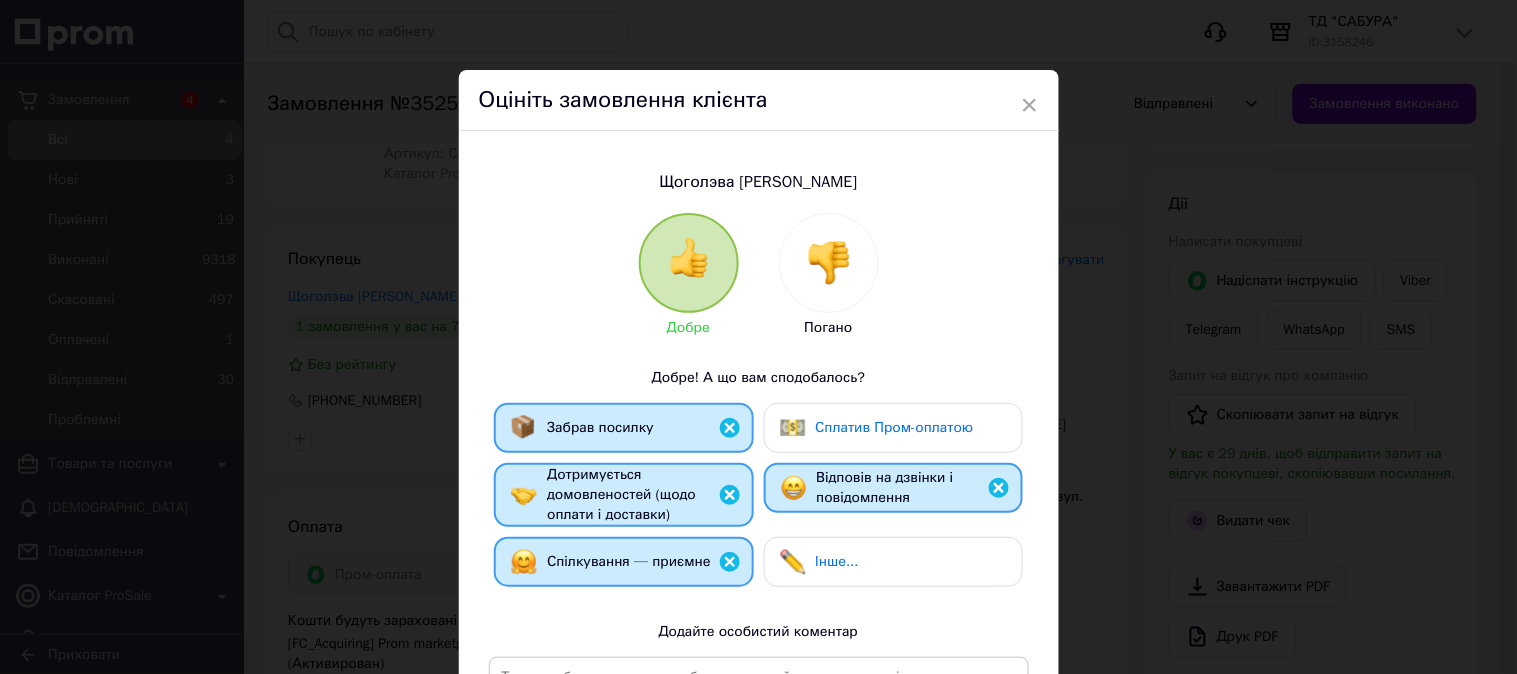 click on "Сплатив Пром-оплатою" at bounding box center [895, 427] 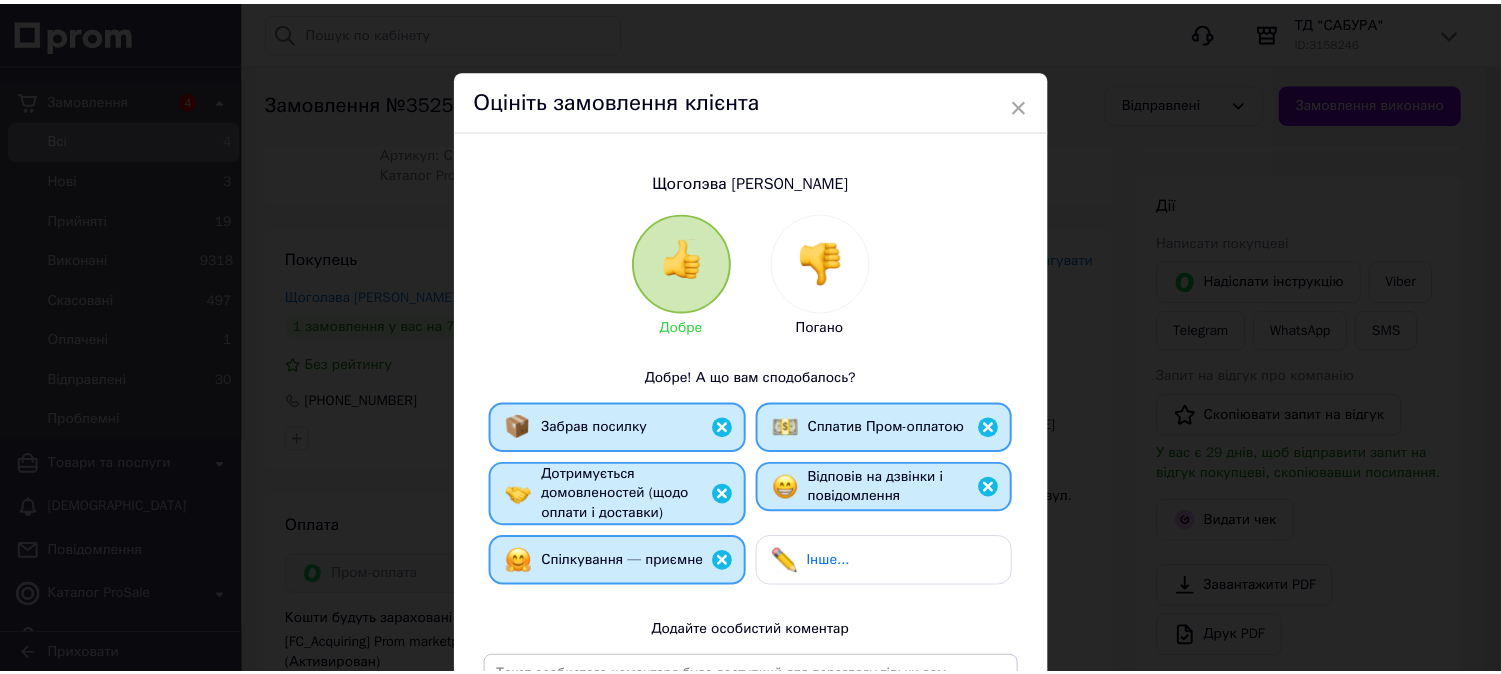 scroll, scrollTop: 314, scrollLeft: 0, axis: vertical 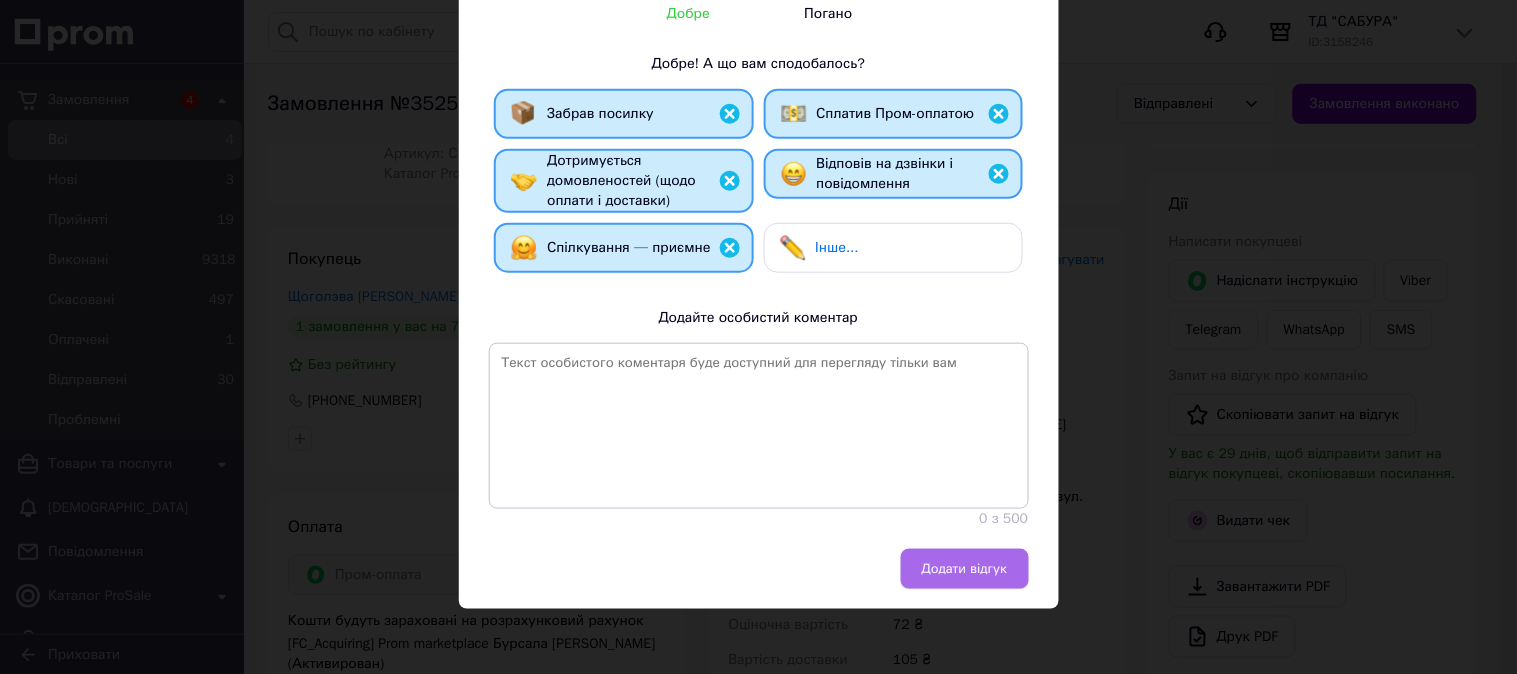 click on "Додати відгук" at bounding box center (965, 569) 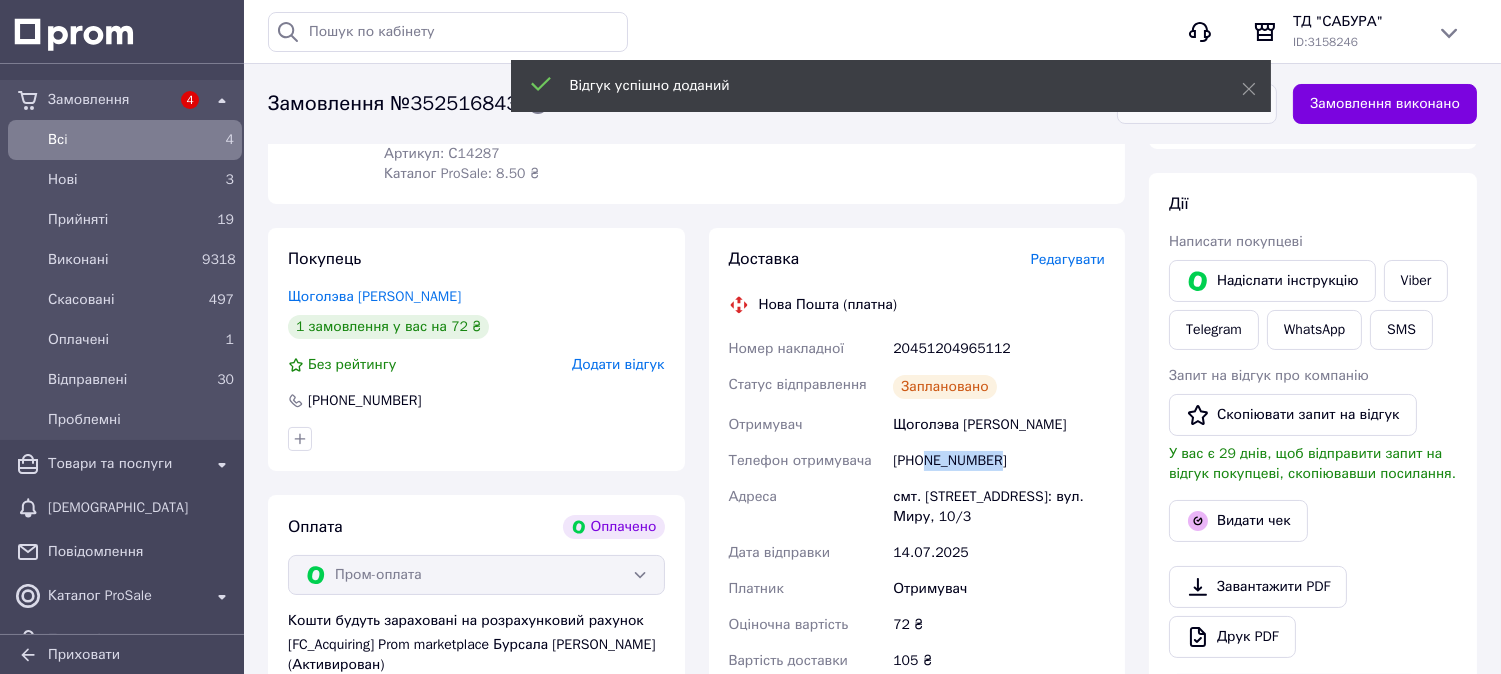 drag, startPoint x: 924, startPoint y: 438, endPoint x: 987, endPoint y: 442, distance: 63.126858 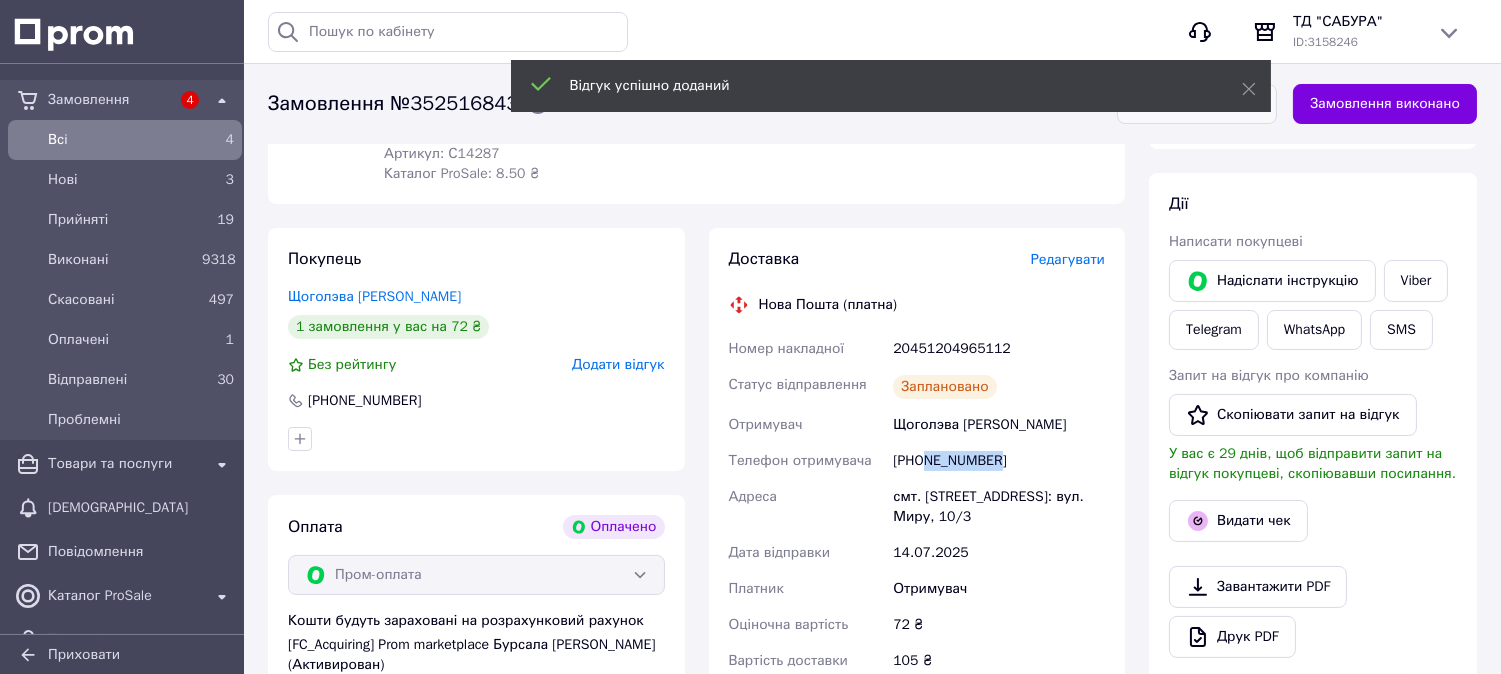 copy on "508199815" 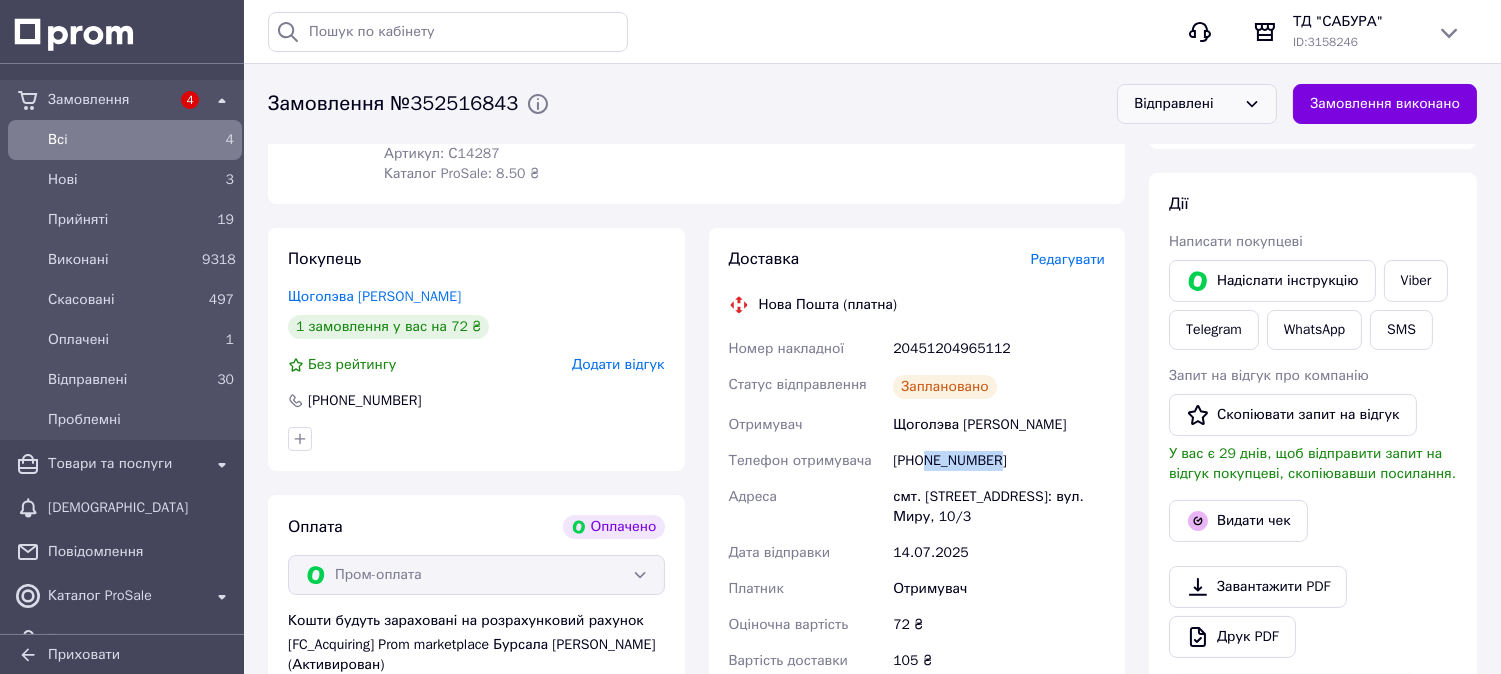 scroll, scrollTop: 0, scrollLeft: 0, axis: both 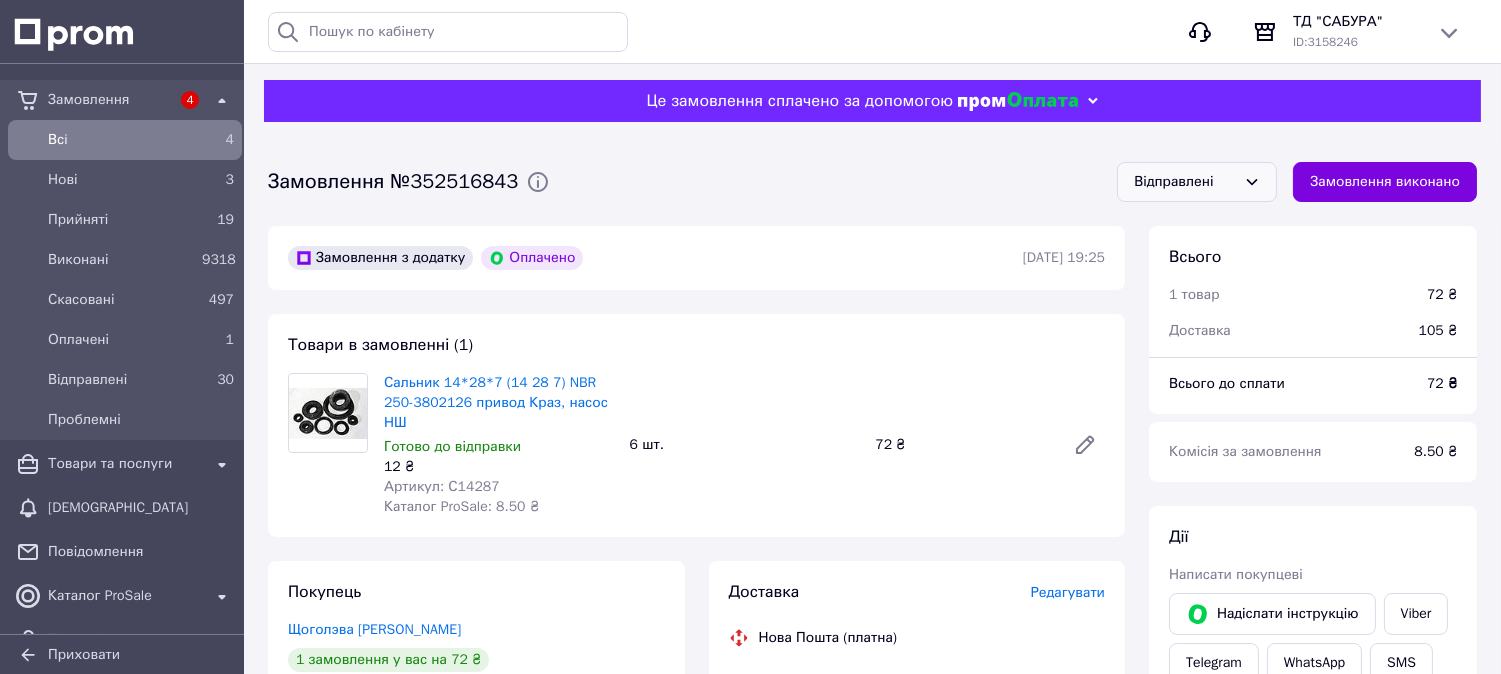 click on "Всi" at bounding box center [121, 140] 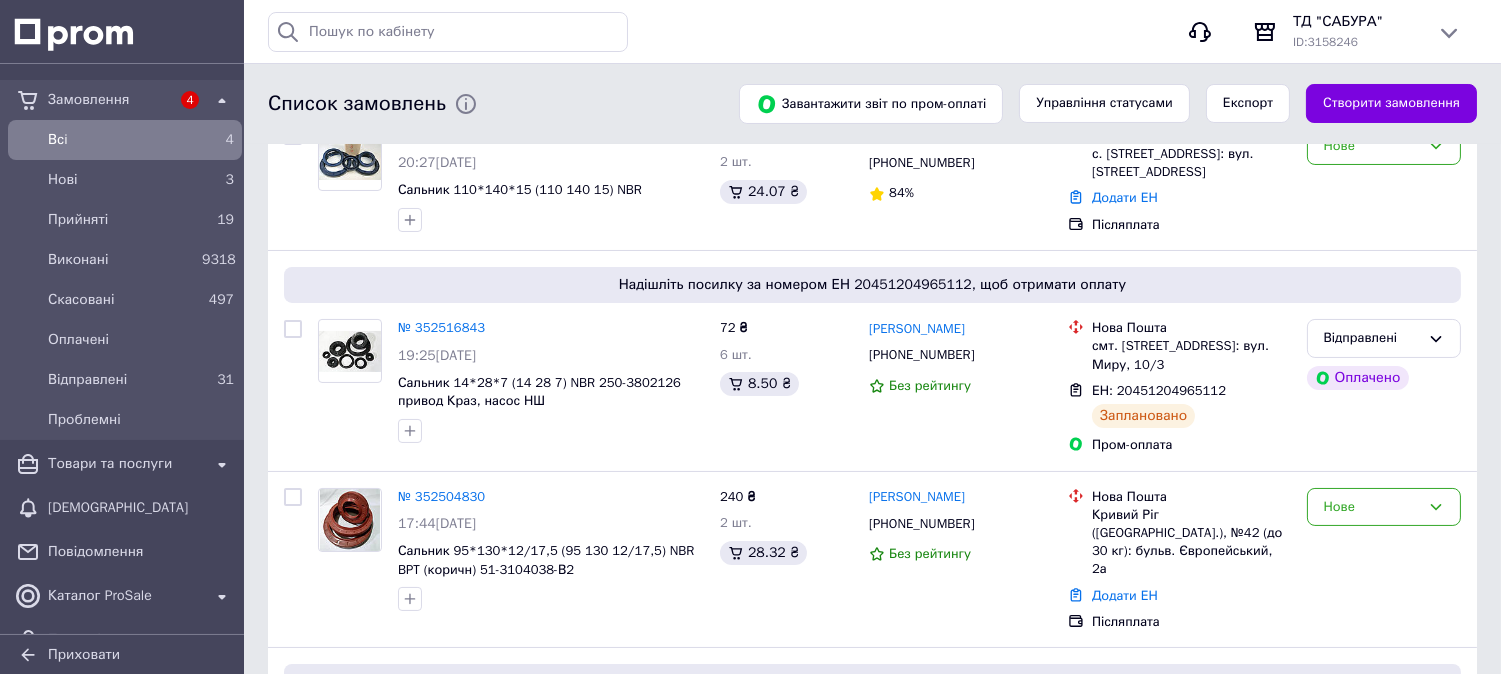scroll, scrollTop: 444, scrollLeft: 0, axis: vertical 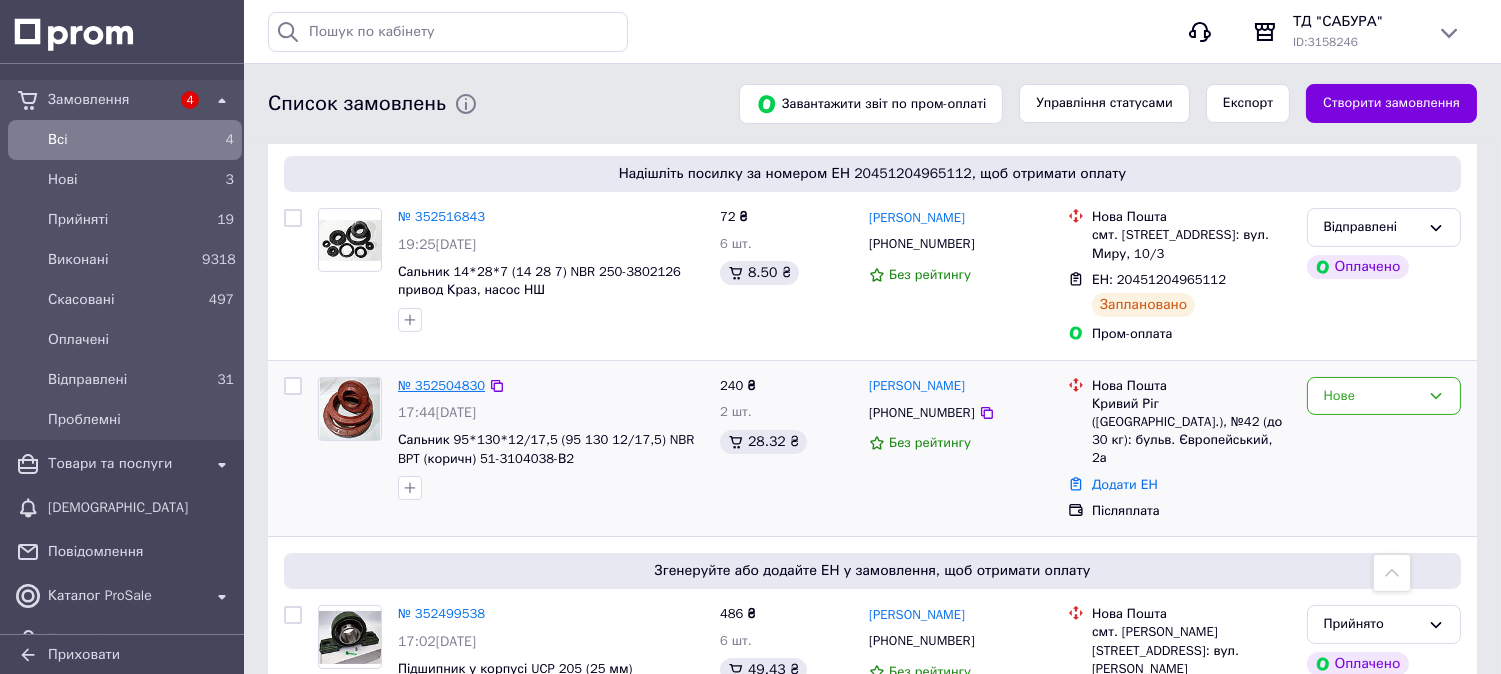 click on "№ 352504830" at bounding box center (441, 385) 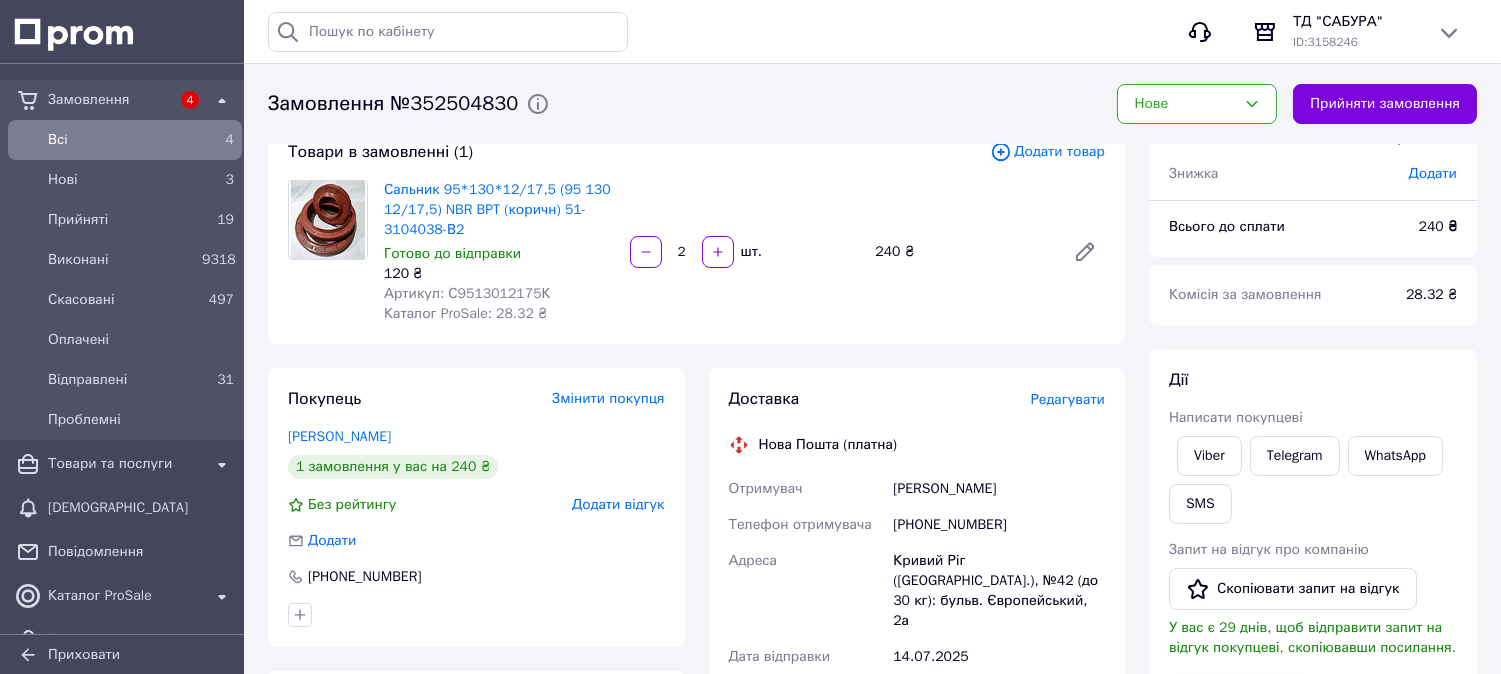scroll, scrollTop: 0, scrollLeft: 0, axis: both 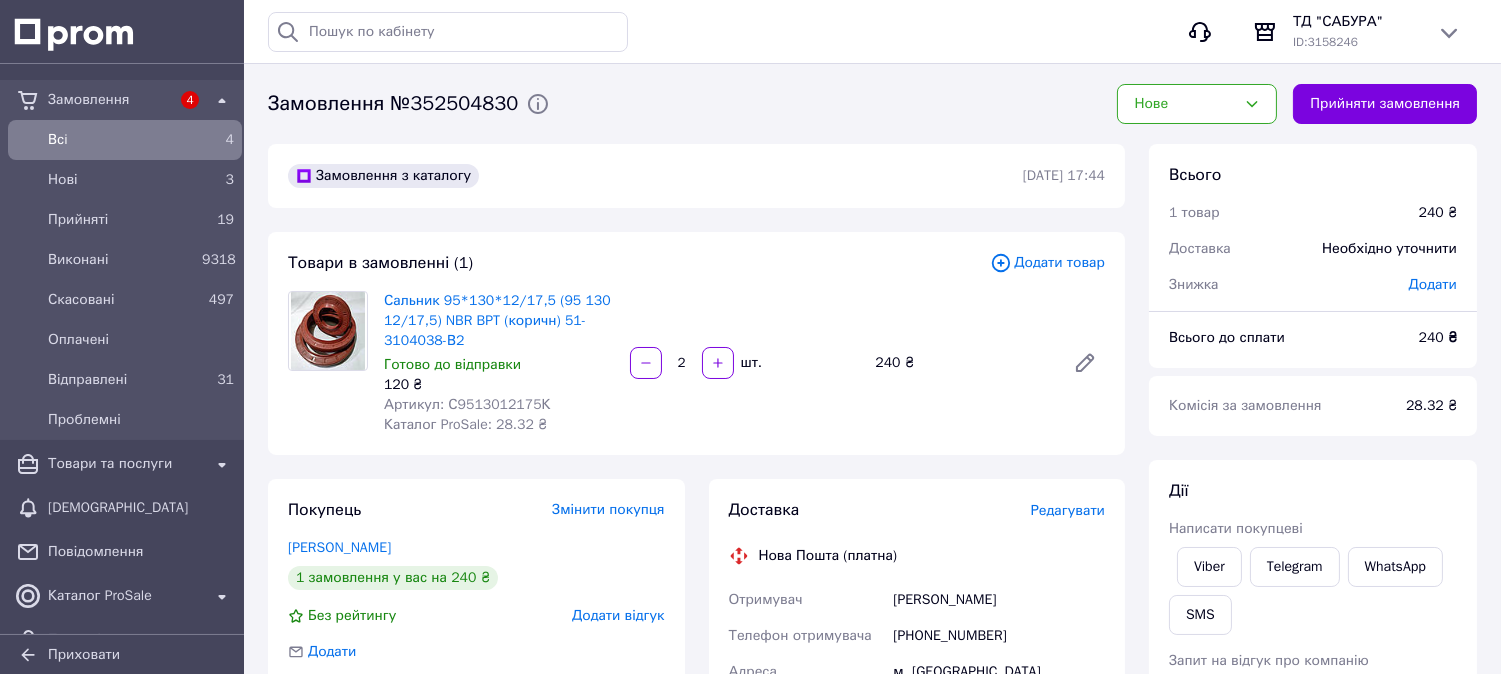 click on "Всi" at bounding box center [121, 140] 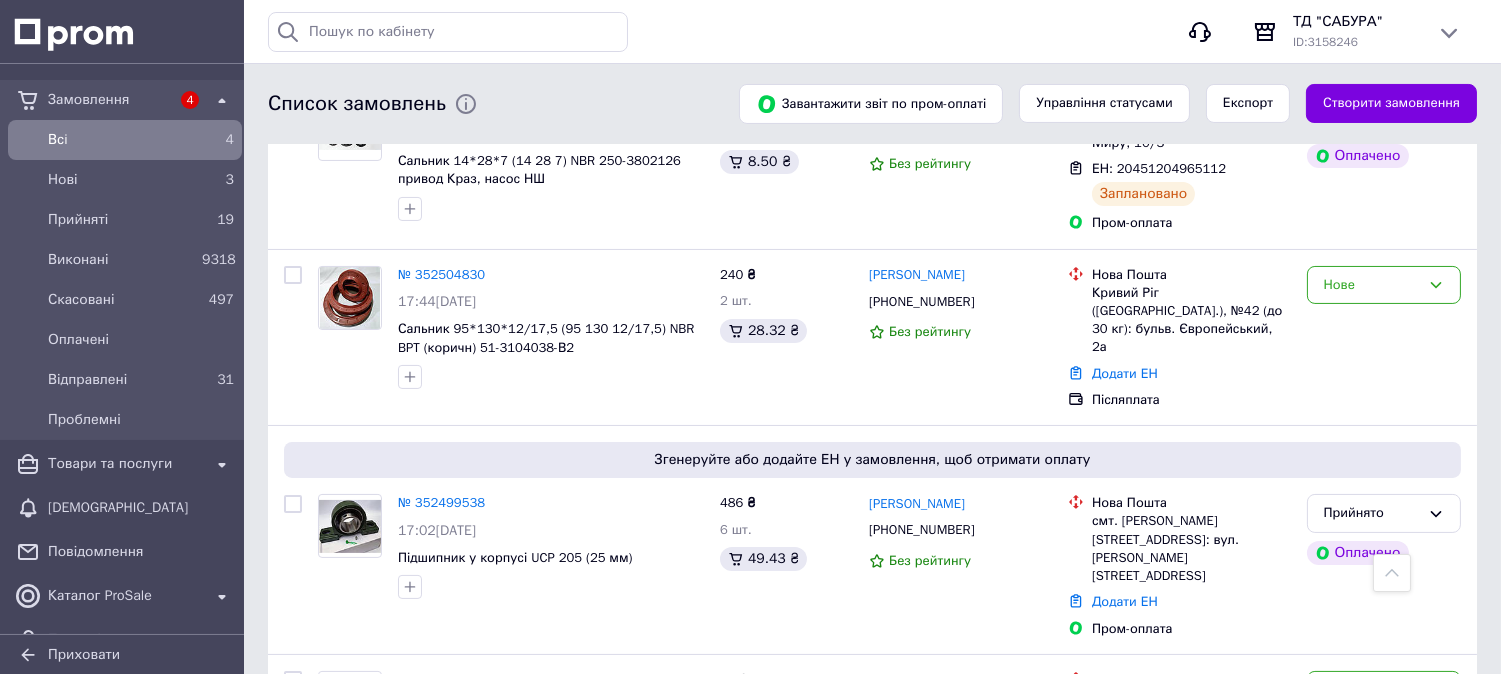 scroll, scrollTop: 666, scrollLeft: 0, axis: vertical 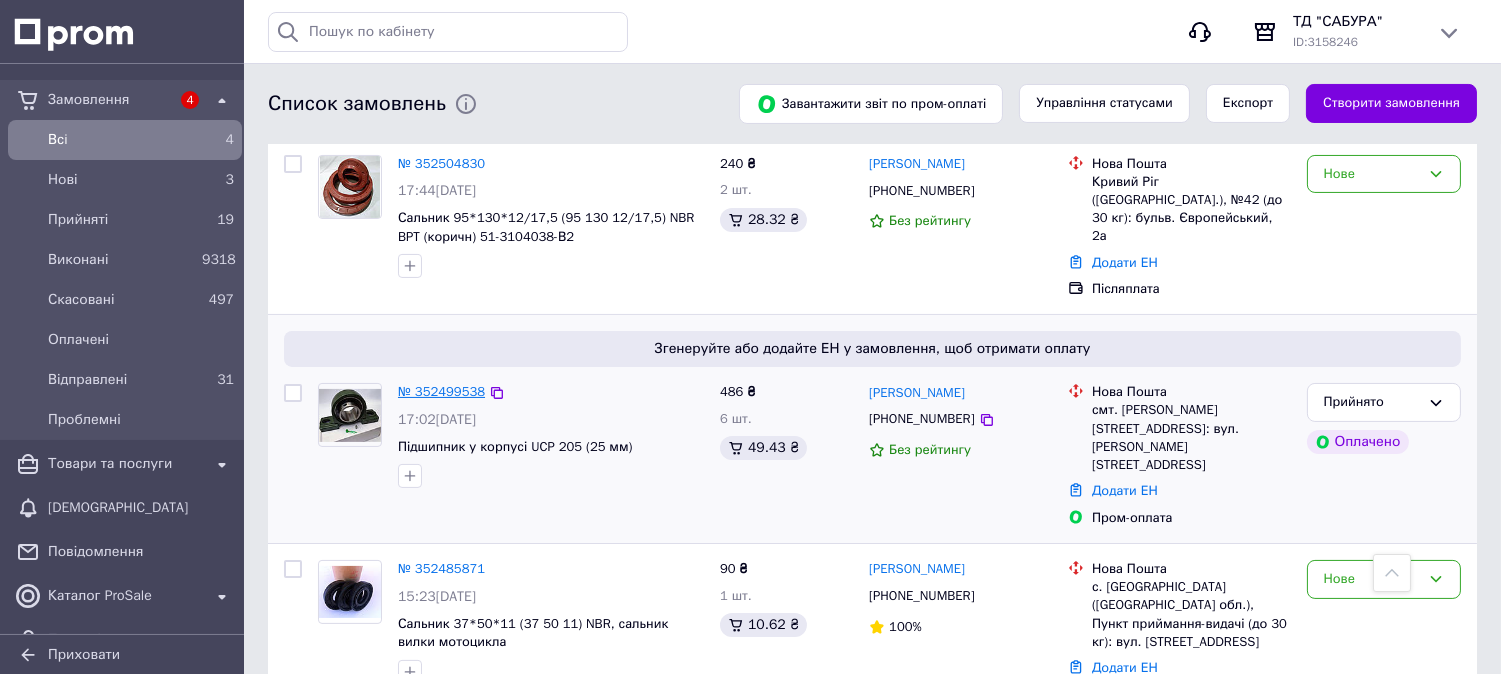 click on "№ 352499538" at bounding box center [441, 391] 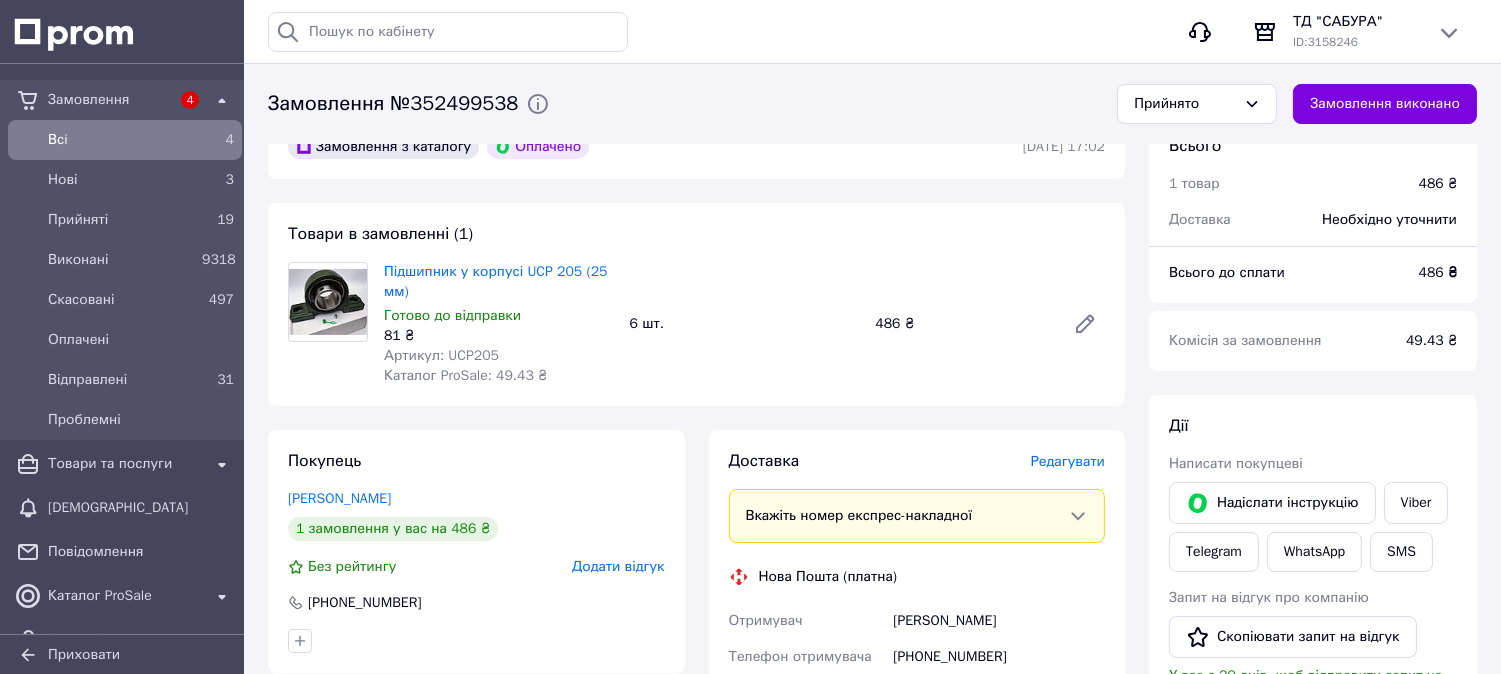 scroll, scrollTop: 333, scrollLeft: 0, axis: vertical 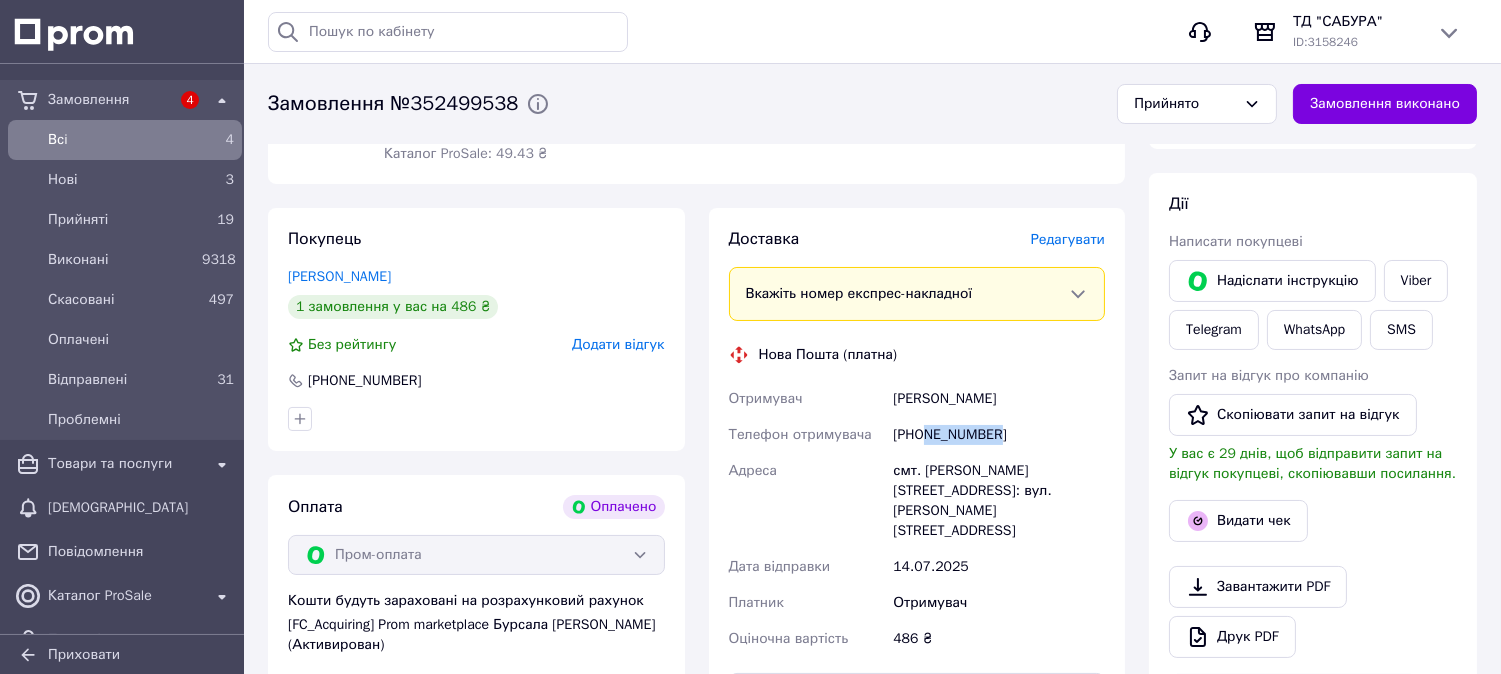drag, startPoint x: 925, startPoint y: 437, endPoint x: 1024, endPoint y: 440, distance: 99.04544 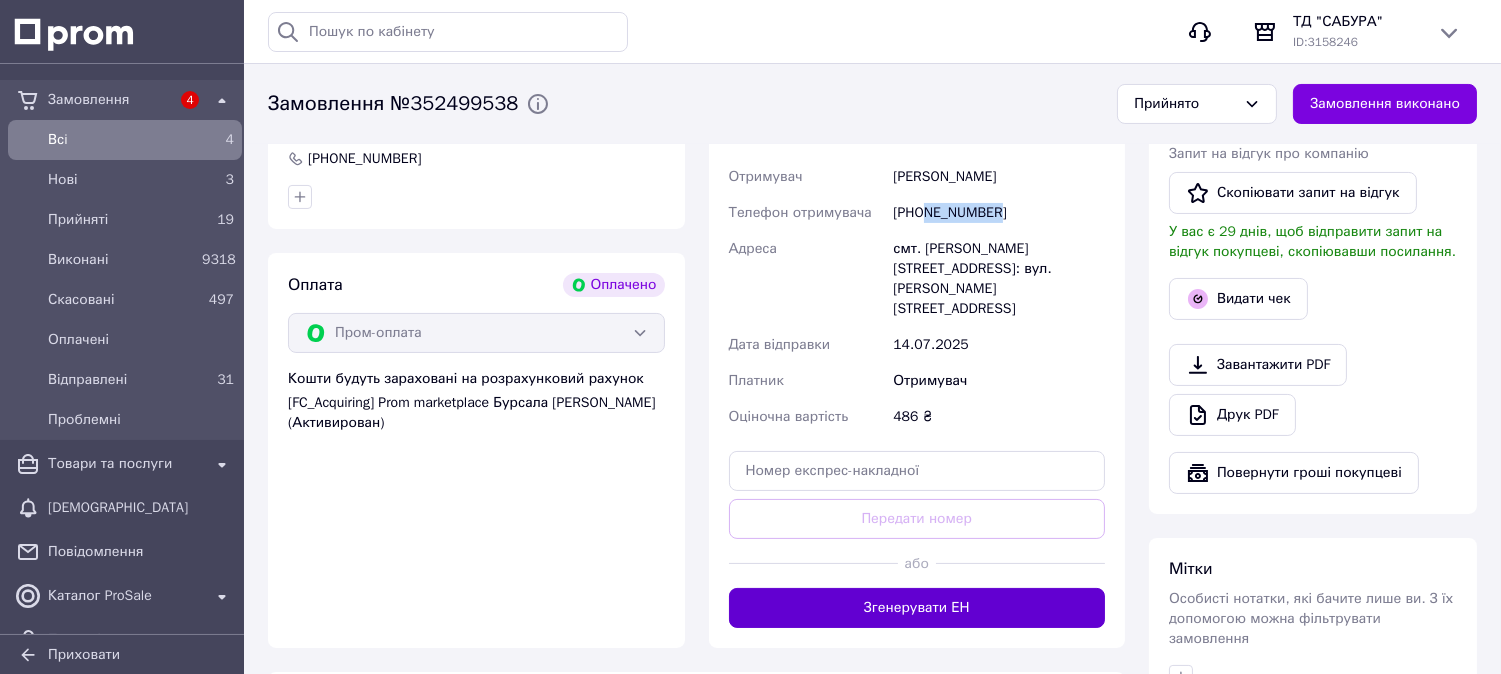 click on "Згенерувати ЕН" at bounding box center (917, 608) 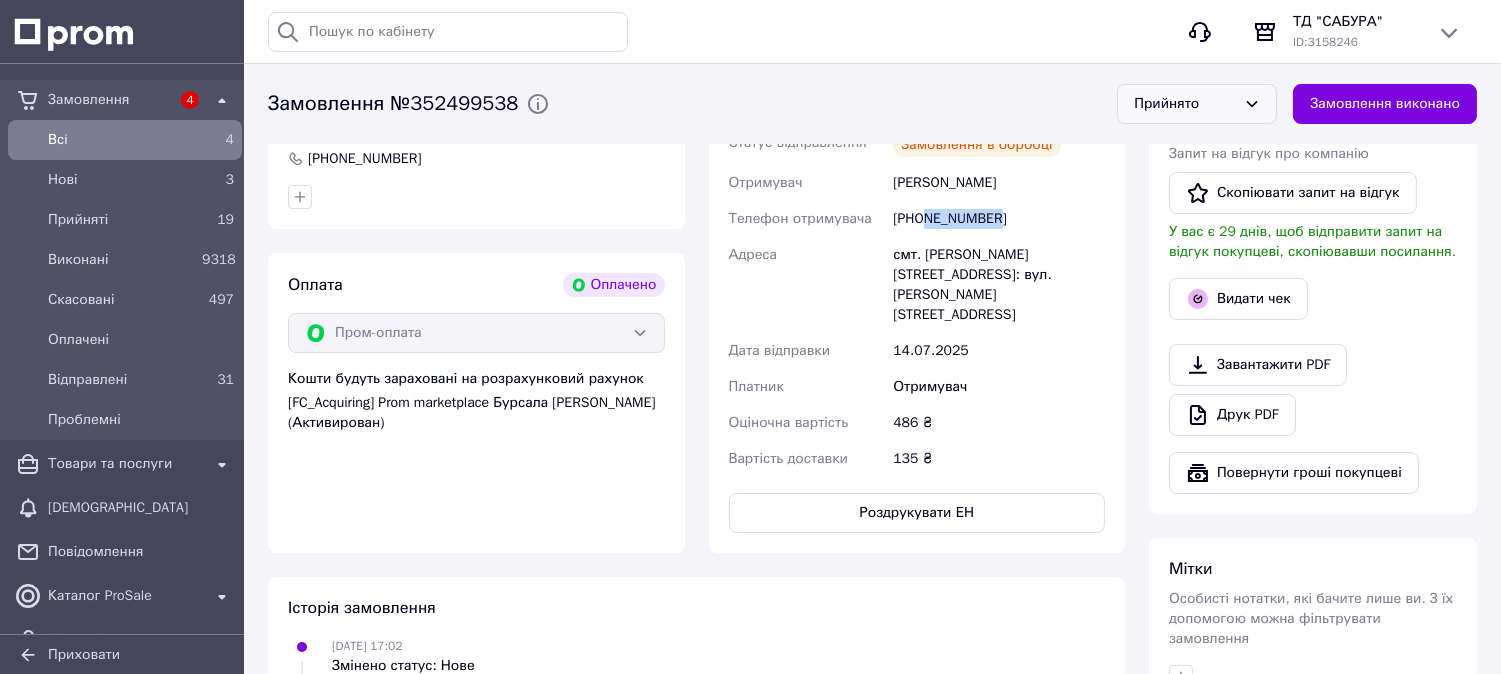 click on "Прийнято" at bounding box center [1185, 104] 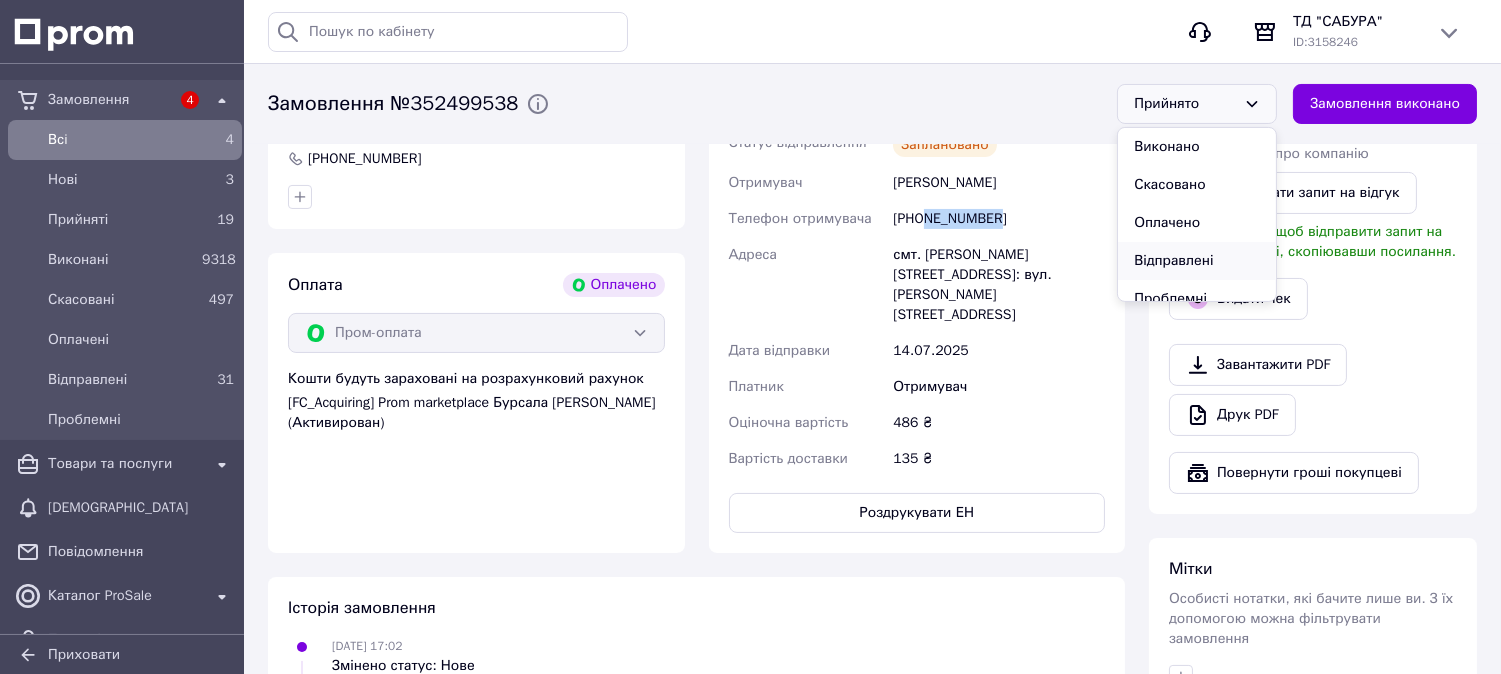 click on "Відправлені" at bounding box center (1197, 261) 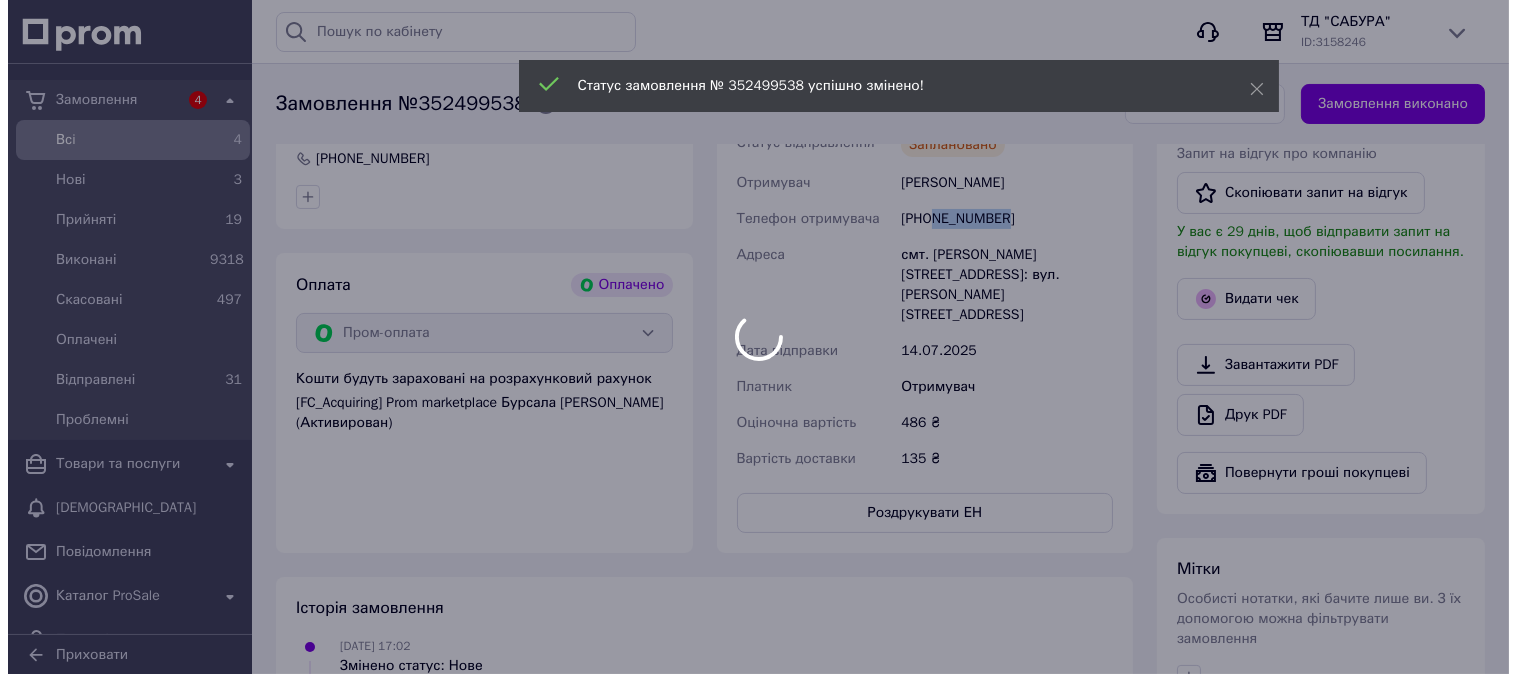 scroll, scrollTop: 333, scrollLeft: 0, axis: vertical 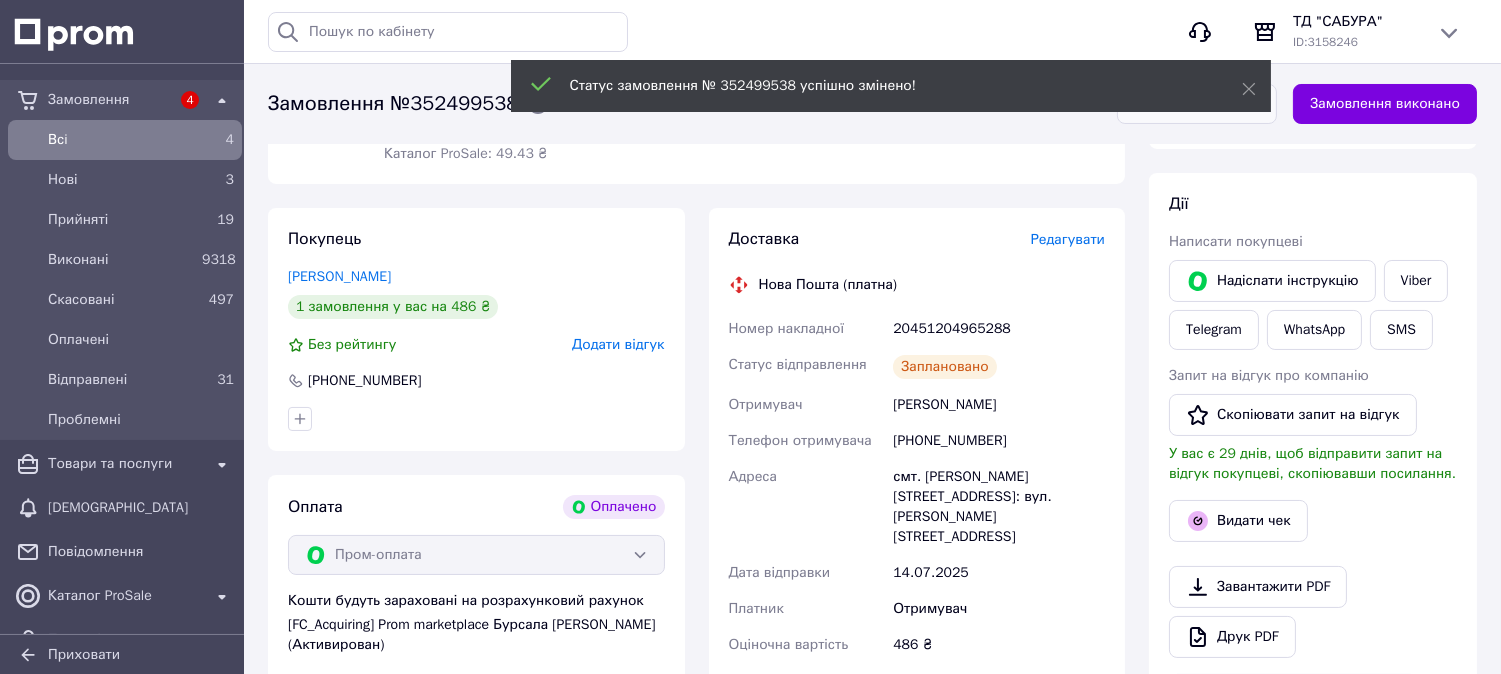 click on "Додати відгук" at bounding box center (618, 344) 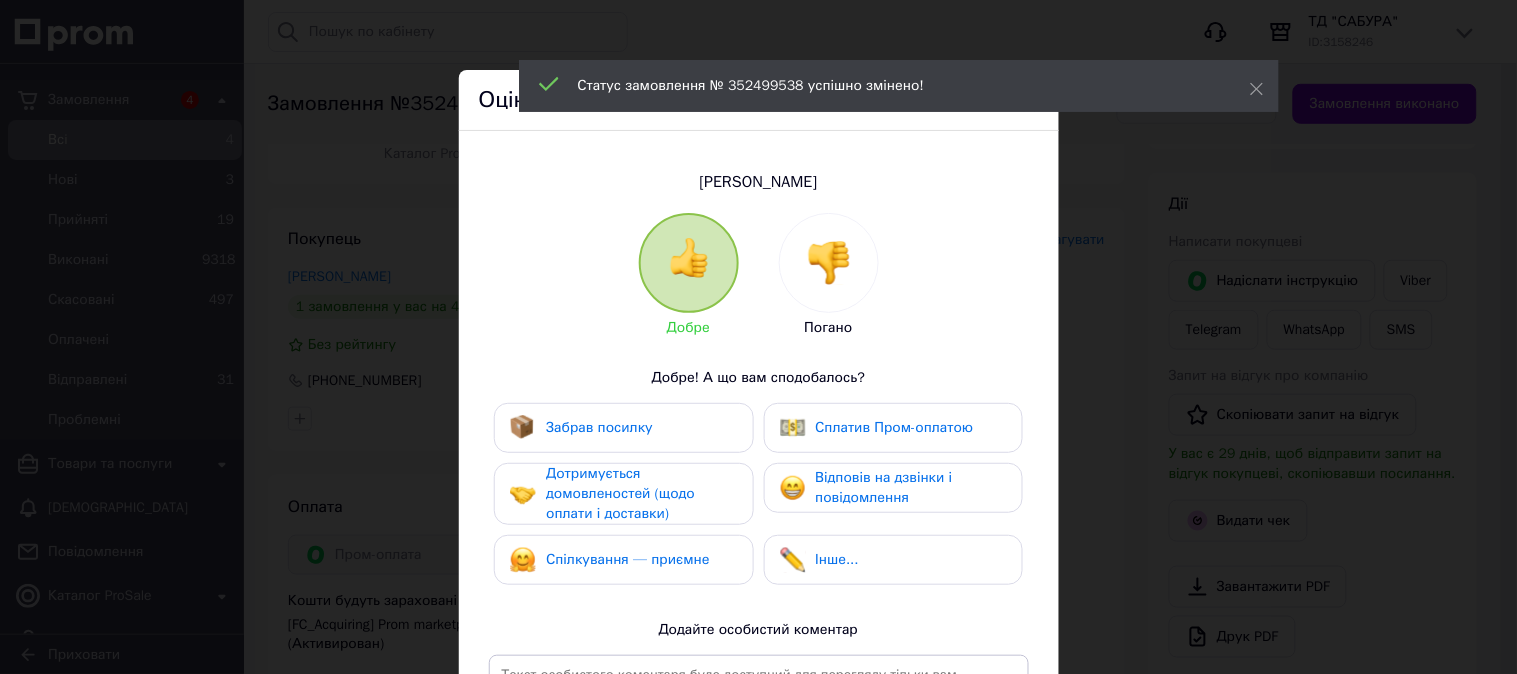 click on "Забрав посилку" at bounding box center [581, 428] 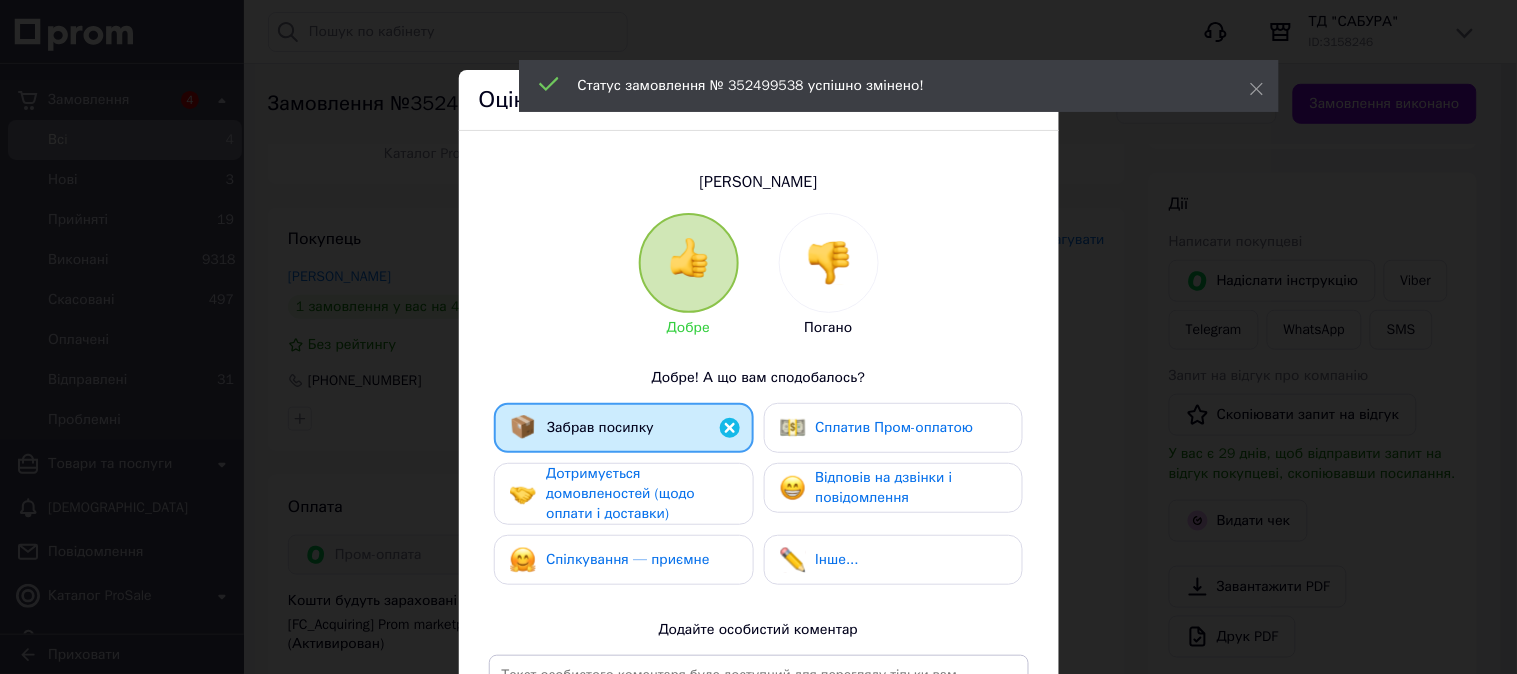drag, startPoint x: 617, startPoint y: 477, endPoint x: 617, endPoint y: 527, distance: 50 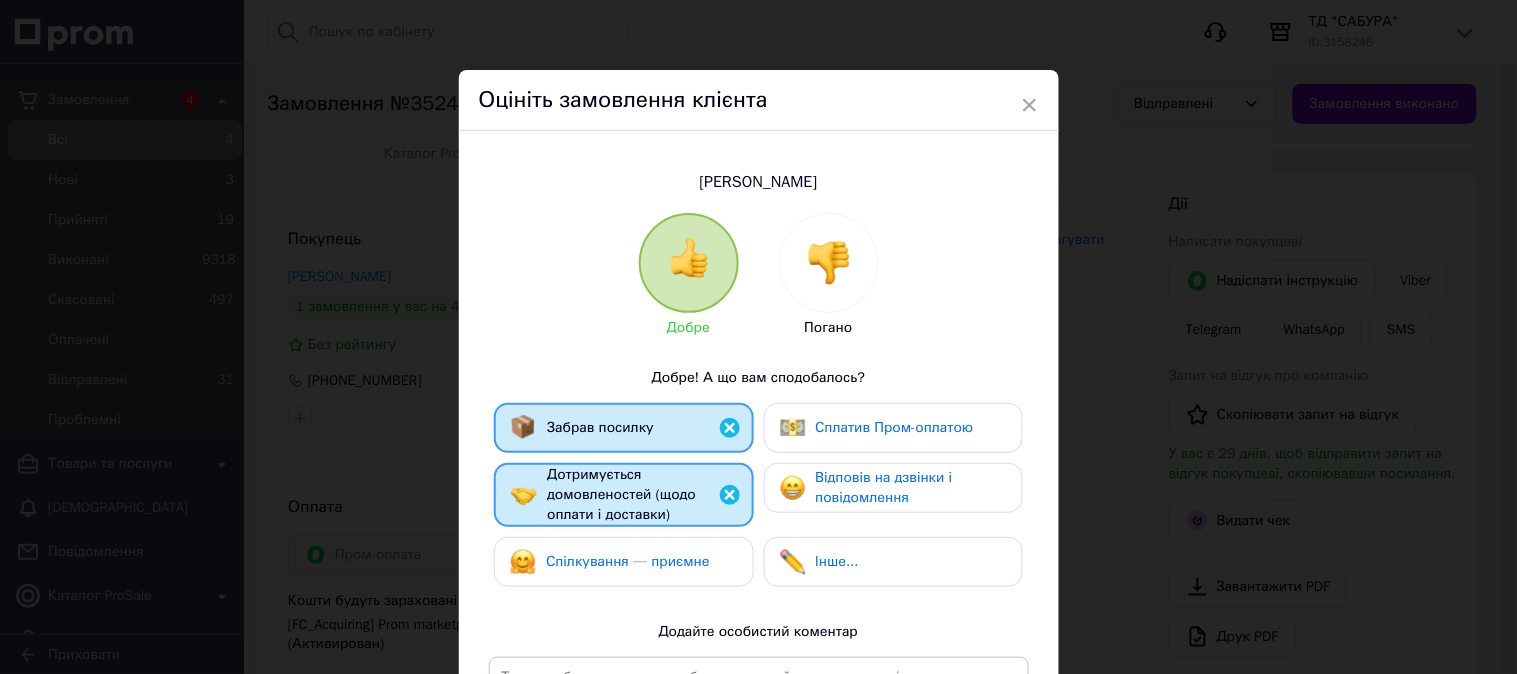 click on "Спілкування — приємне" at bounding box center [610, 562] 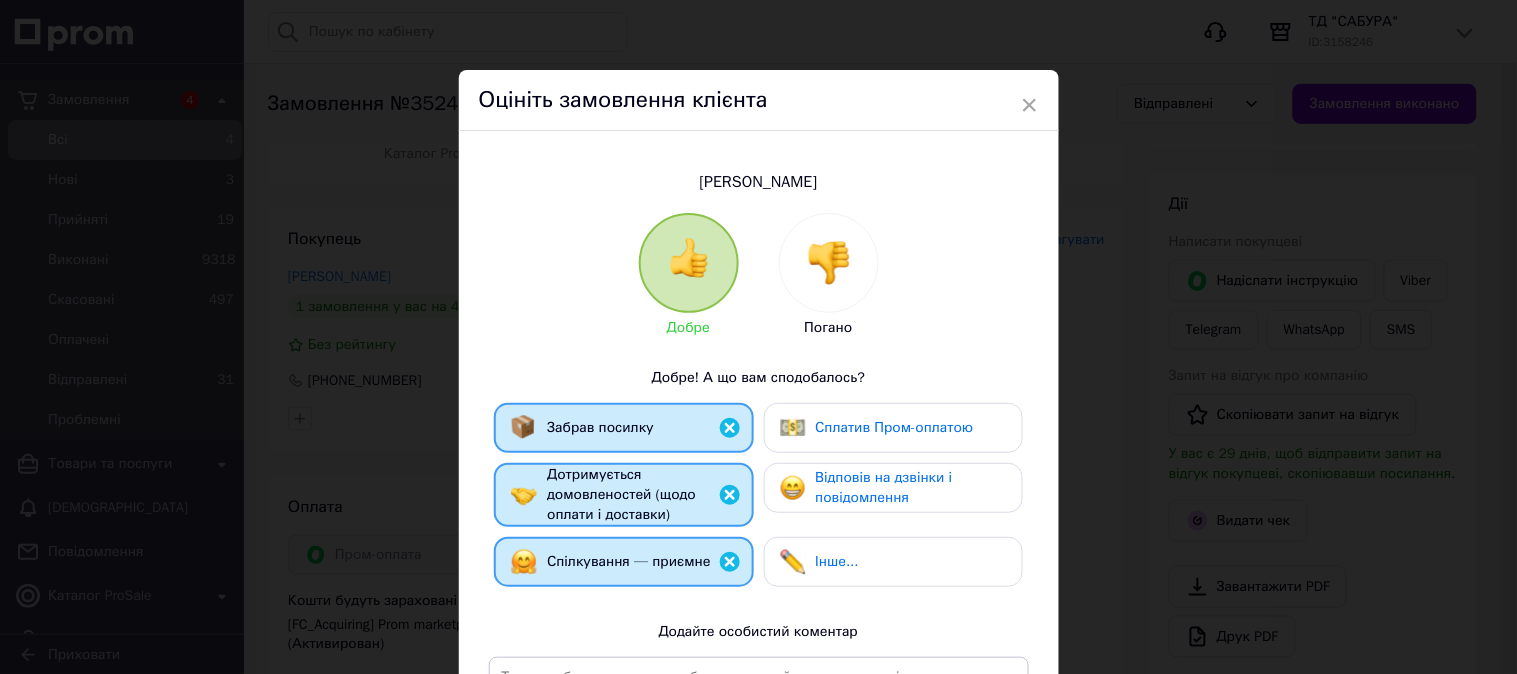 click on "Сплатив Пром-оплатою" at bounding box center (895, 427) 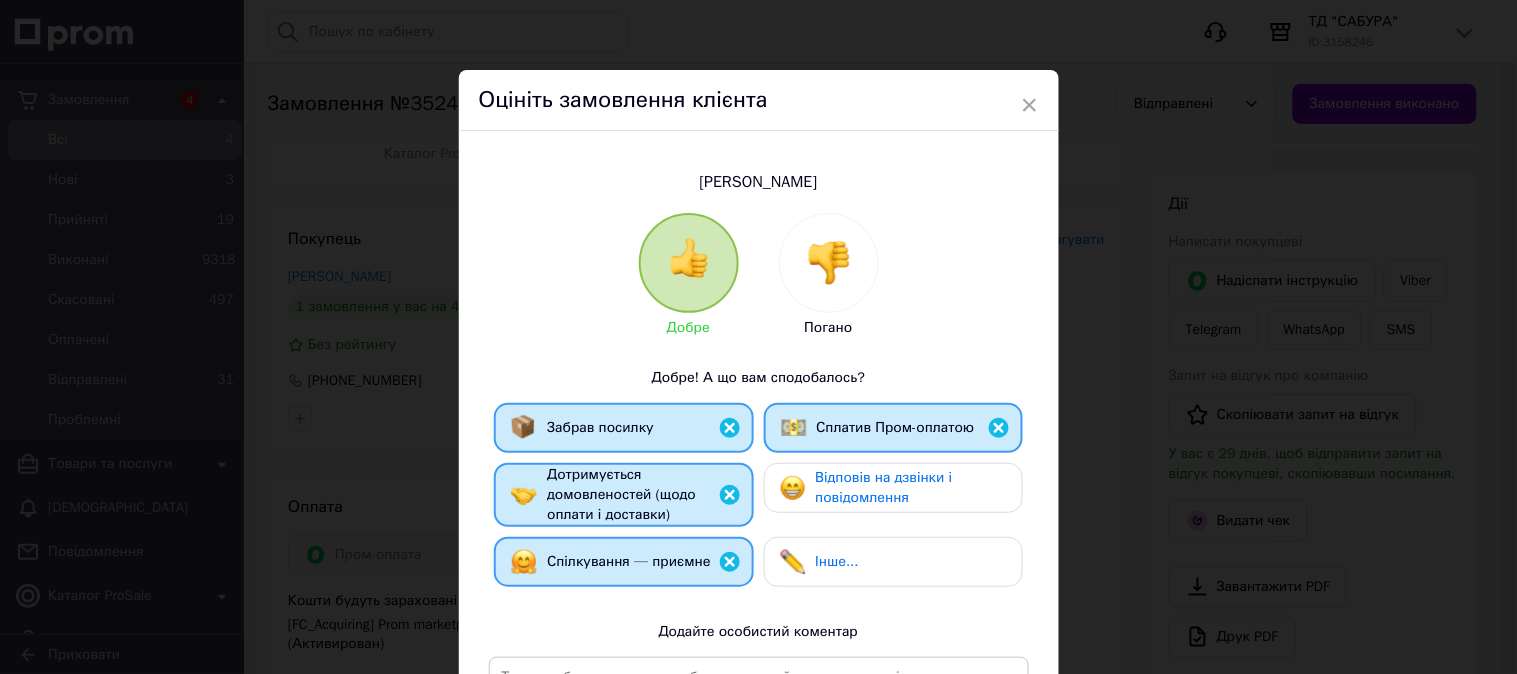click on "Відповів на дзвінки і повідомлення" at bounding box center [884, 487] 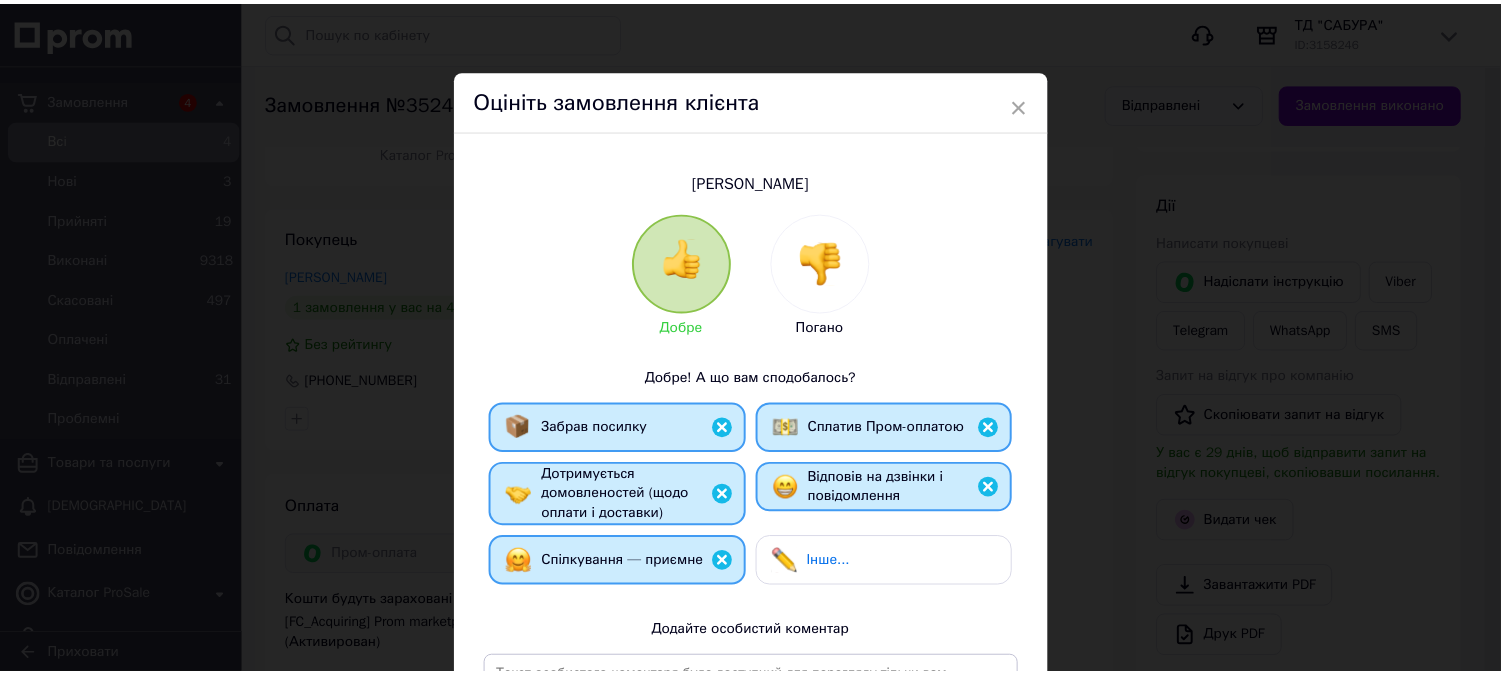 scroll, scrollTop: 314, scrollLeft: 0, axis: vertical 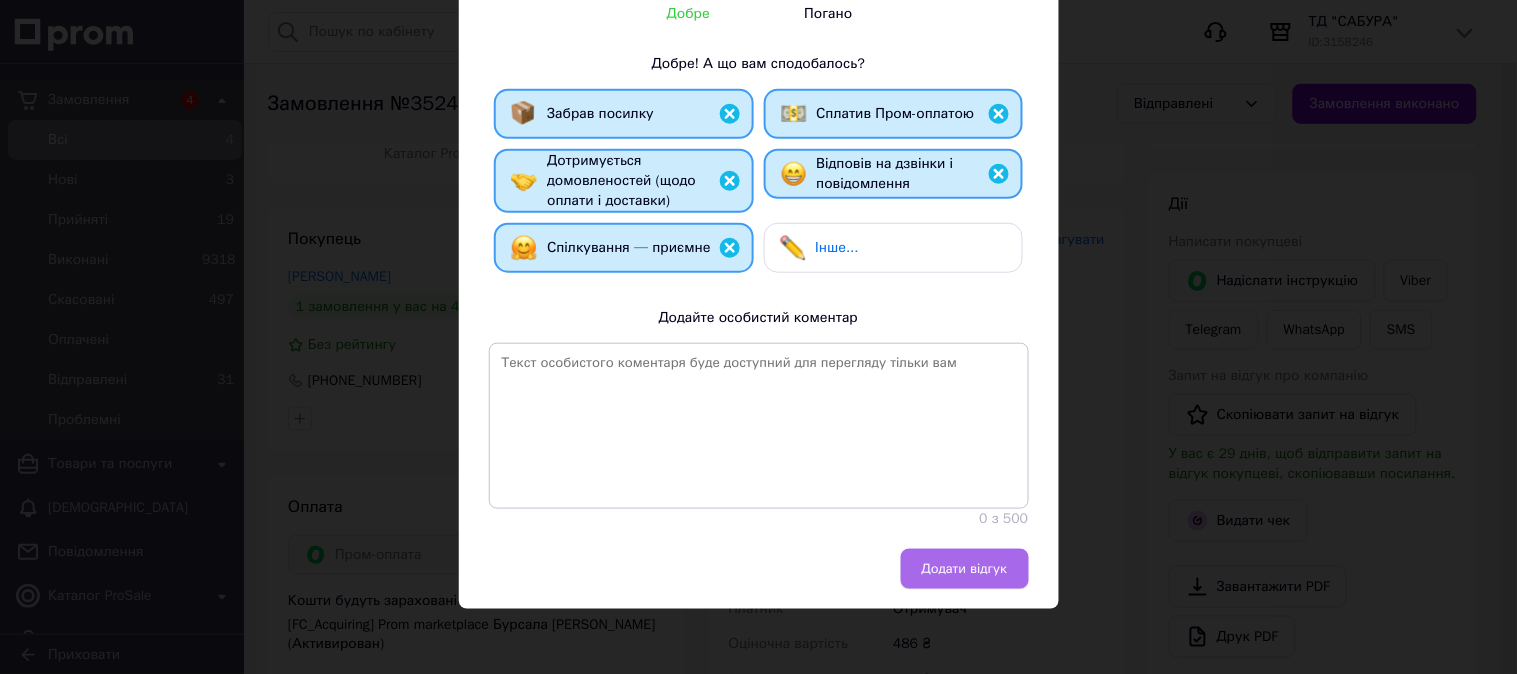 click on "Додати відгук" at bounding box center [965, 569] 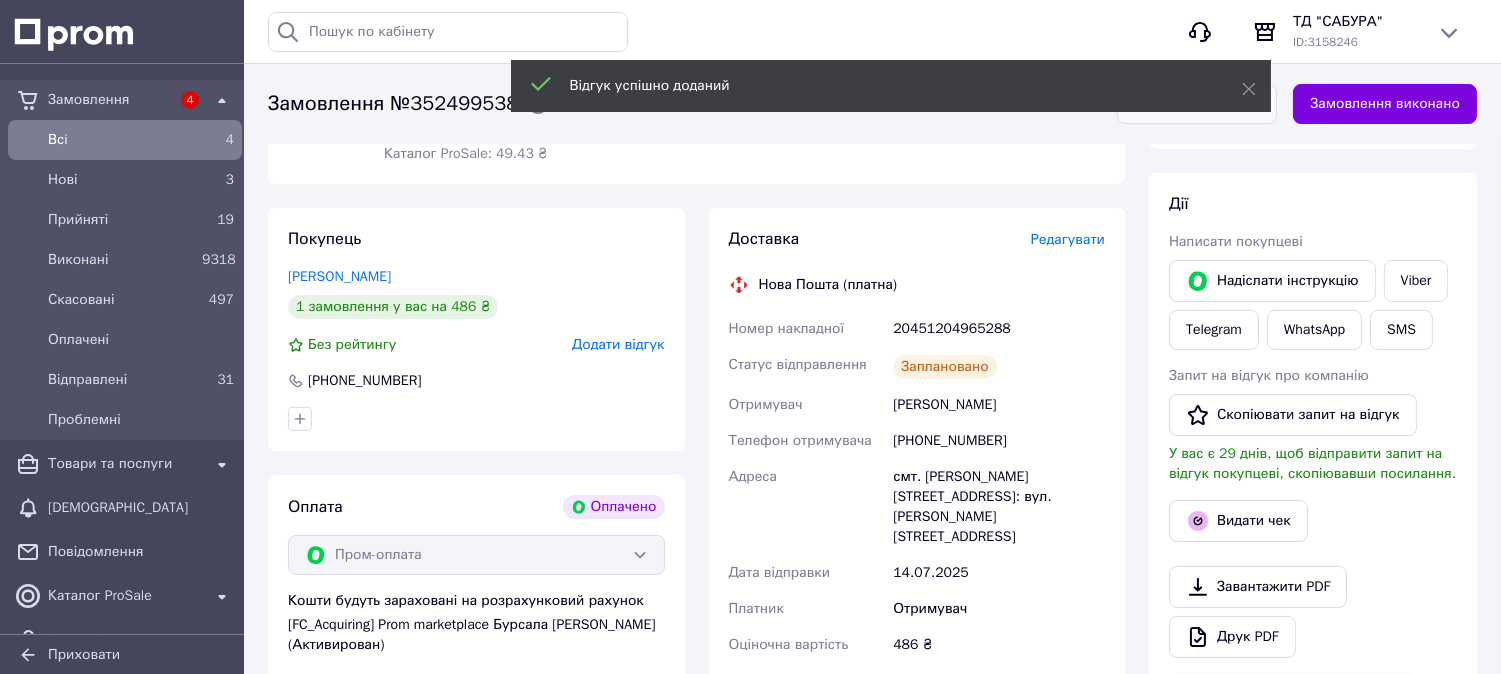 scroll, scrollTop: 111, scrollLeft: 0, axis: vertical 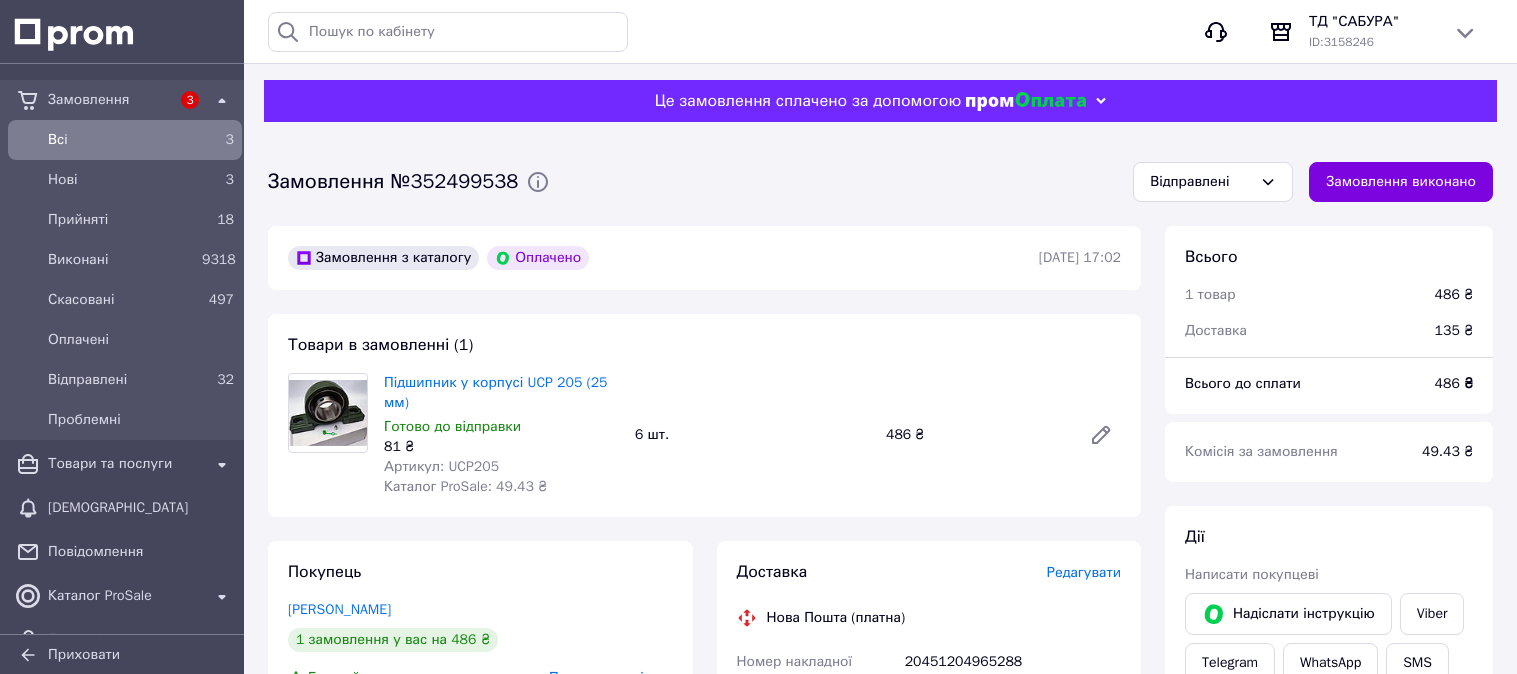 click on "Всi" at bounding box center (121, 140) 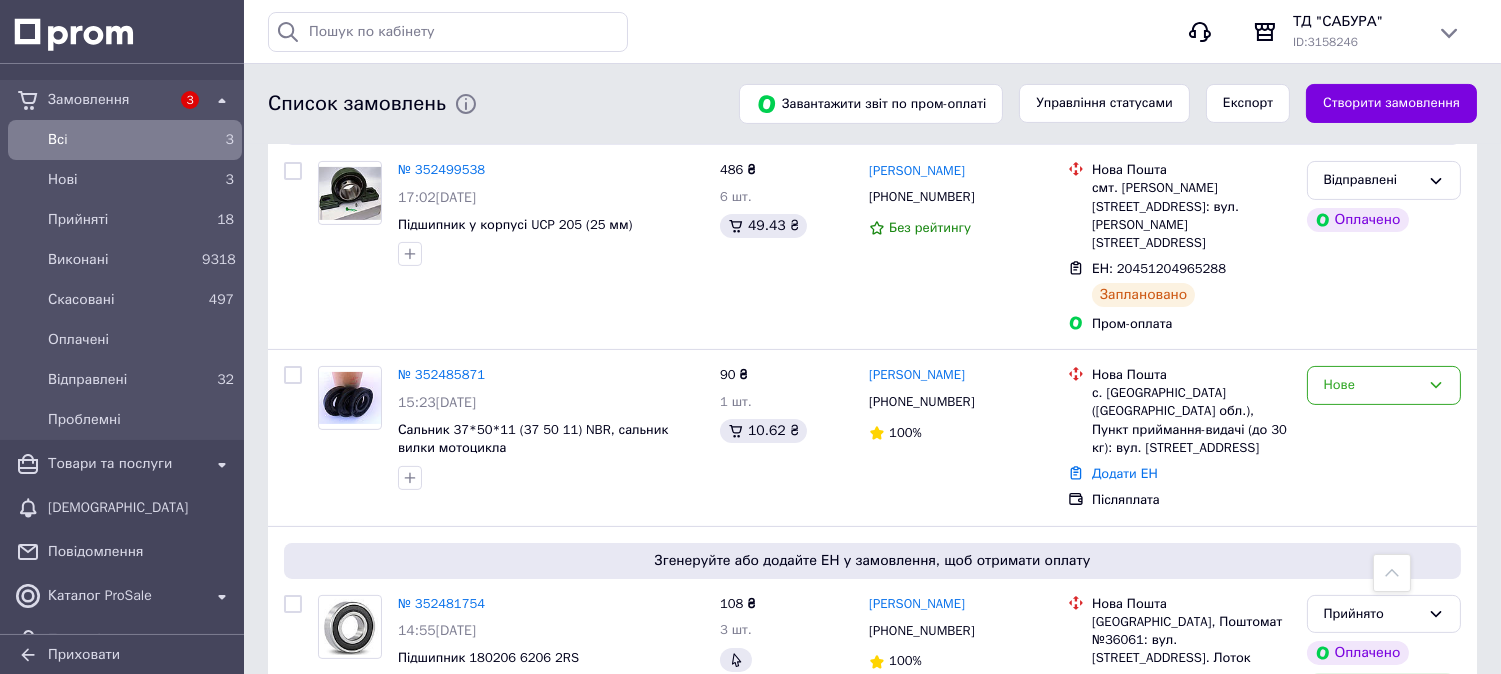 scroll, scrollTop: 1000, scrollLeft: 0, axis: vertical 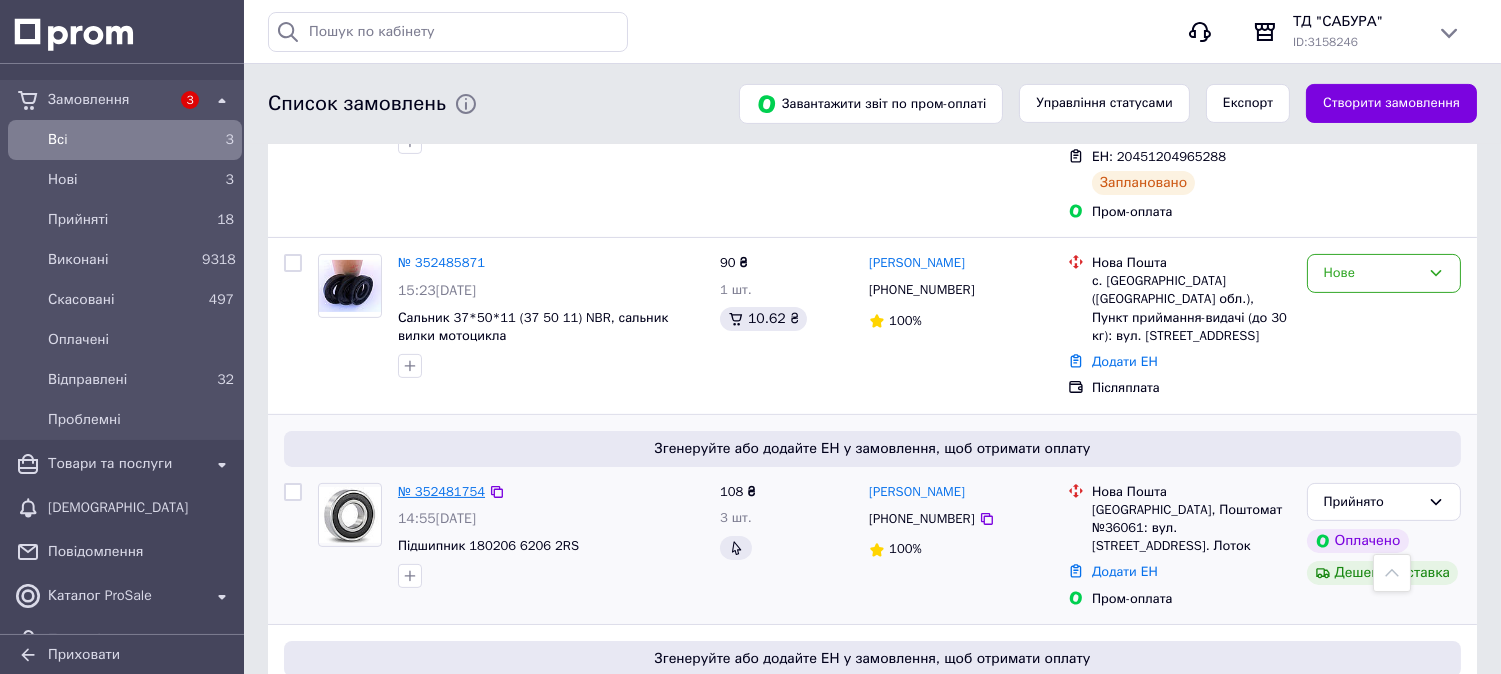 click on "№ 352481754" at bounding box center [441, 491] 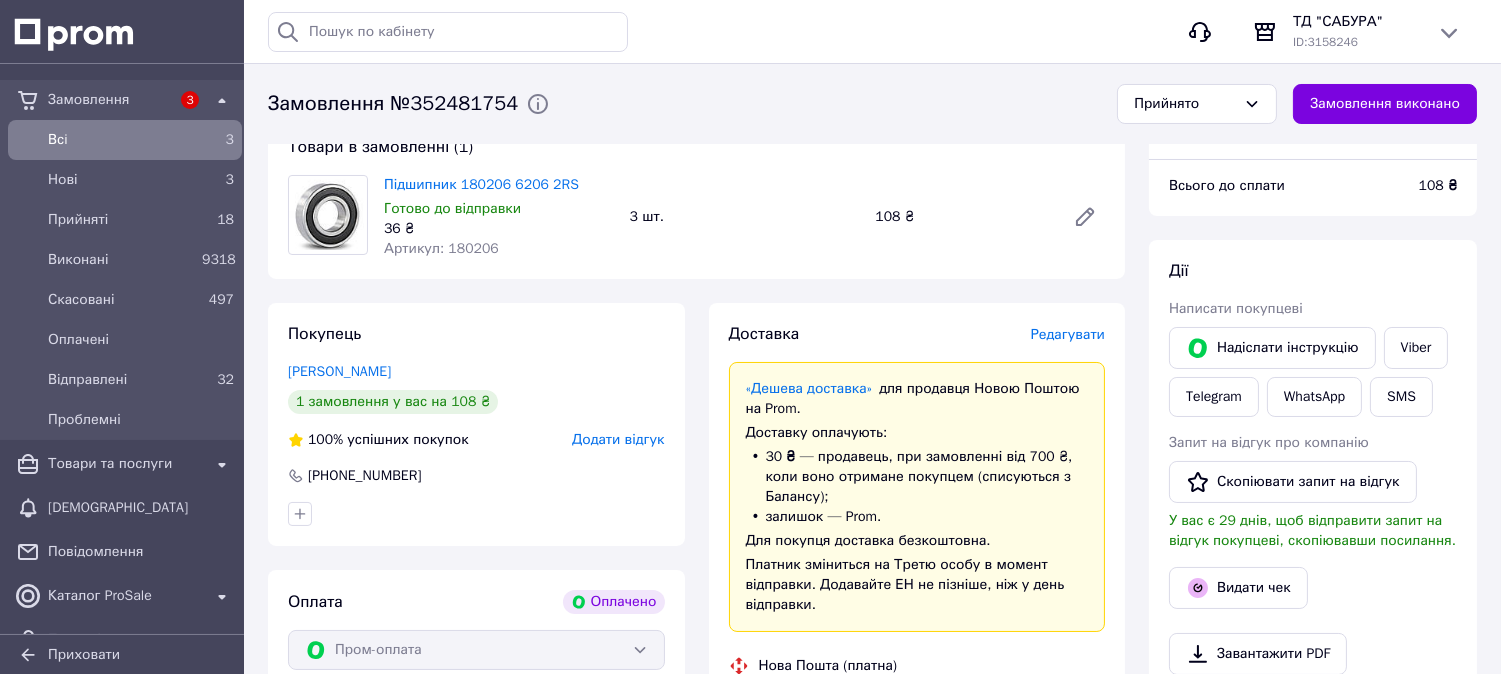 scroll, scrollTop: 0, scrollLeft: 0, axis: both 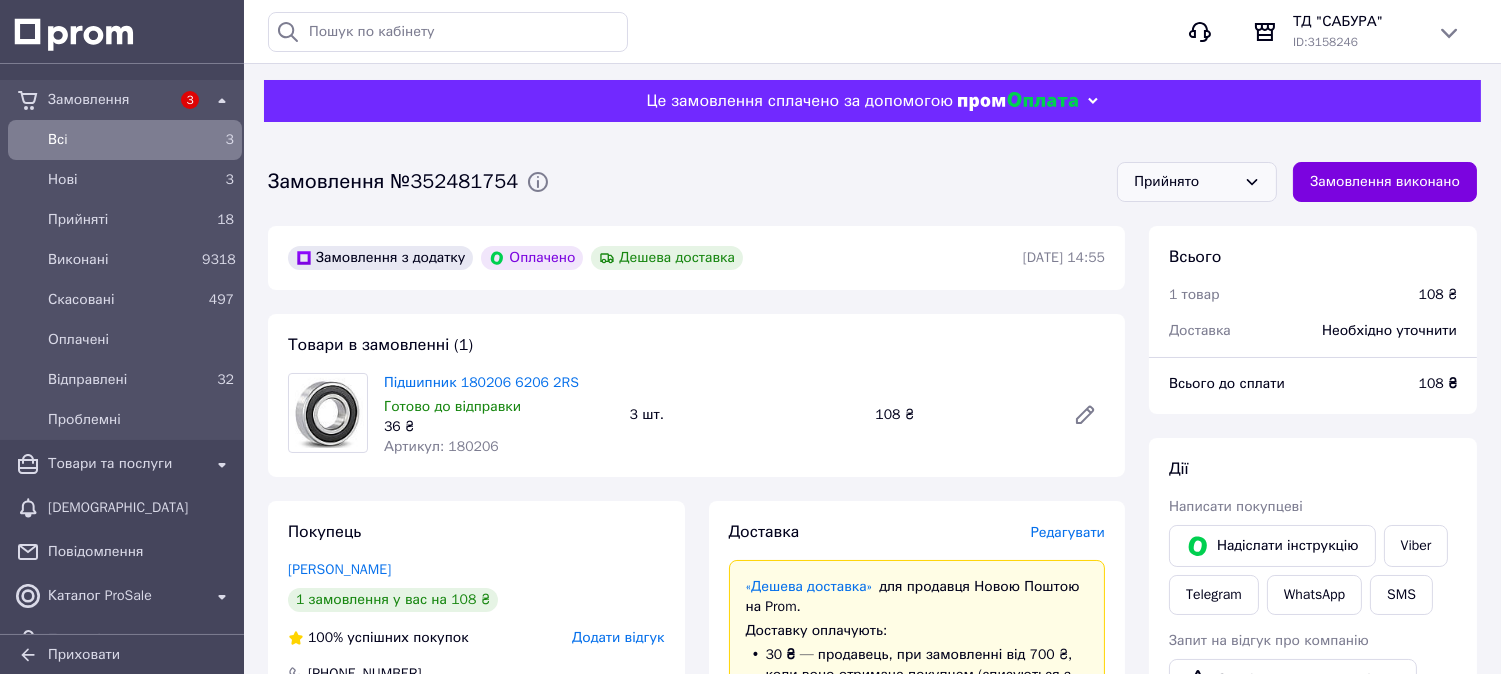 click on "Прийнято" at bounding box center (1185, 182) 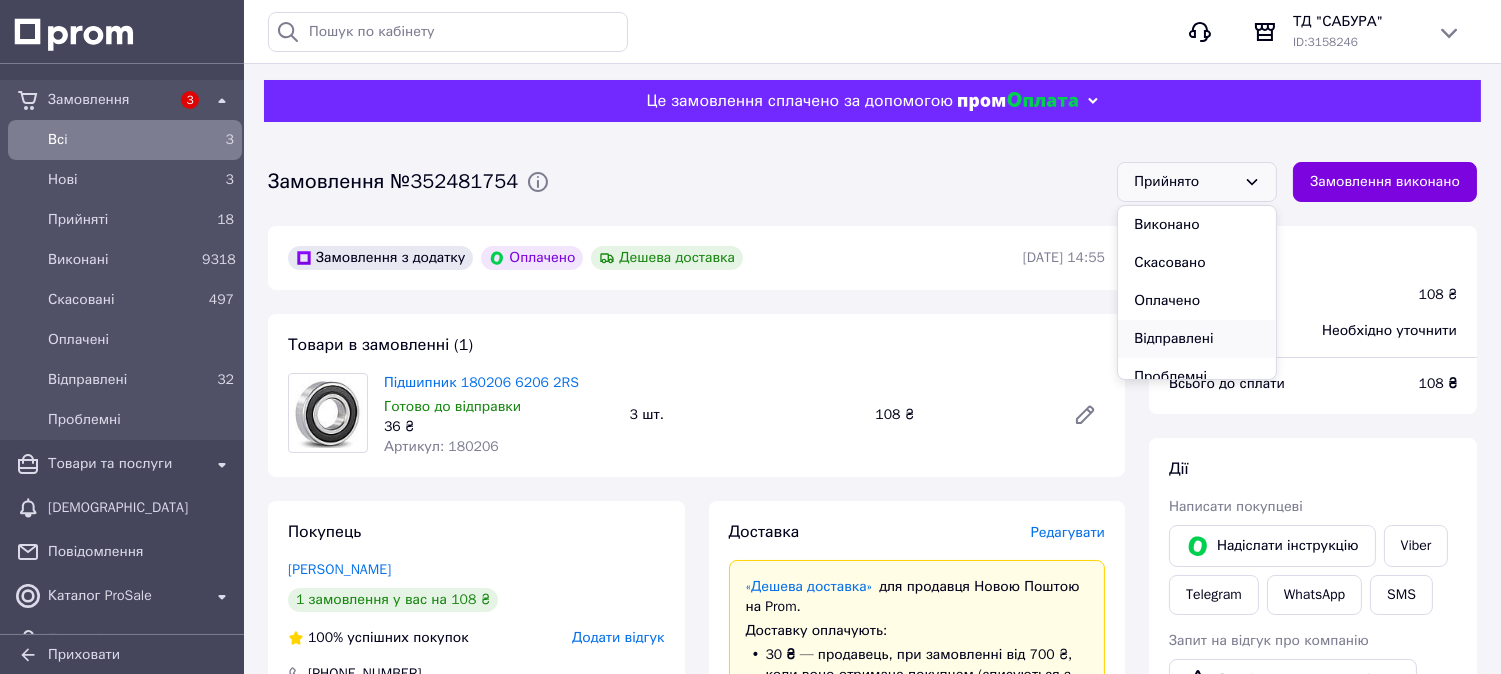 click on "Відправлені" at bounding box center [1197, 339] 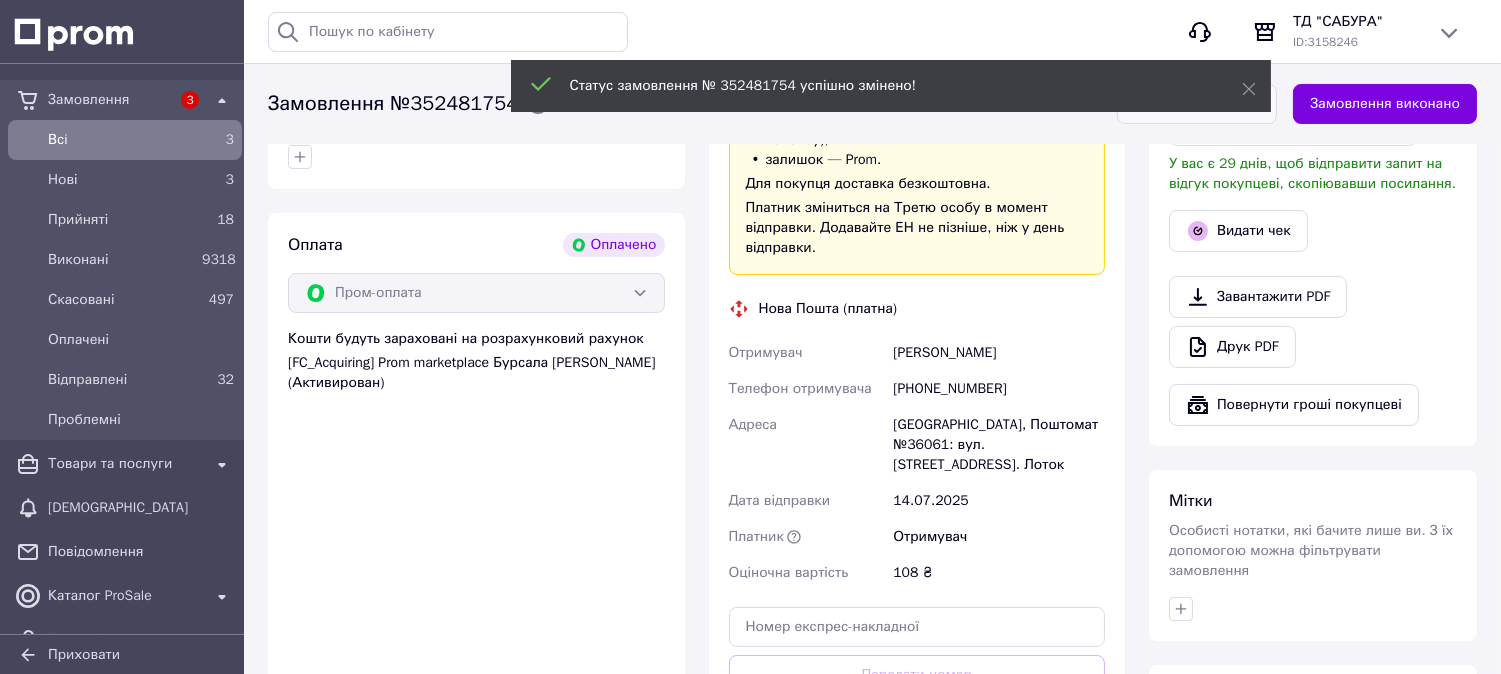 scroll, scrollTop: 777, scrollLeft: 0, axis: vertical 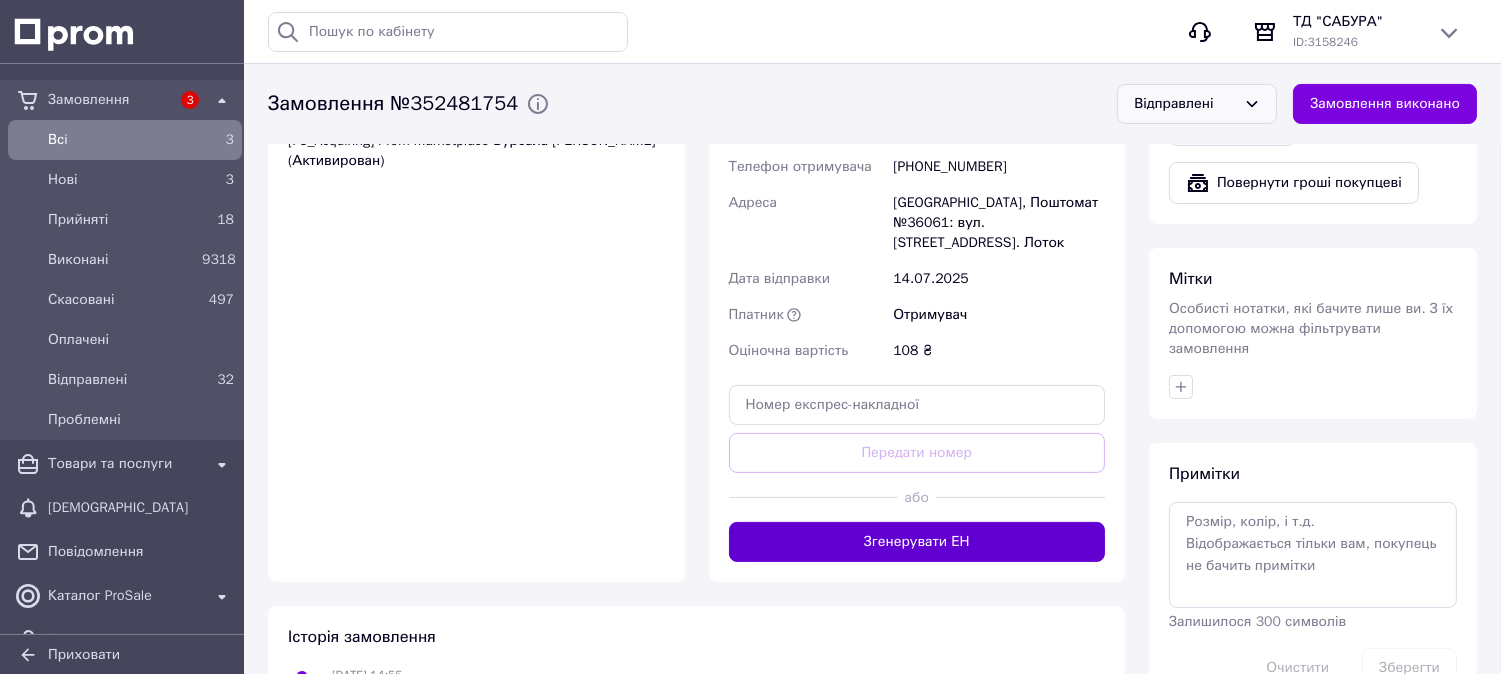 click on "Згенерувати ЕН" at bounding box center [917, 542] 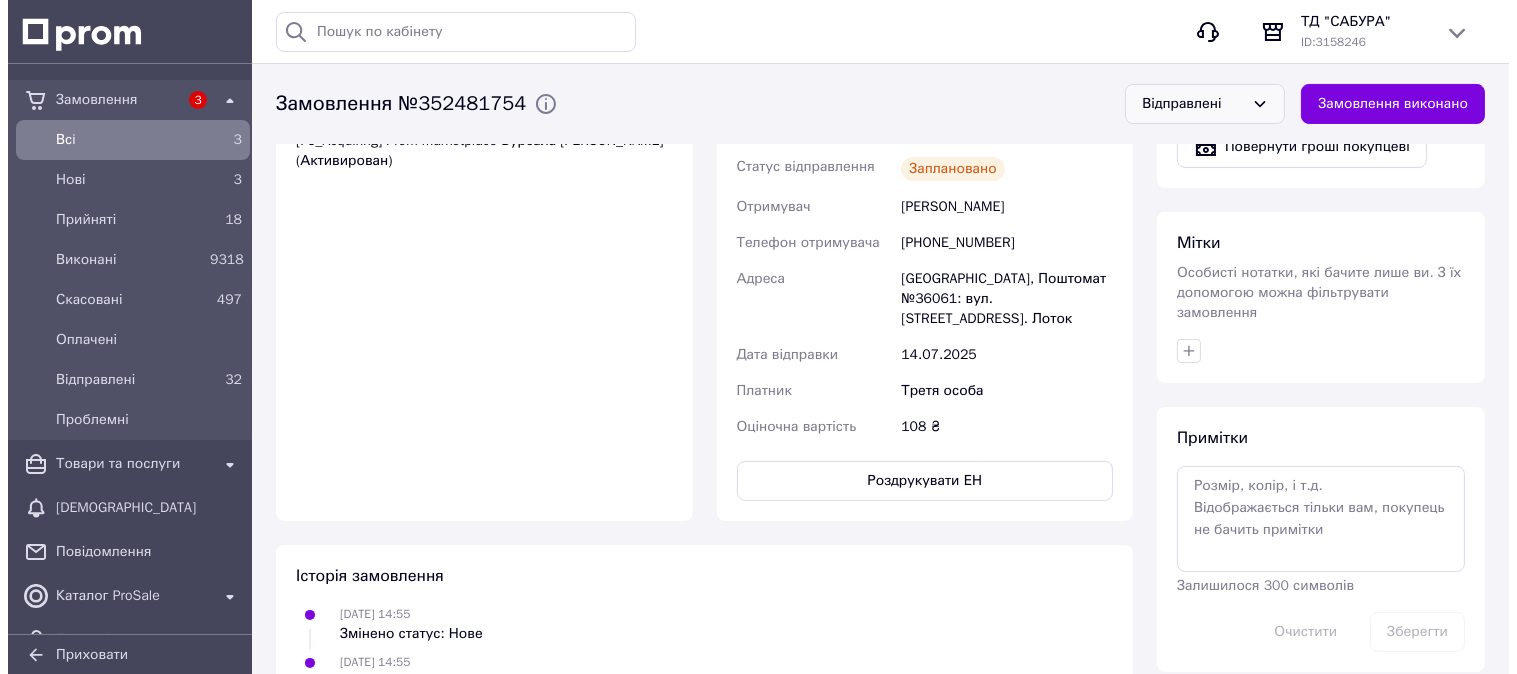scroll, scrollTop: 333, scrollLeft: 0, axis: vertical 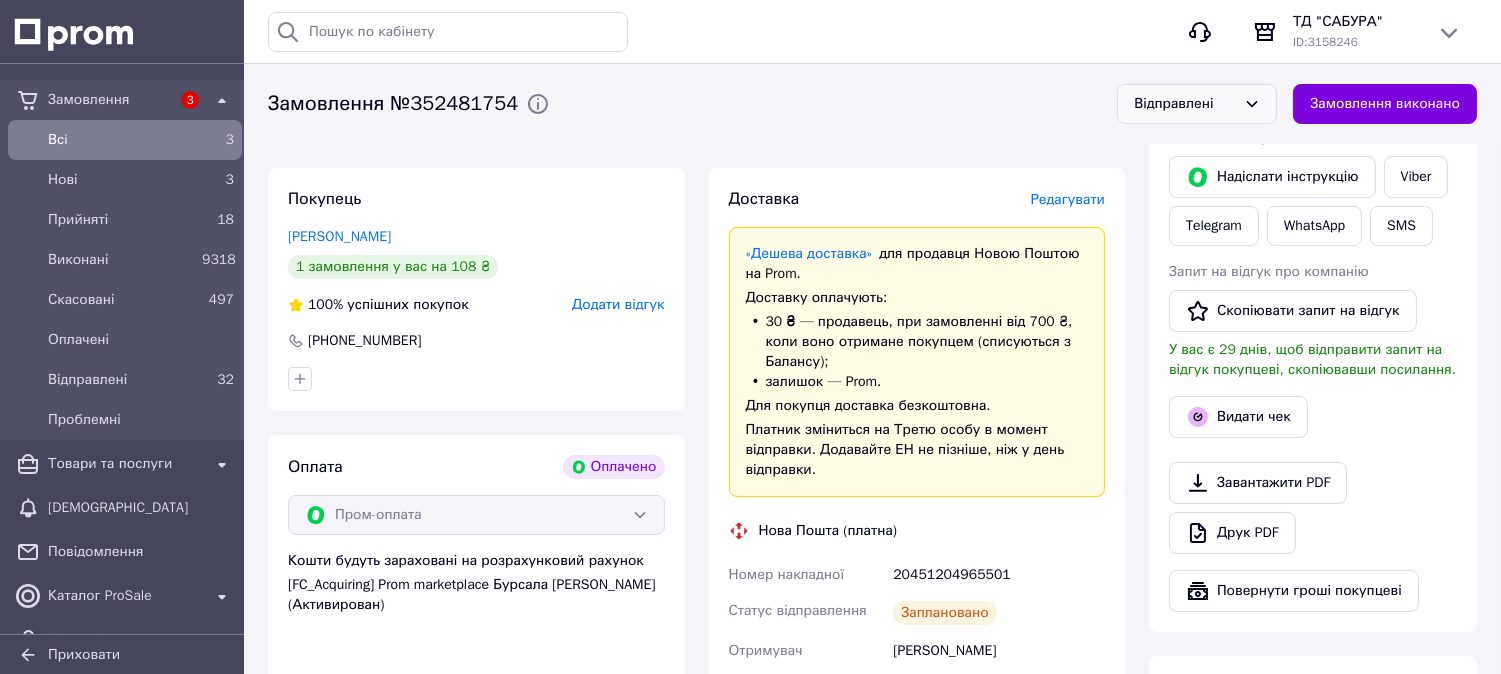 click on "Додати відгук" at bounding box center (618, 304) 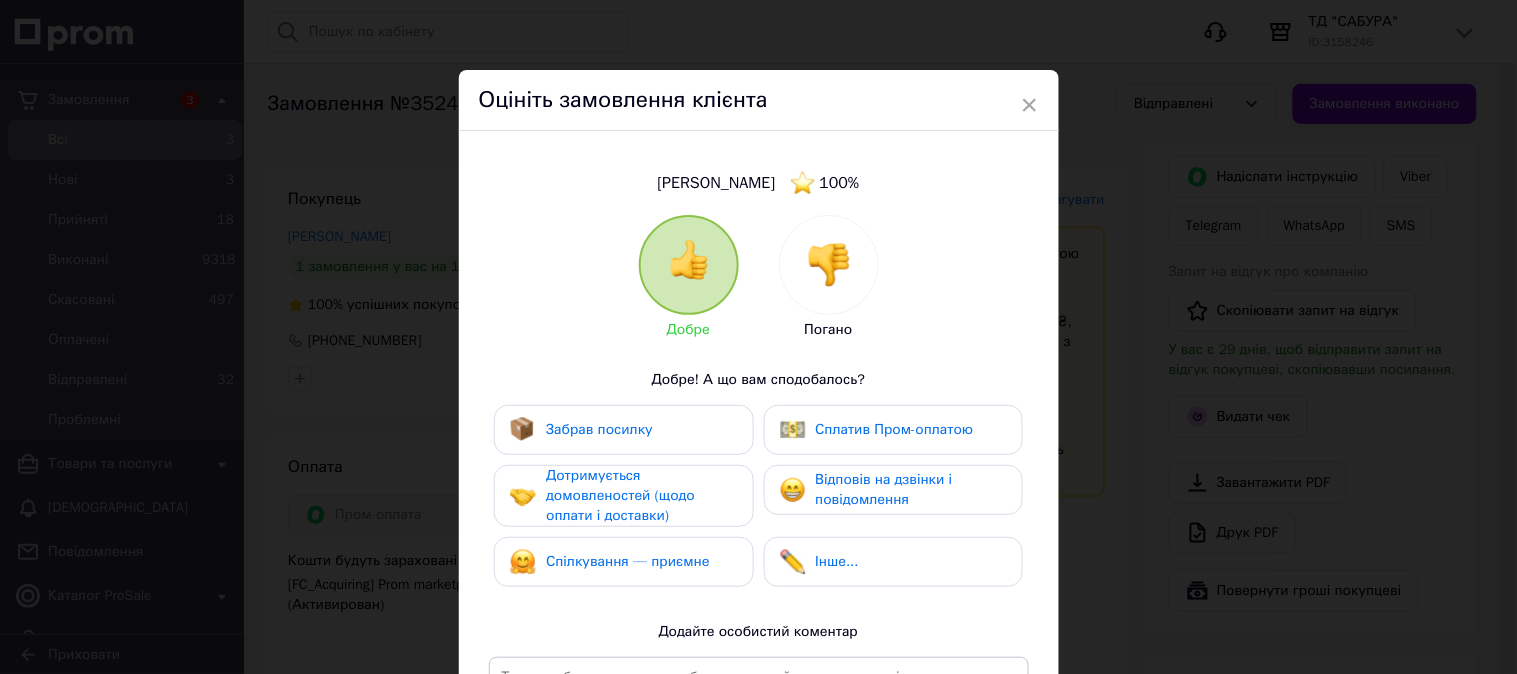 click on "Забрав посилку" at bounding box center (623, 430) 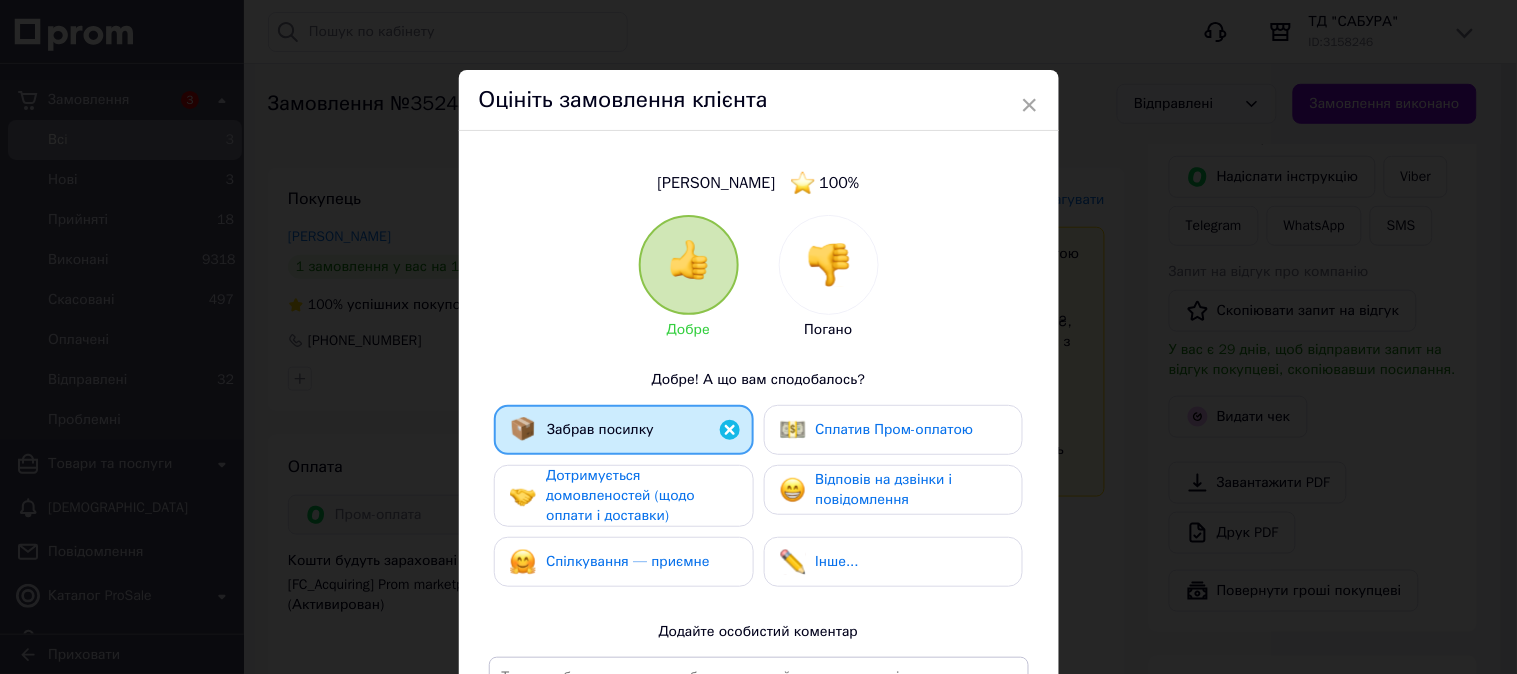 drag, startPoint x: 654, startPoint y: 494, endPoint x: 653, endPoint y: 514, distance: 20.024984 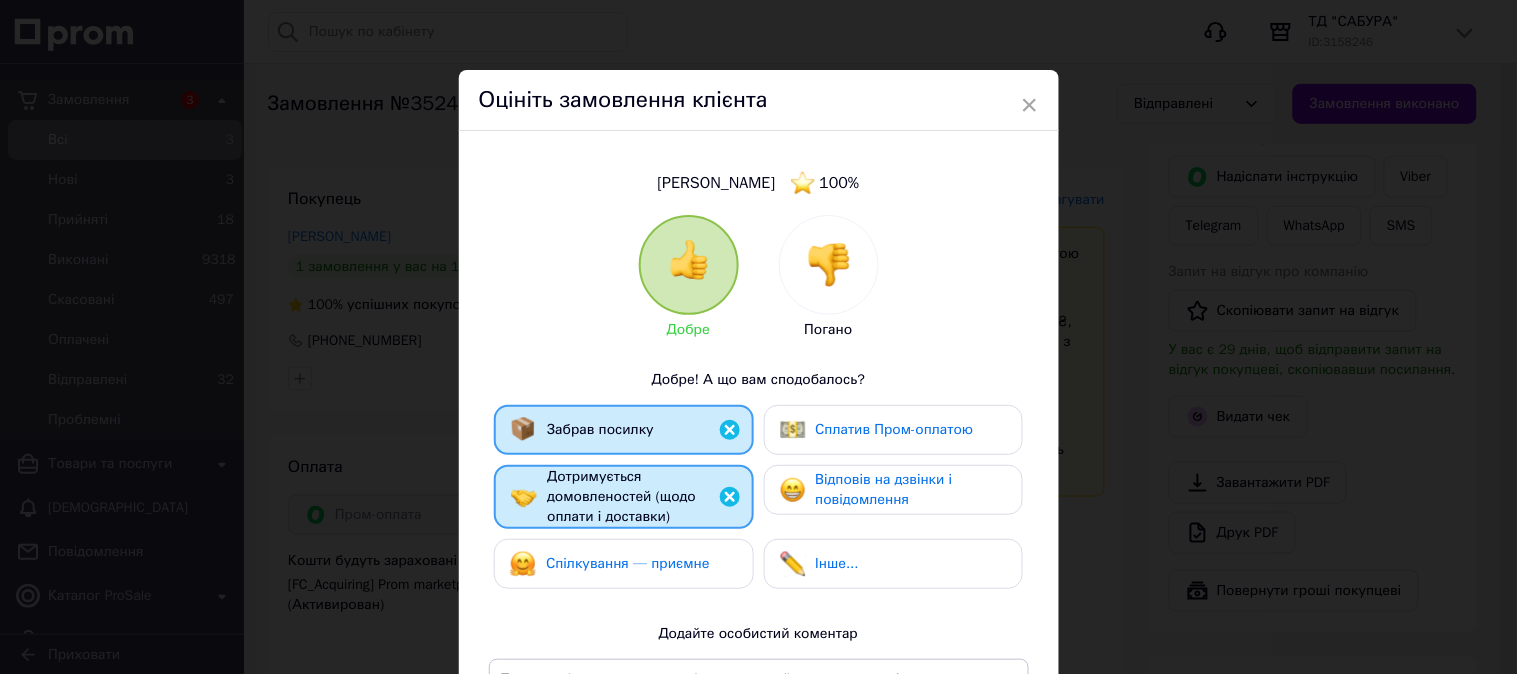 click on "Спілкування — приємне" at bounding box center [623, 564] 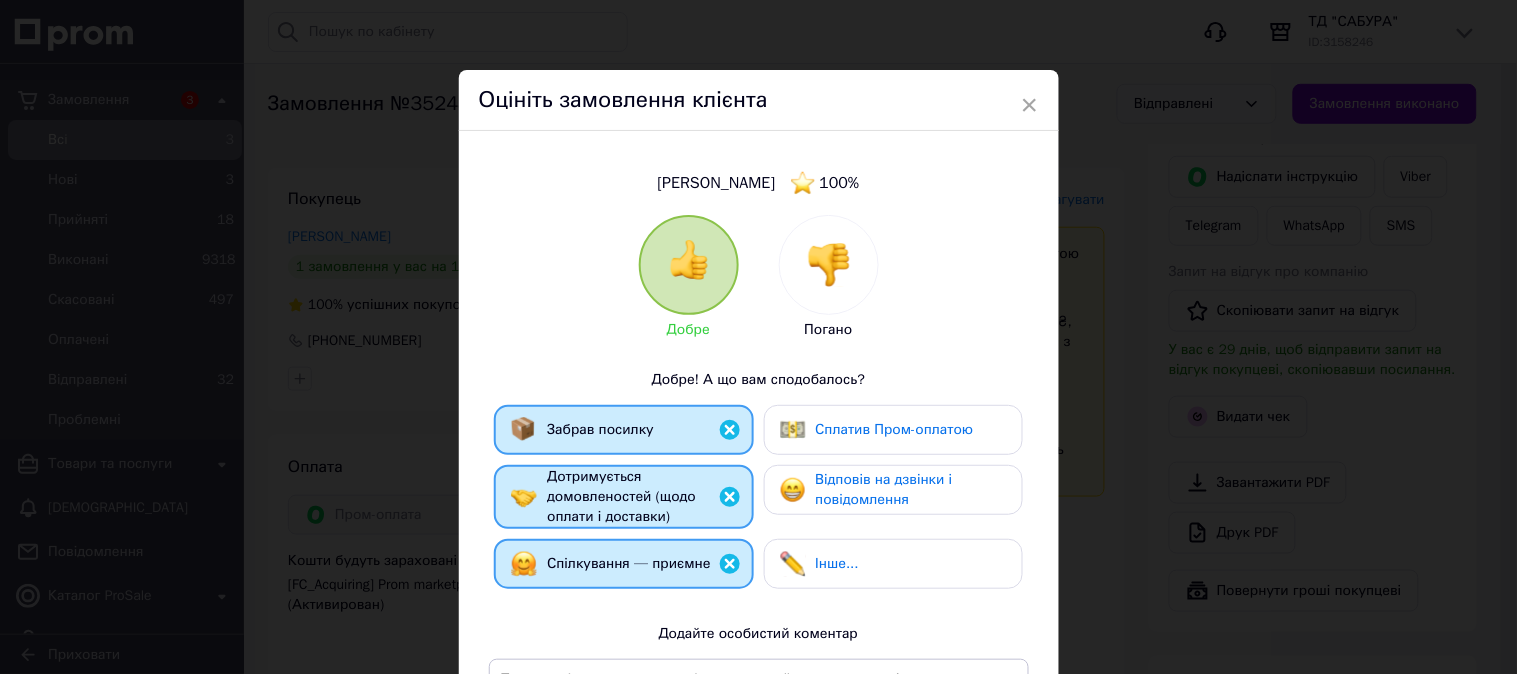click on "Відповів на дзвінки і повідомлення" at bounding box center [884, 489] 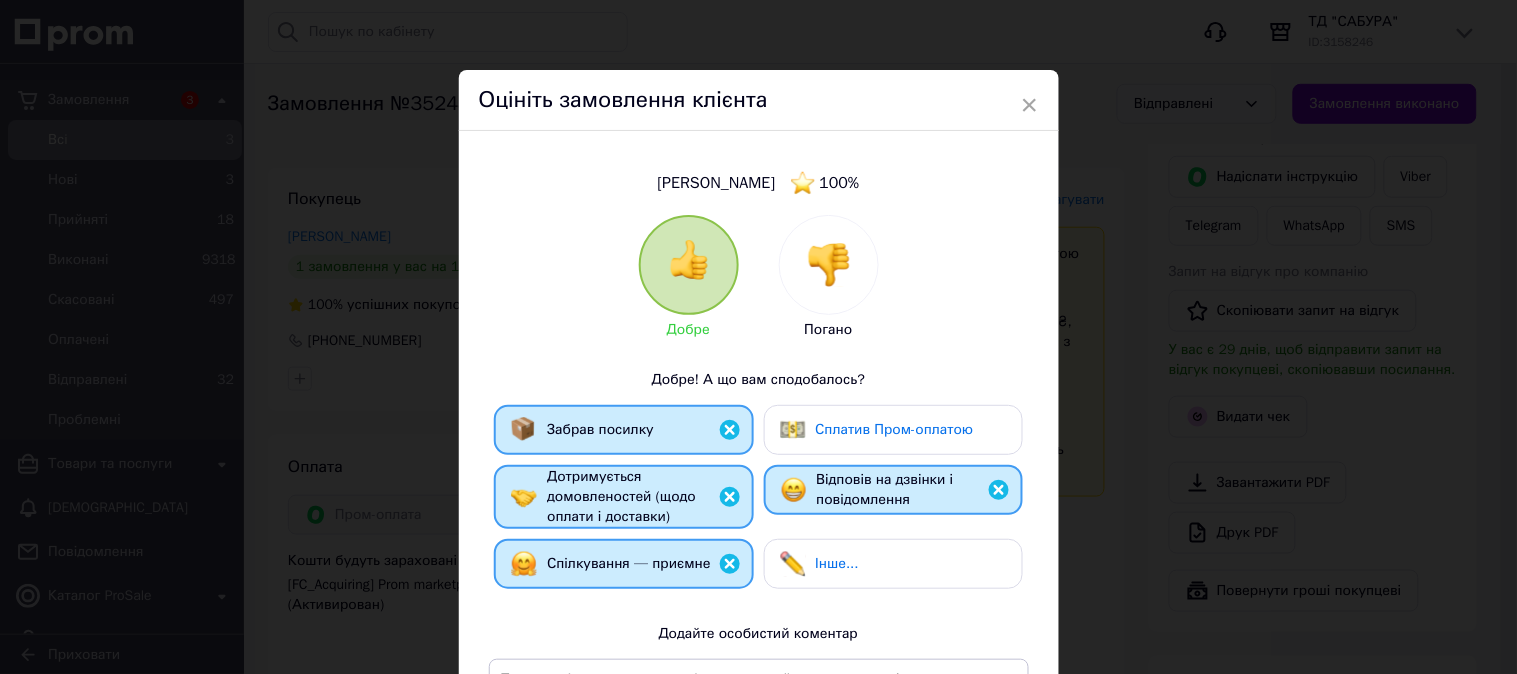 click on "Сплатив Пром-оплатою" at bounding box center [895, 429] 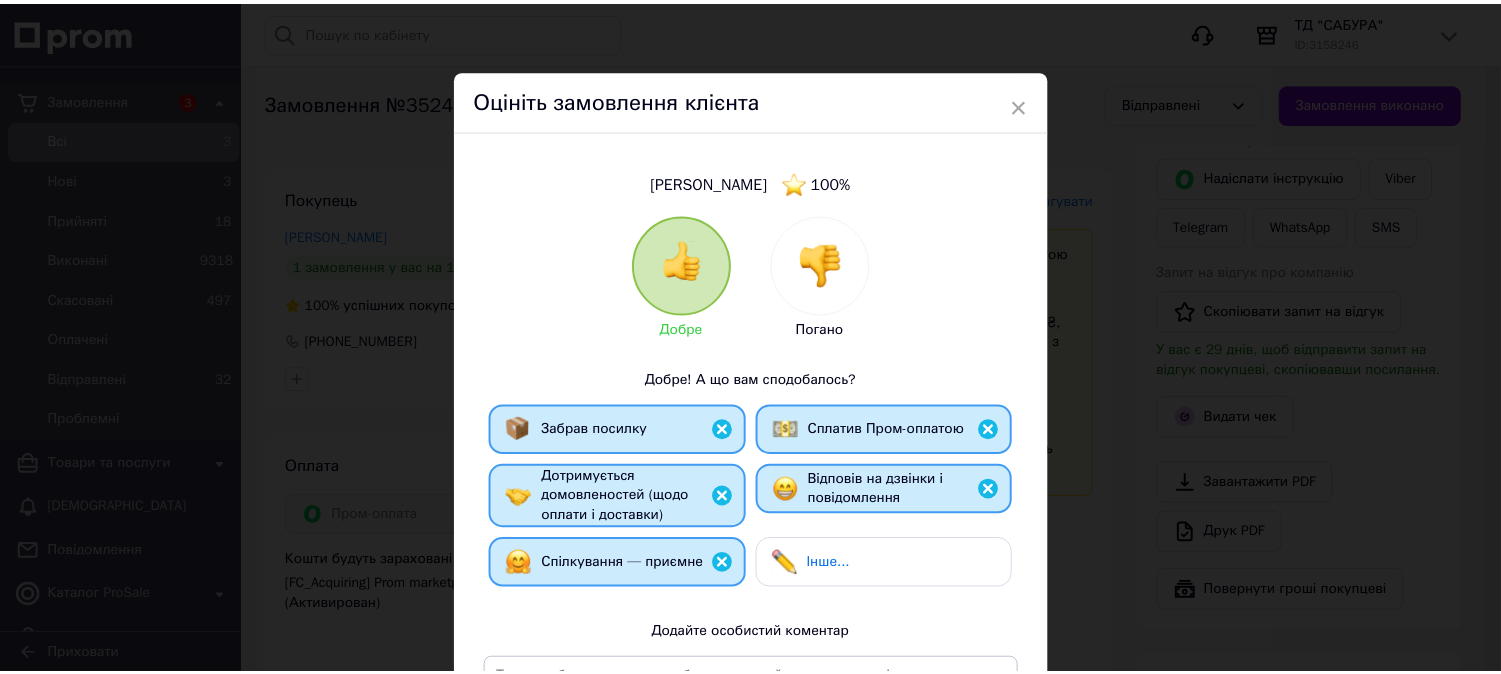 scroll, scrollTop: 316, scrollLeft: 0, axis: vertical 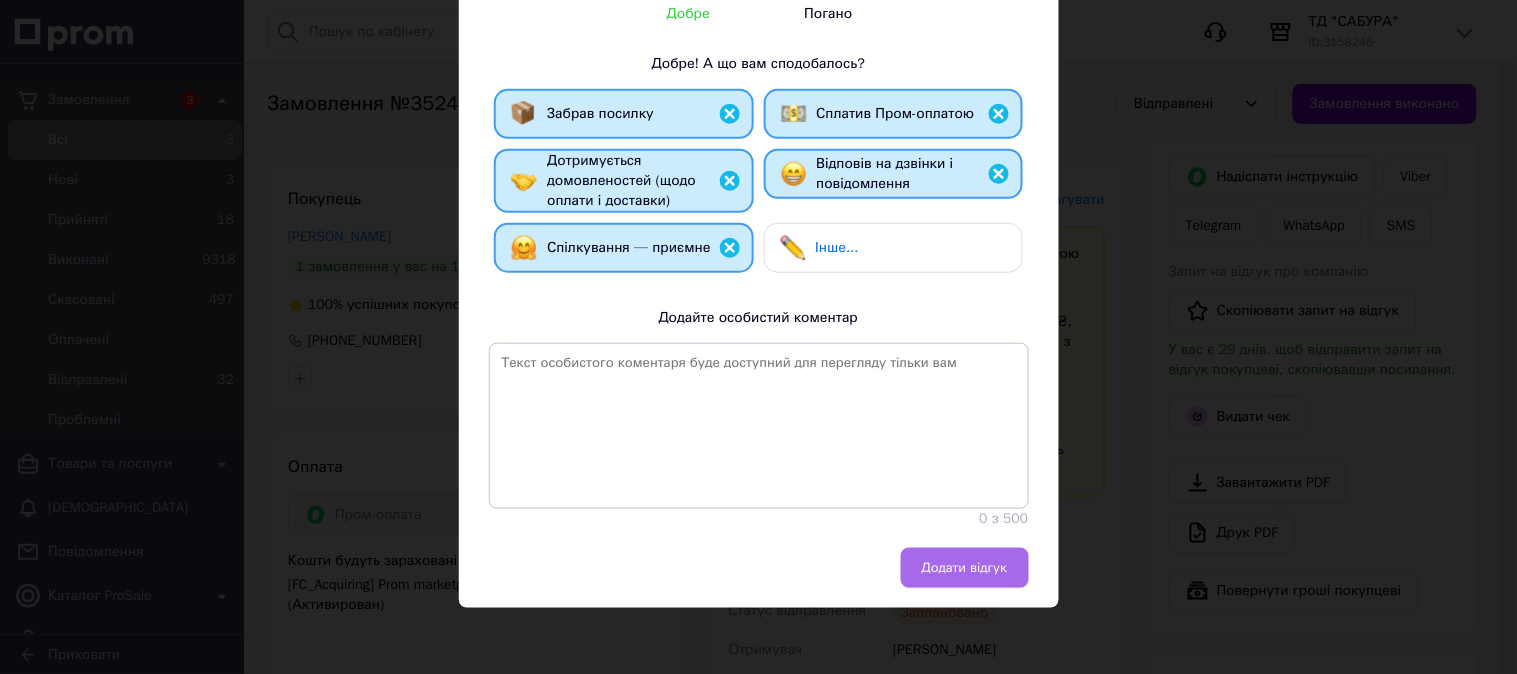 click on "Додати відгук" at bounding box center [965, 568] 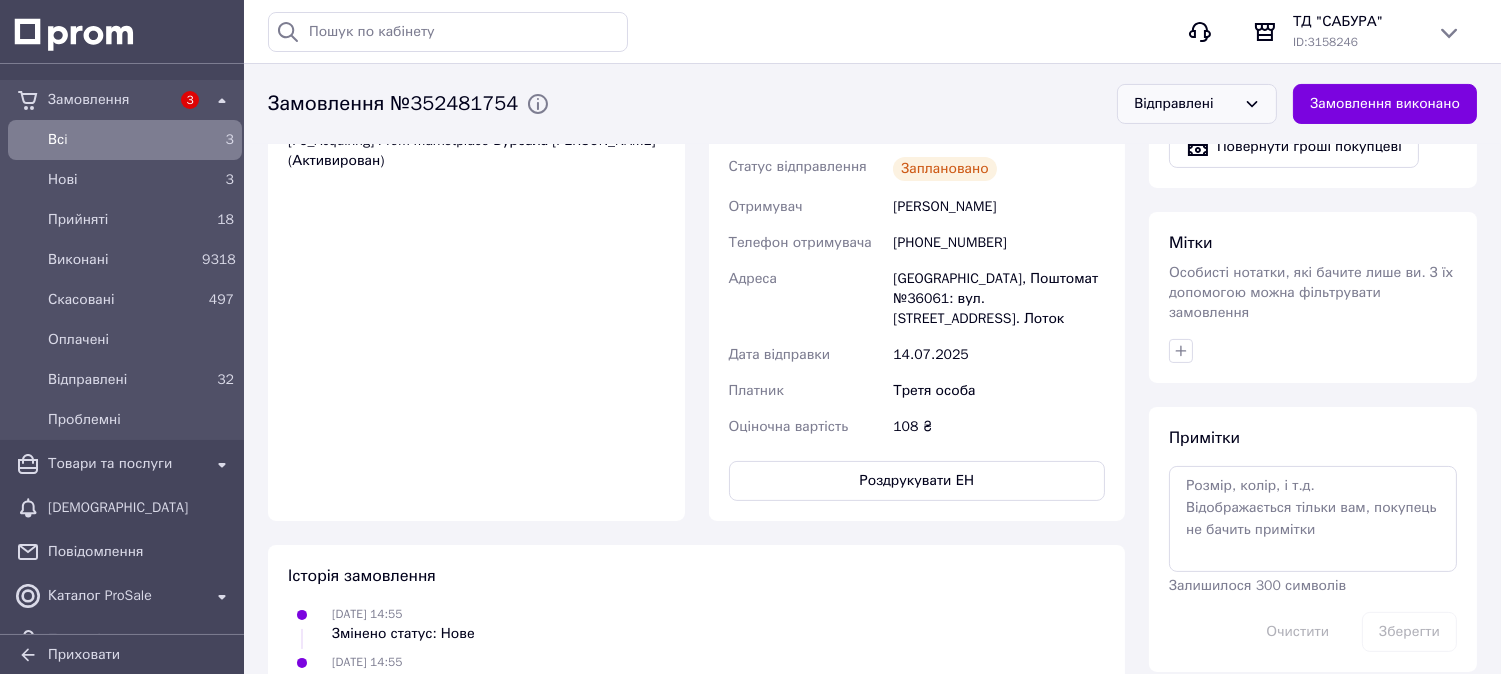 scroll, scrollTop: 666, scrollLeft: 0, axis: vertical 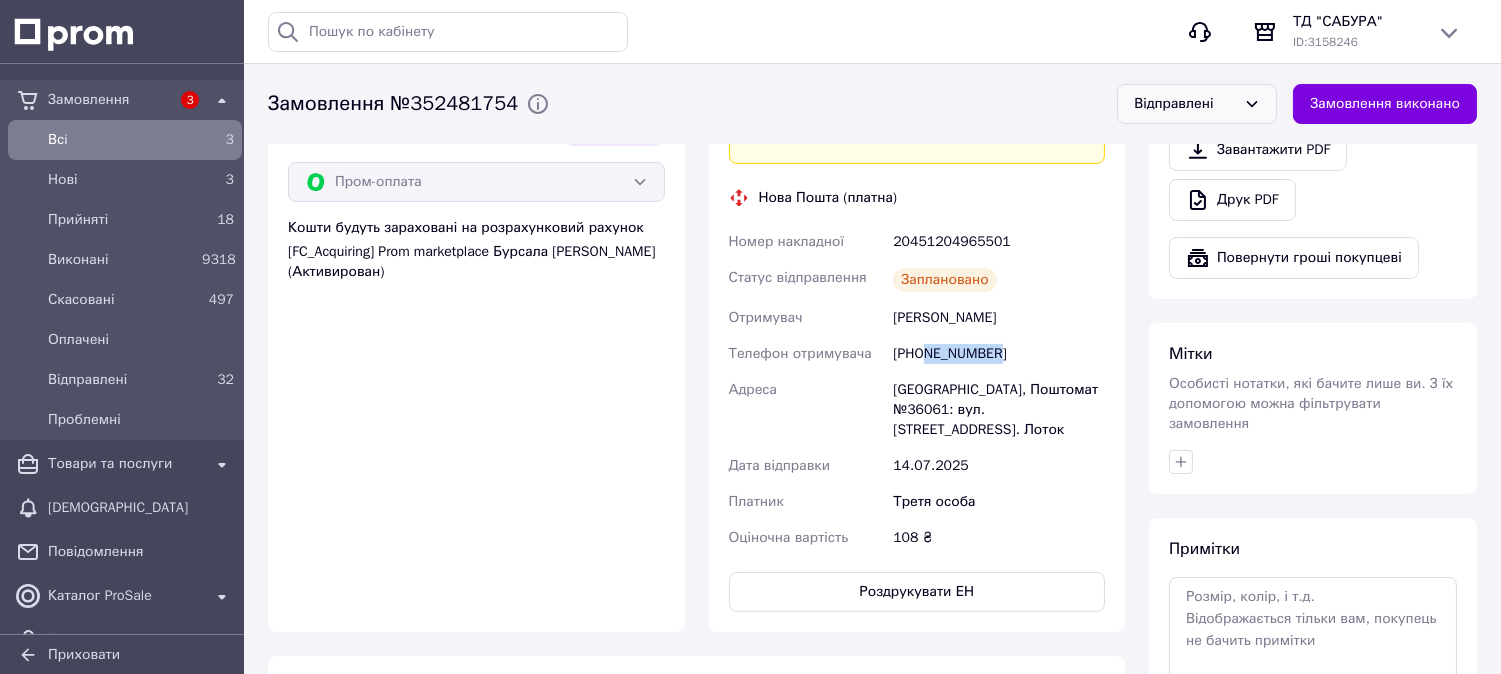 drag, startPoint x: 951, startPoint y: 348, endPoint x: 971, endPoint y: 356, distance: 21.540659 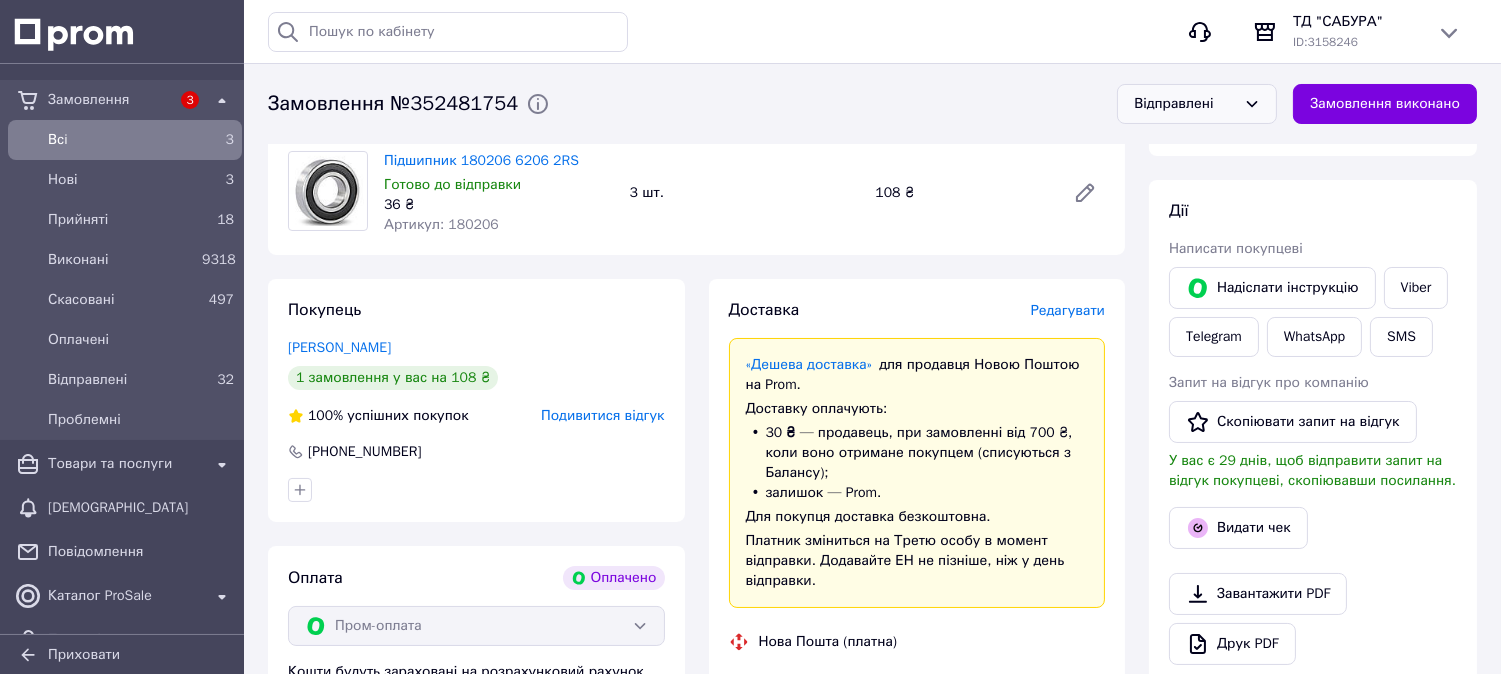 scroll, scrollTop: 0, scrollLeft: 0, axis: both 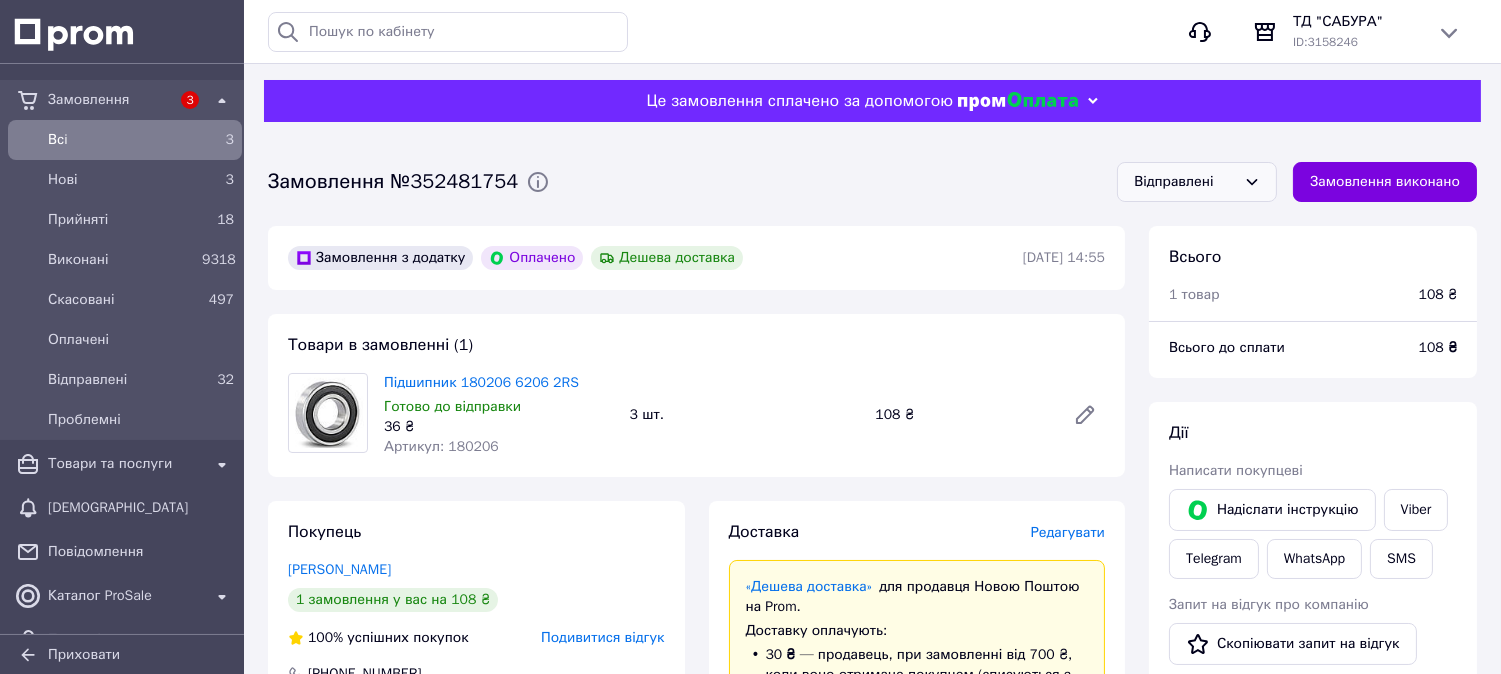 click on "Всi" at bounding box center (121, 140) 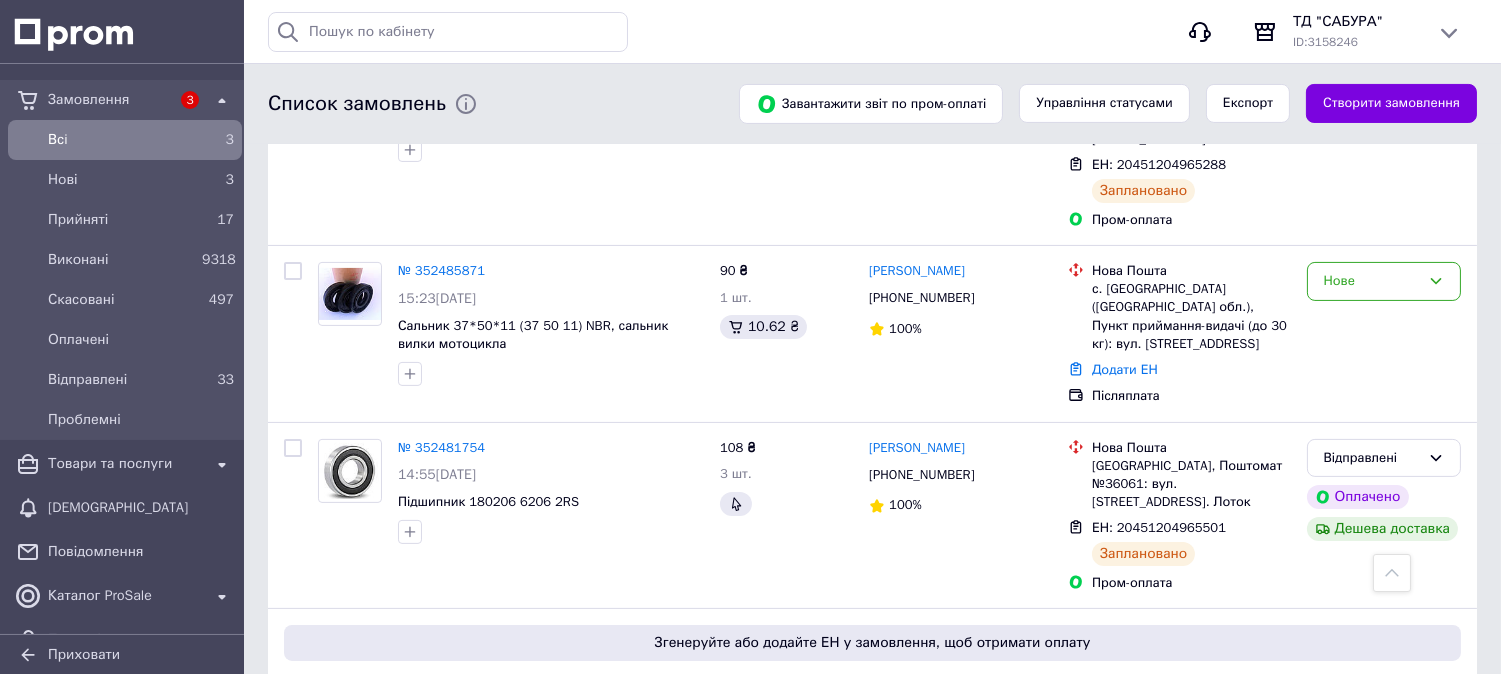scroll, scrollTop: 1000, scrollLeft: 0, axis: vertical 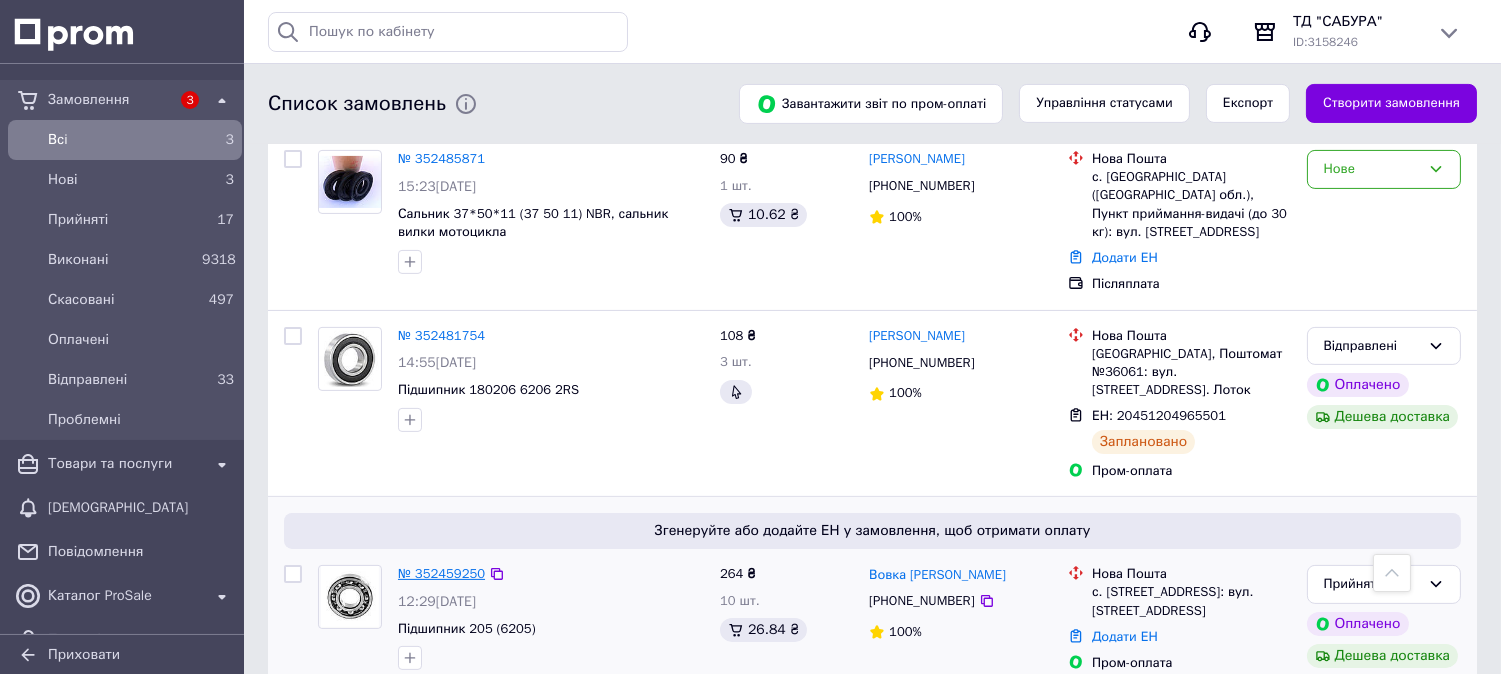 click on "№ 352459250" at bounding box center [441, 573] 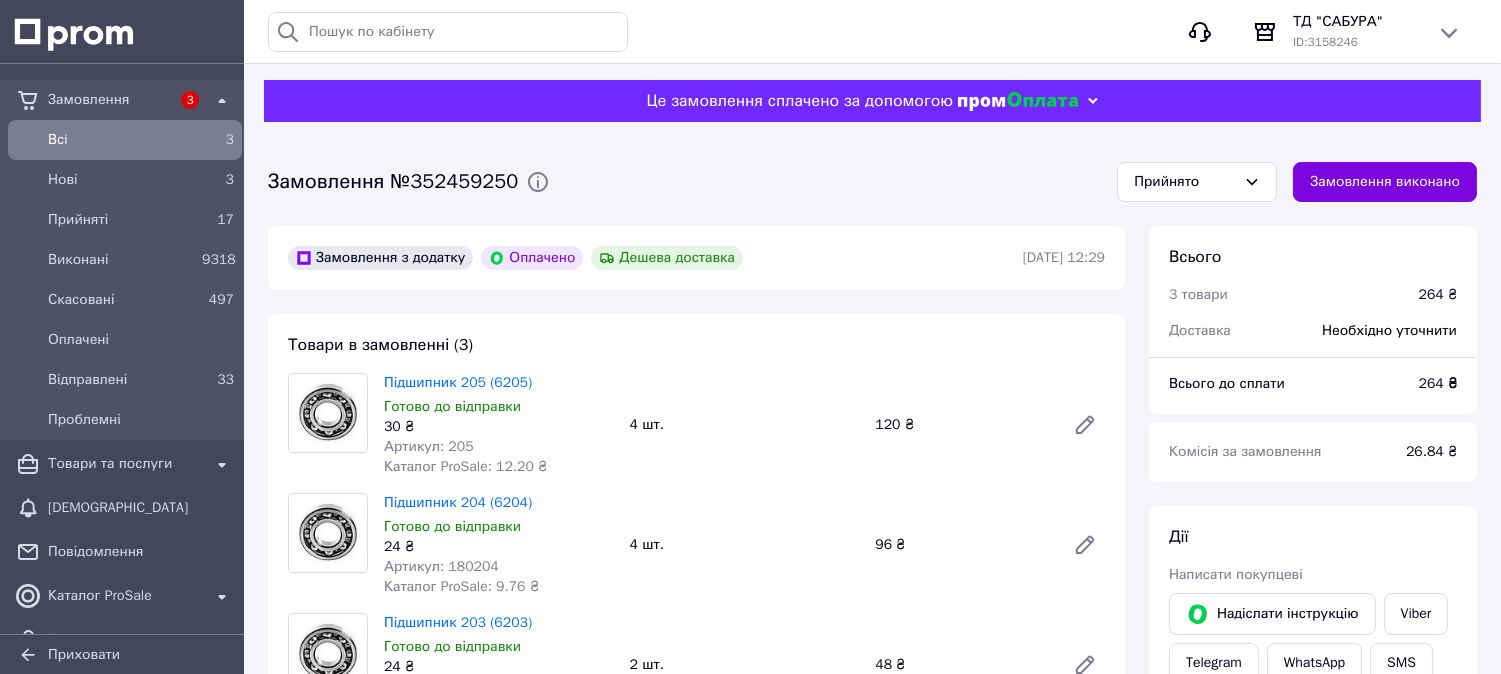 scroll, scrollTop: 111, scrollLeft: 0, axis: vertical 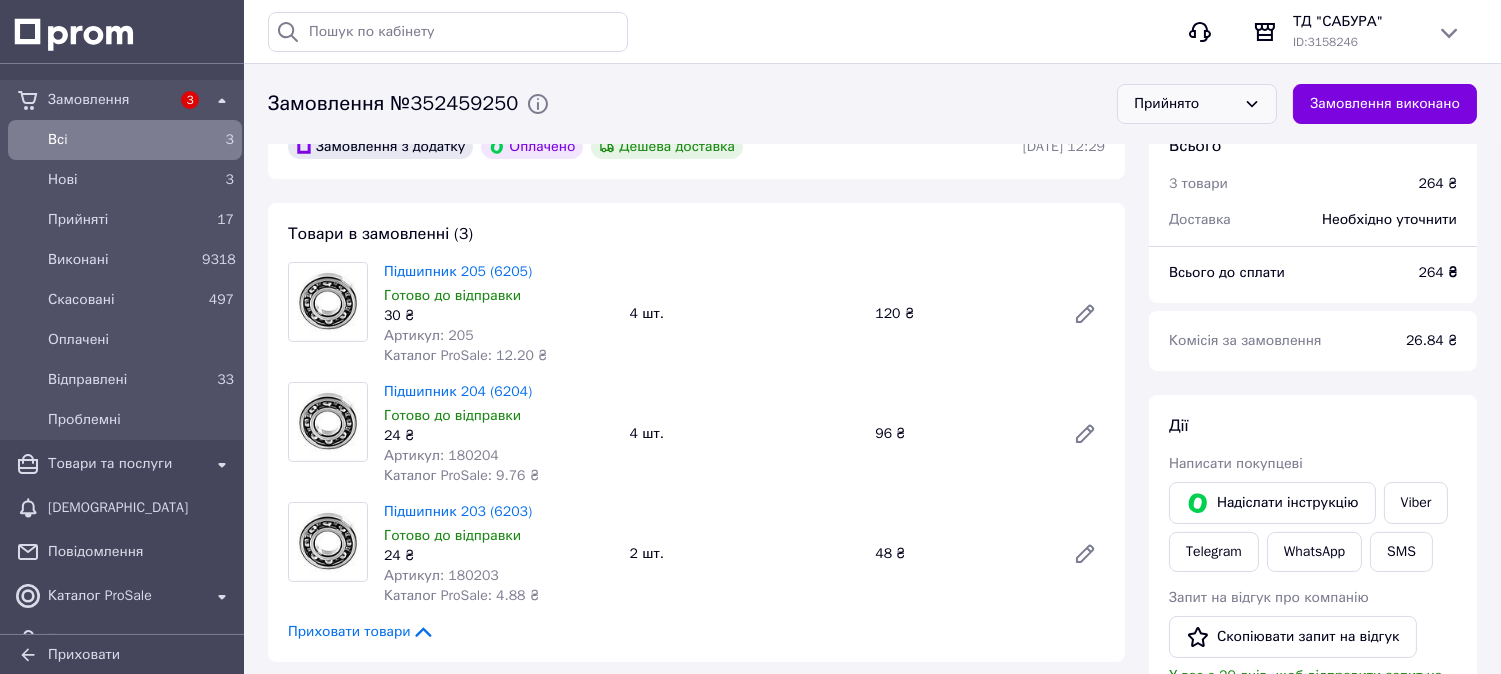 click on "Прийнято" at bounding box center (1185, 104) 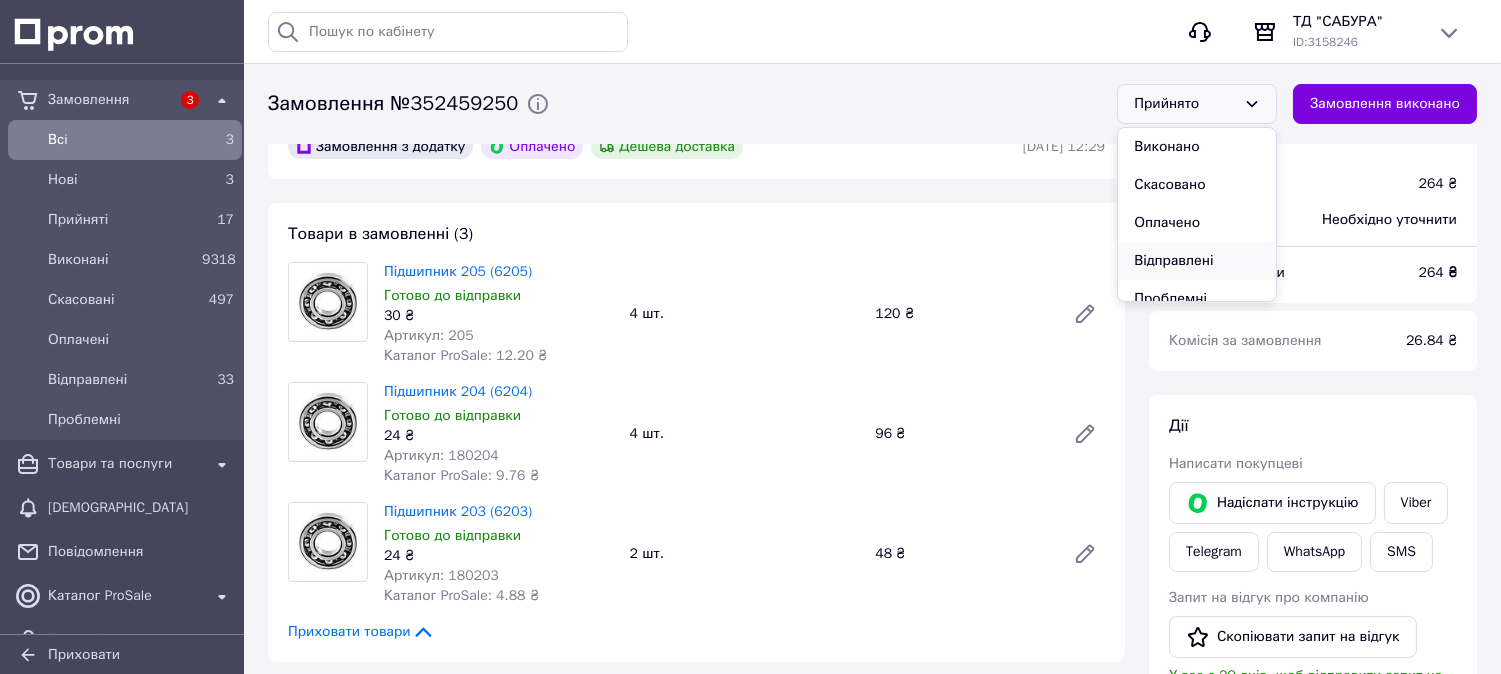 click on "Відправлені" at bounding box center [1197, 261] 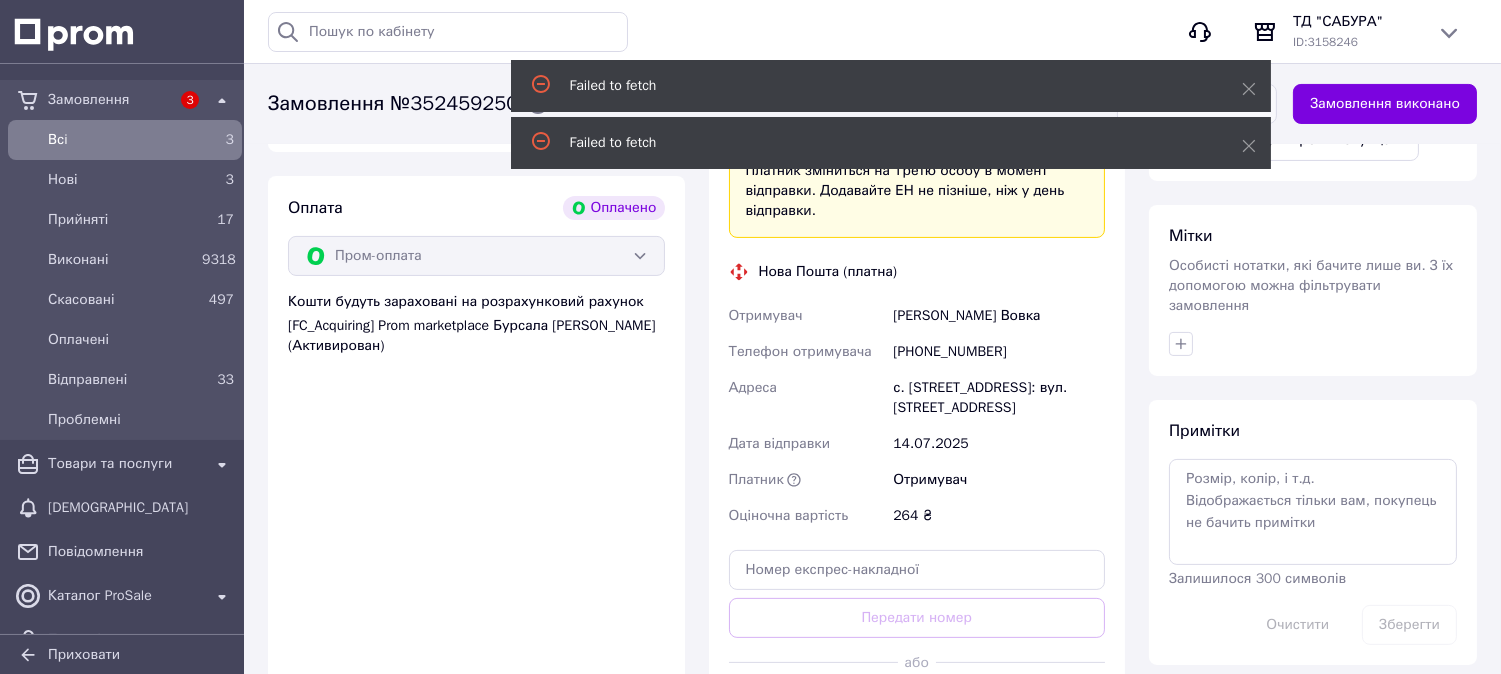 scroll, scrollTop: 1111, scrollLeft: 0, axis: vertical 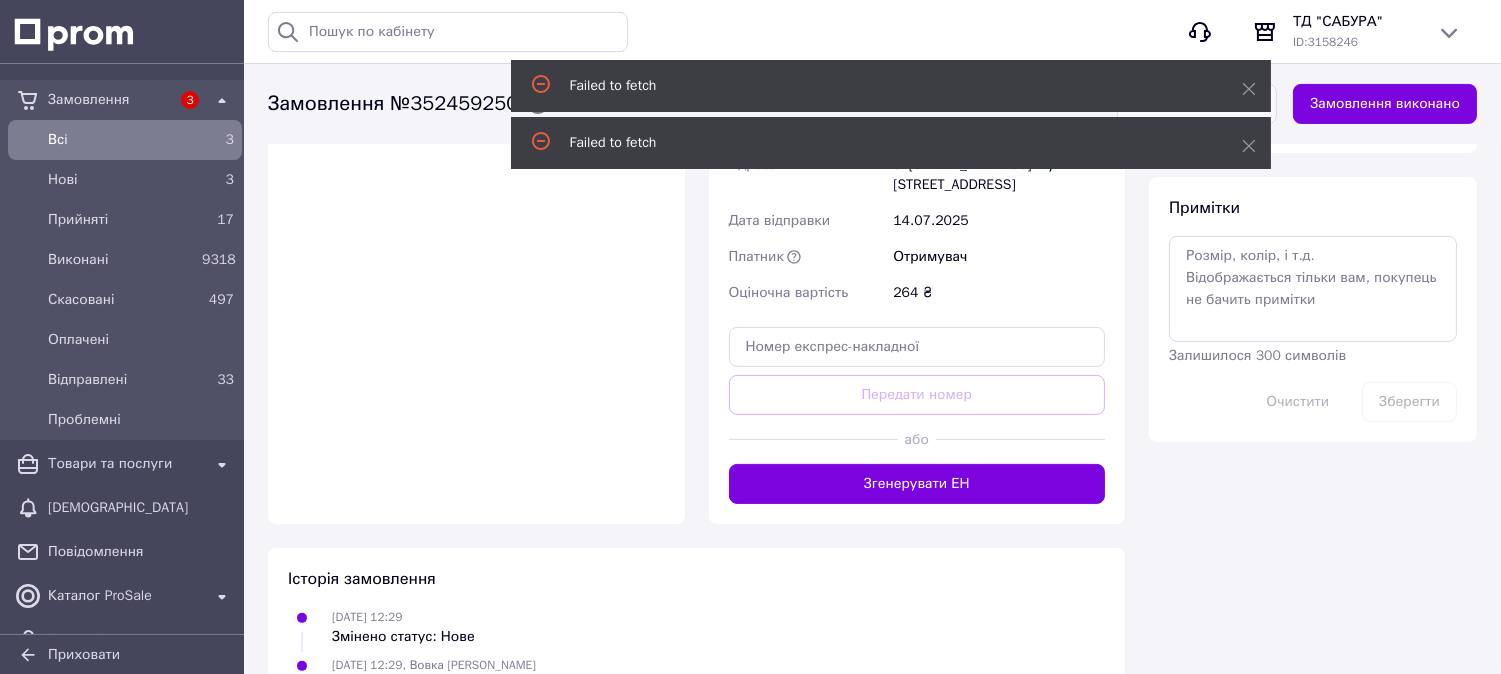 click on "Згенерувати ЕН" at bounding box center [917, 484] 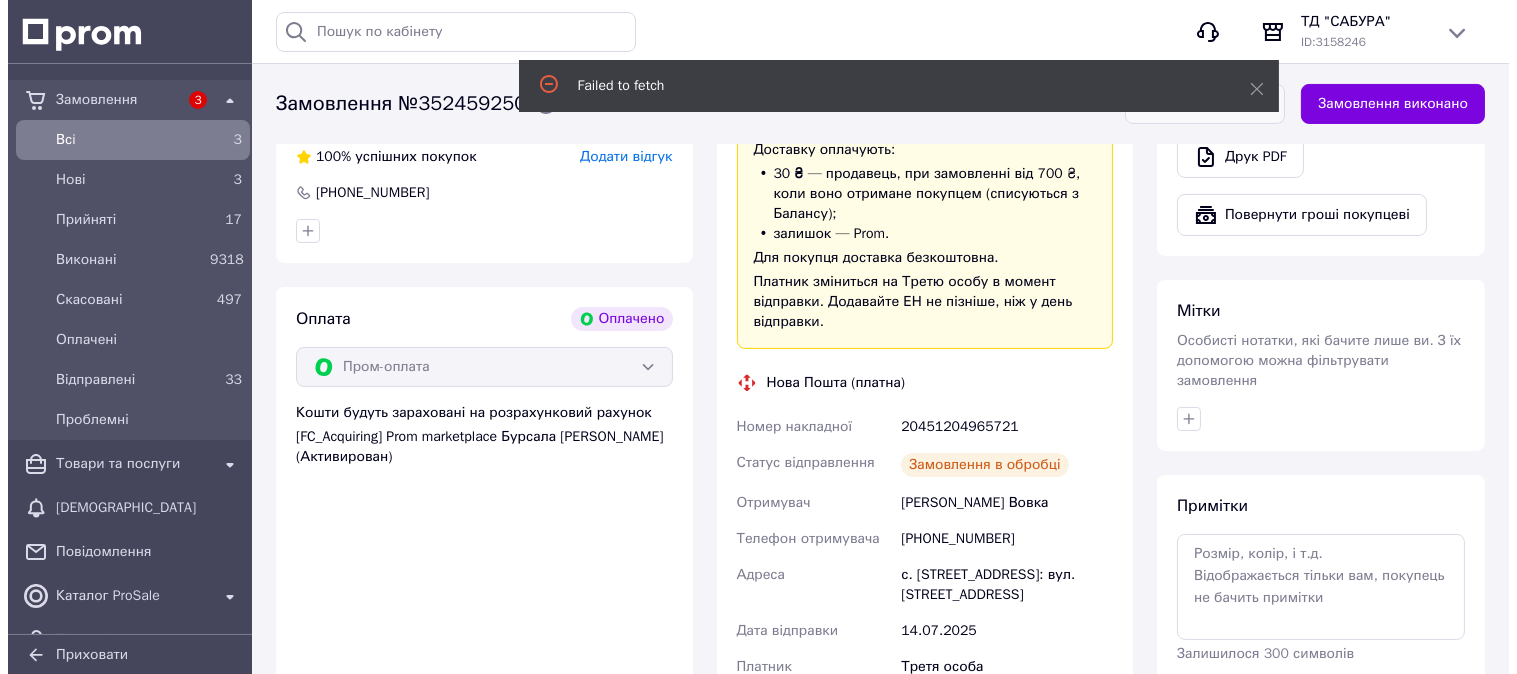 scroll, scrollTop: 555, scrollLeft: 0, axis: vertical 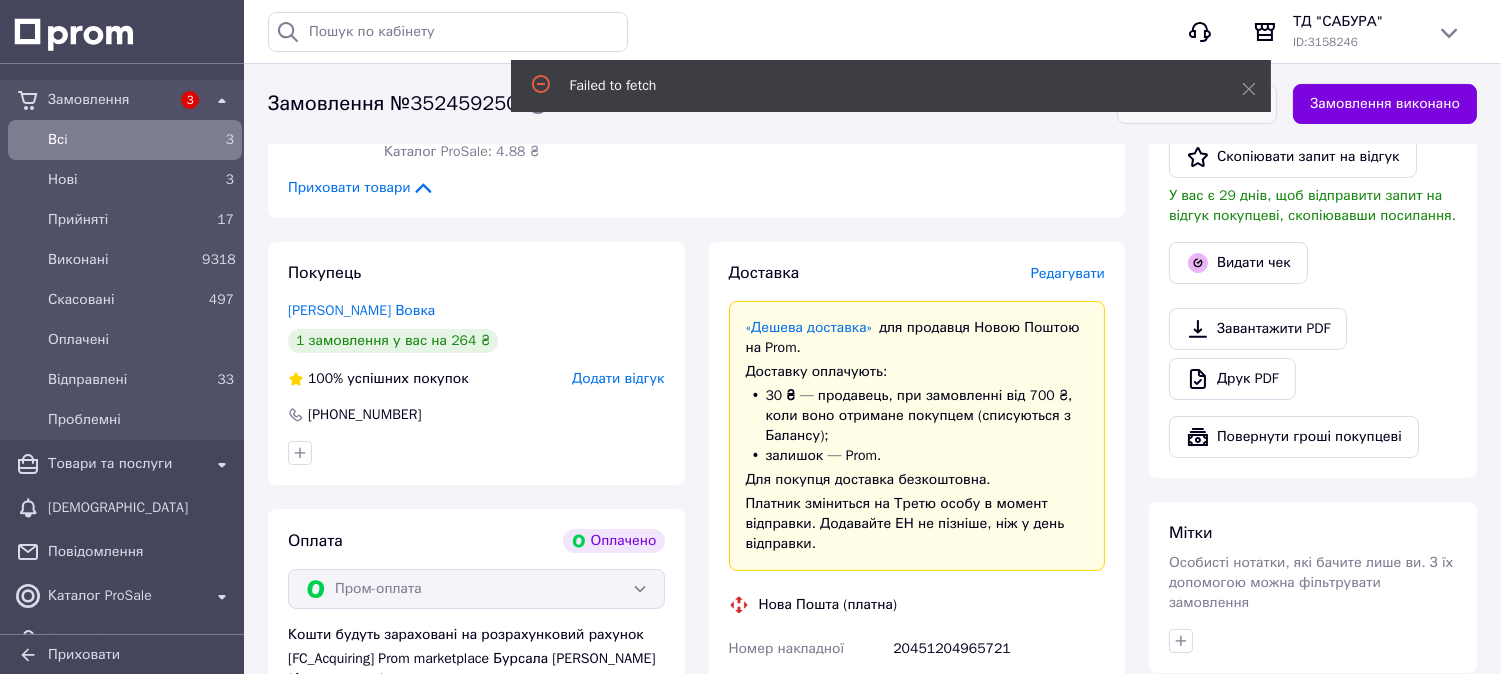 click on "Додати відгук" at bounding box center [618, 378] 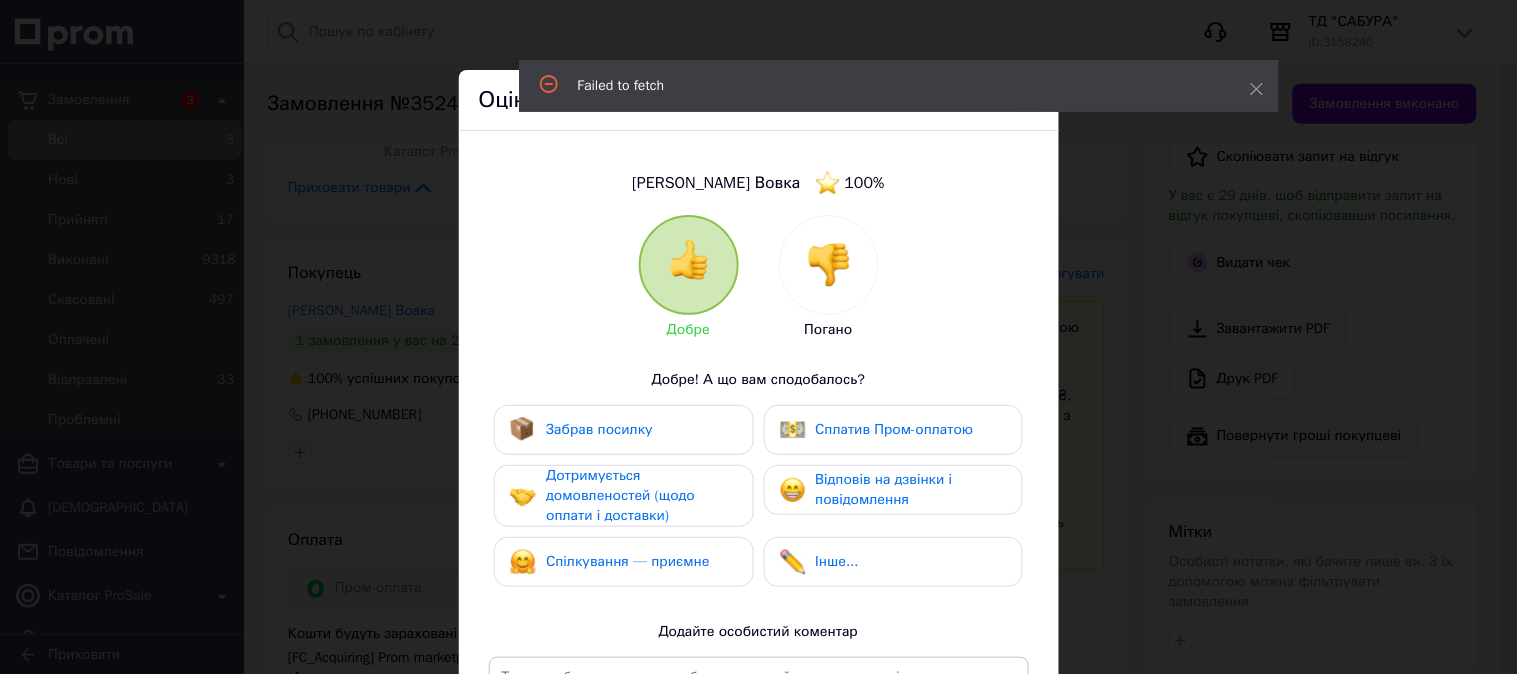 click on "Забрав посилку" at bounding box center (599, 429) 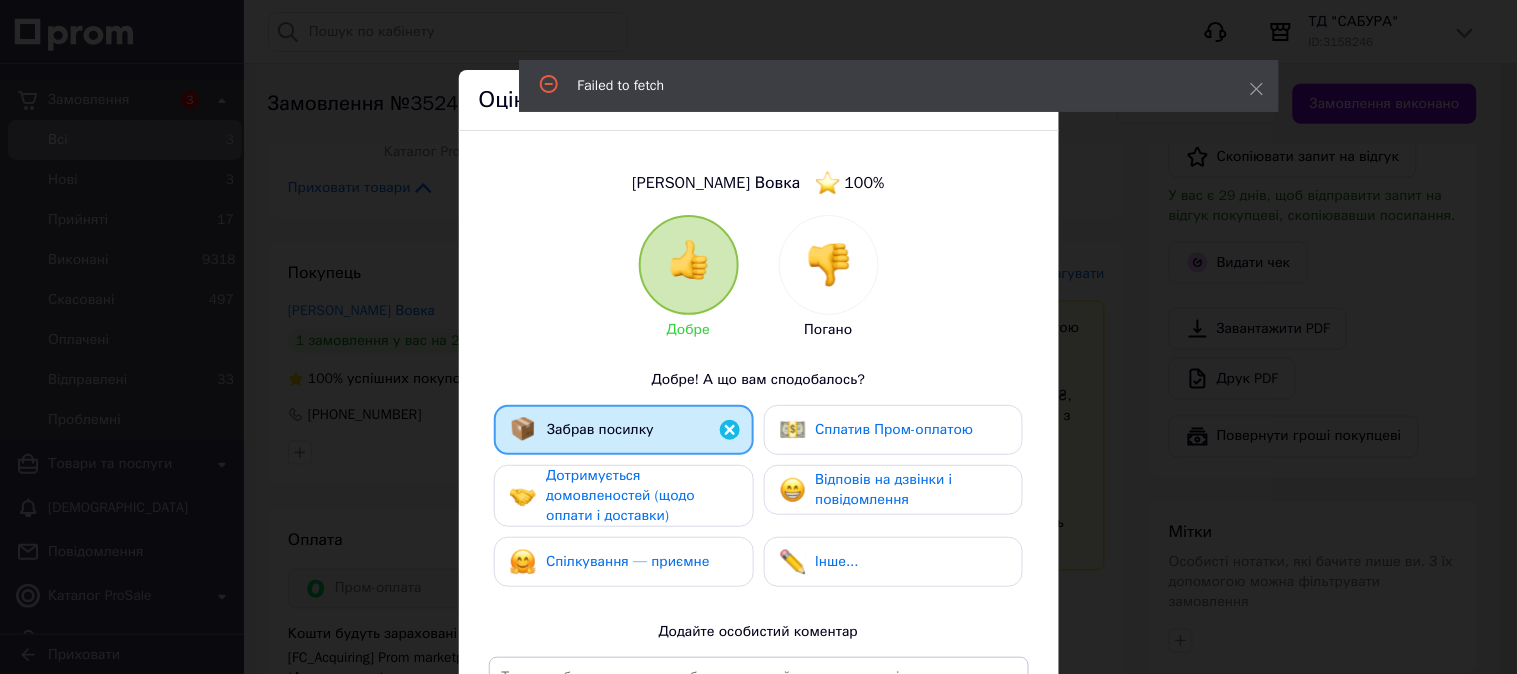 drag, startPoint x: 610, startPoint y: 484, endPoint x: 613, endPoint y: 538, distance: 54.08327 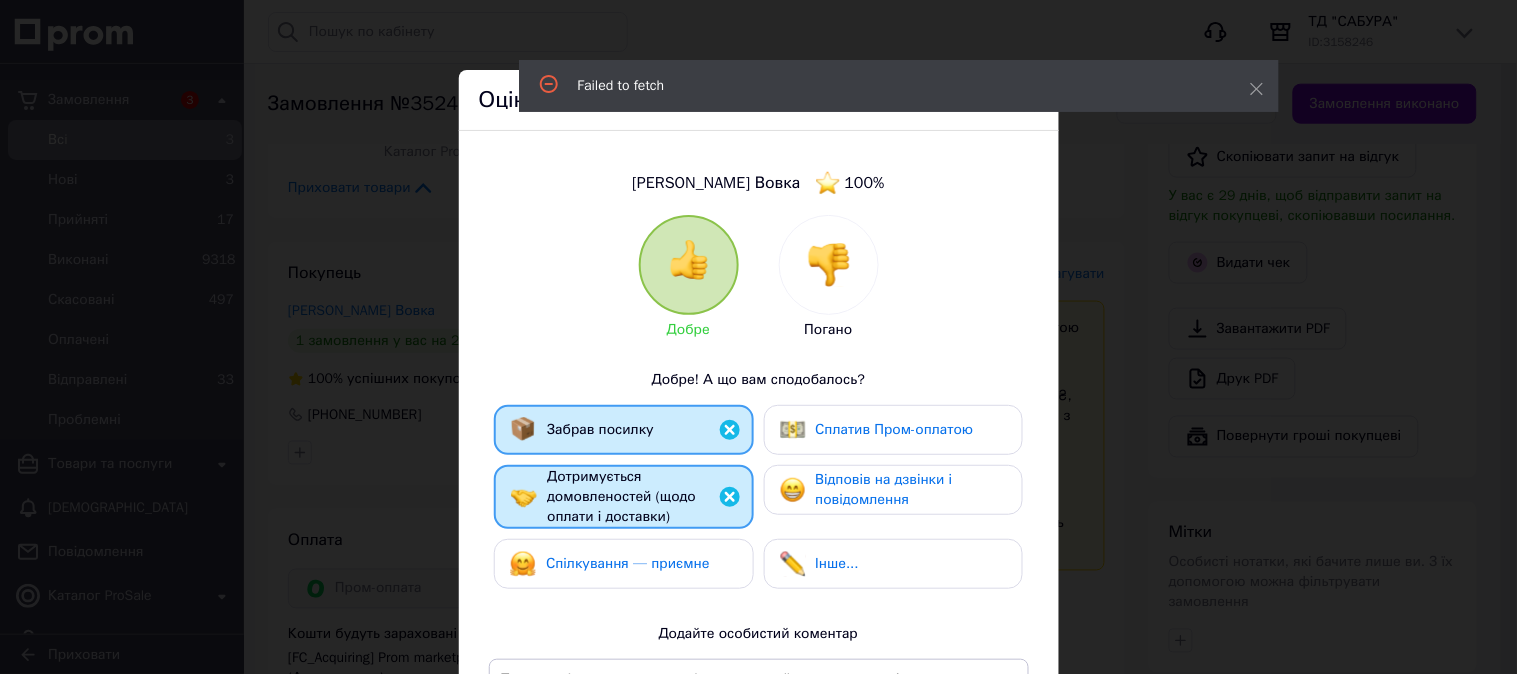 click on "Спілкування — приємне" at bounding box center [623, 564] 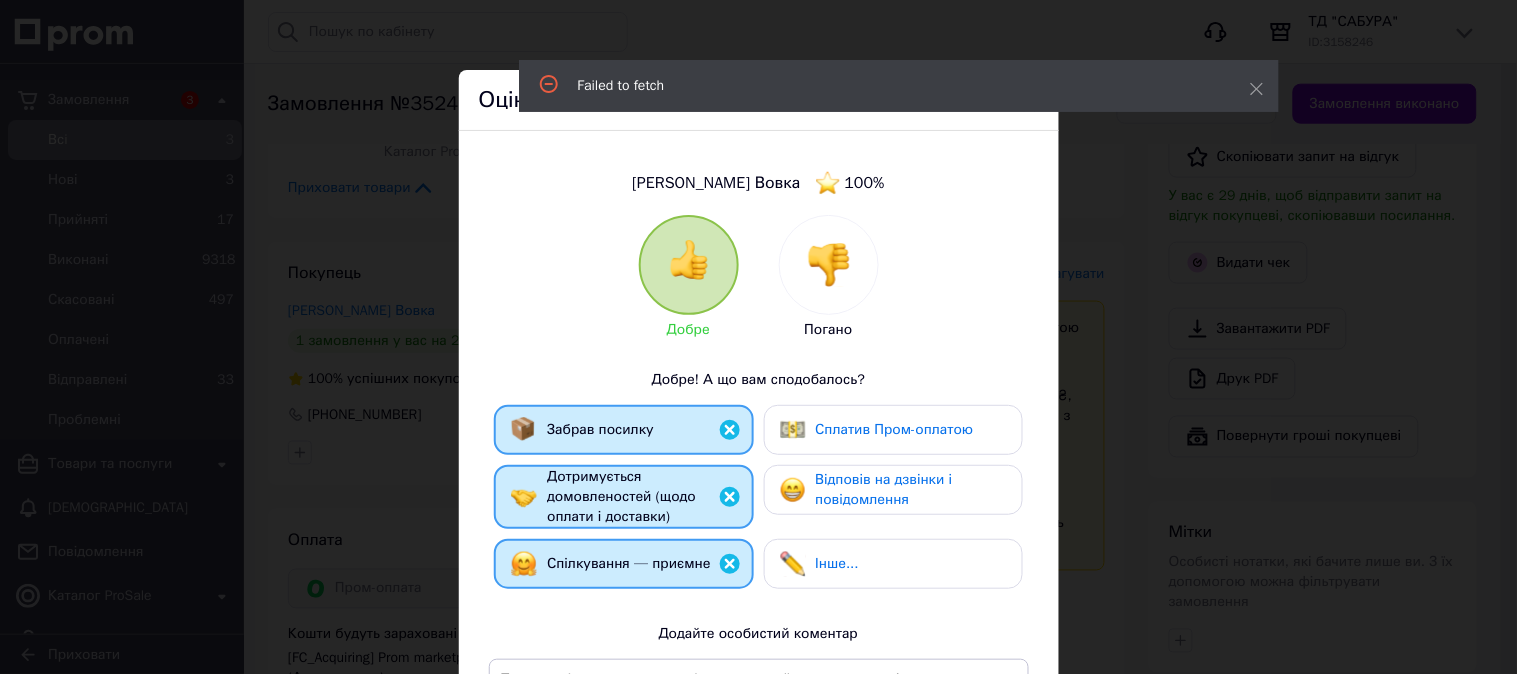 drag, startPoint x: 858, startPoint y: 495, endPoint x: 858, endPoint y: 468, distance: 27 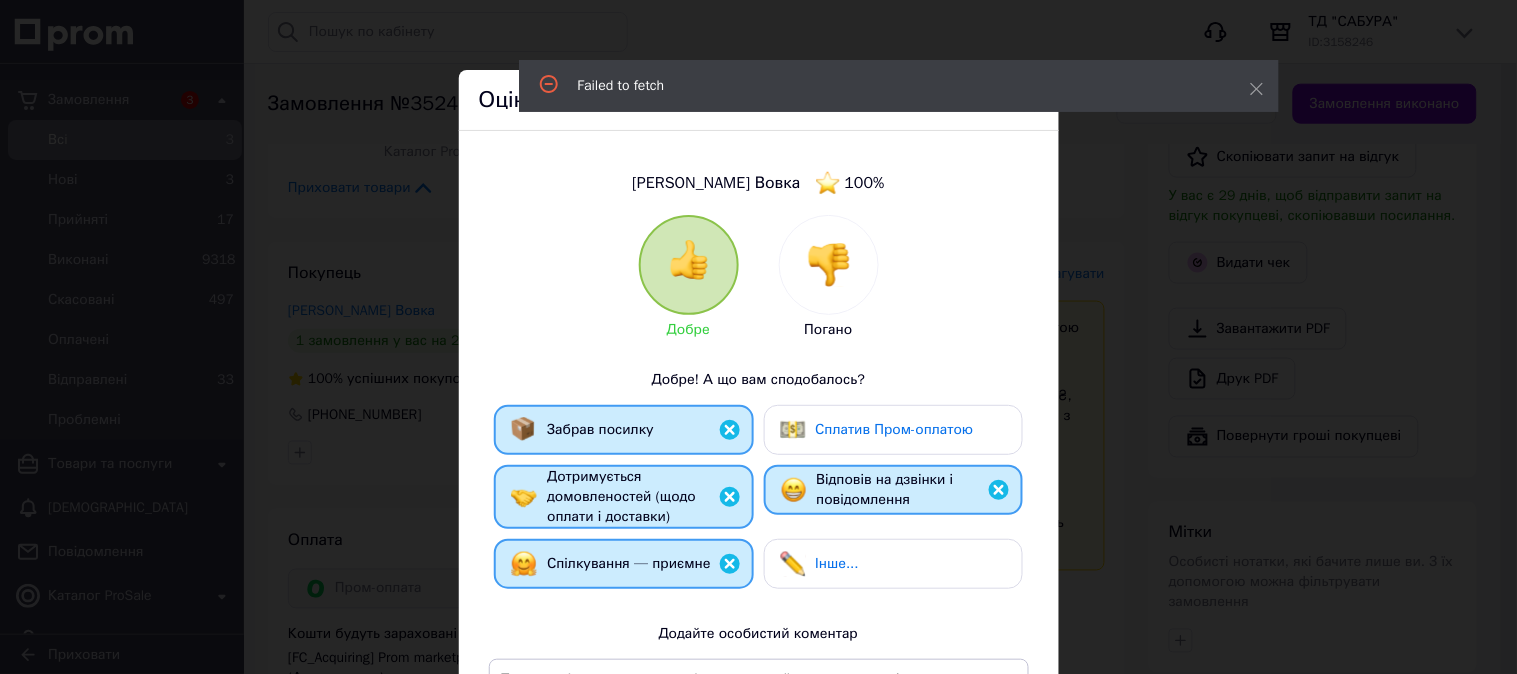 click on "Сплатив Пром-оплатою" at bounding box center (895, 429) 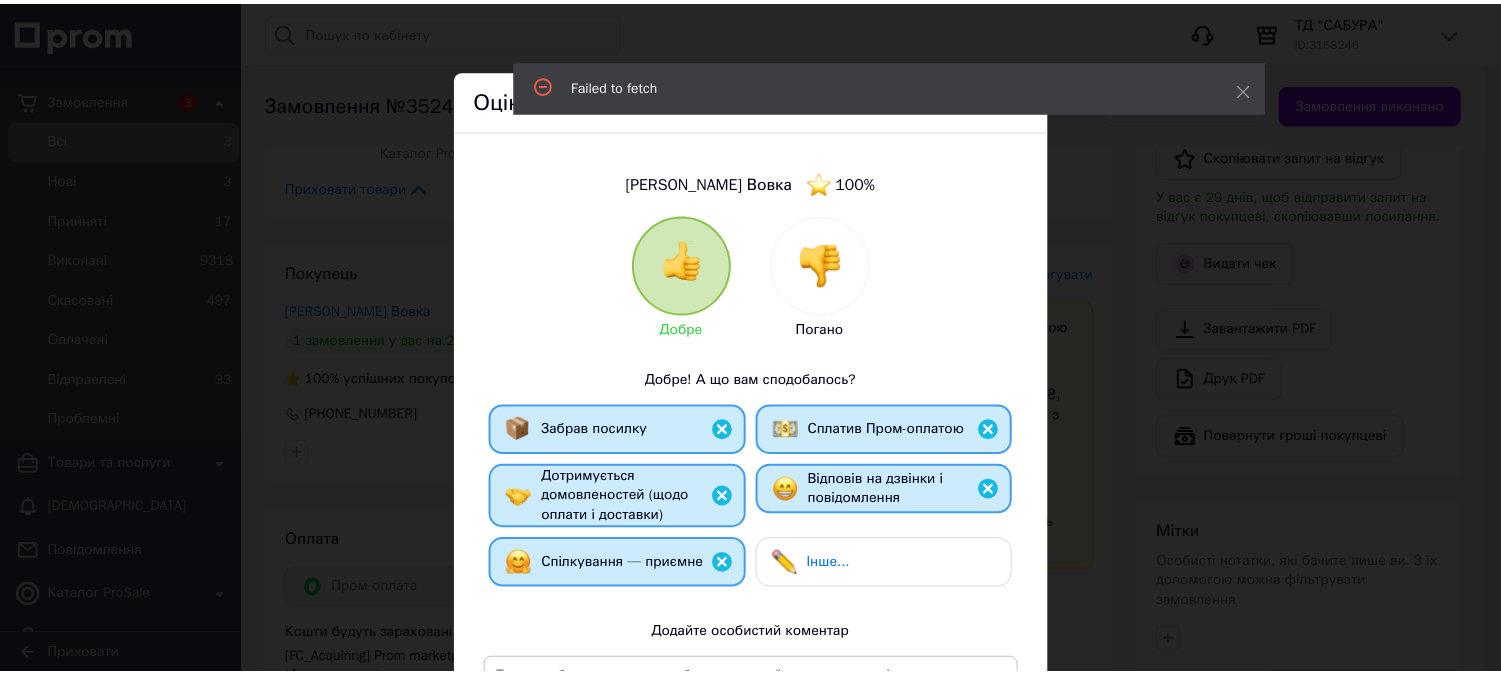 scroll, scrollTop: 316, scrollLeft: 0, axis: vertical 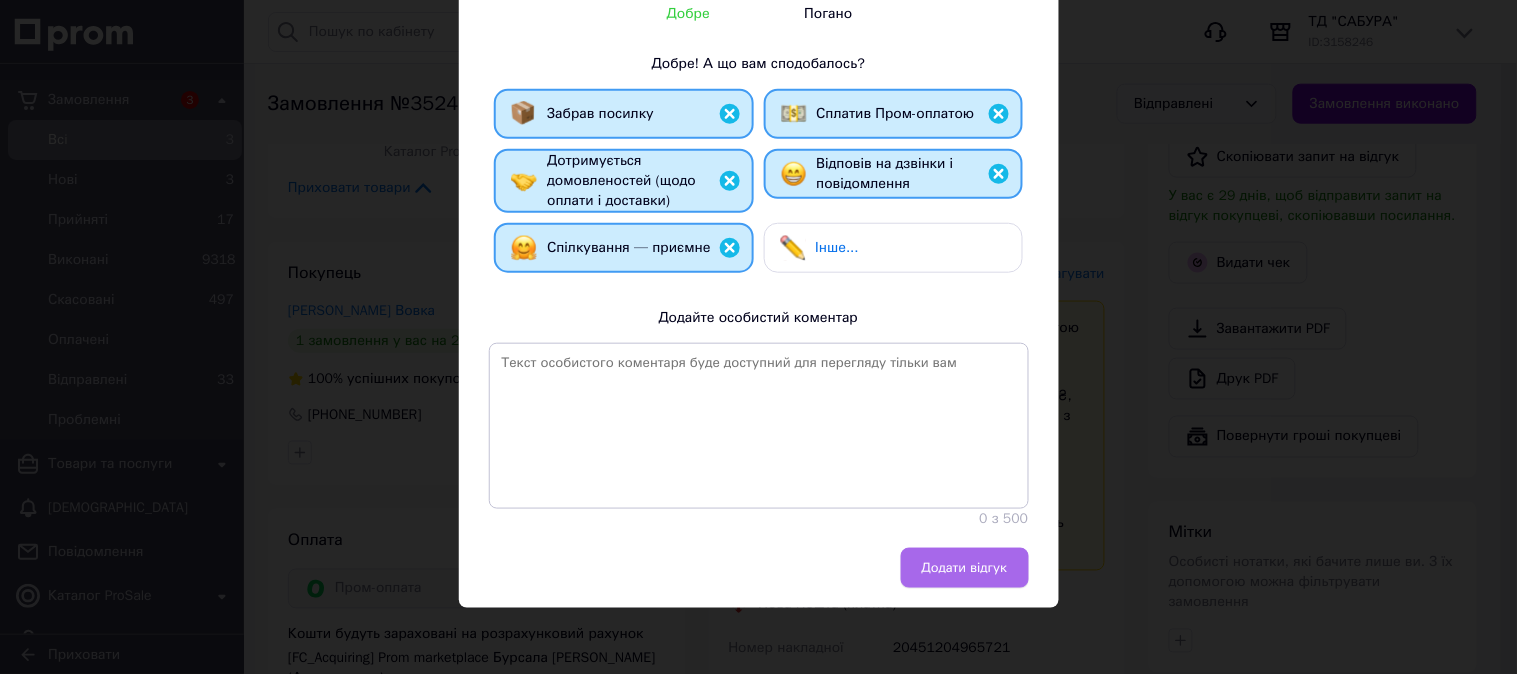 click on "Додати відгук" at bounding box center [965, 568] 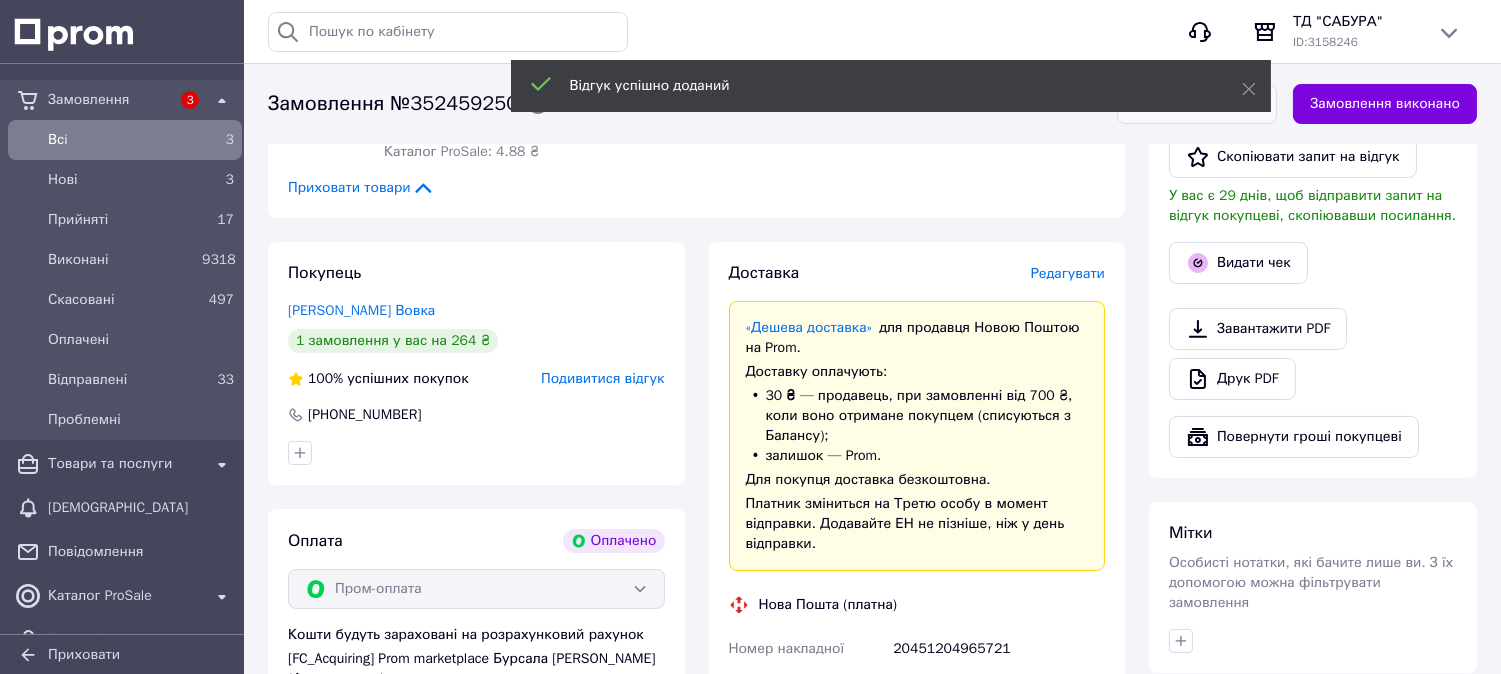 scroll, scrollTop: 1000, scrollLeft: 0, axis: vertical 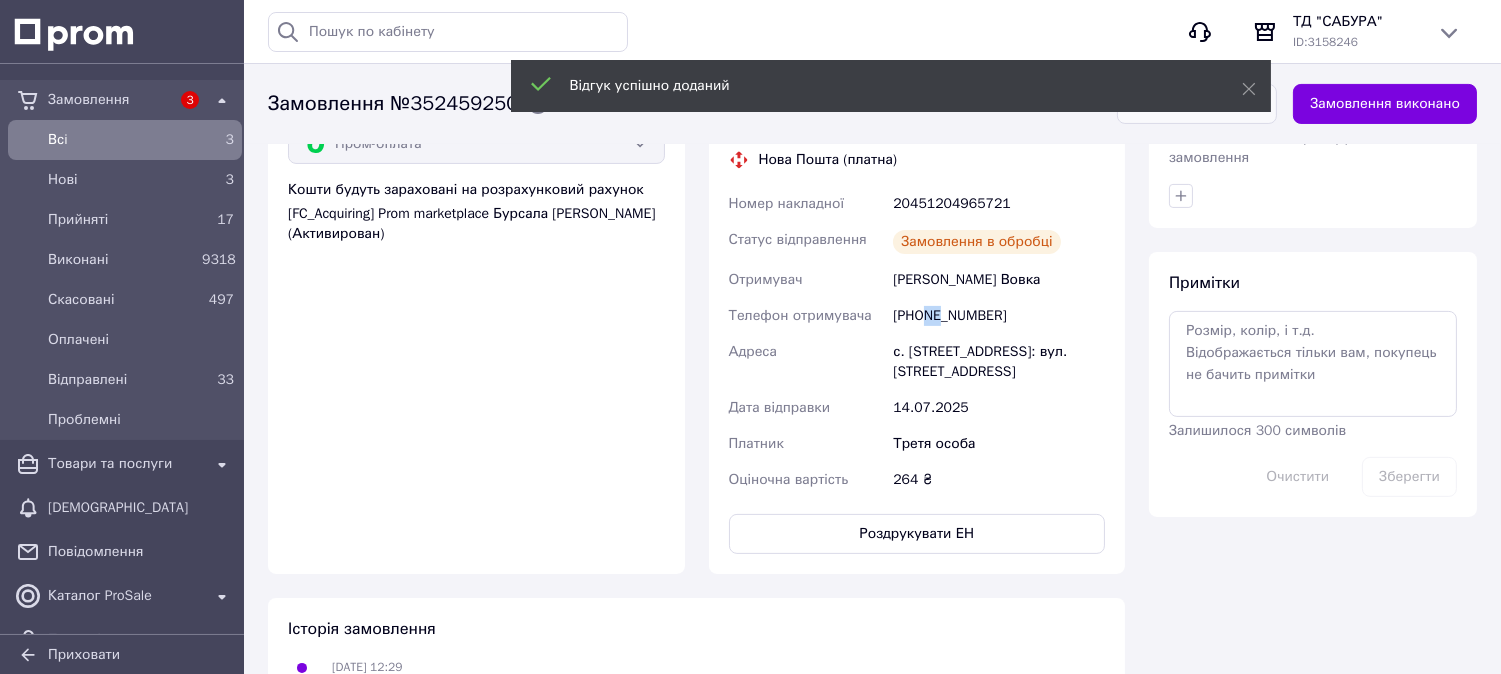 drag, startPoint x: 923, startPoint y: 313, endPoint x: 940, endPoint y: 313, distance: 17 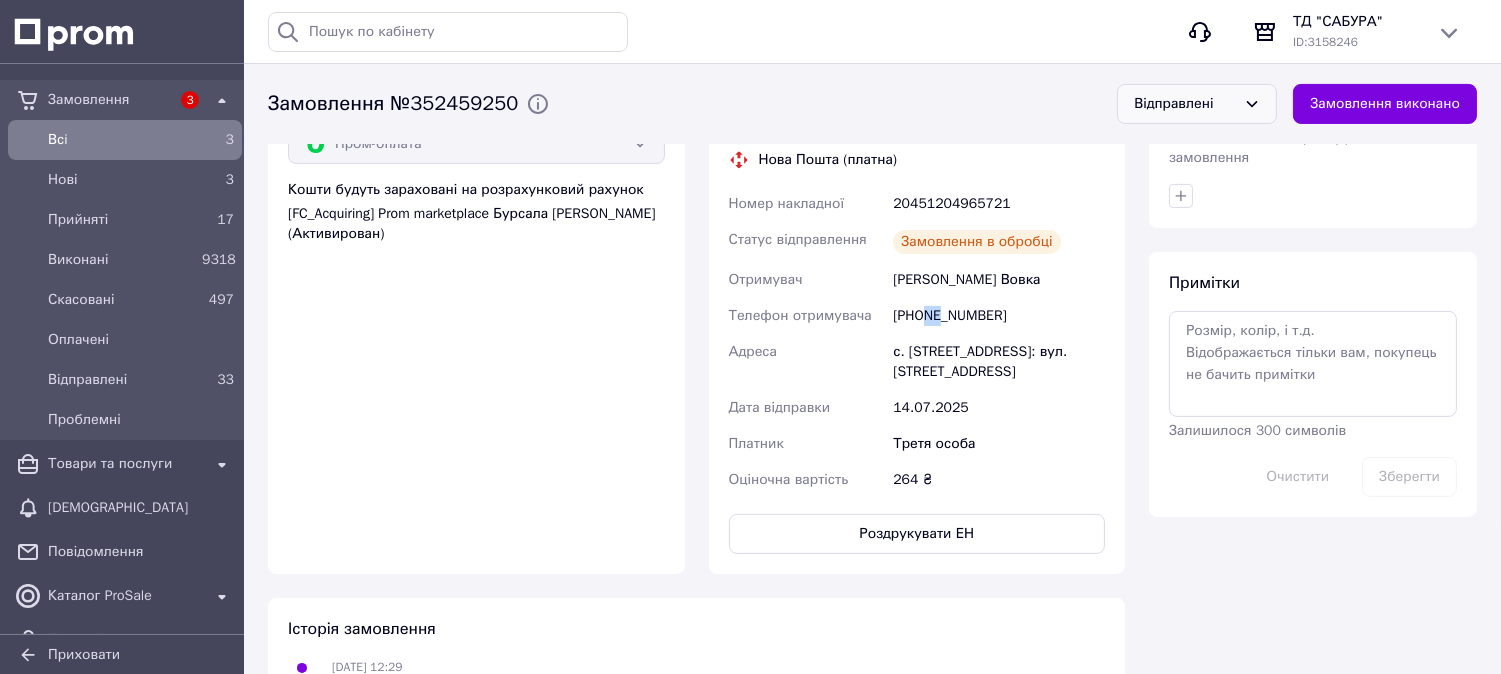 click on "+380680318616" at bounding box center (999, 316) 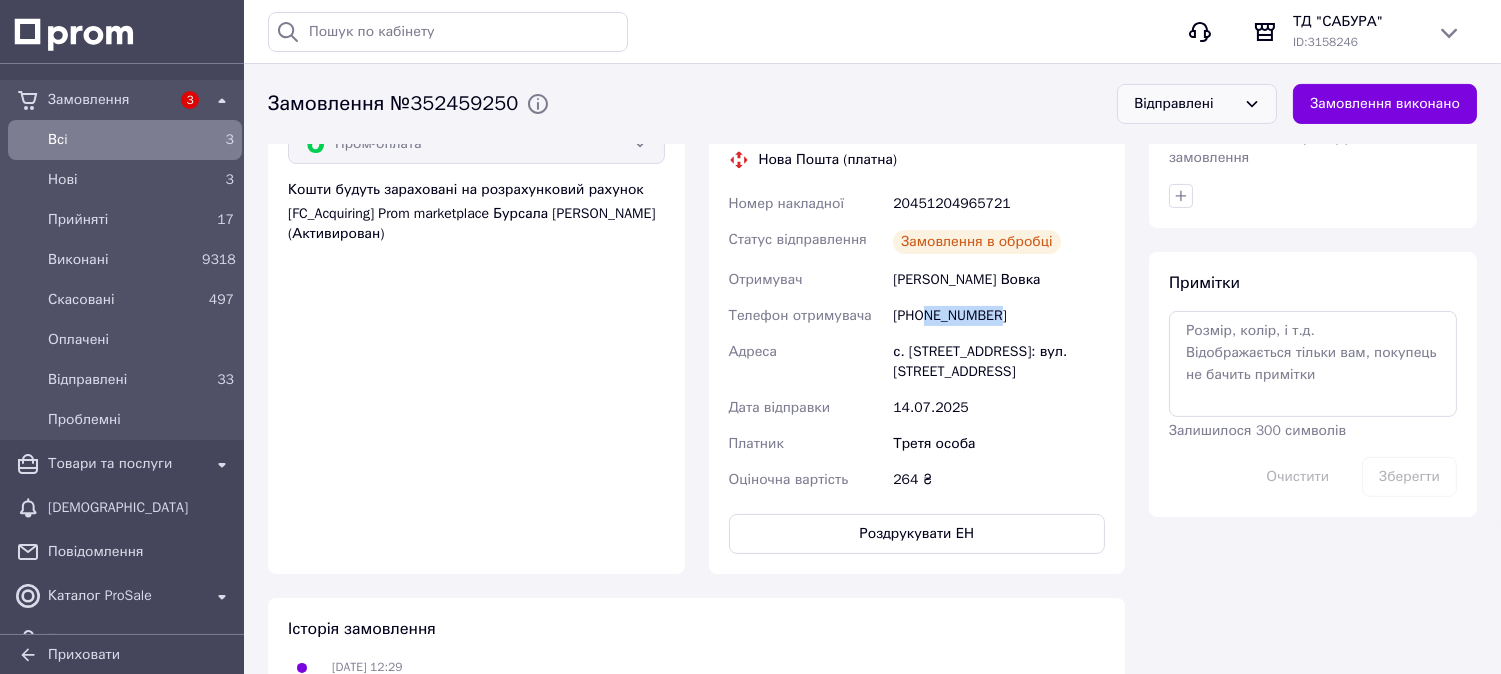 drag, startPoint x: 925, startPoint y: 314, endPoint x: 981, endPoint y: 318, distance: 56.142673 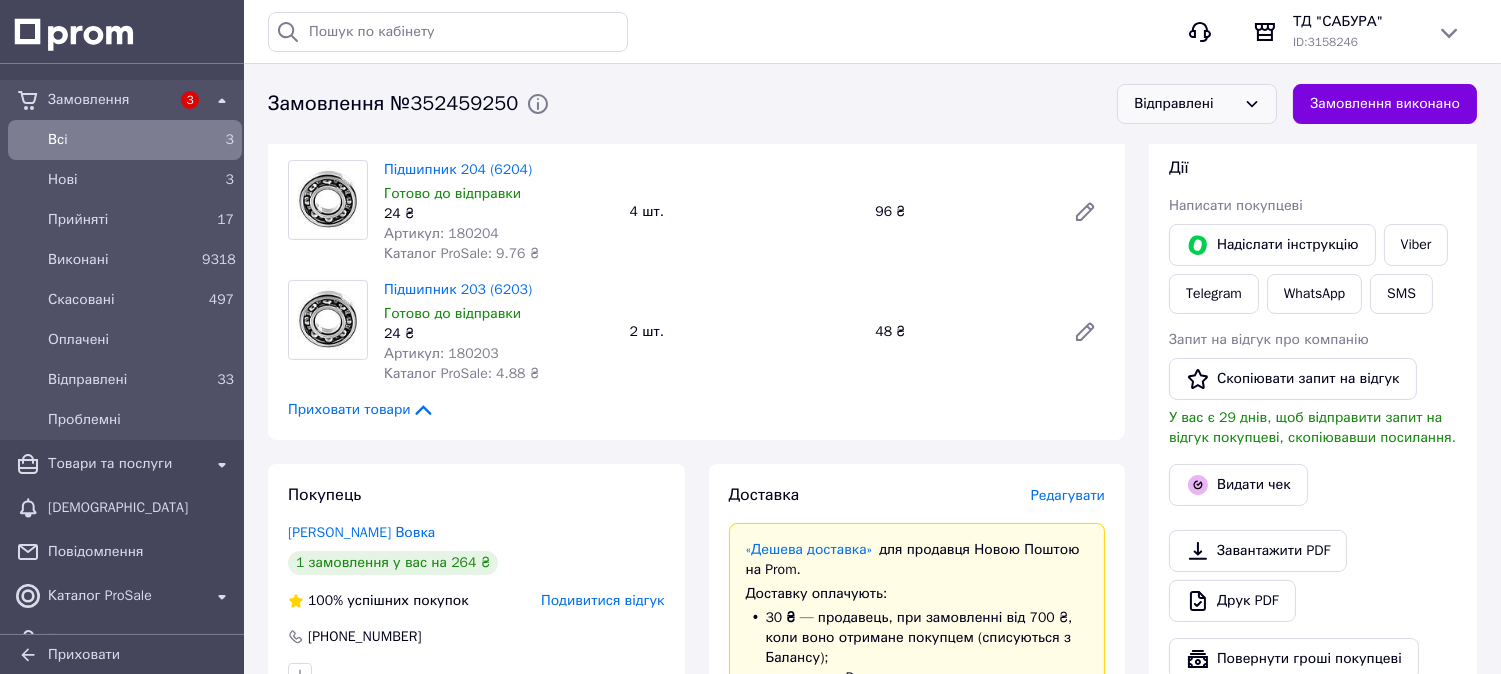 scroll, scrollTop: 111, scrollLeft: 0, axis: vertical 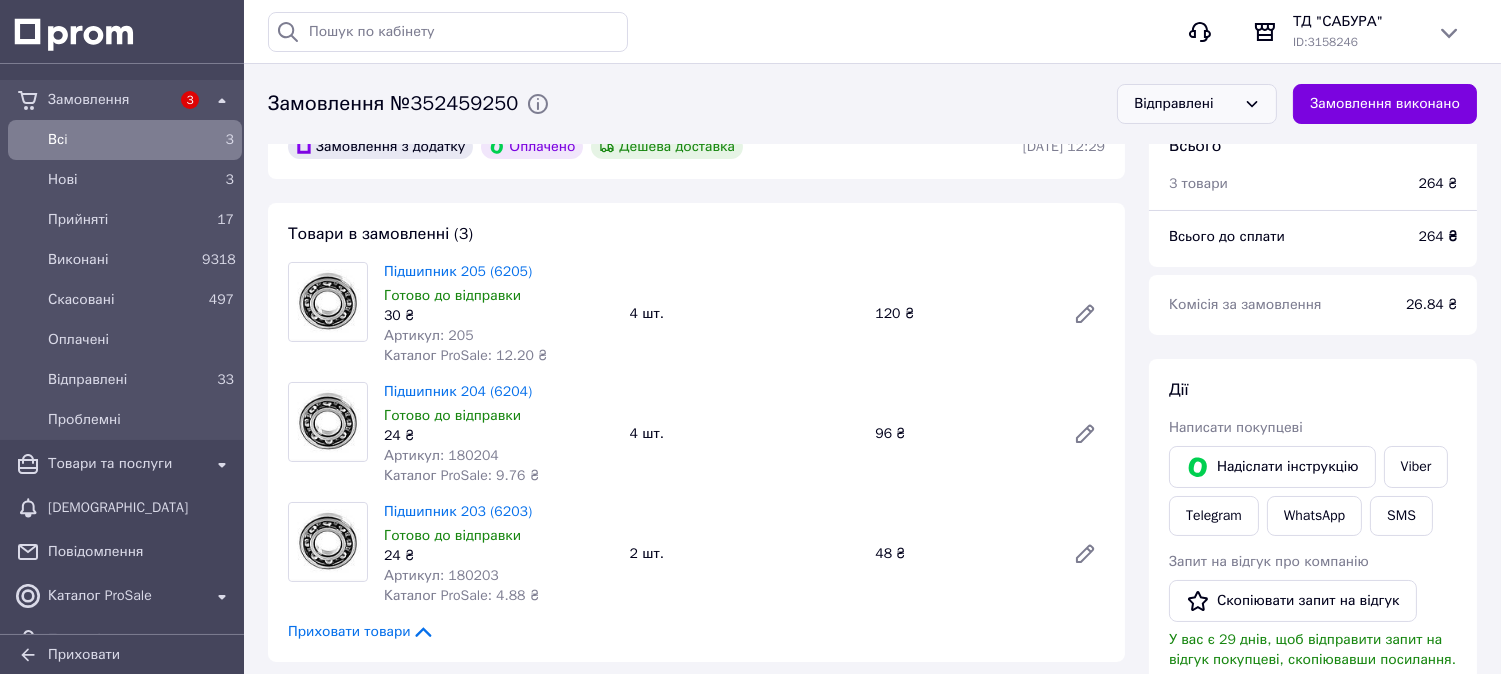 click on "Всi" at bounding box center (121, 140) 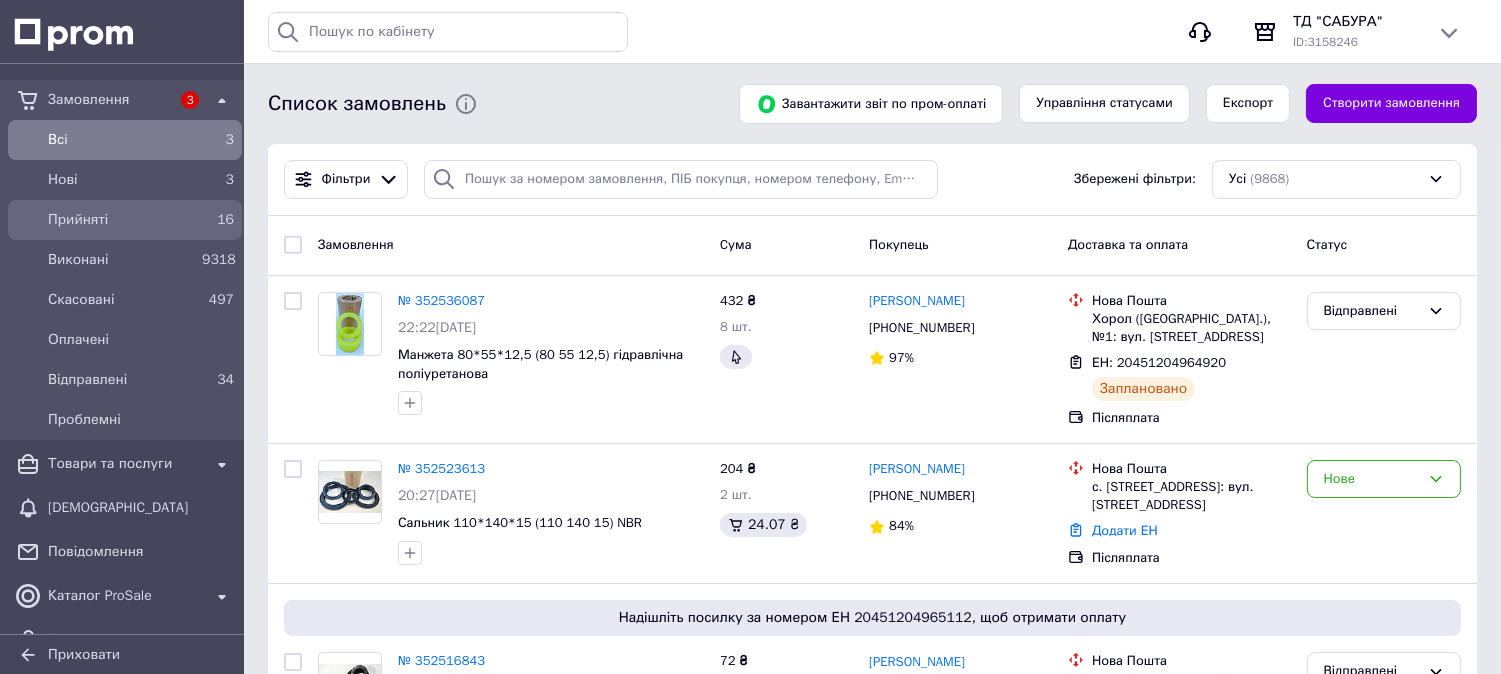 click on "Прийняті" at bounding box center [121, 220] 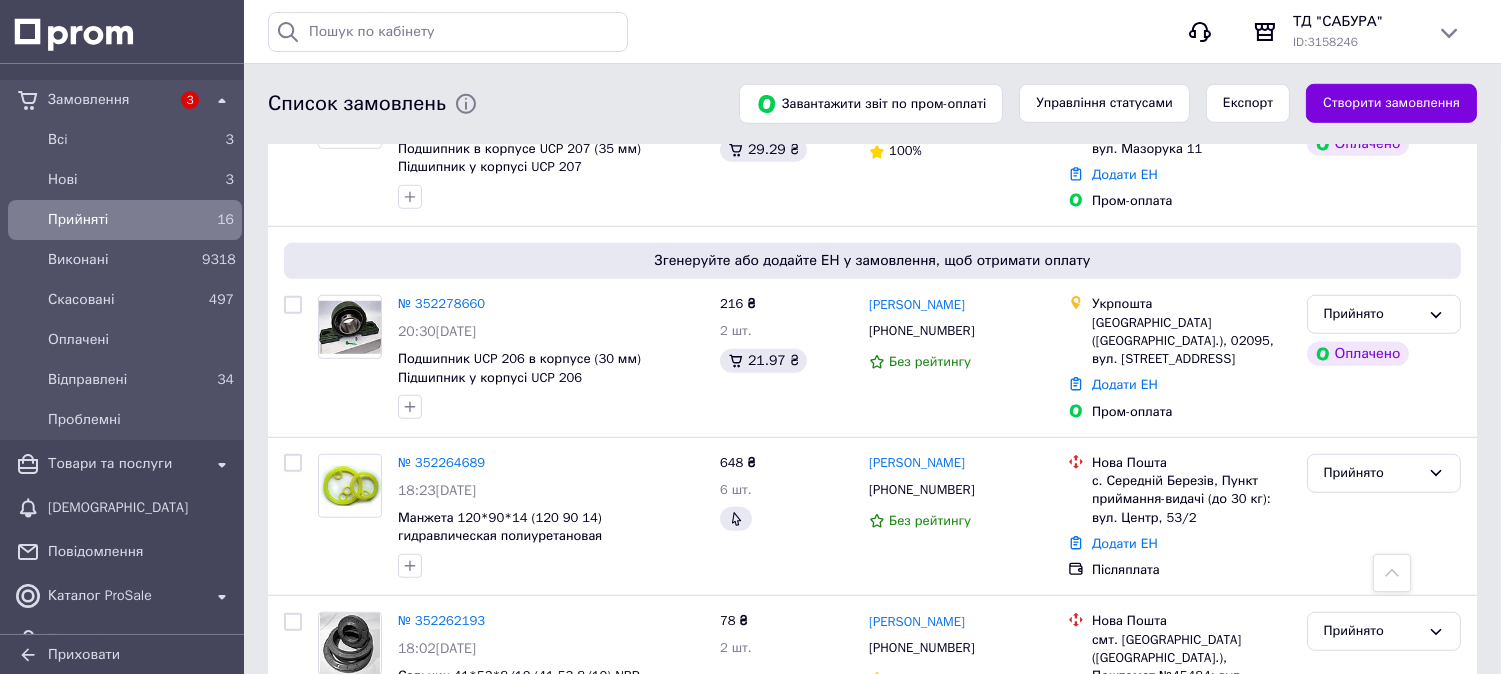 scroll, scrollTop: 2598, scrollLeft: 0, axis: vertical 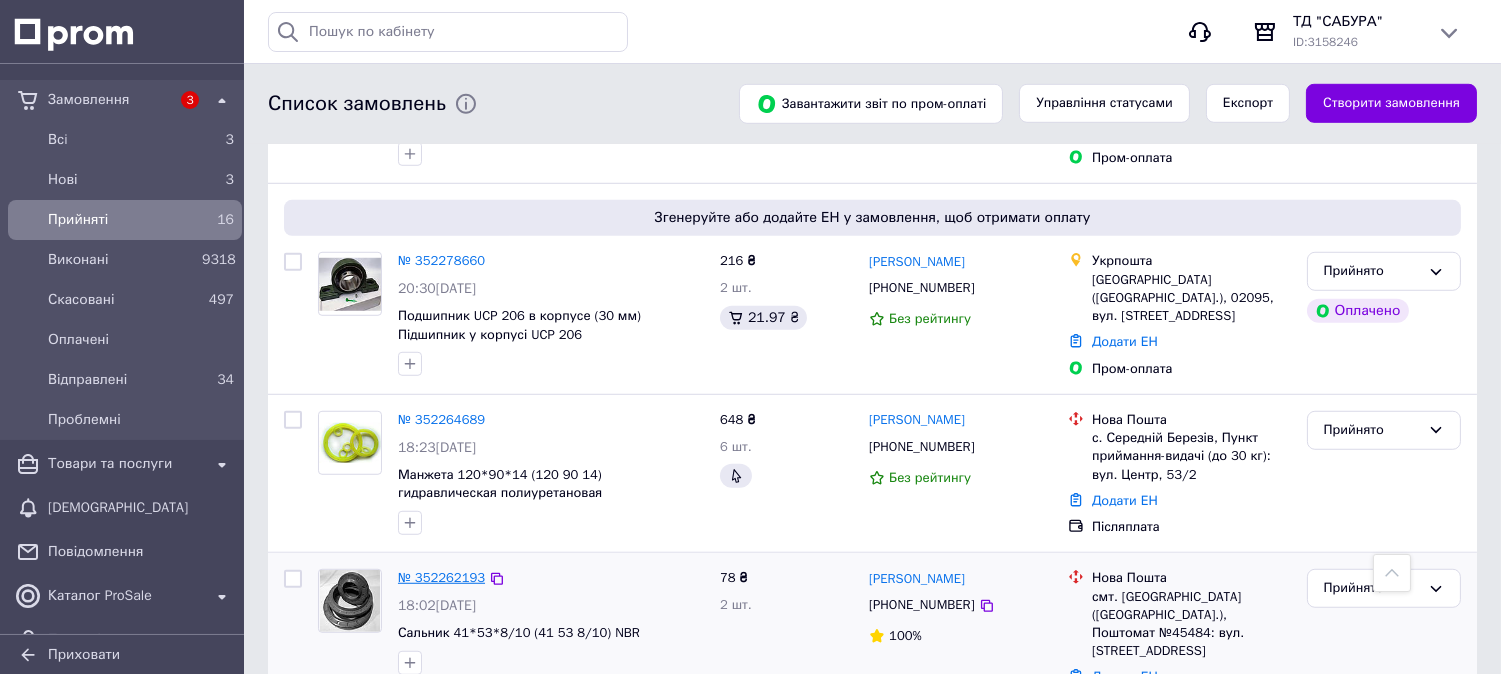 click on "№ 352262193" at bounding box center (441, 577) 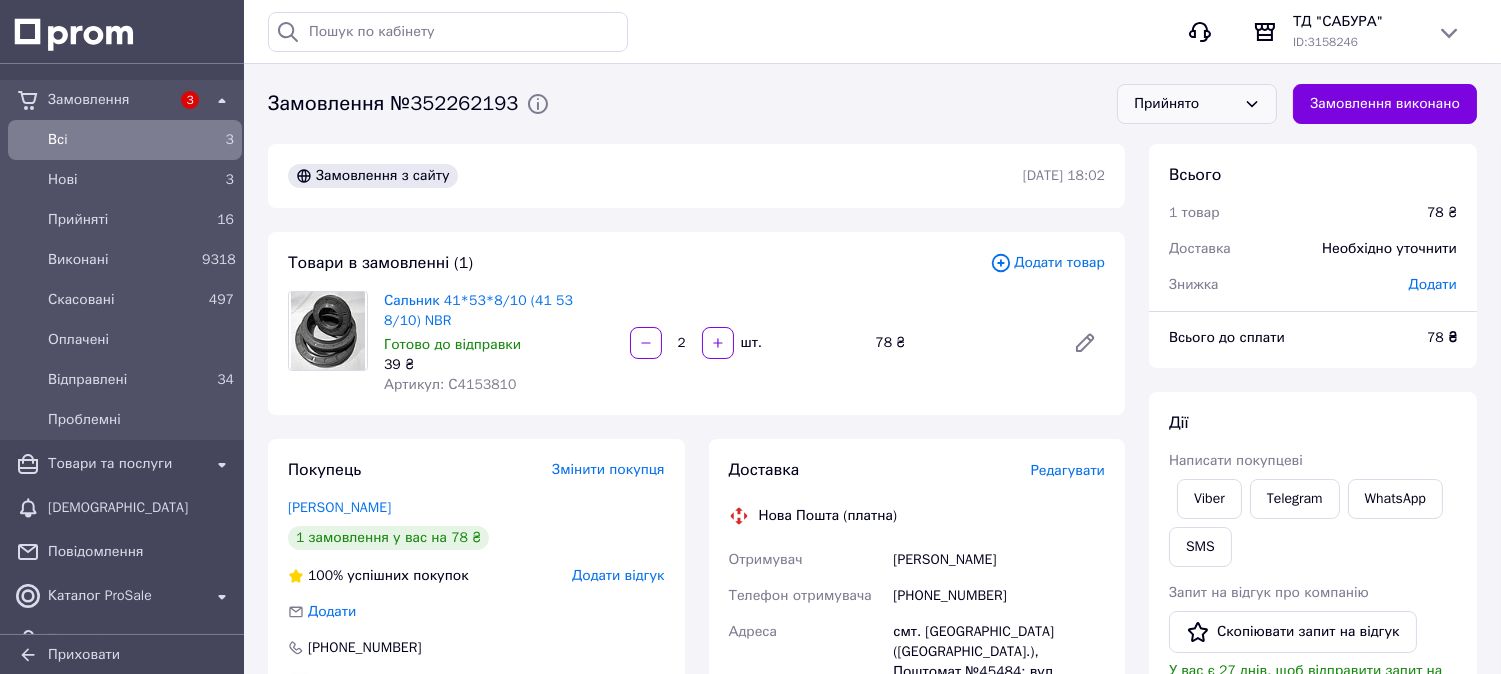 click on "Прийнято" at bounding box center (1185, 104) 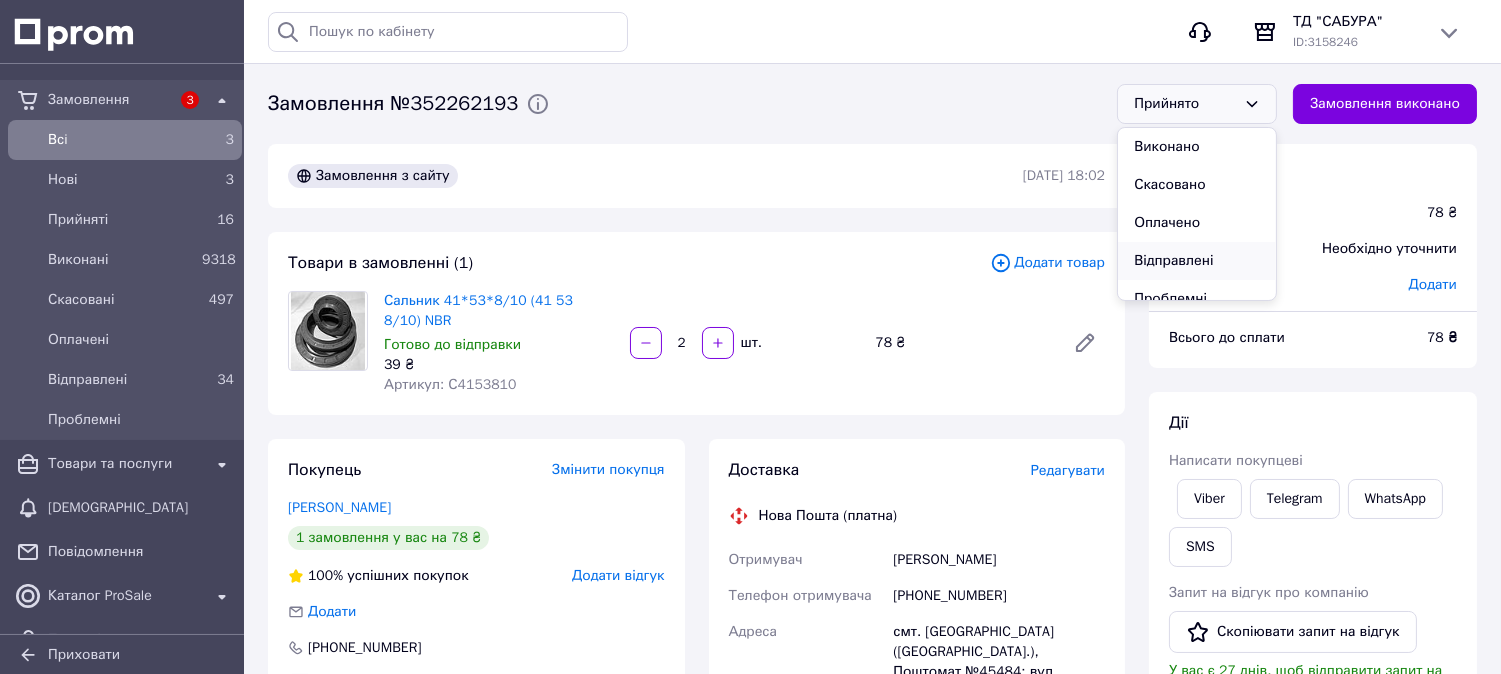 click on "Відправлені" at bounding box center (1197, 261) 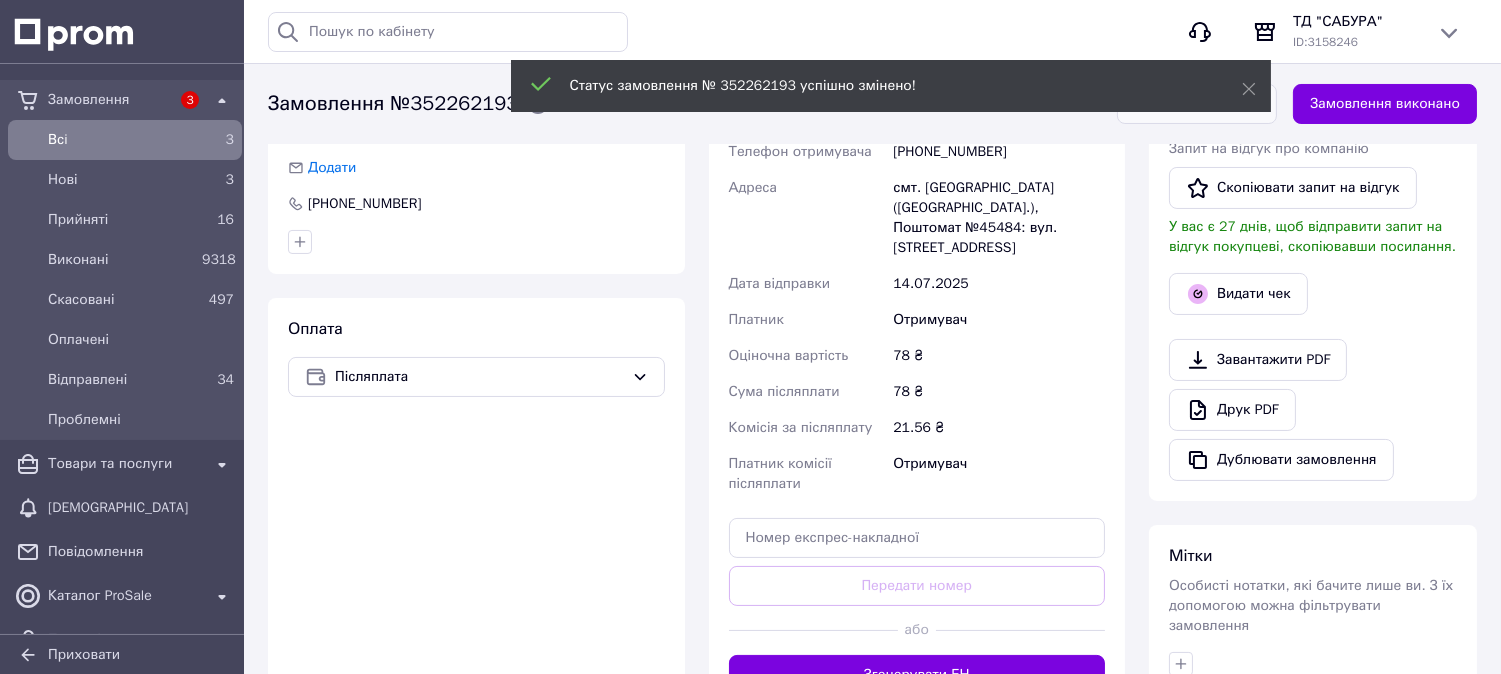 scroll, scrollTop: 758, scrollLeft: 0, axis: vertical 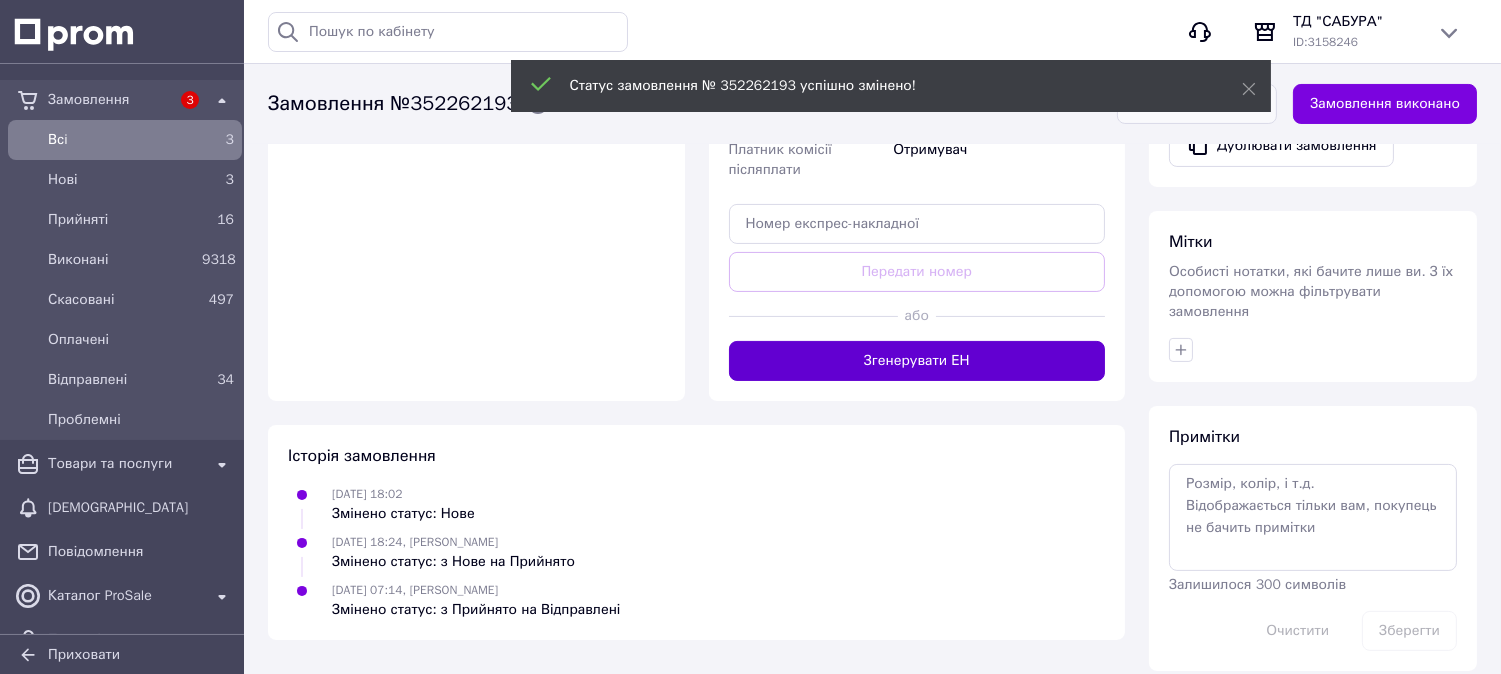 click on "Згенерувати ЕН" at bounding box center [917, 361] 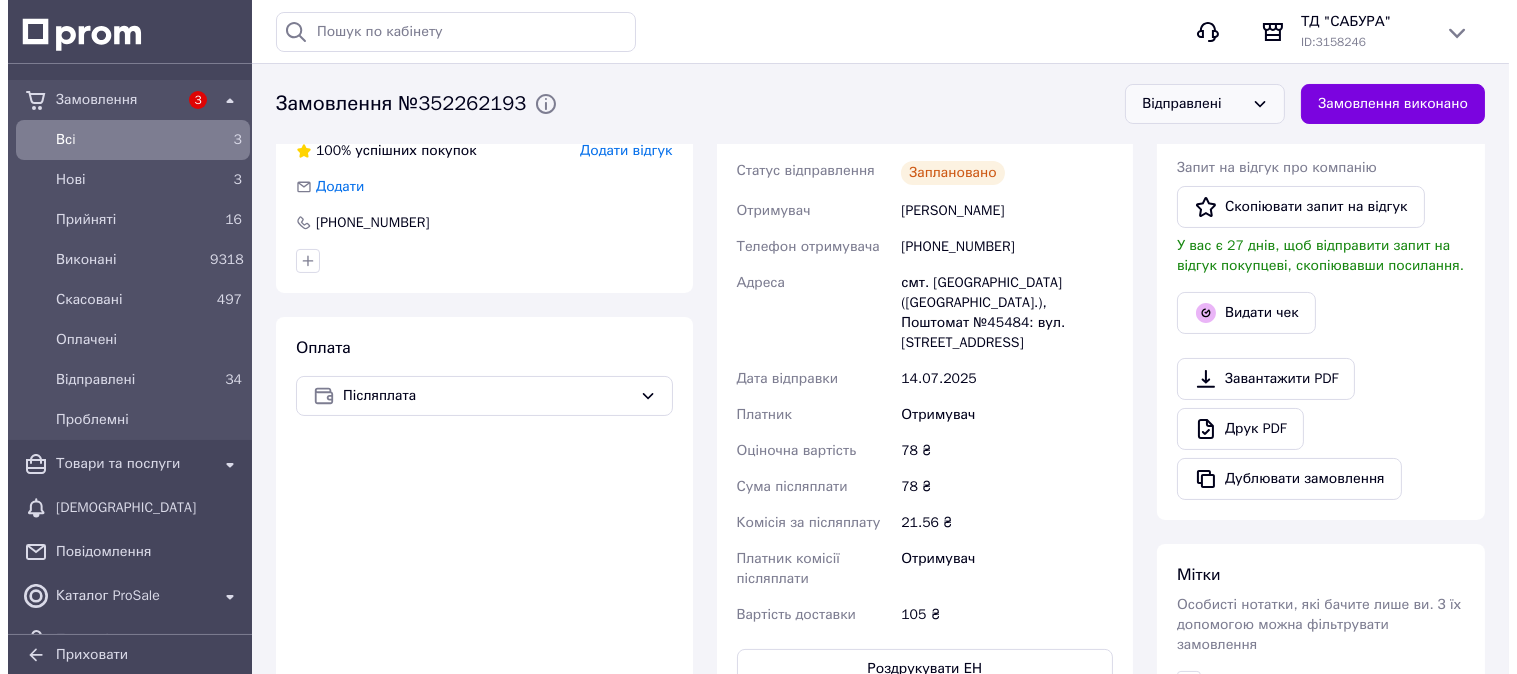 scroll, scrollTop: 203, scrollLeft: 0, axis: vertical 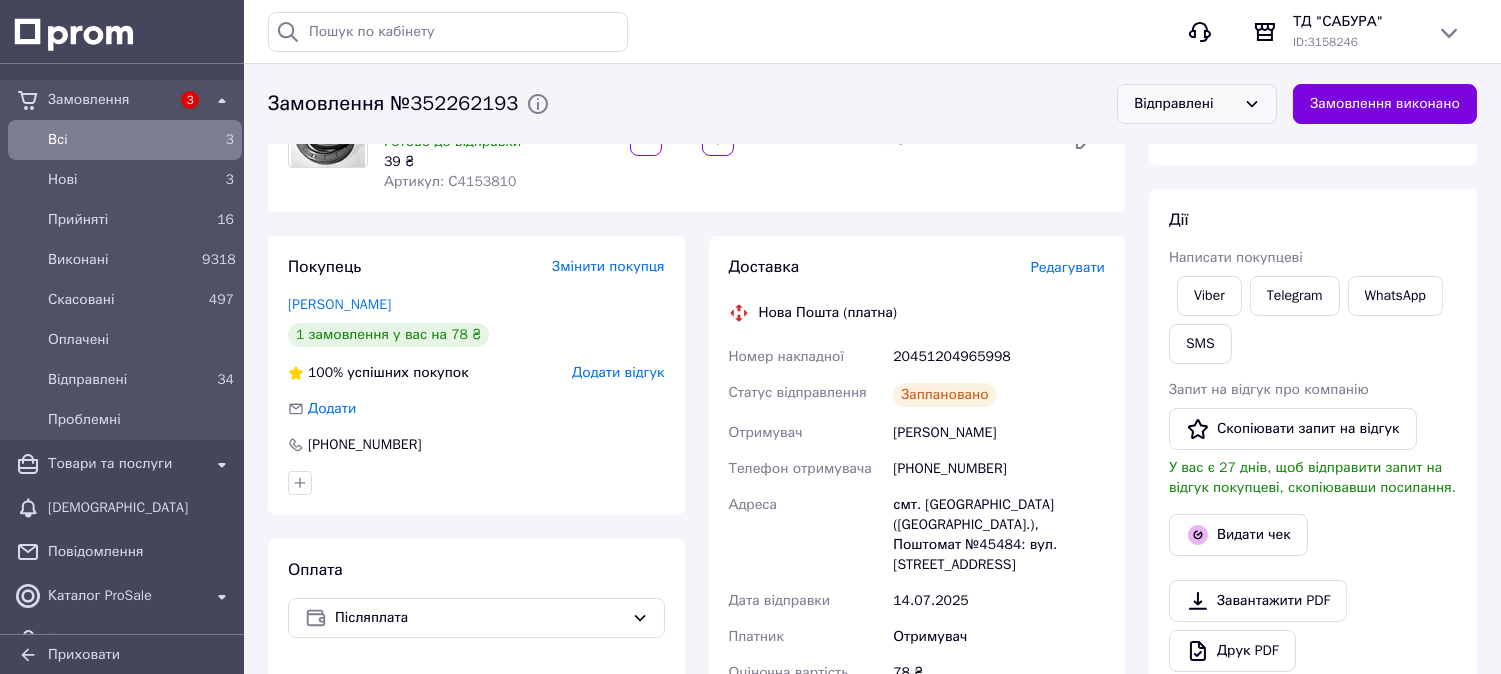 click on "Додати відгук" at bounding box center [618, 372] 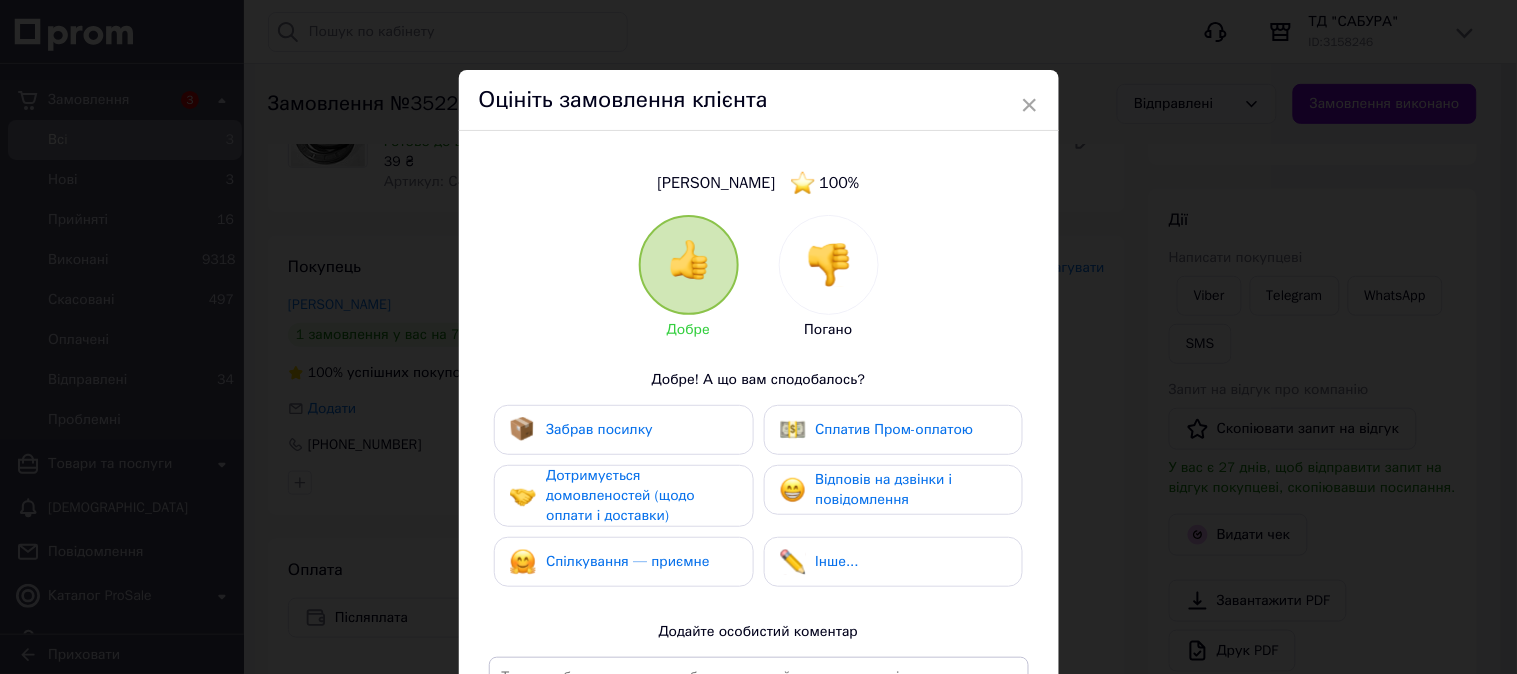 drag, startPoint x: 661, startPoint y: 422, endPoint x: 655, endPoint y: 484, distance: 62.289646 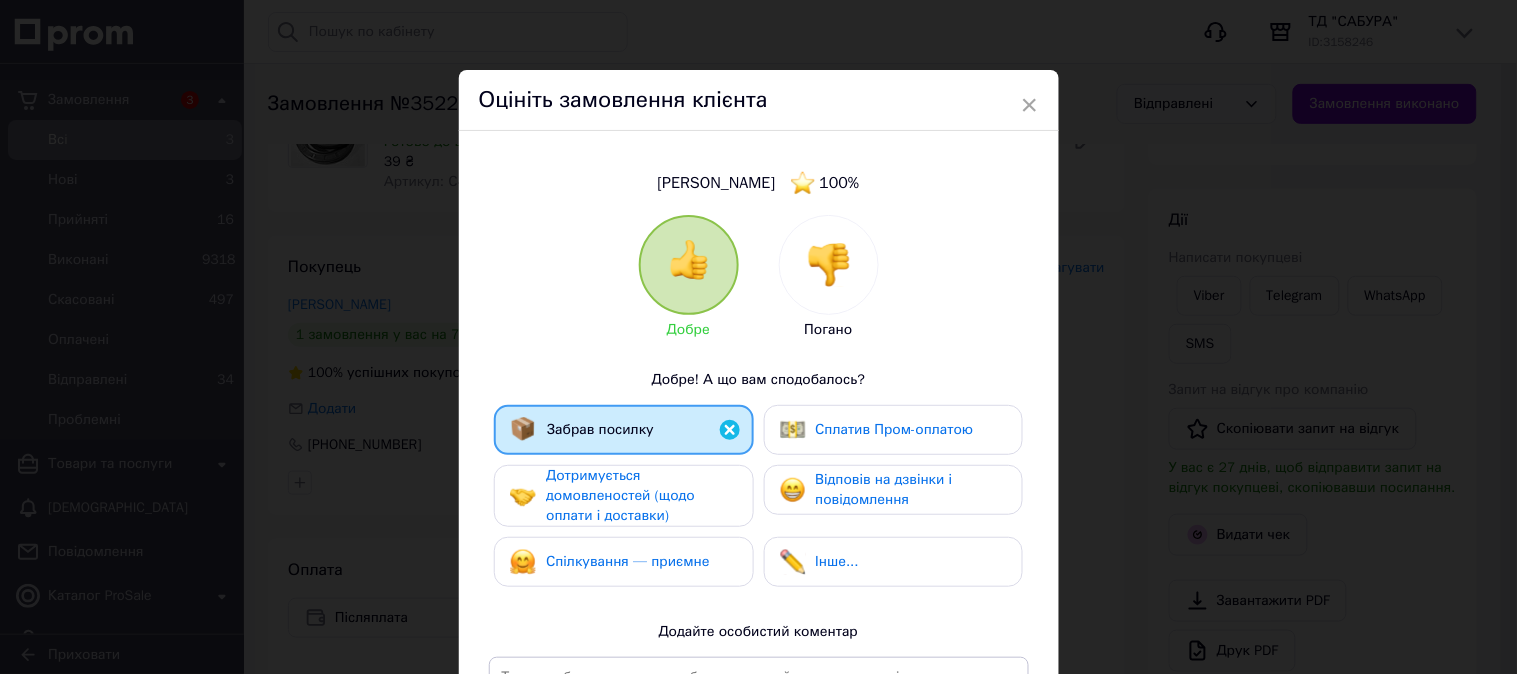 drag, startPoint x: 651, startPoint y: 565, endPoint x: 670, endPoint y: 551, distance: 23.600847 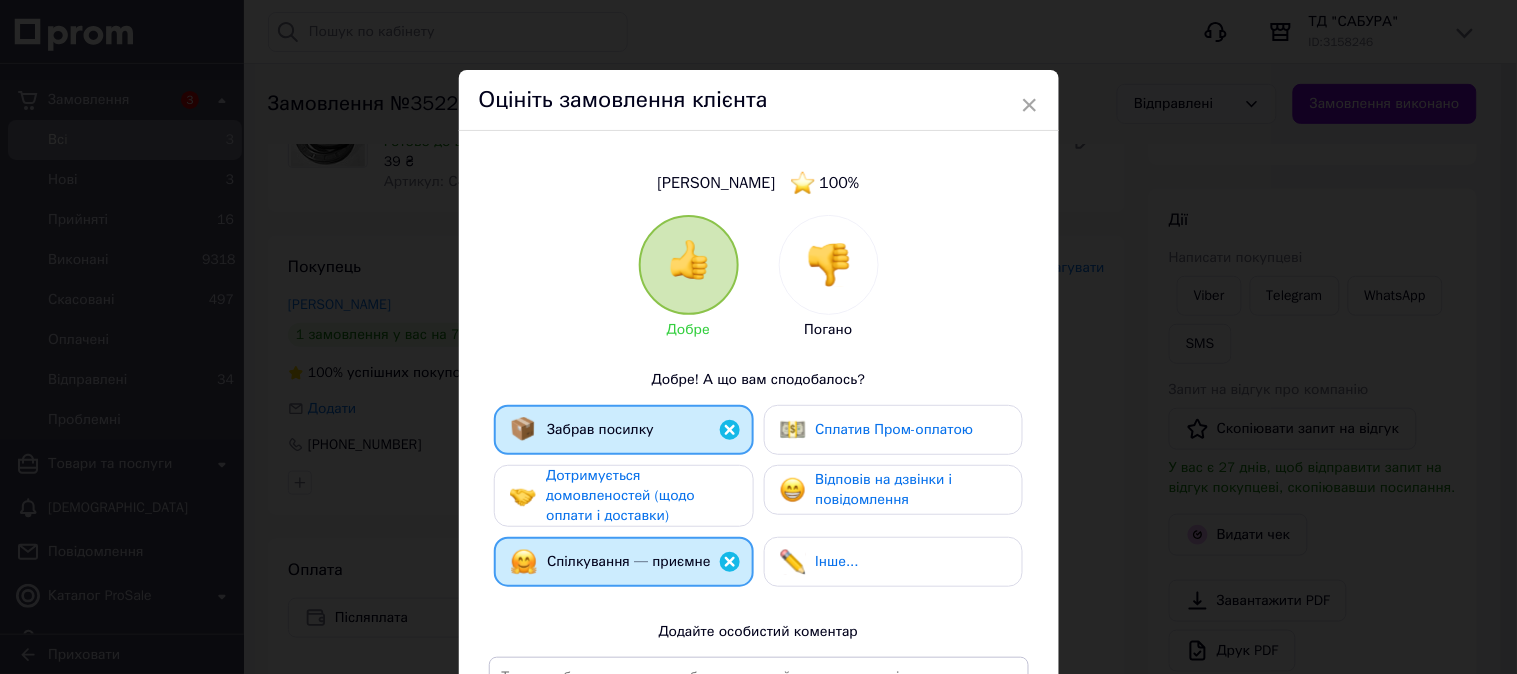 drag, startPoint x: 658, startPoint y: 498, endPoint x: 746, endPoint y: 506, distance: 88.362885 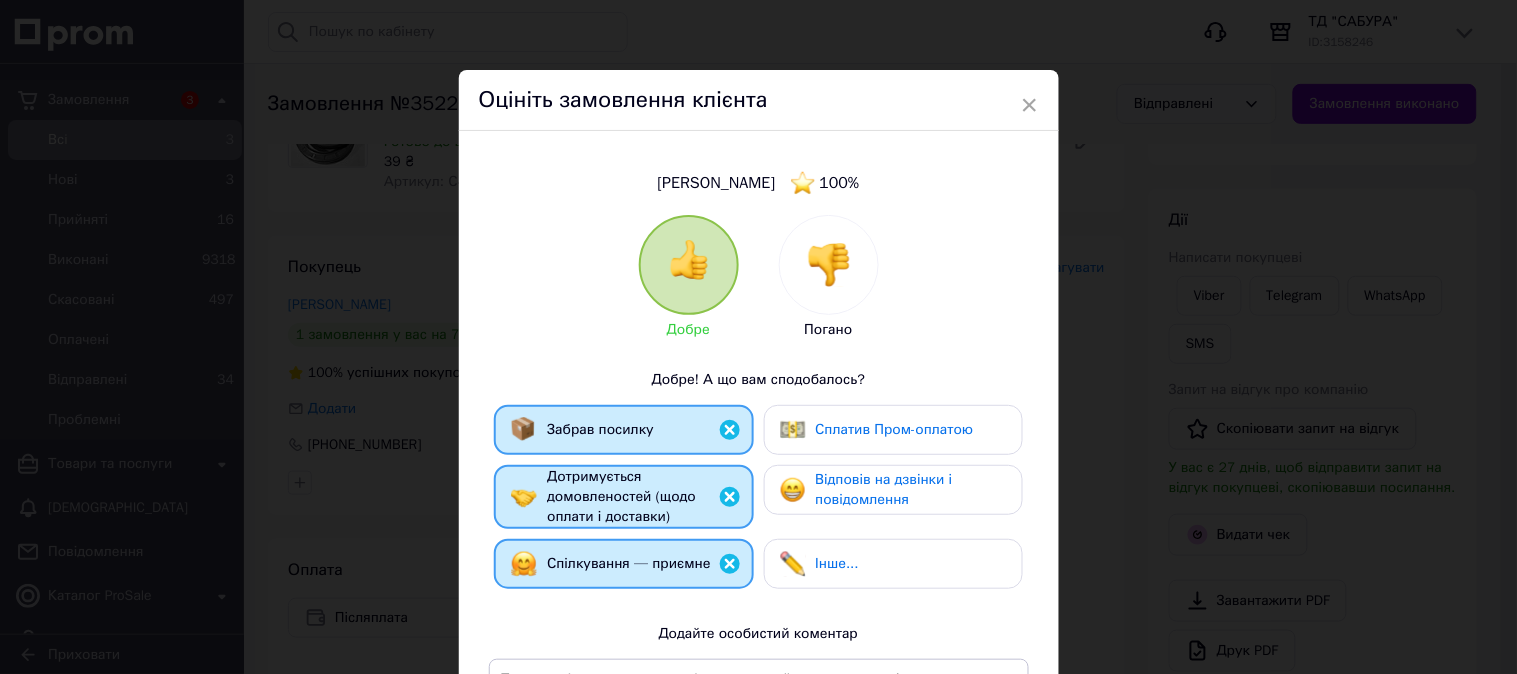 click on "Відповів на дзвінки і повідомлення" at bounding box center [884, 489] 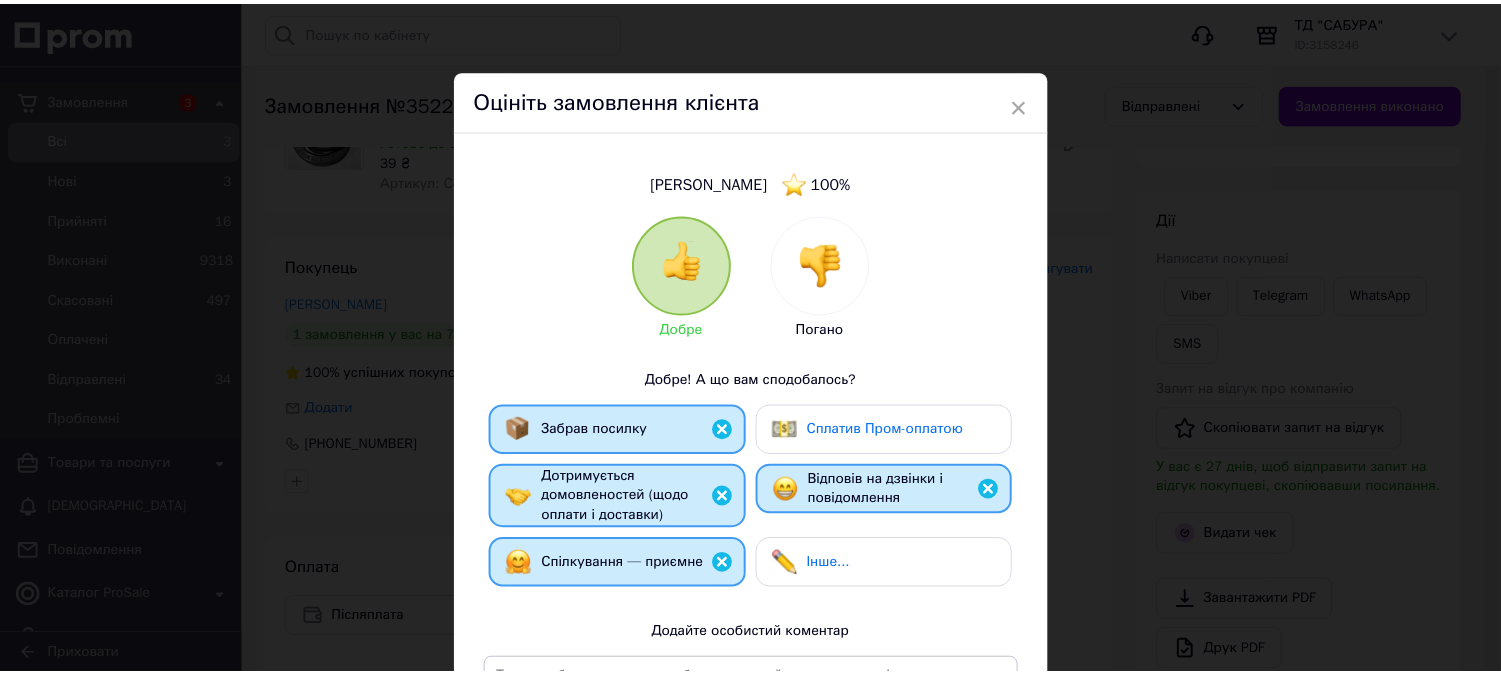 scroll, scrollTop: 316, scrollLeft: 0, axis: vertical 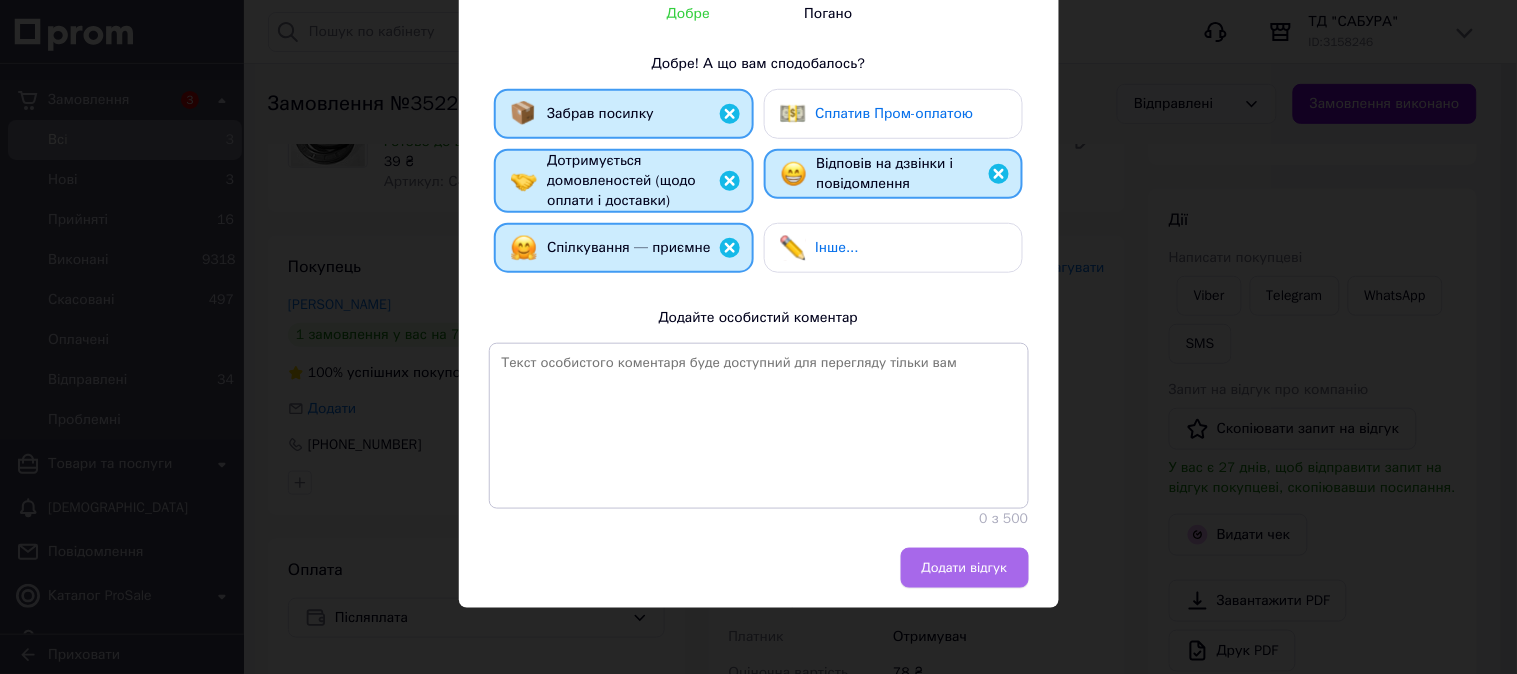 click on "Додати відгук" at bounding box center [965, 568] 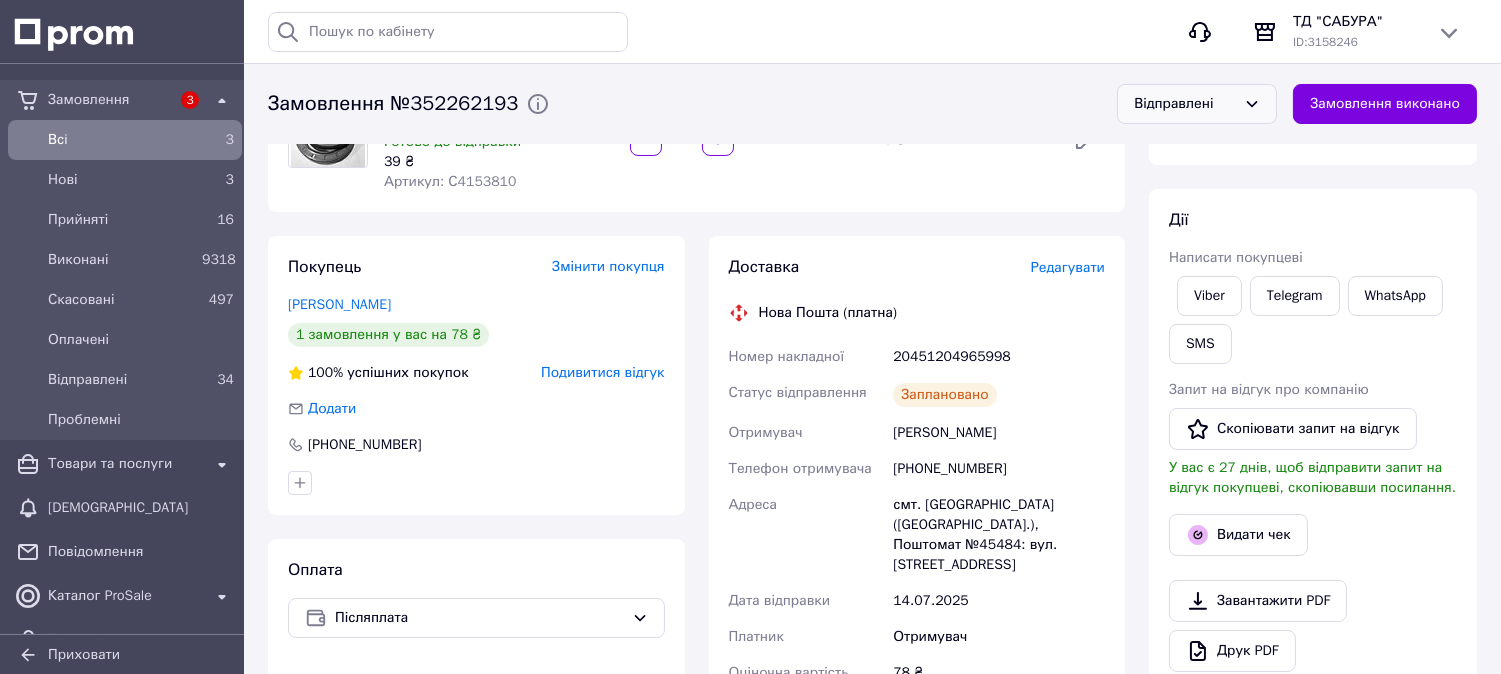 scroll, scrollTop: 92, scrollLeft: 0, axis: vertical 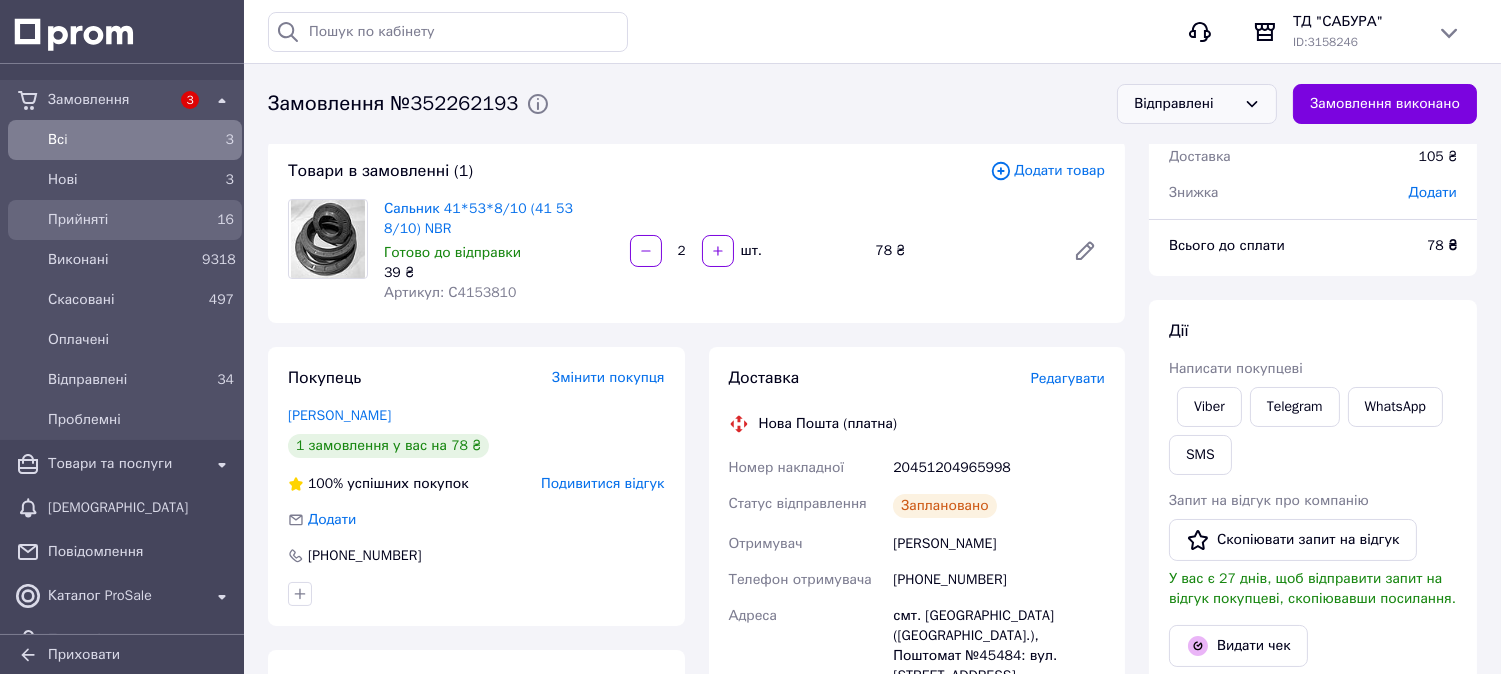 click on "Прийняті" at bounding box center [121, 220] 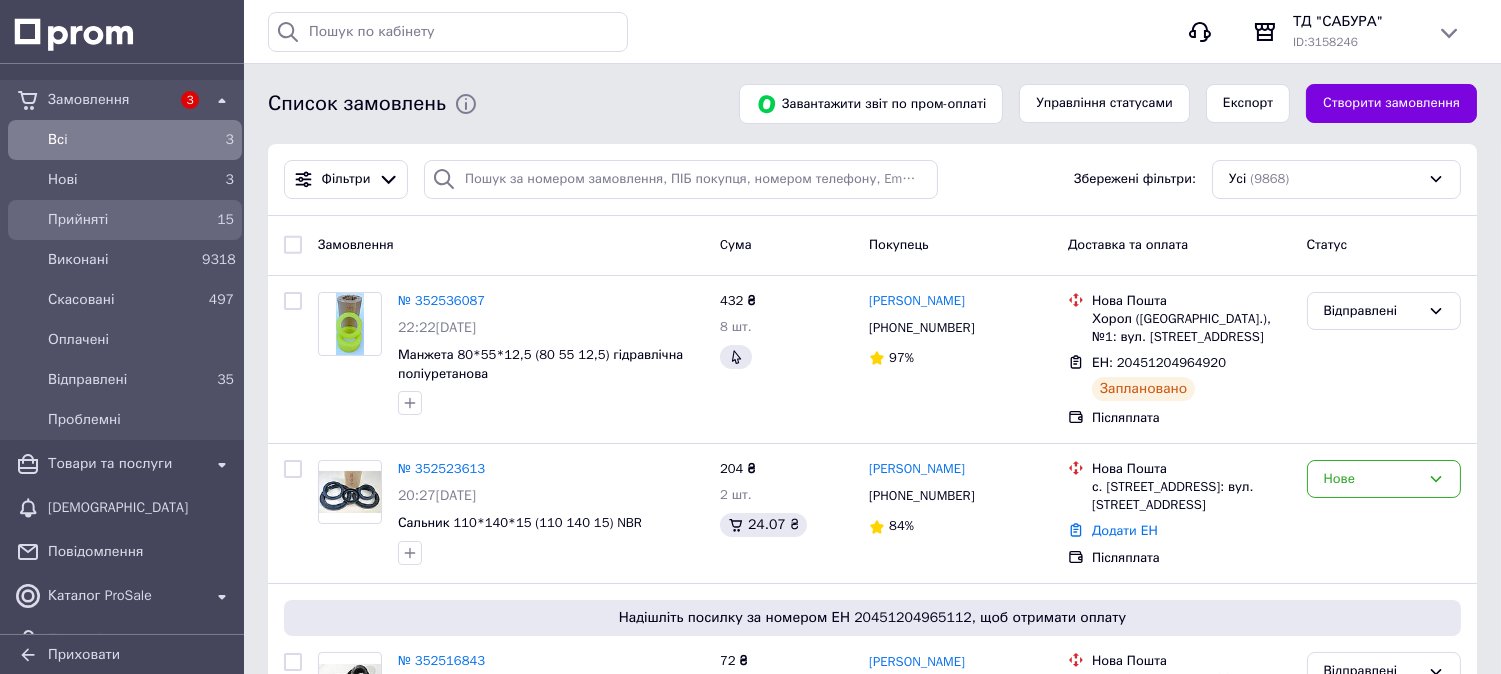 click on "Прийняті" at bounding box center (121, 220) 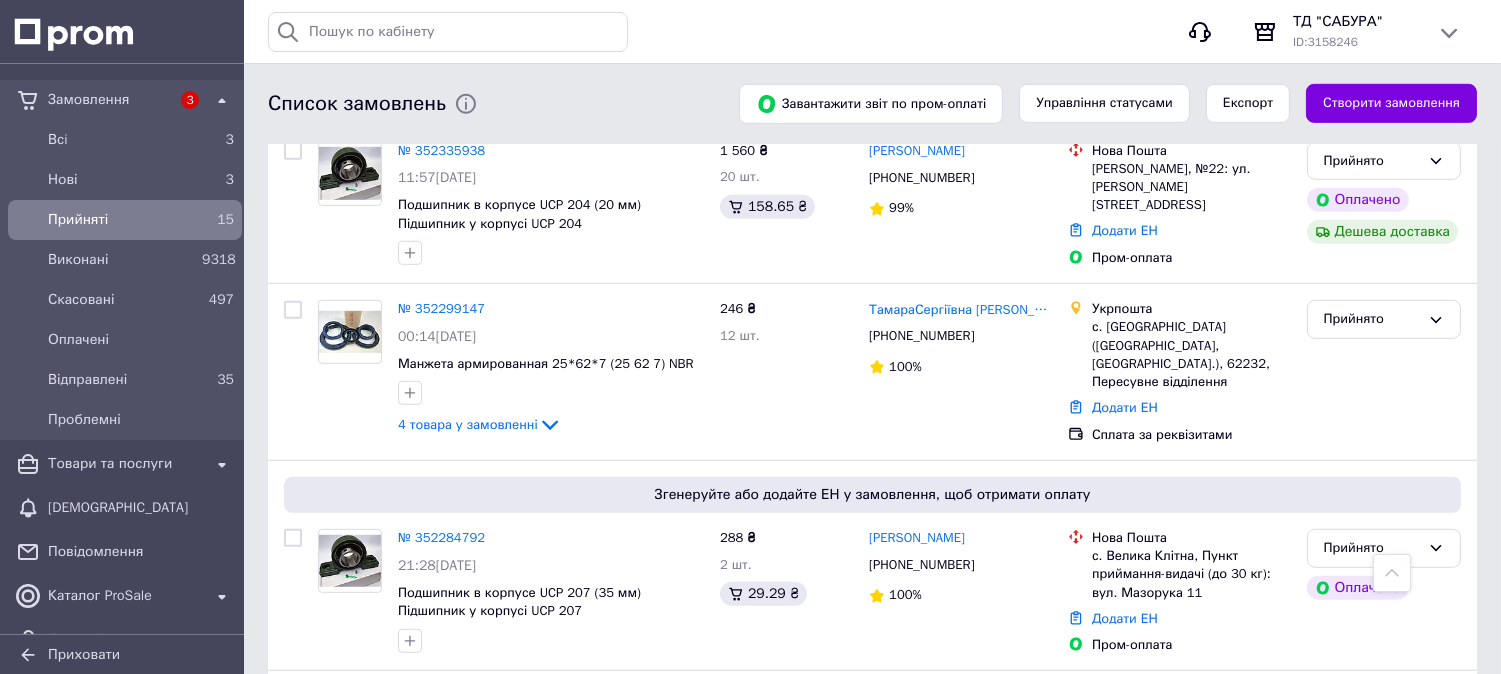 scroll, scrollTop: 2422, scrollLeft: 0, axis: vertical 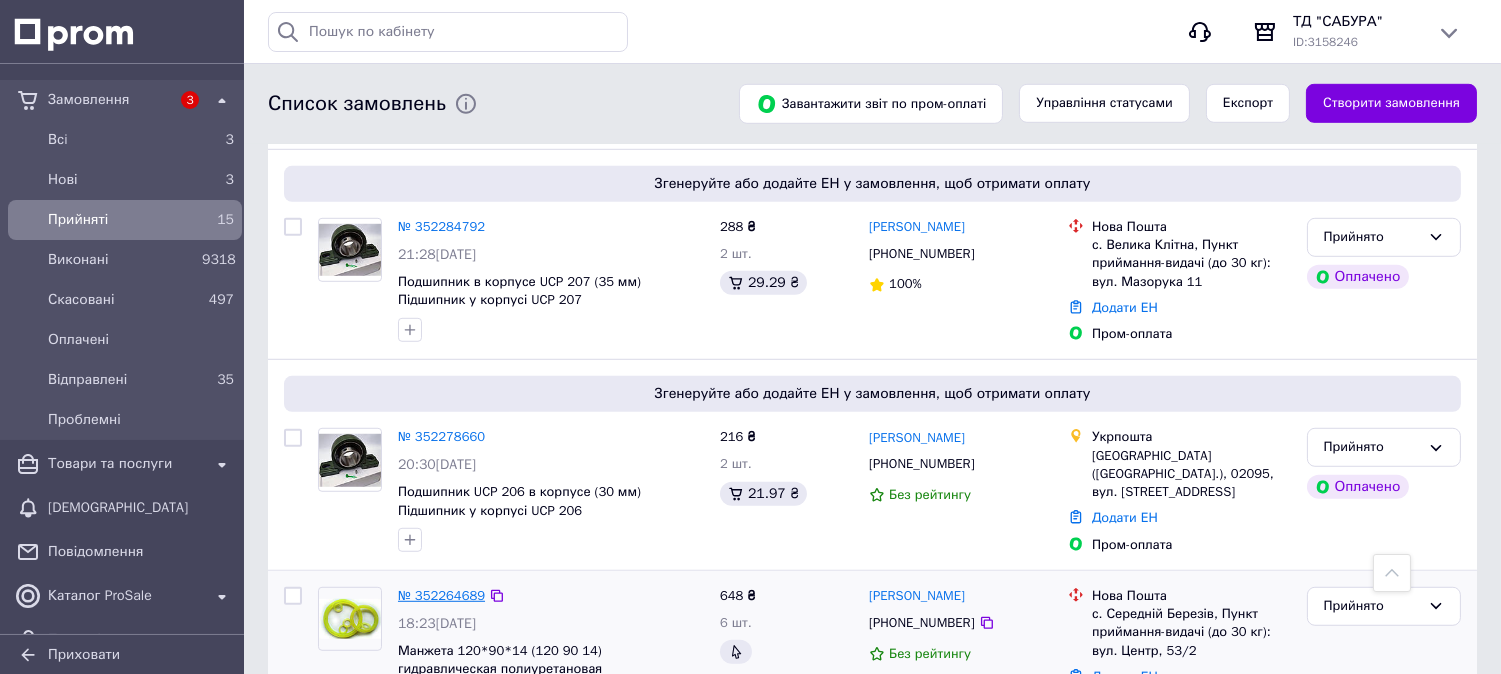 click on "№ 352264689" at bounding box center (441, 595) 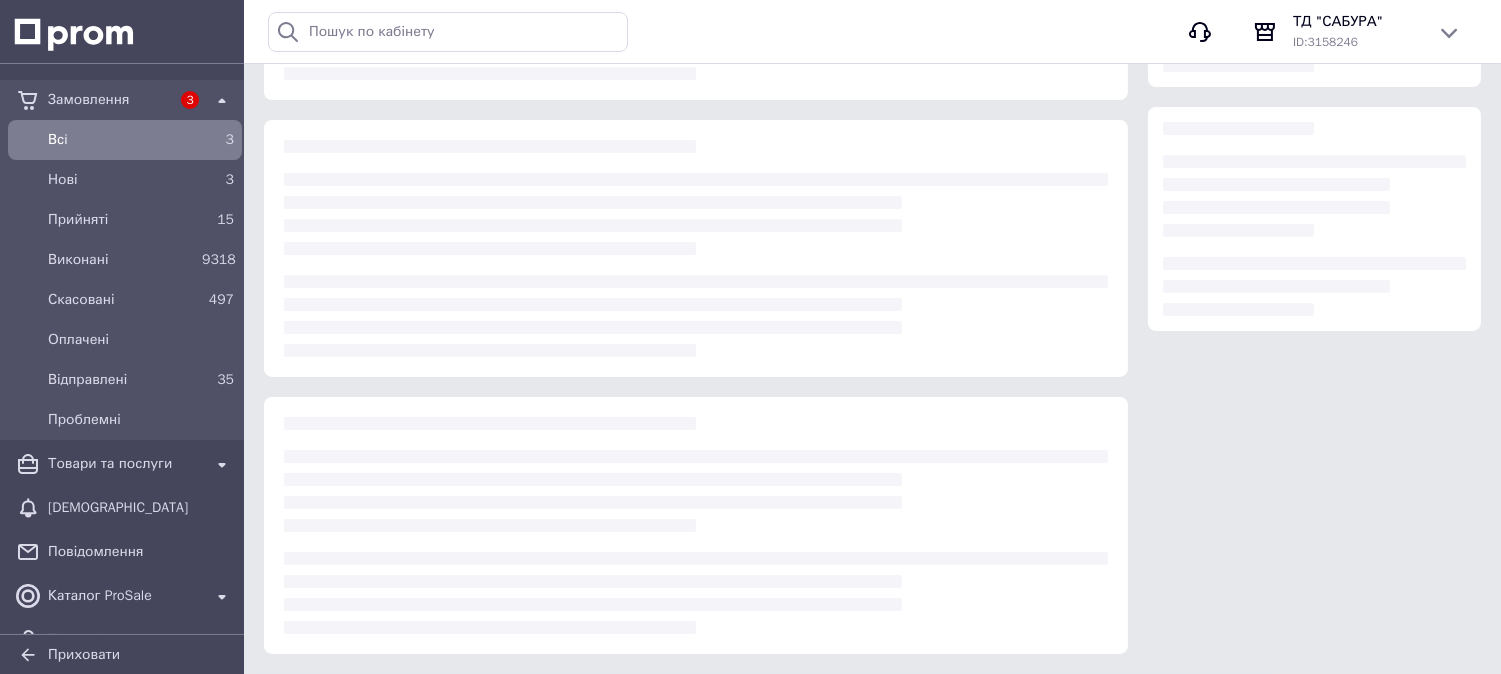 scroll, scrollTop: 0, scrollLeft: 0, axis: both 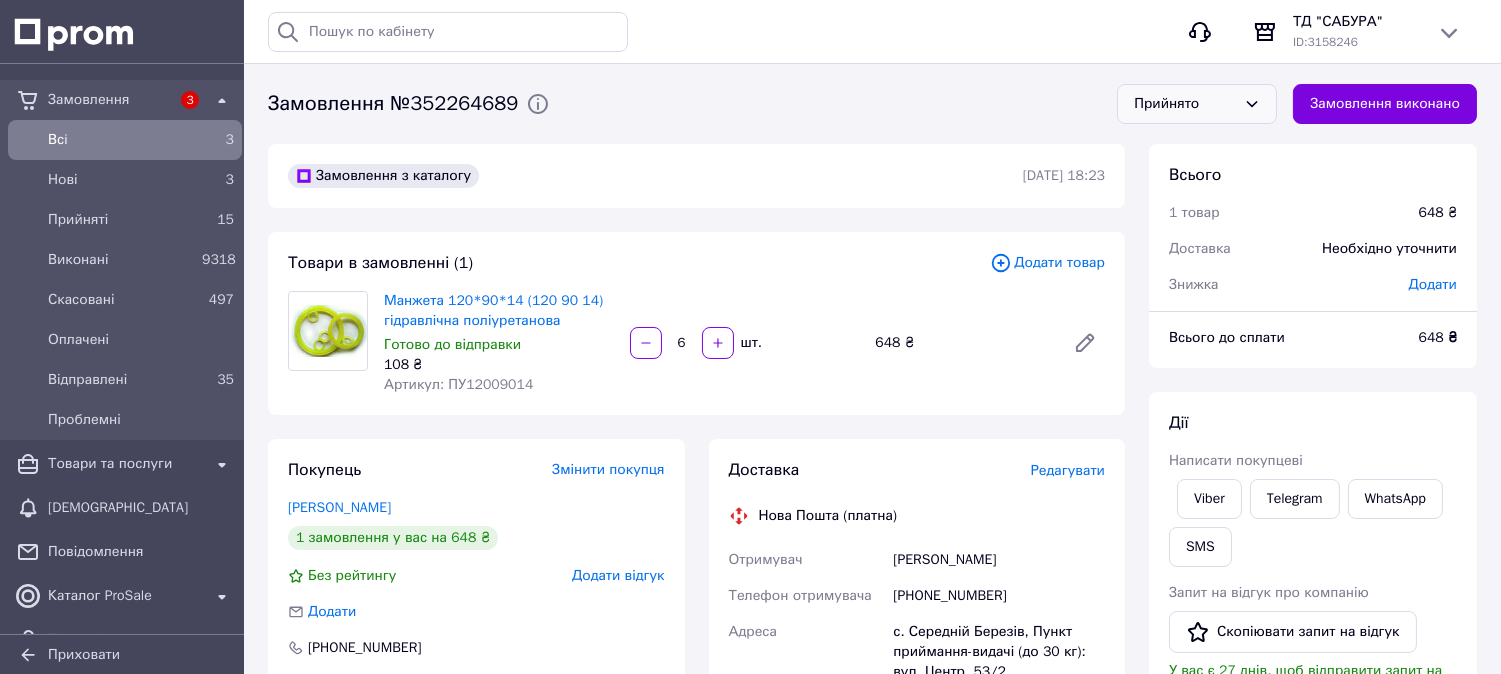 click on "Прийнято" at bounding box center (1185, 104) 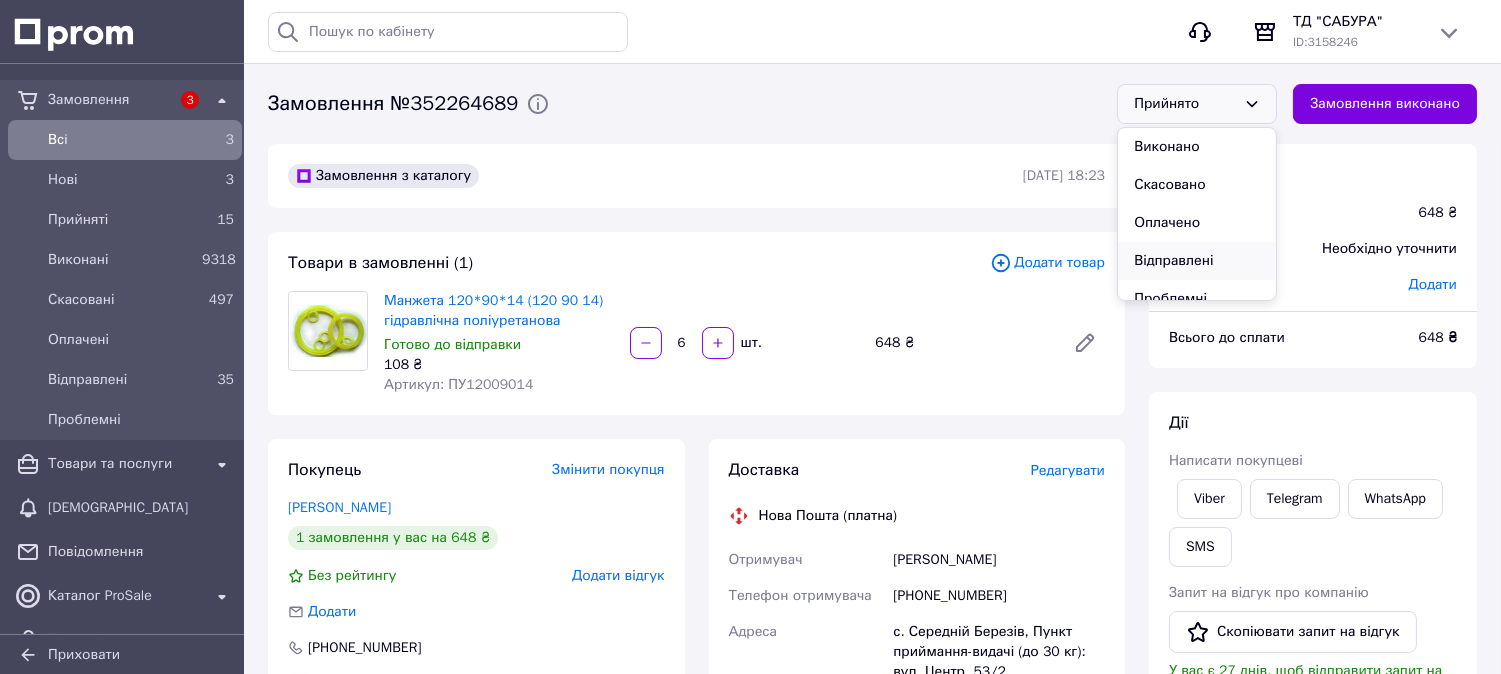 click on "Відправлені" at bounding box center [1197, 261] 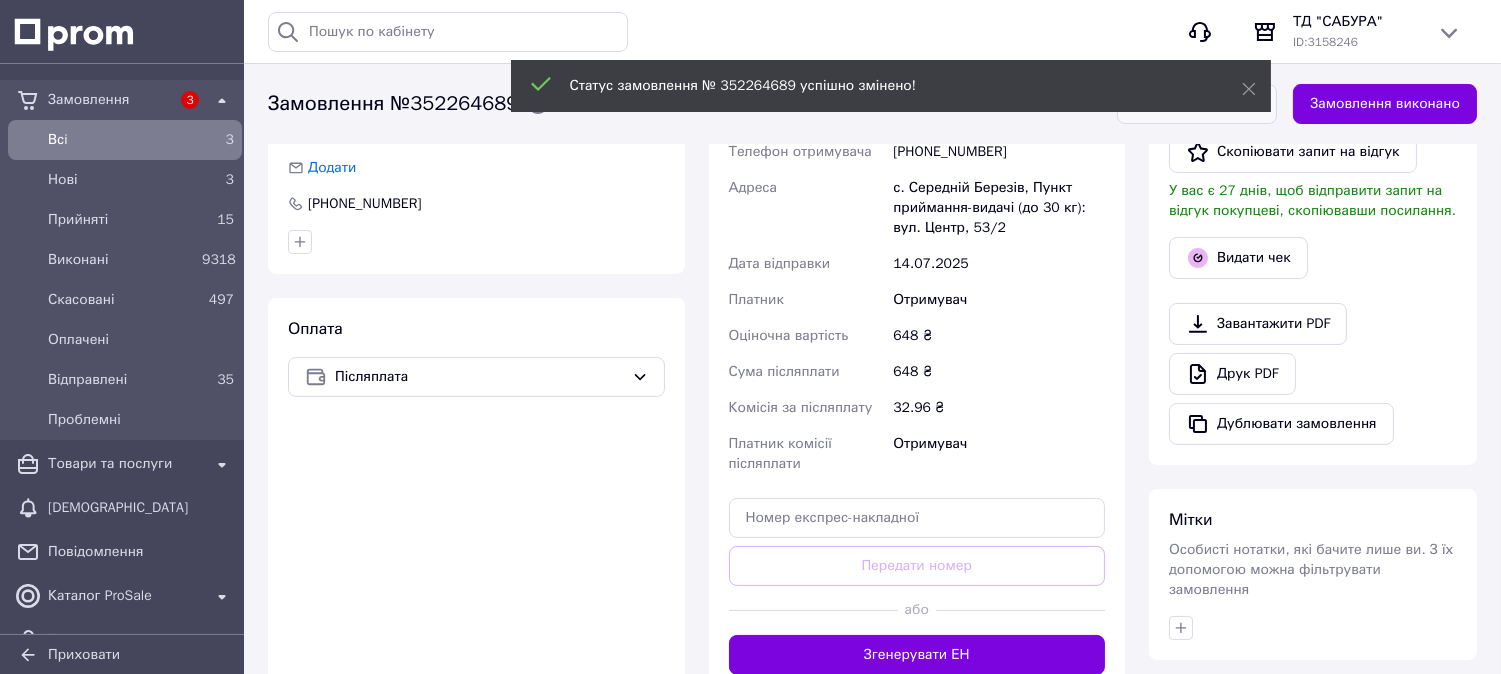 scroll, scrollTop: 555, scrollLeft: 0, axis: vertical 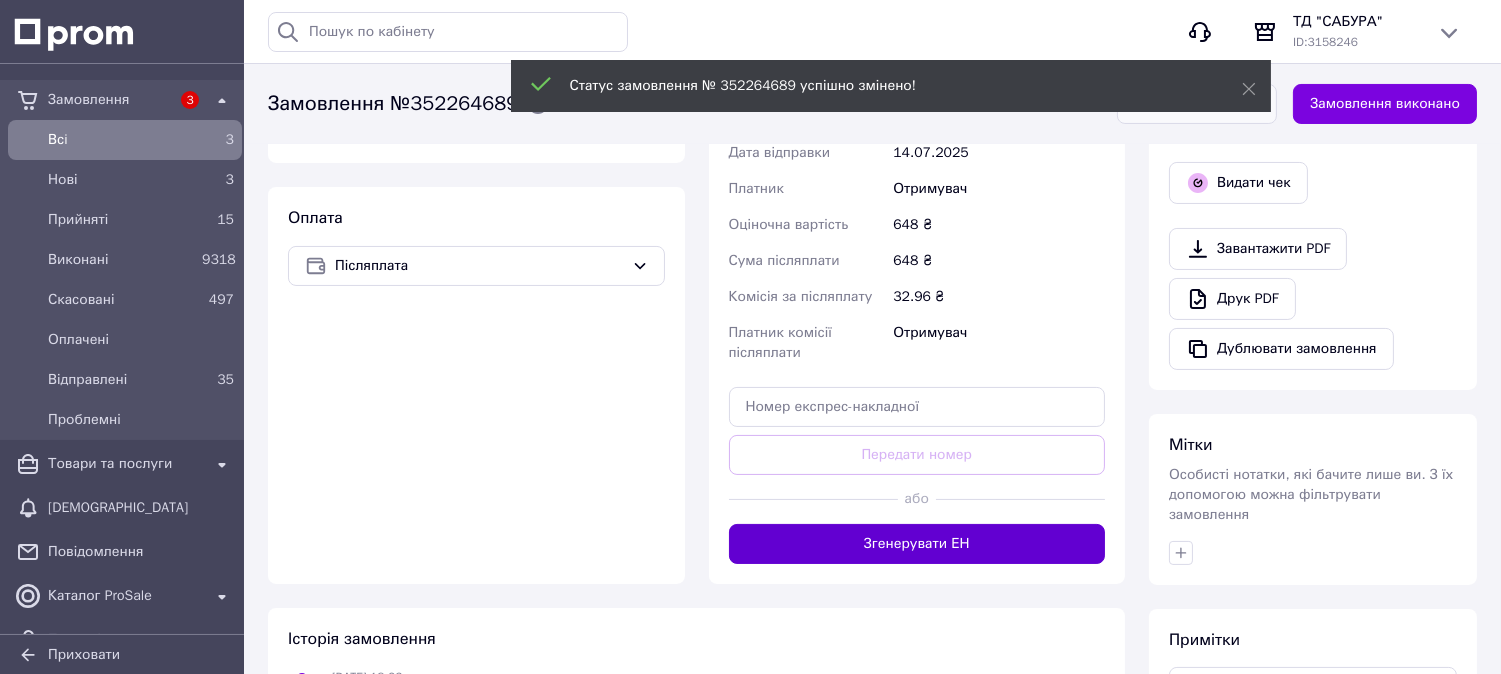 click on "Згенерувати ЕН" at bounding box center (917, 544) 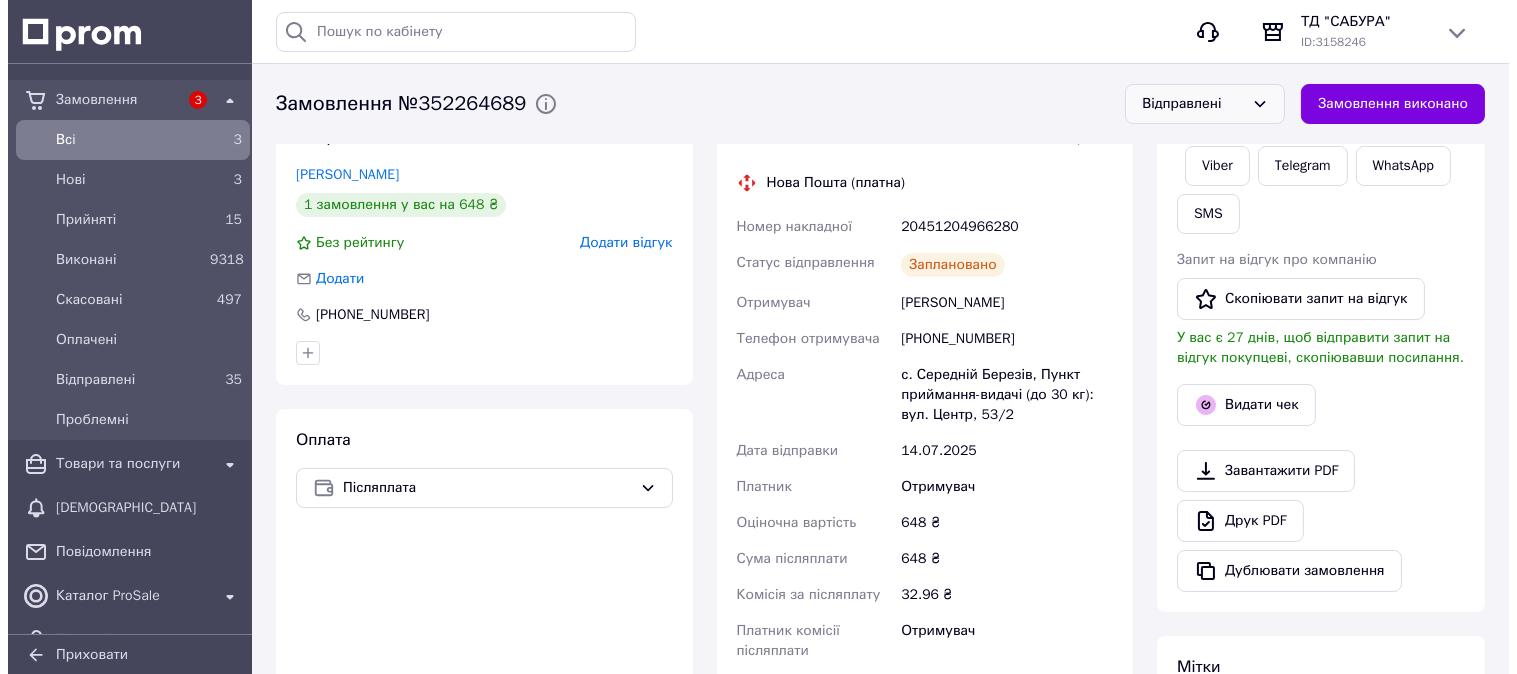 scroll, scrollTop: 111, scrollLeft: 0, axis: vertical 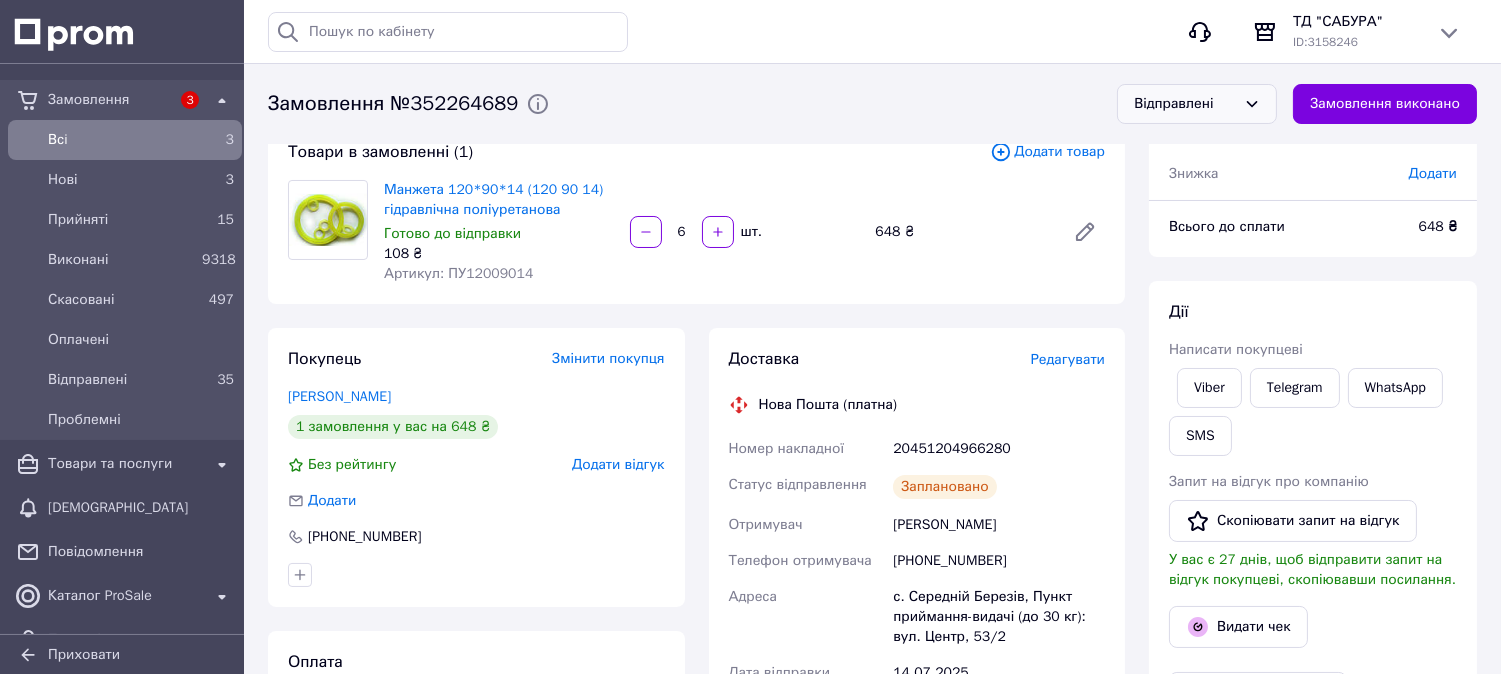 click on "Додати відгук" at bounding box center (618, 464) 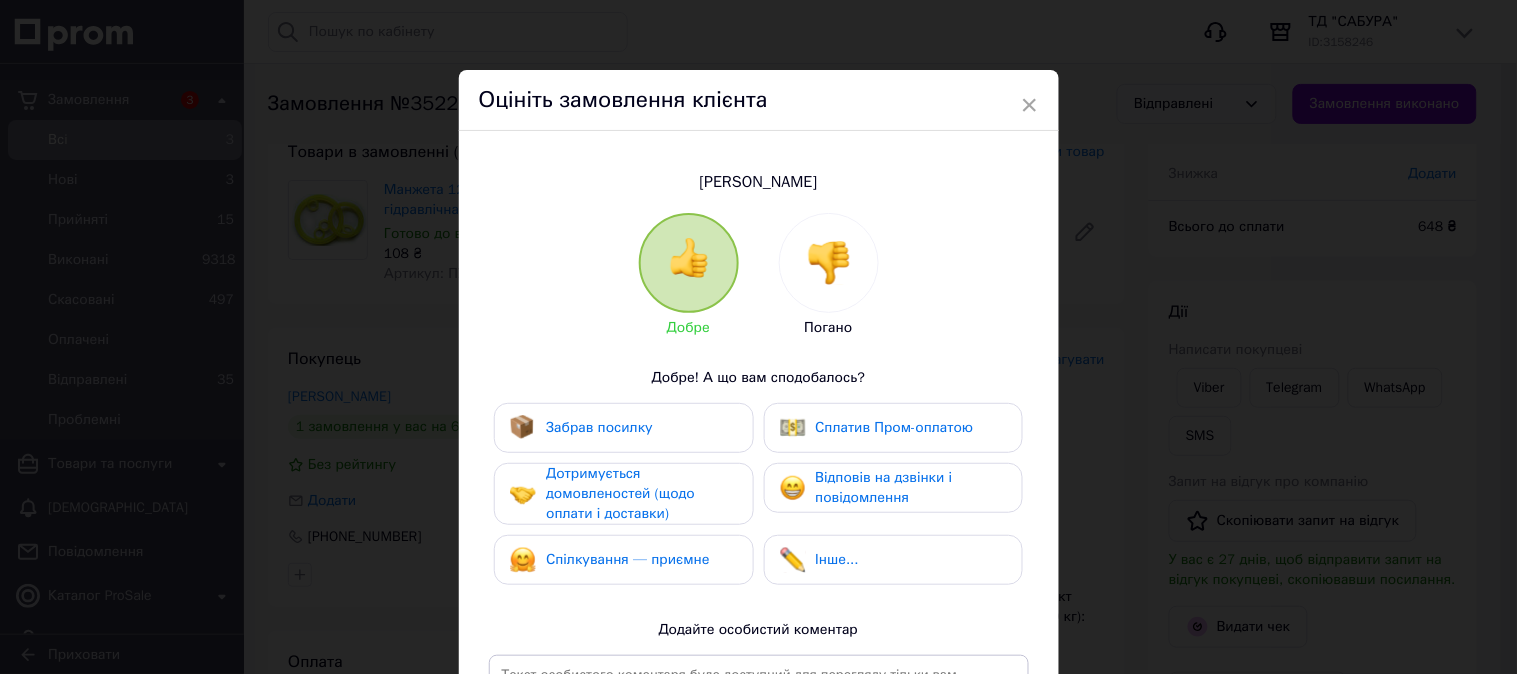 click on "Забрав посилку" at bounding box center [599, 427] 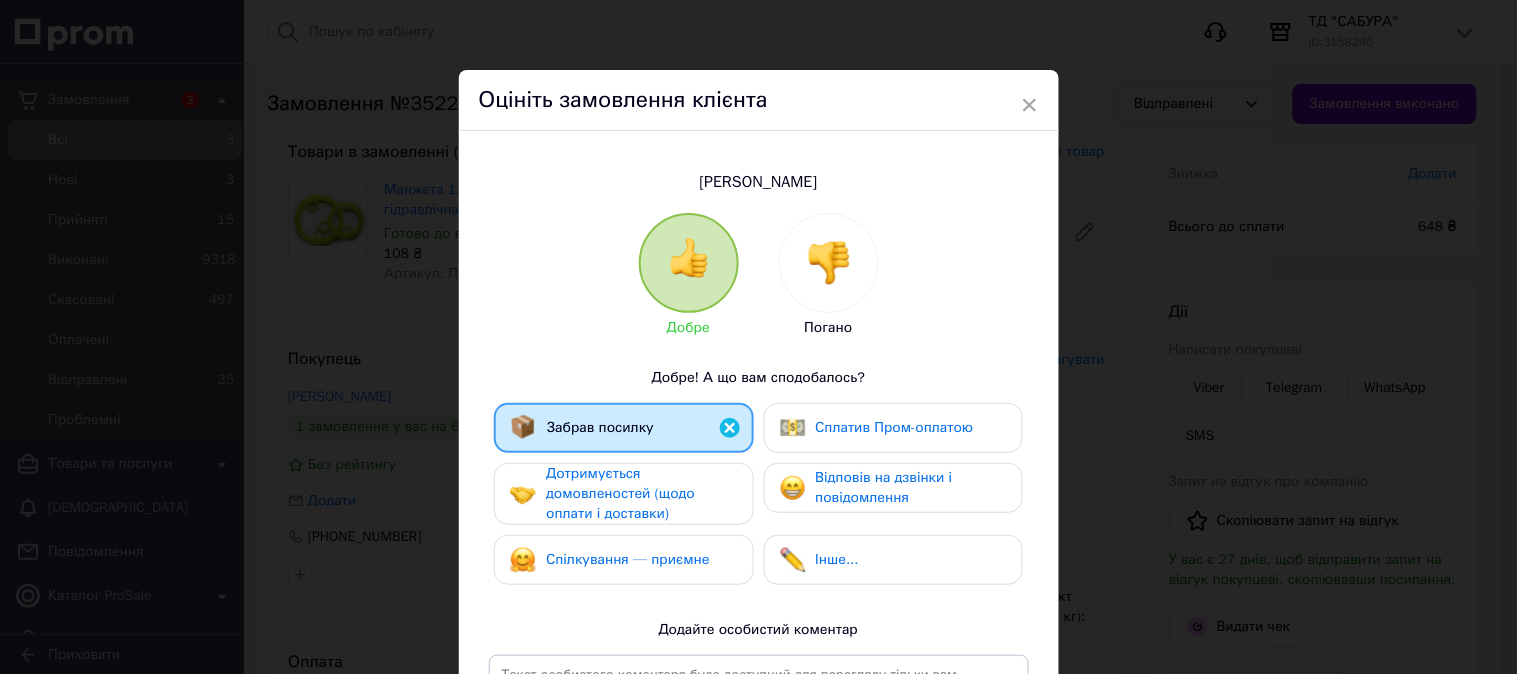 click on "Дотримується домовленостей (щодо оплати і доставки)" at bounding box center (620, 493) 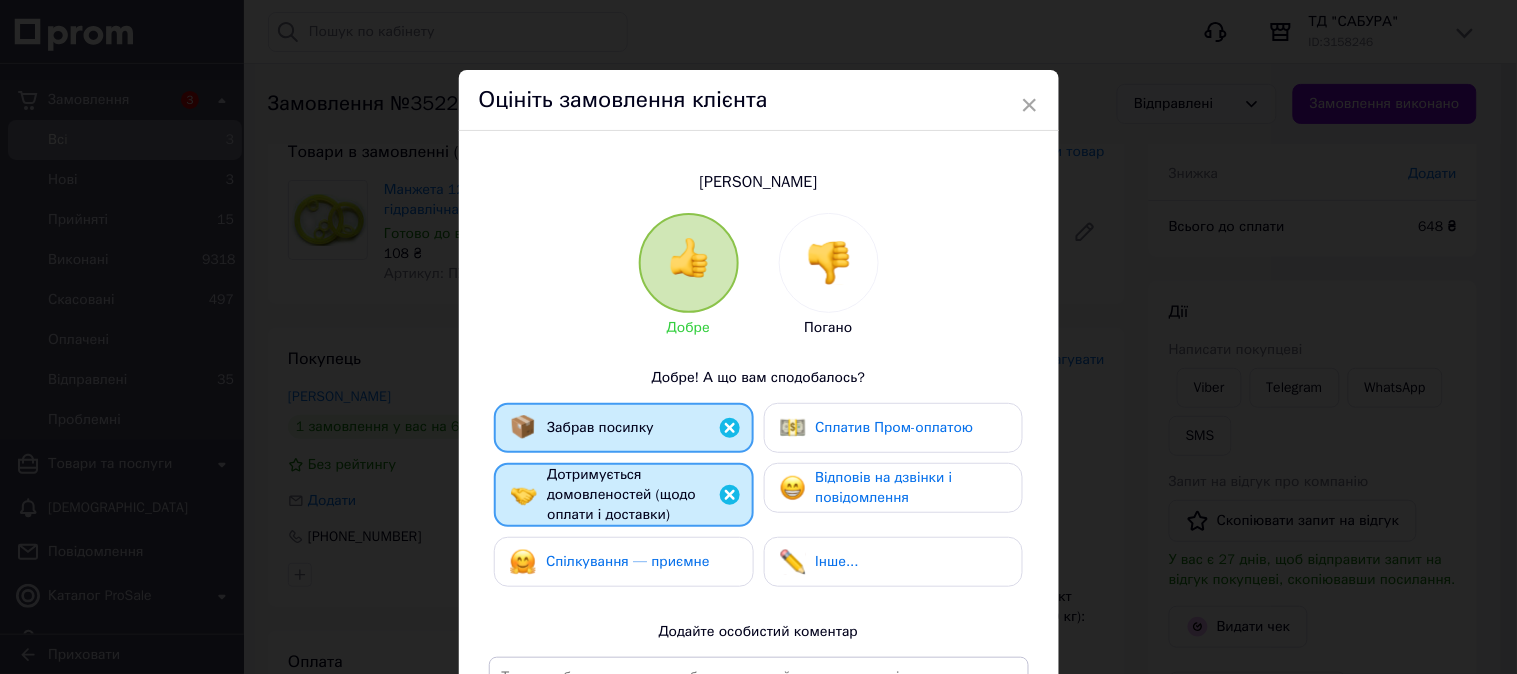 click on "Спілкування — приємне" at bounding box center [610, 562] 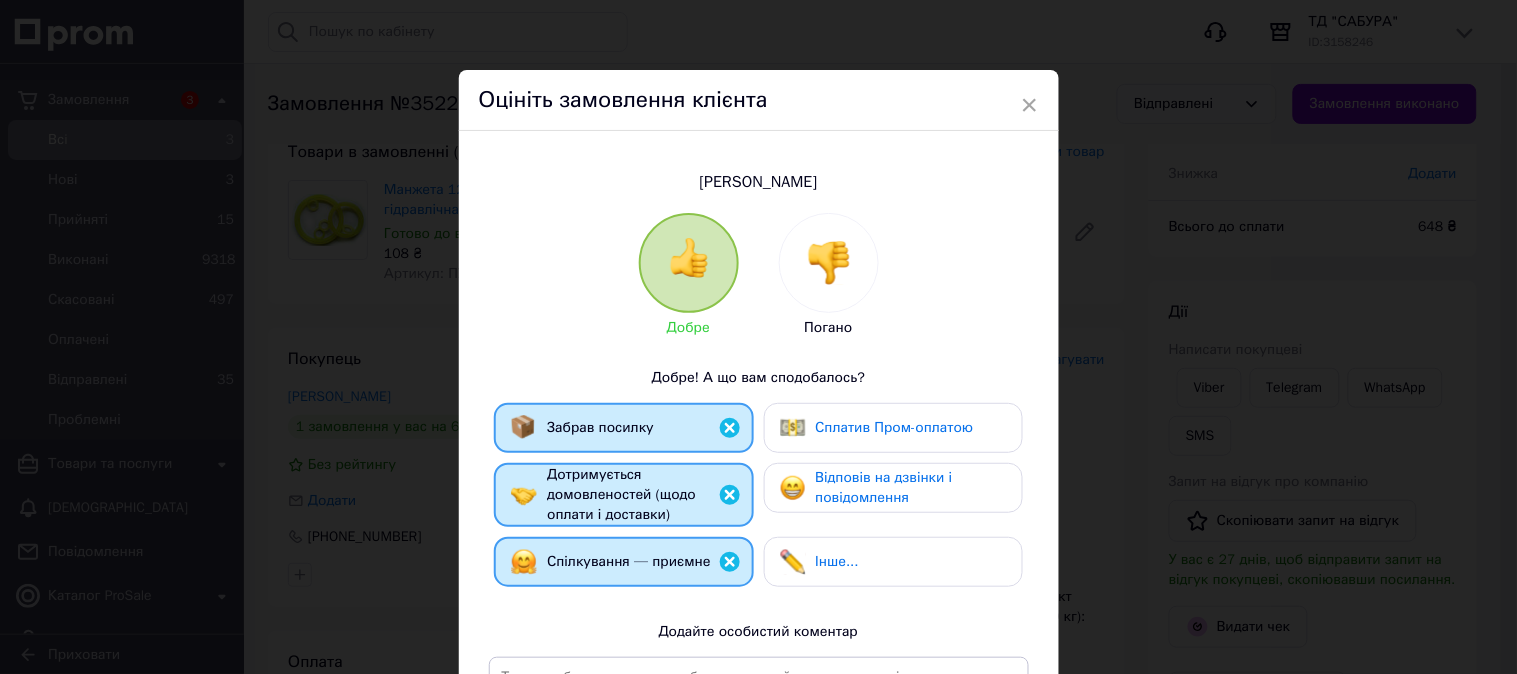 click on "Відповів на дзвінки і повідомлення" at bounding box center (884, 487) 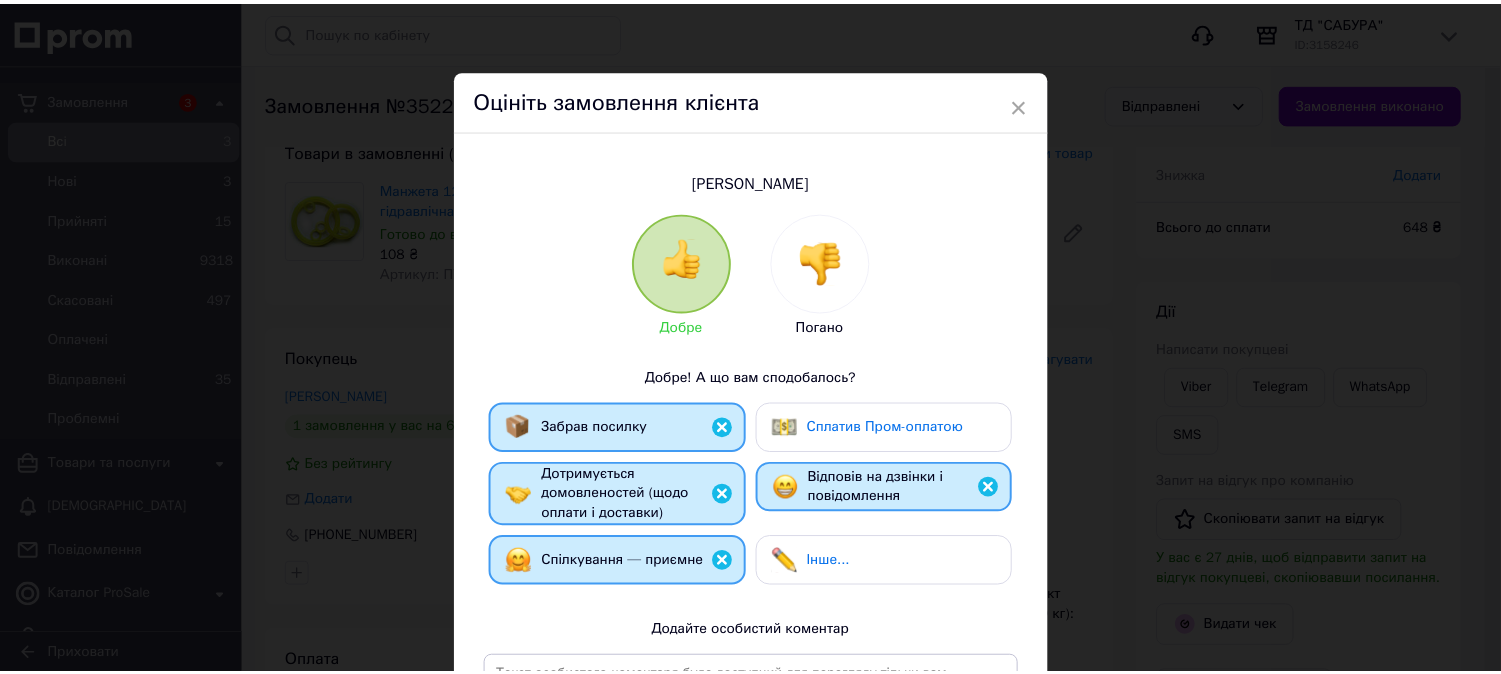 scroll, scrollTop: 314, scrollLeft: 0, axis: vertical 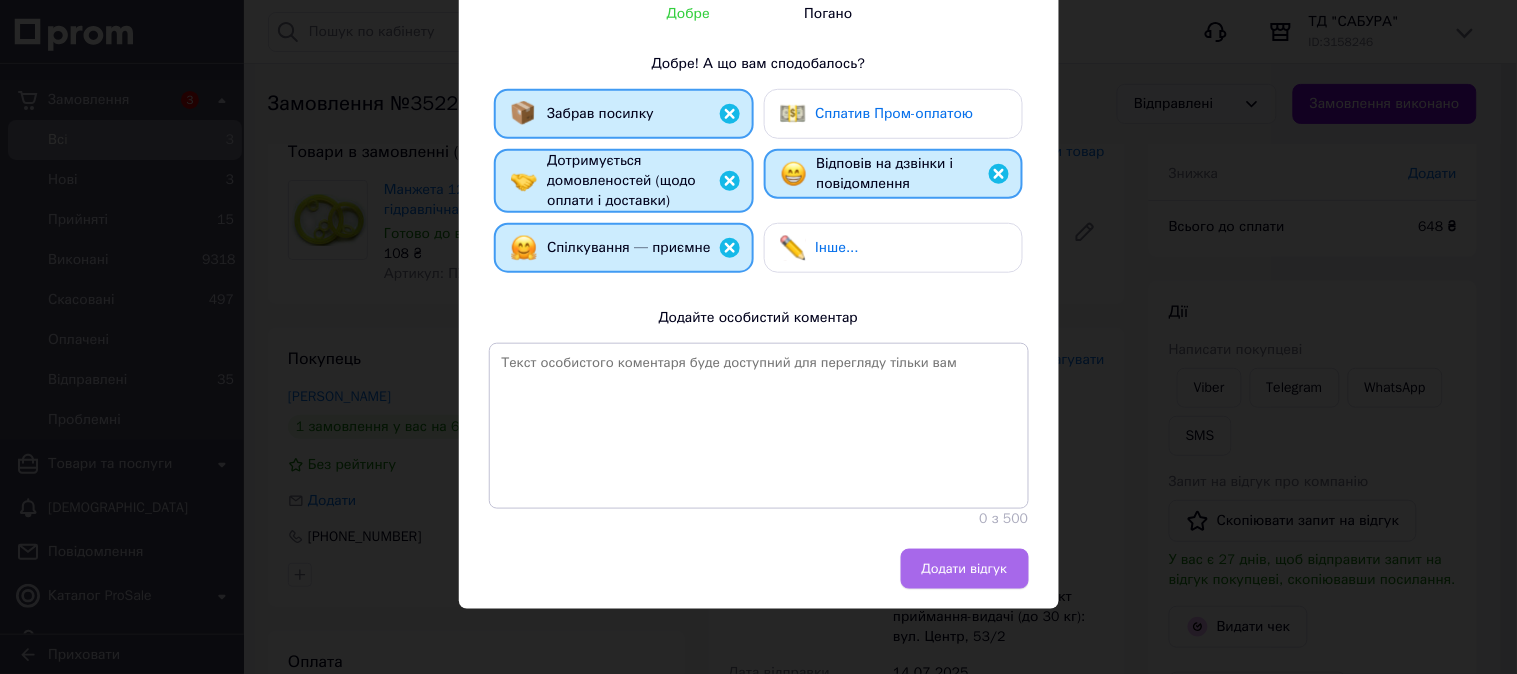 click on "Додати відгук" at bounding box center [965, 569] 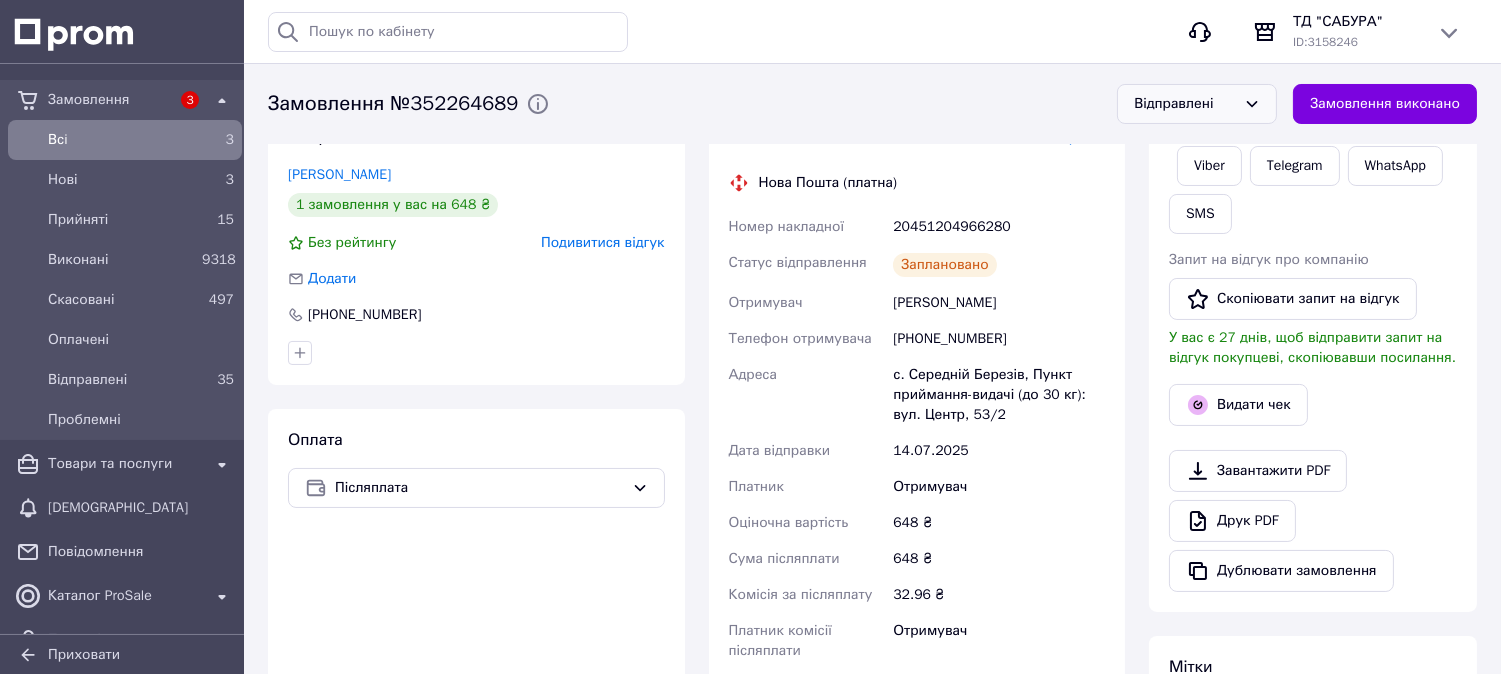 scroll, scrollTop: 0, scrollLeft: 0, axis: both 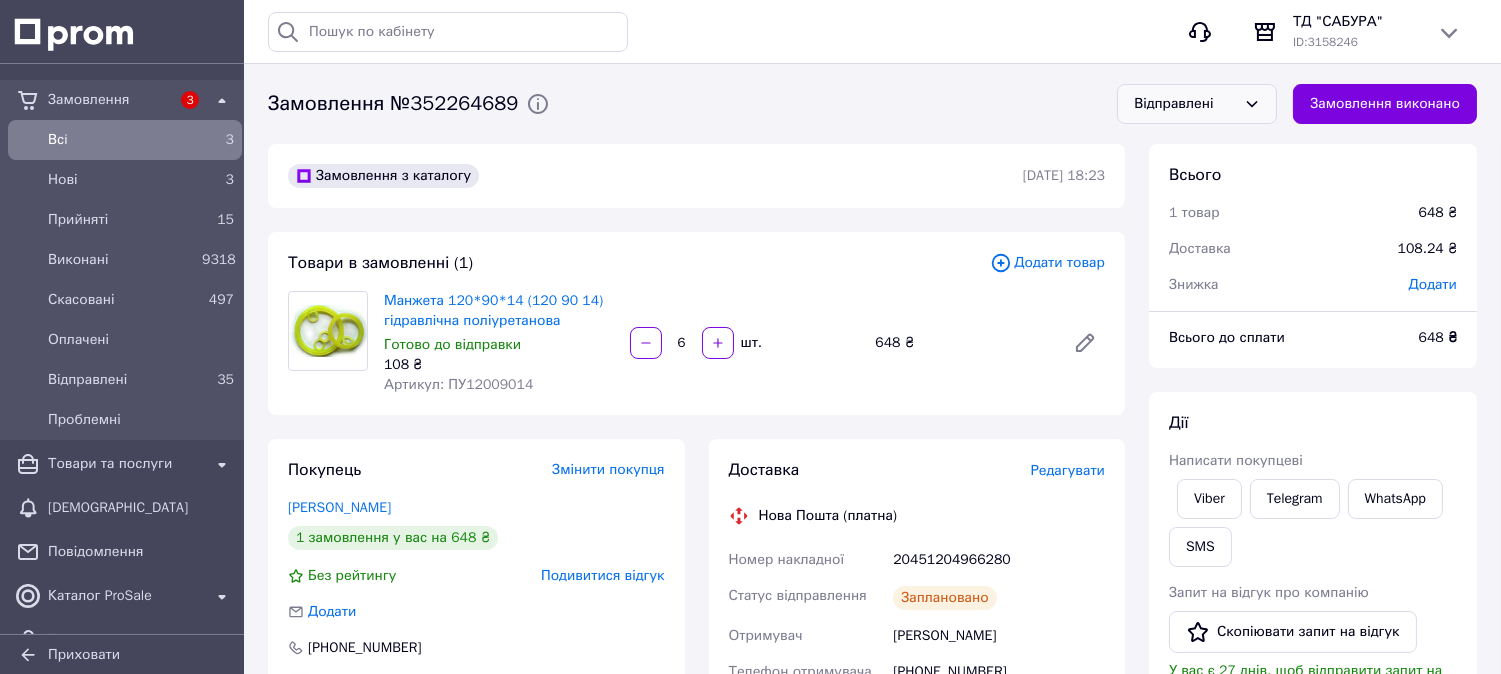 click on "Всi" at bounding box center (121, 140) 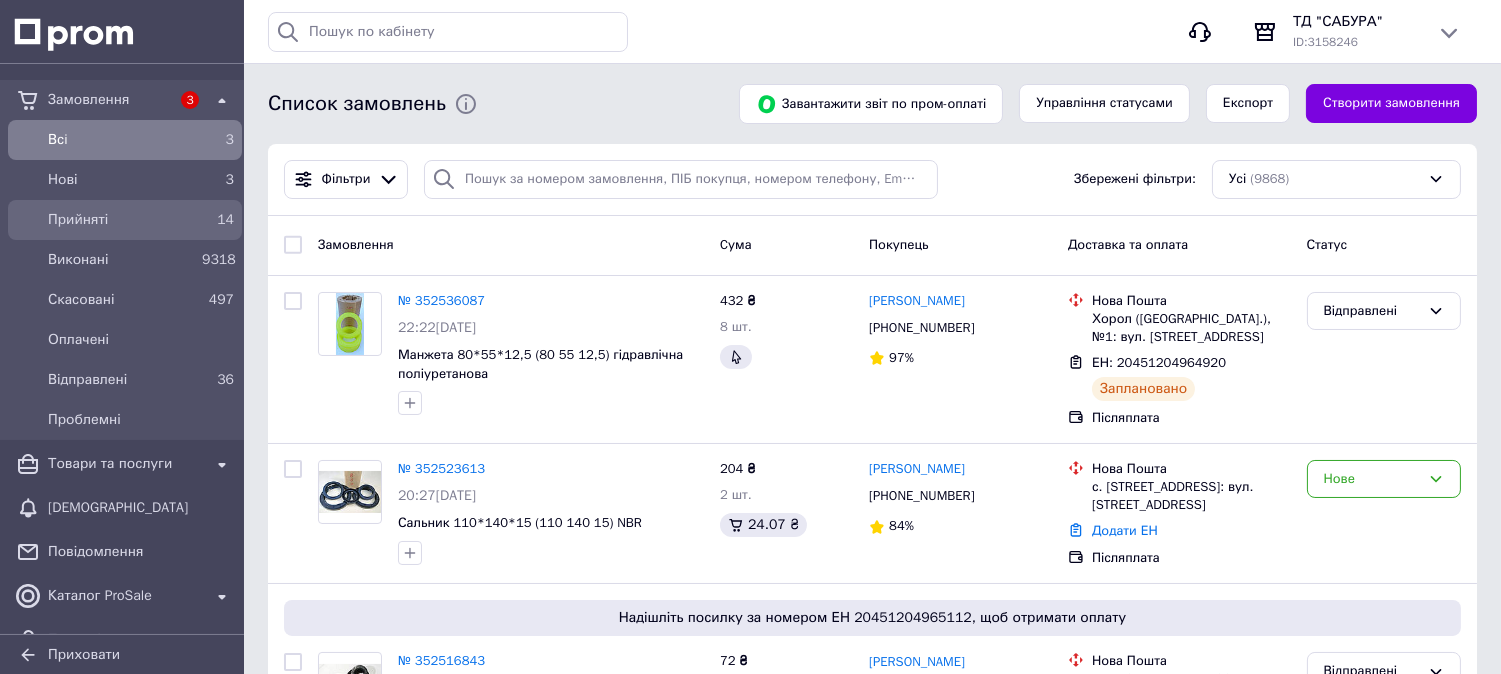 click on "Прийняті" at bounding box center [121, 220] 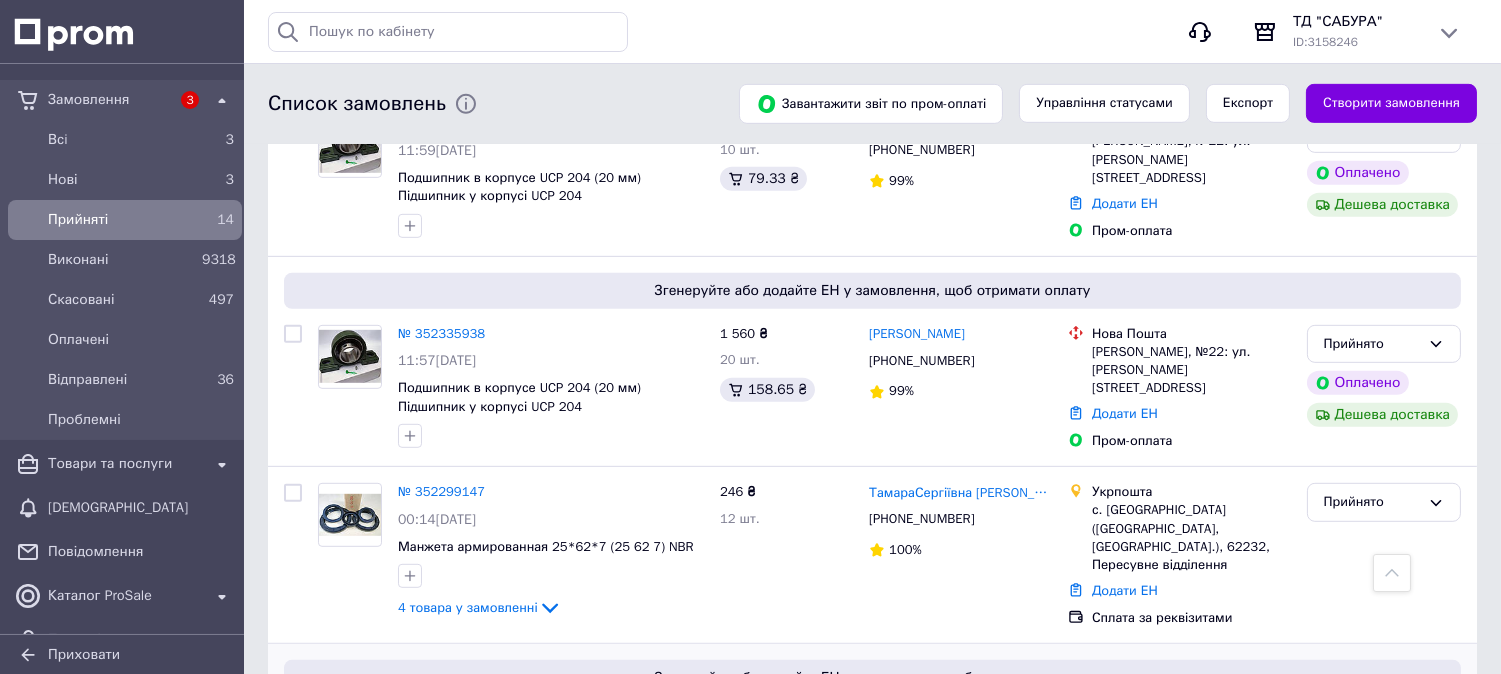 scroll, scrollTop: 2263, scrollLeft: 0, axis: vertical 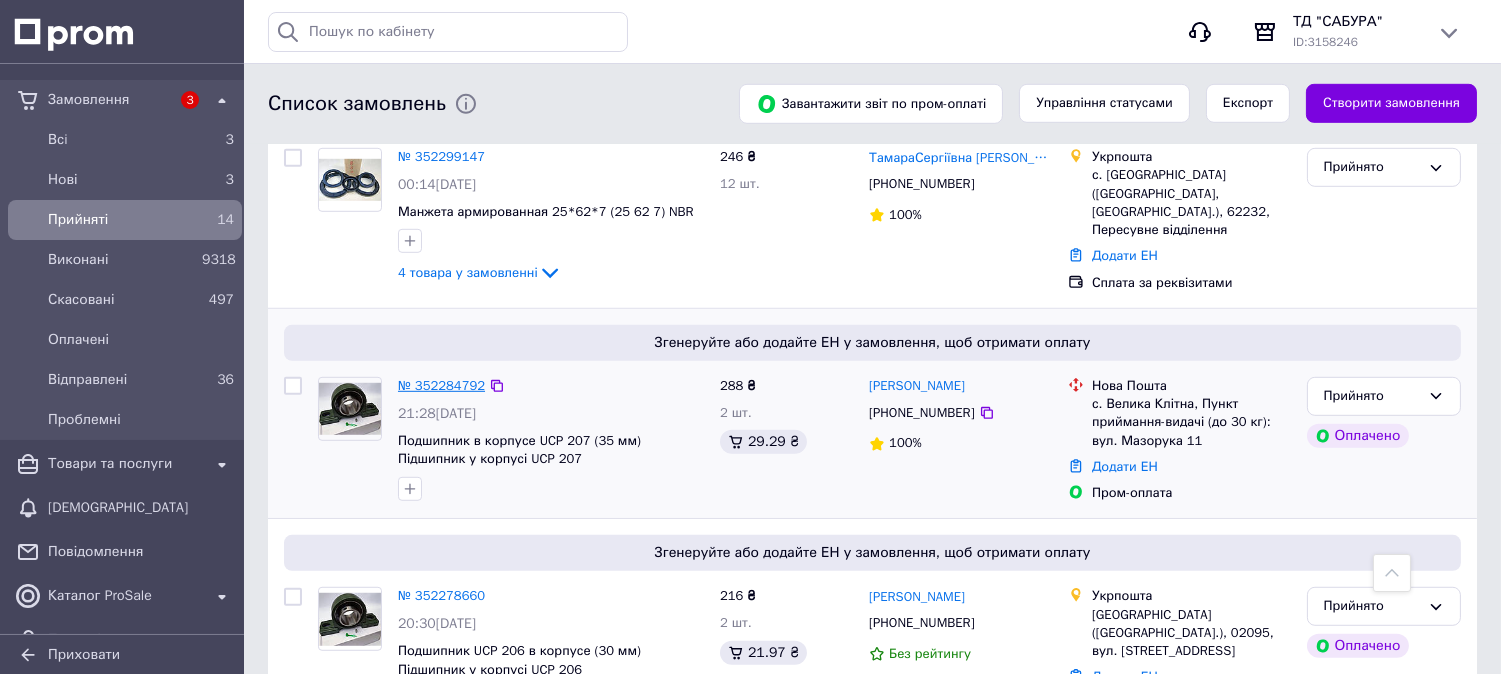 click on "№ 352284792" at bounding box center (441, 385) 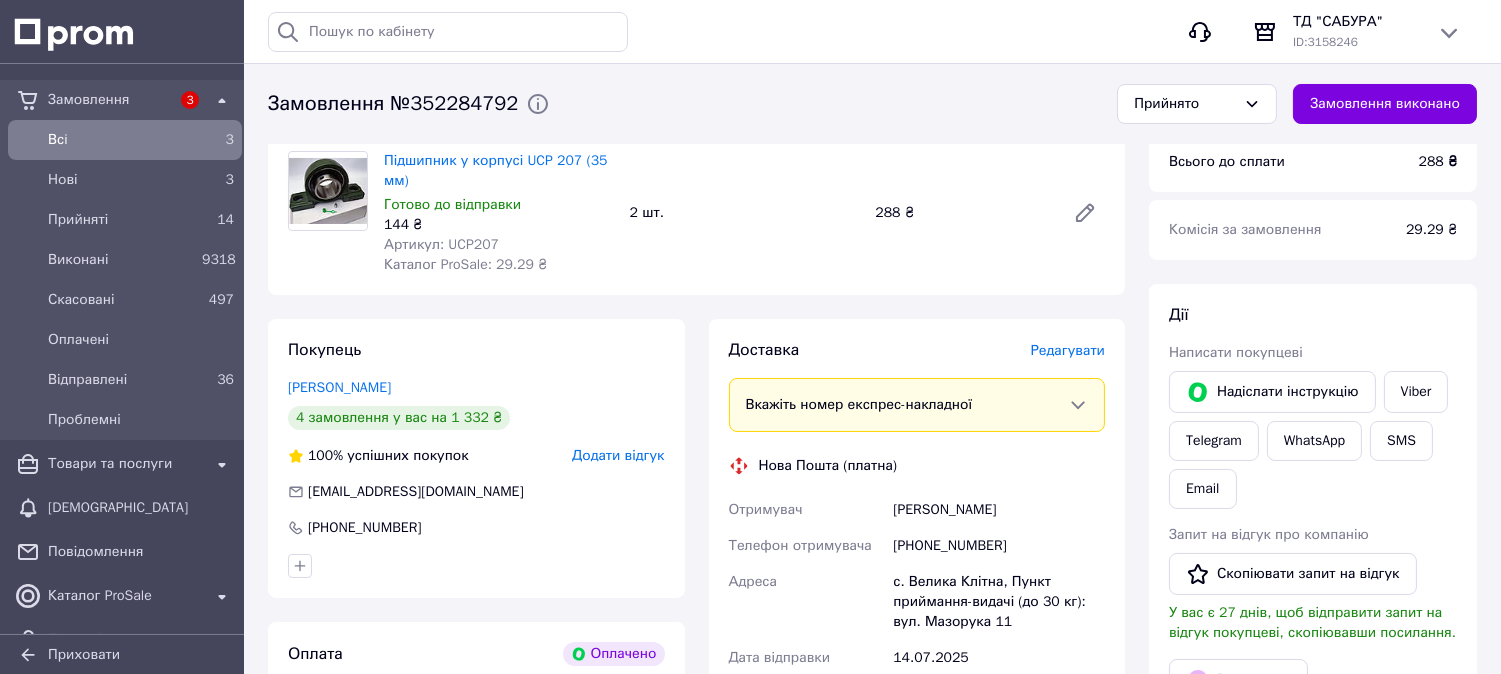 scroll, scrollTop: 0, scrollLeft: 0, axis: both 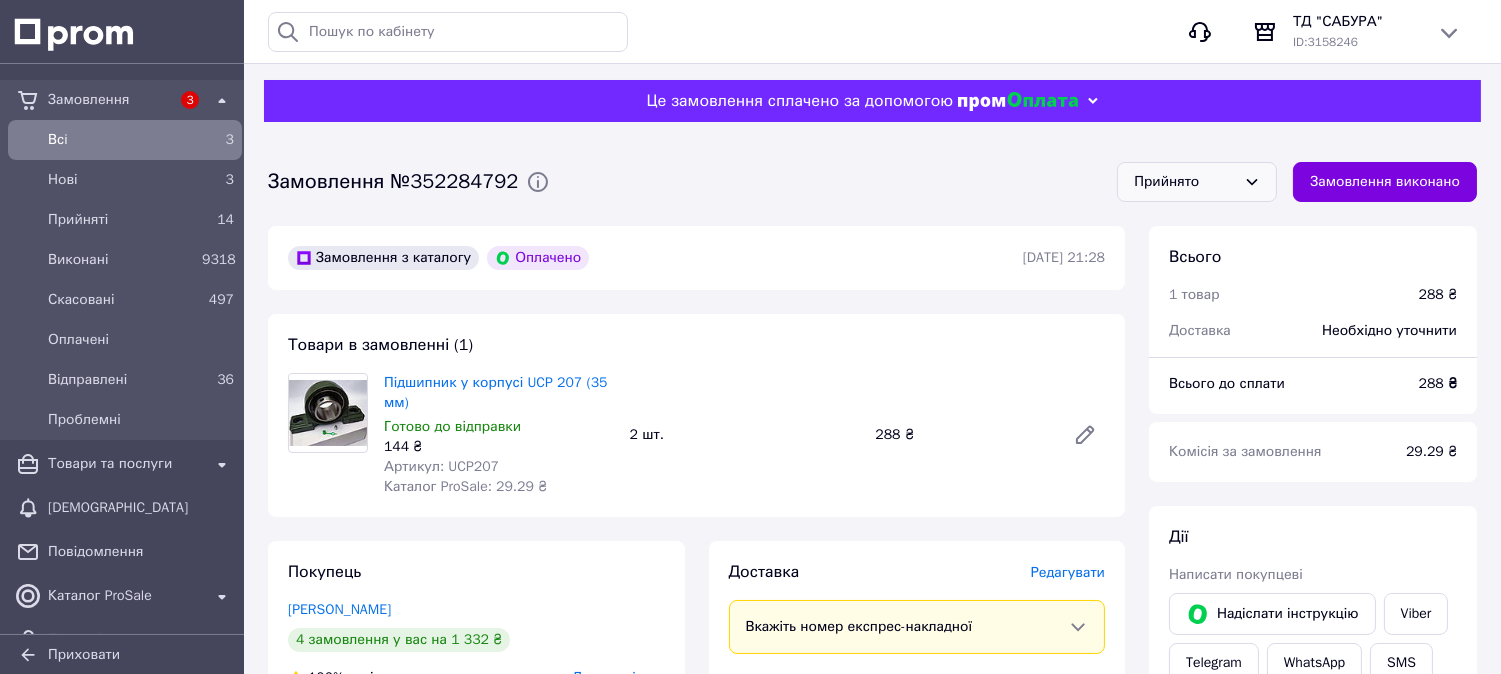 click on "Прийнято" at bounding box center (1185, 182) 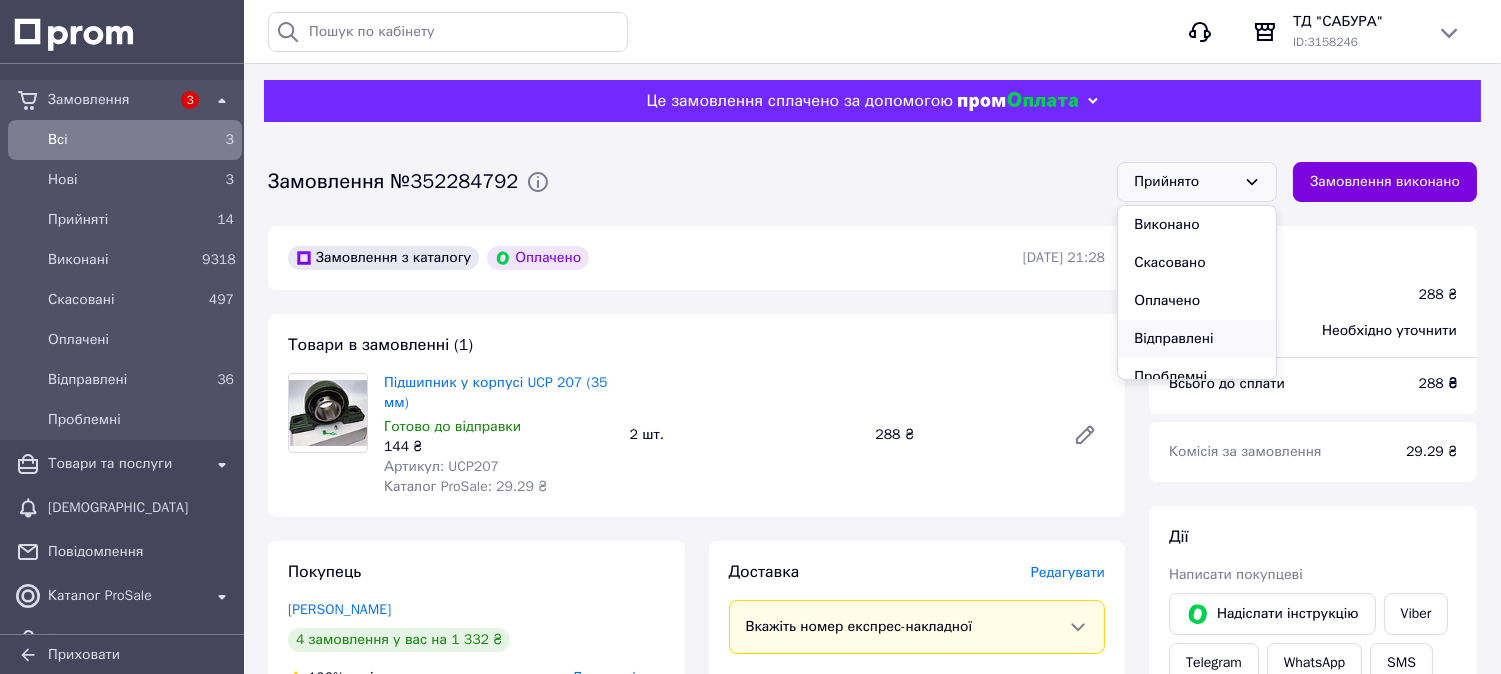 drag, startPoint x: 1191, startPoint y: 337, endPoint x: 1172, endPoint y: 338, distance: 19.026299 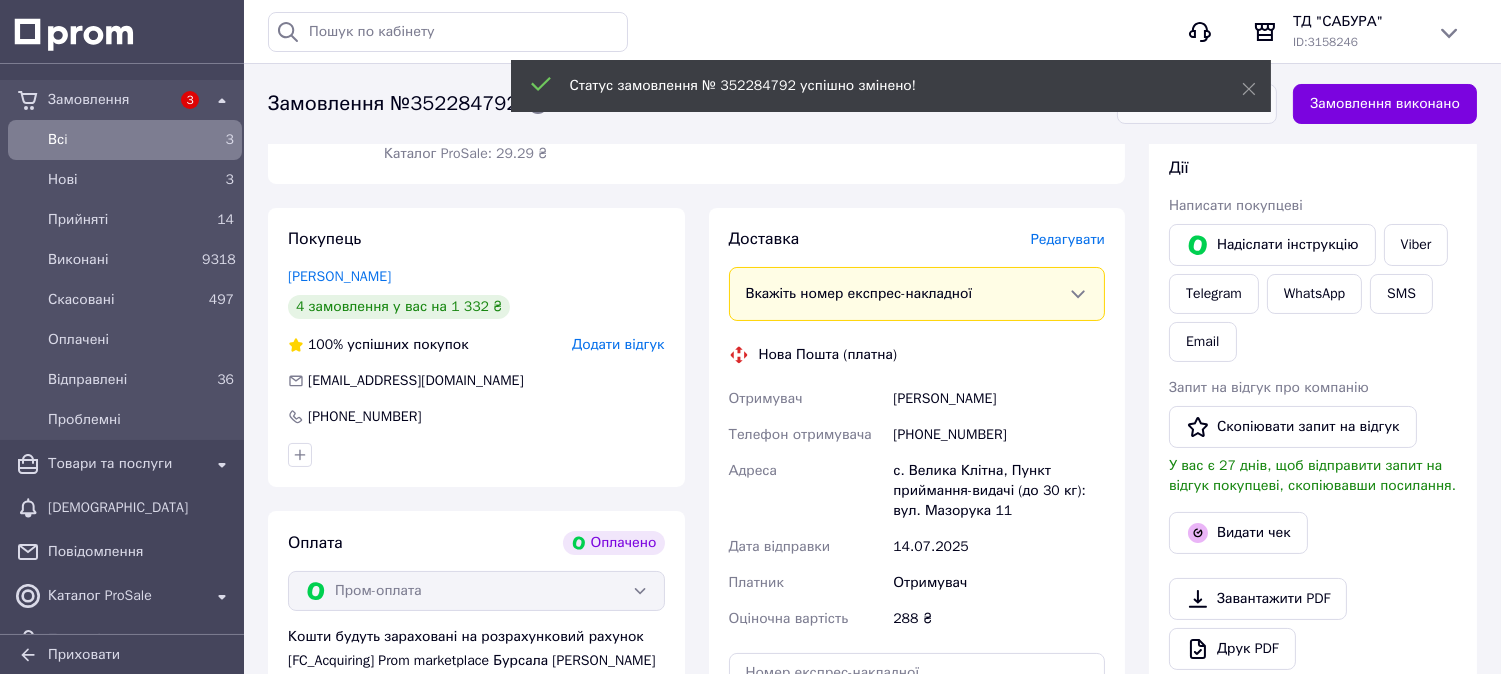 scroll, scrollTop: 555, scrollLeft: 0, axis: vertical 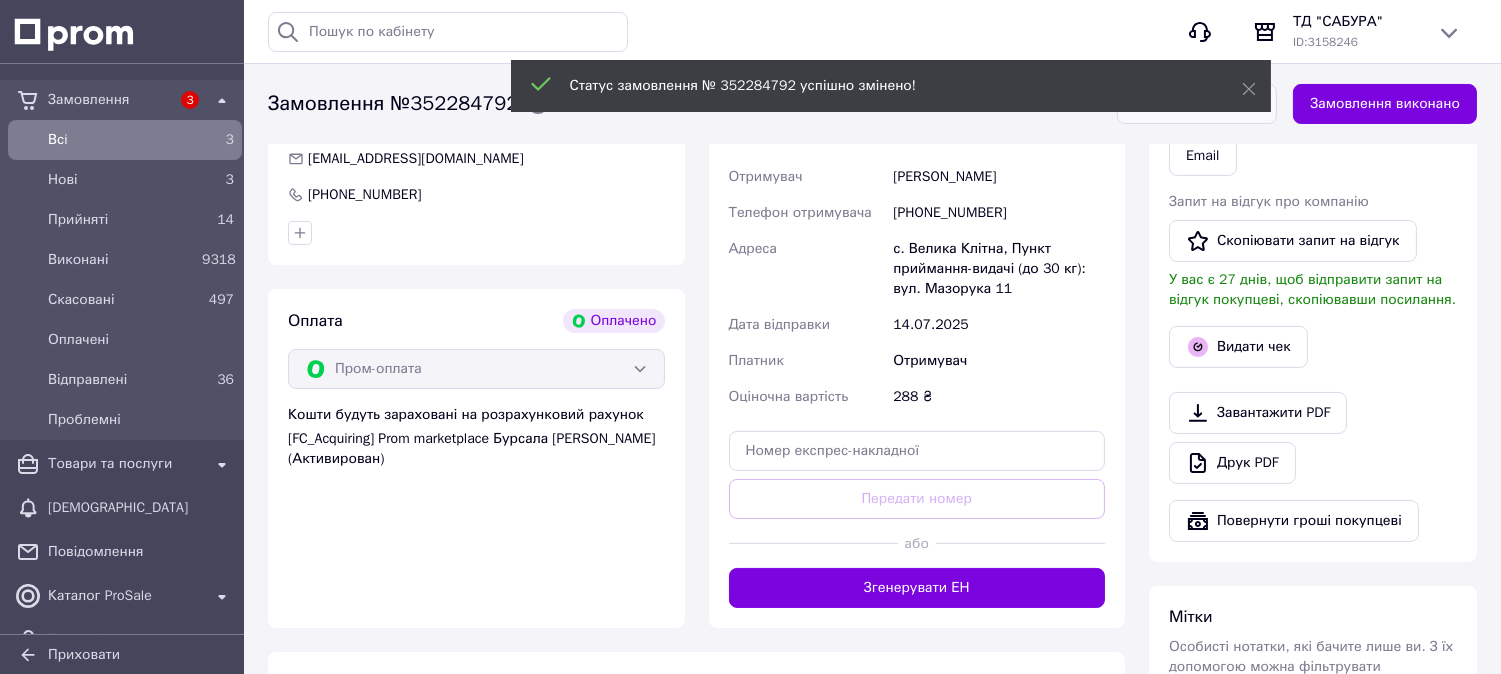 click on "Згенерувати ЕН" at bounding box center (917, 588) 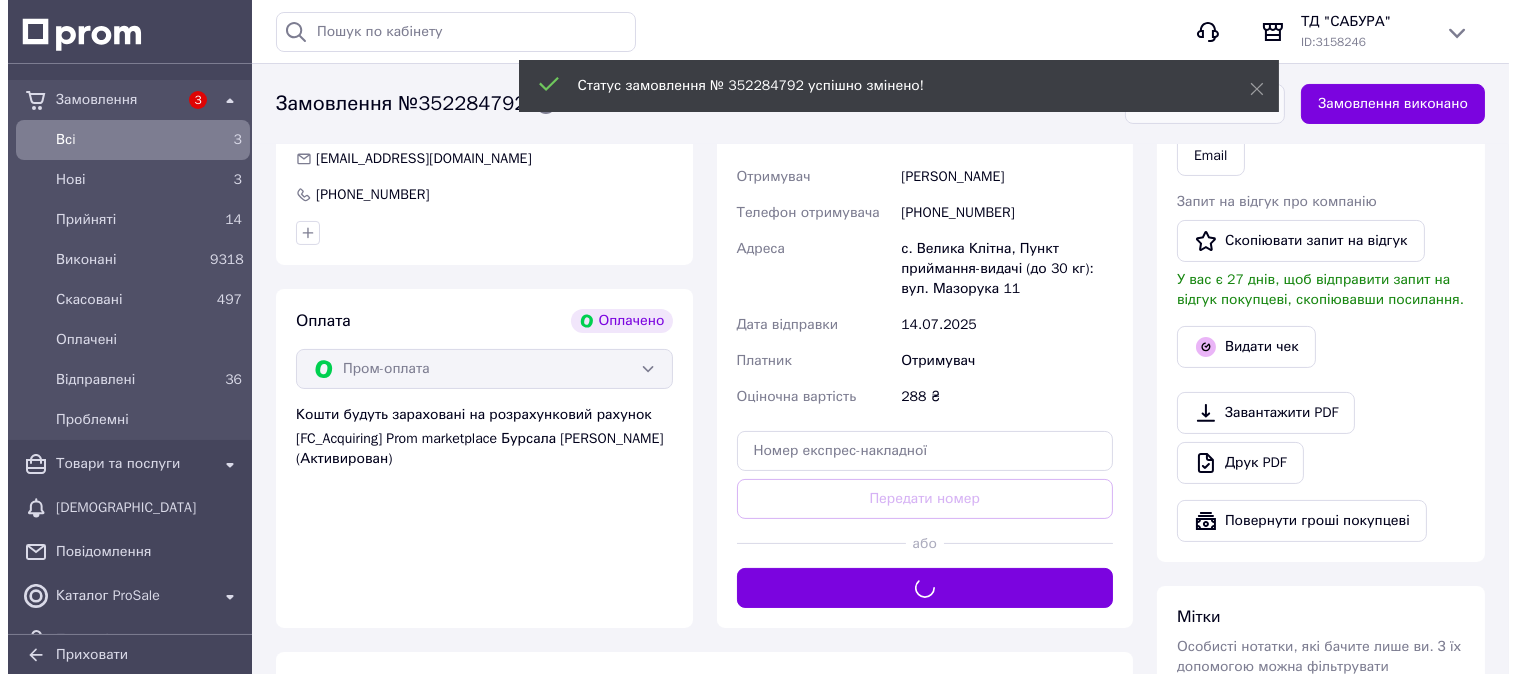scroll, scrollTop: 111, scrollLeft: 0, axis: vertical 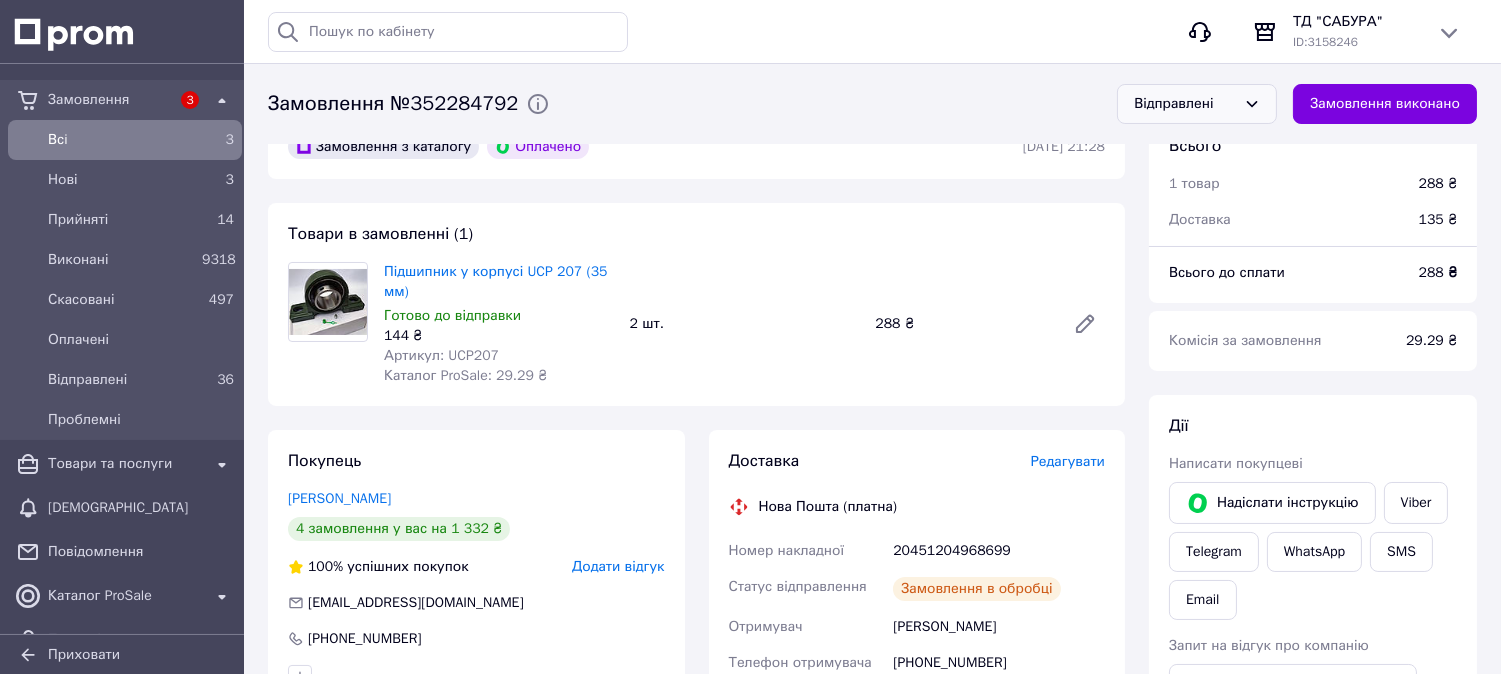 click on "Додати відгук" at bounding box center (618, 566) 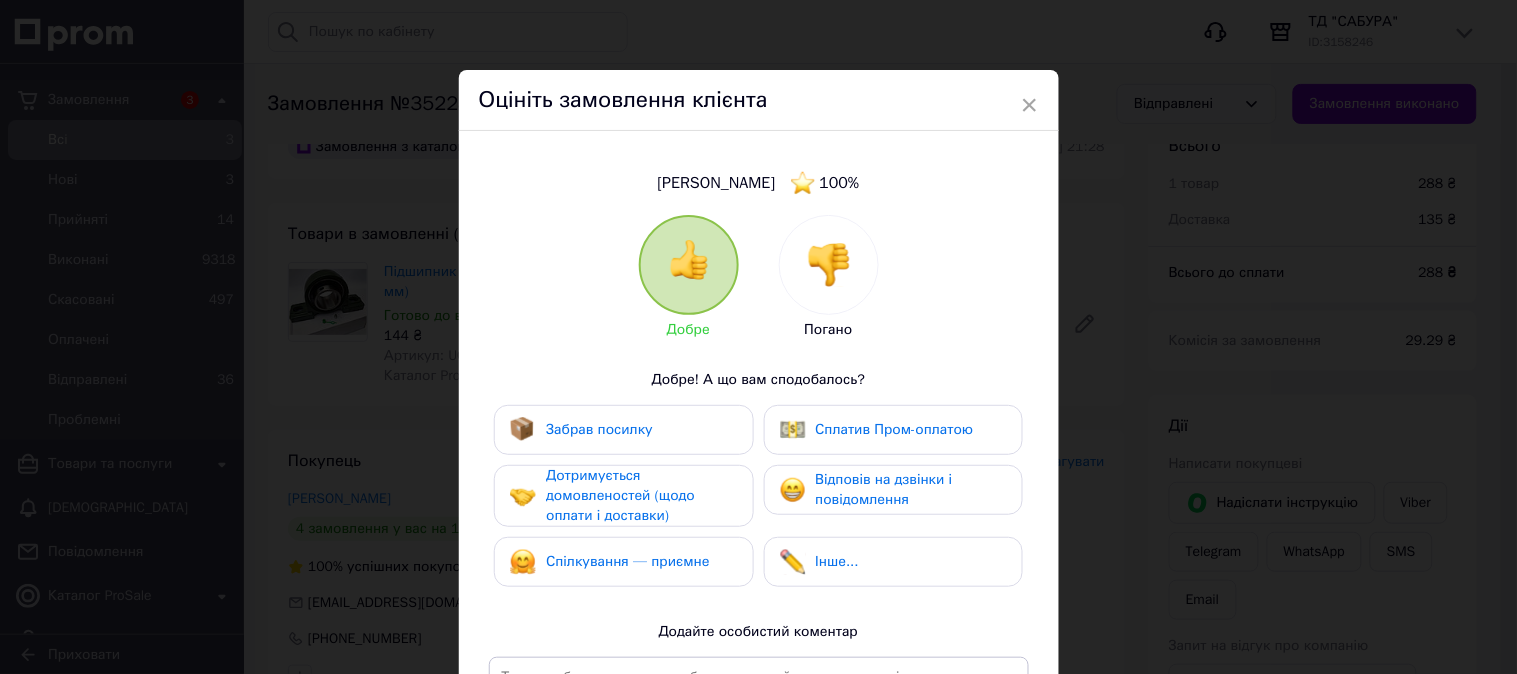 click on "Забрав посилку" at bounding box center (599, 429) 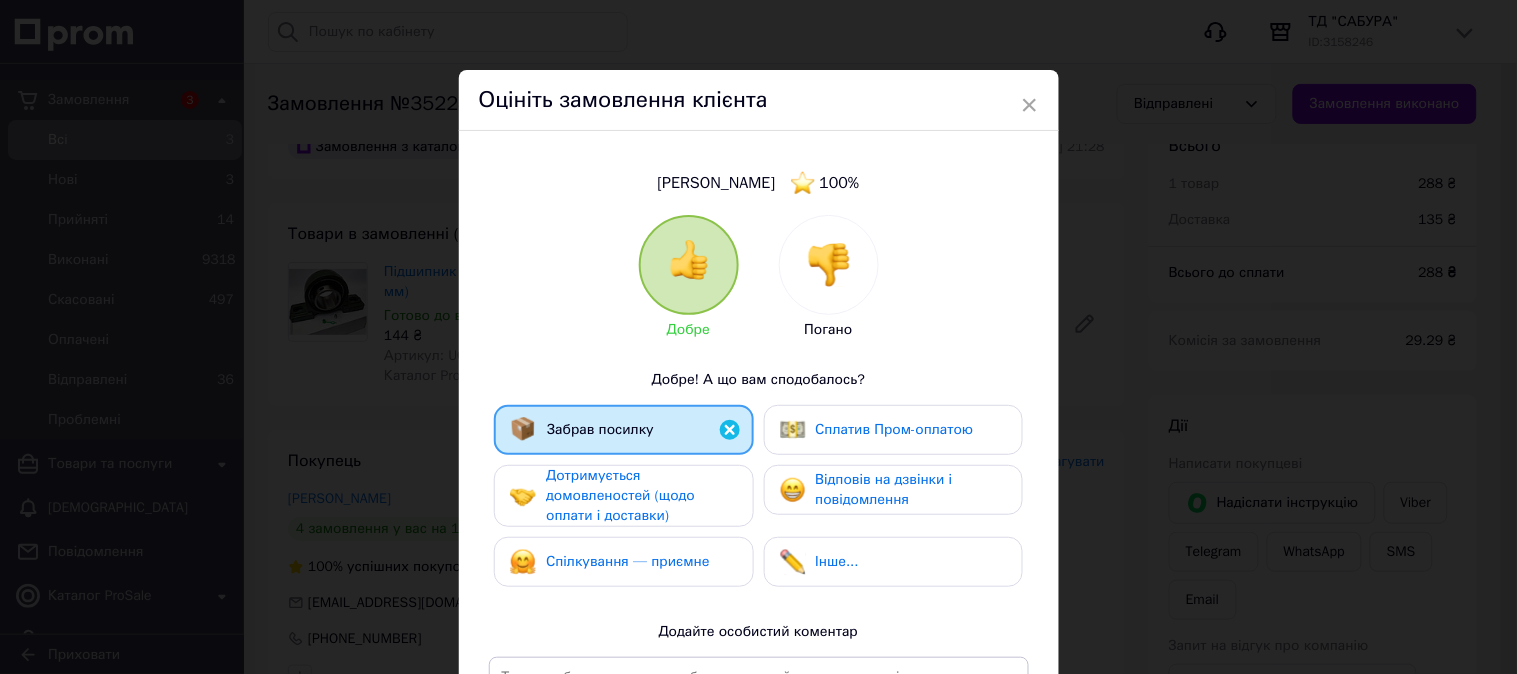 click on "Дотримується домовленостей (щодо оплати і доставки)" at bounding box center [620, 495] 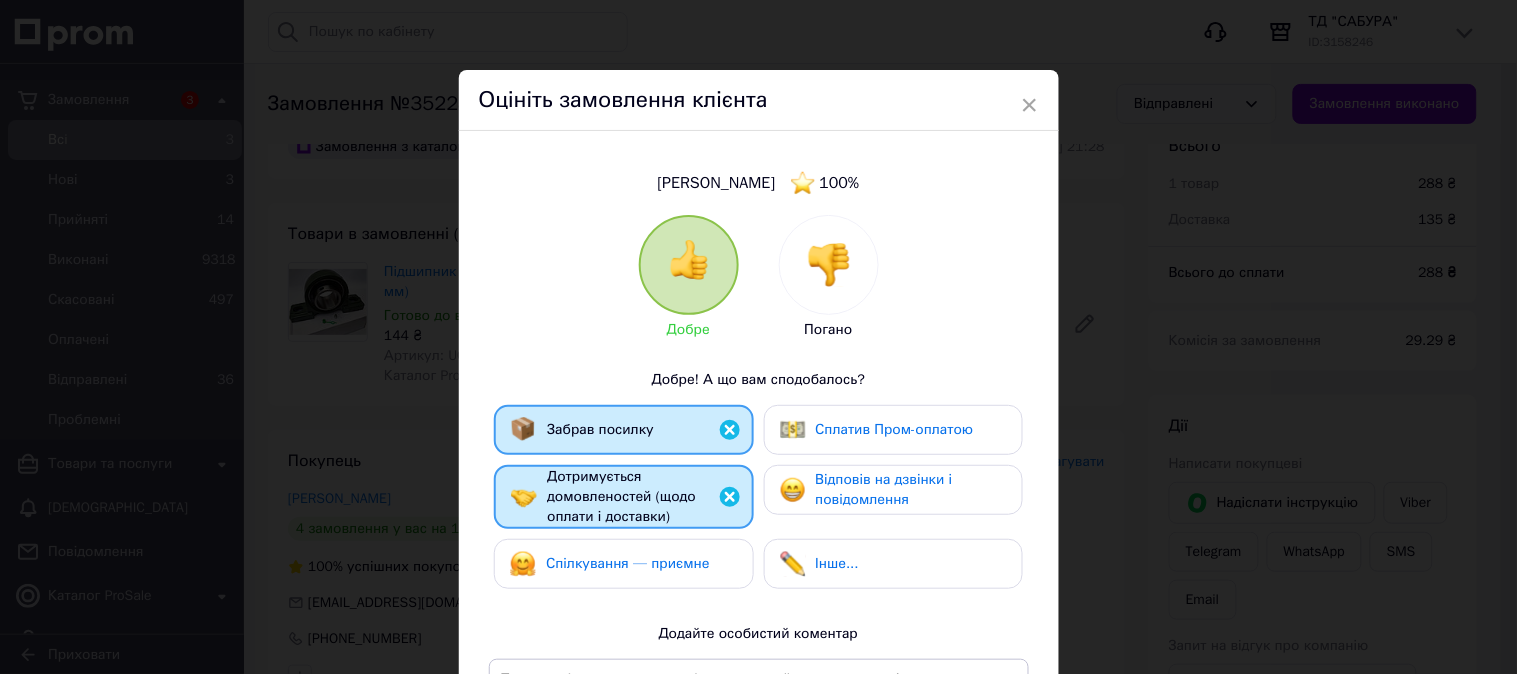 drag, startPoint x: 622, startPoint y: 581, endPoint x: 865, endPoint y: 497, distance: 257.10892 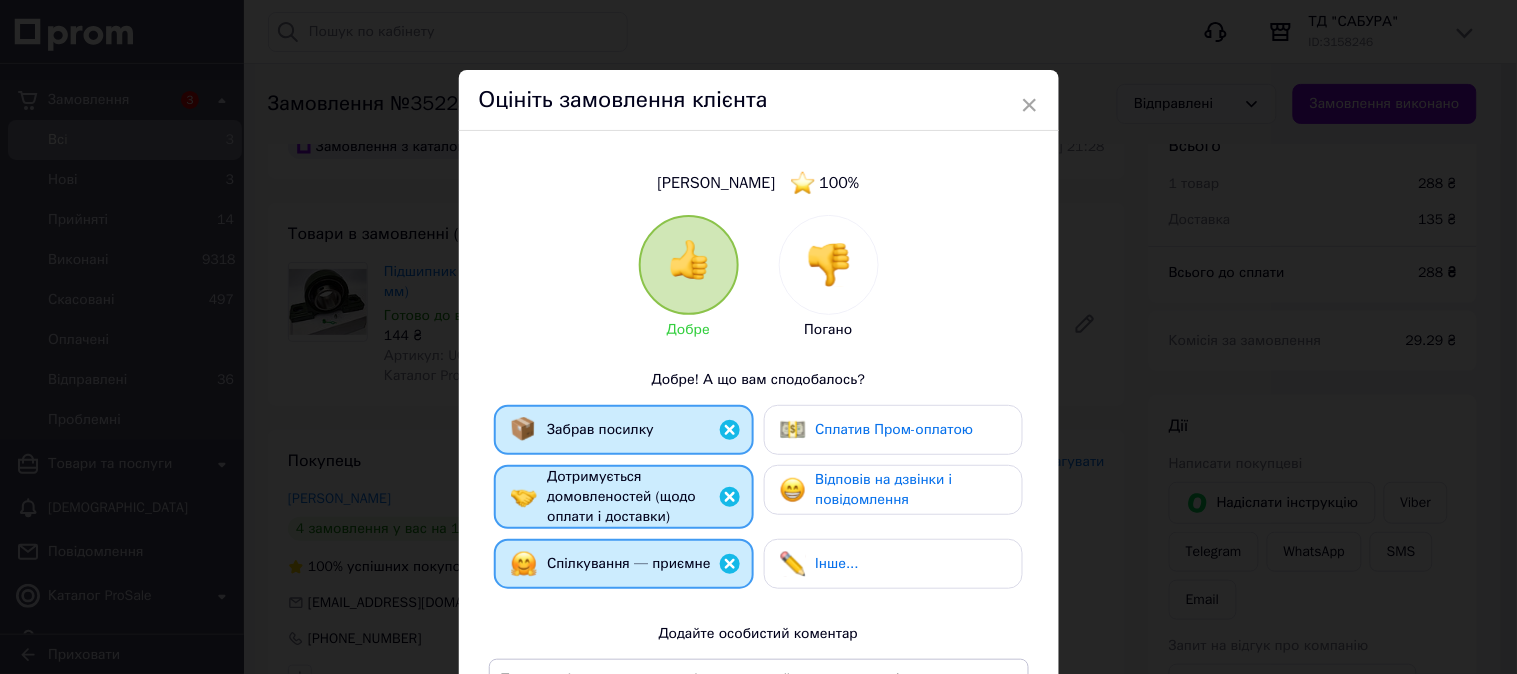 click on "Відповів на дзвінки і повідомлення" at bounding box center [884, 489] 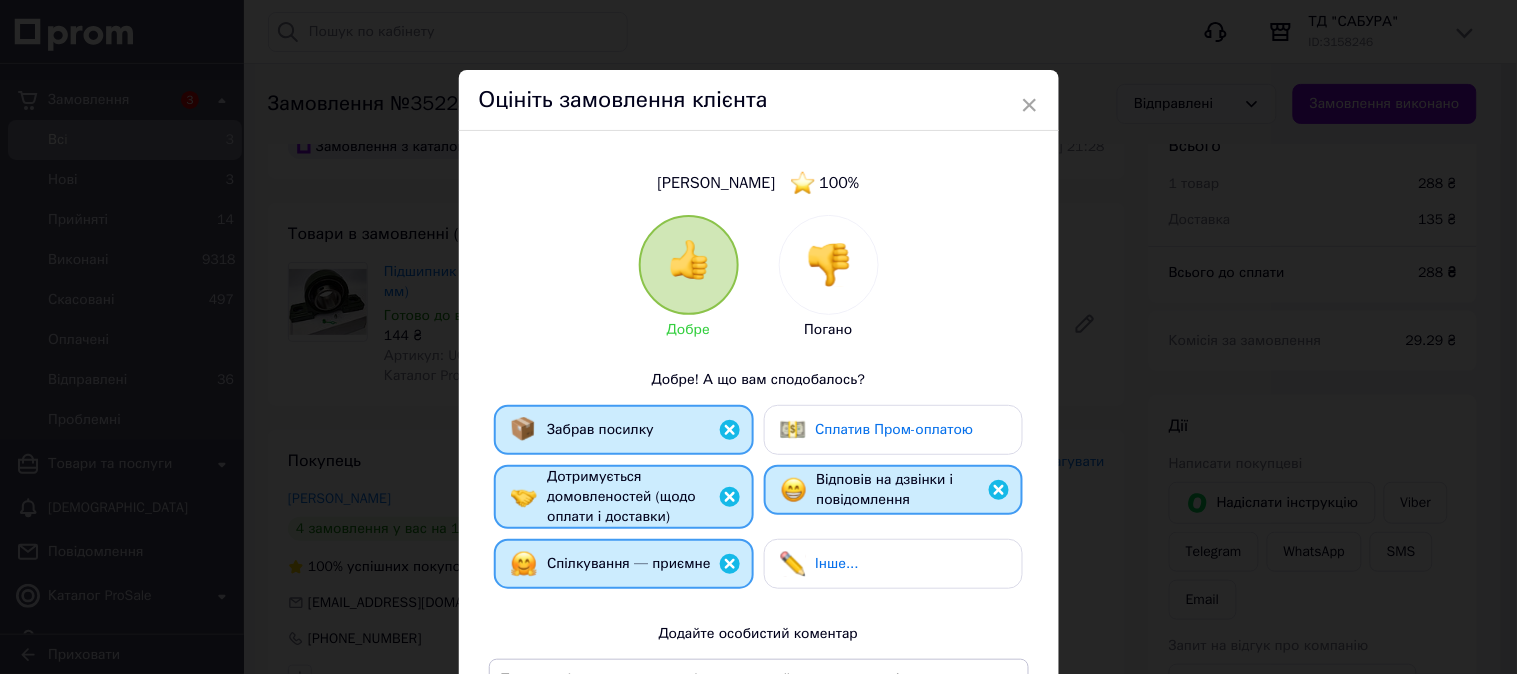 click on "Сплатив Пром-оплатою" at bounding box center [895, 429] 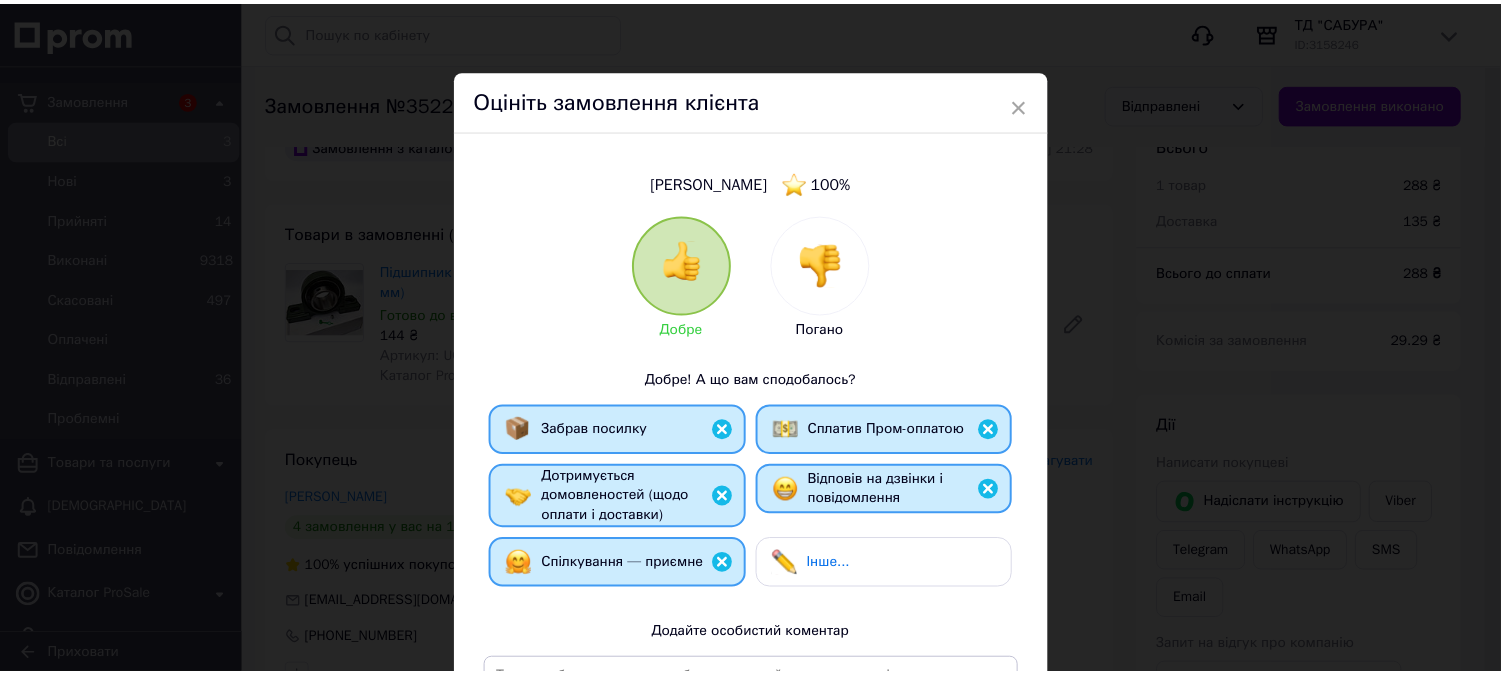 scroll, scrollTop: 316, scrollLeft: 0, axis: vertical 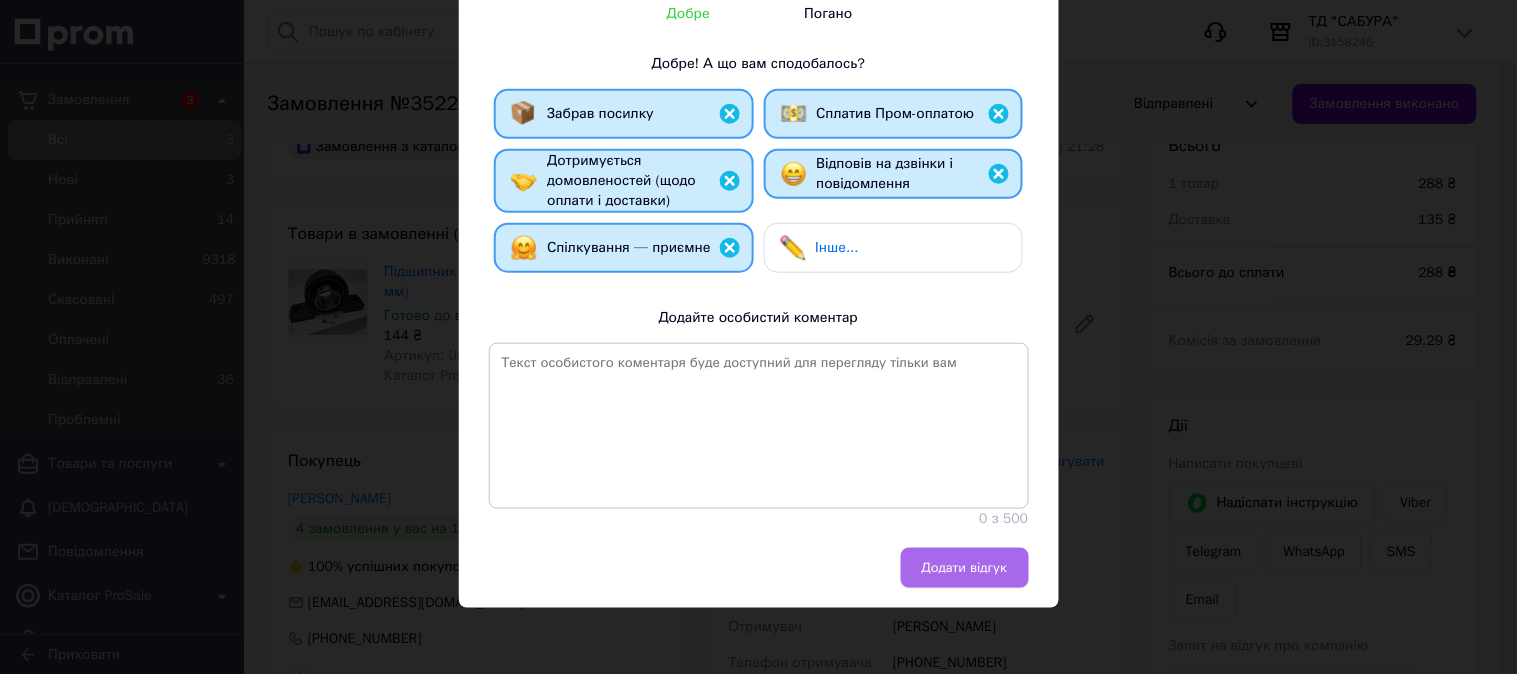 click on "Додати відгук" at bounding box center (965, 568) 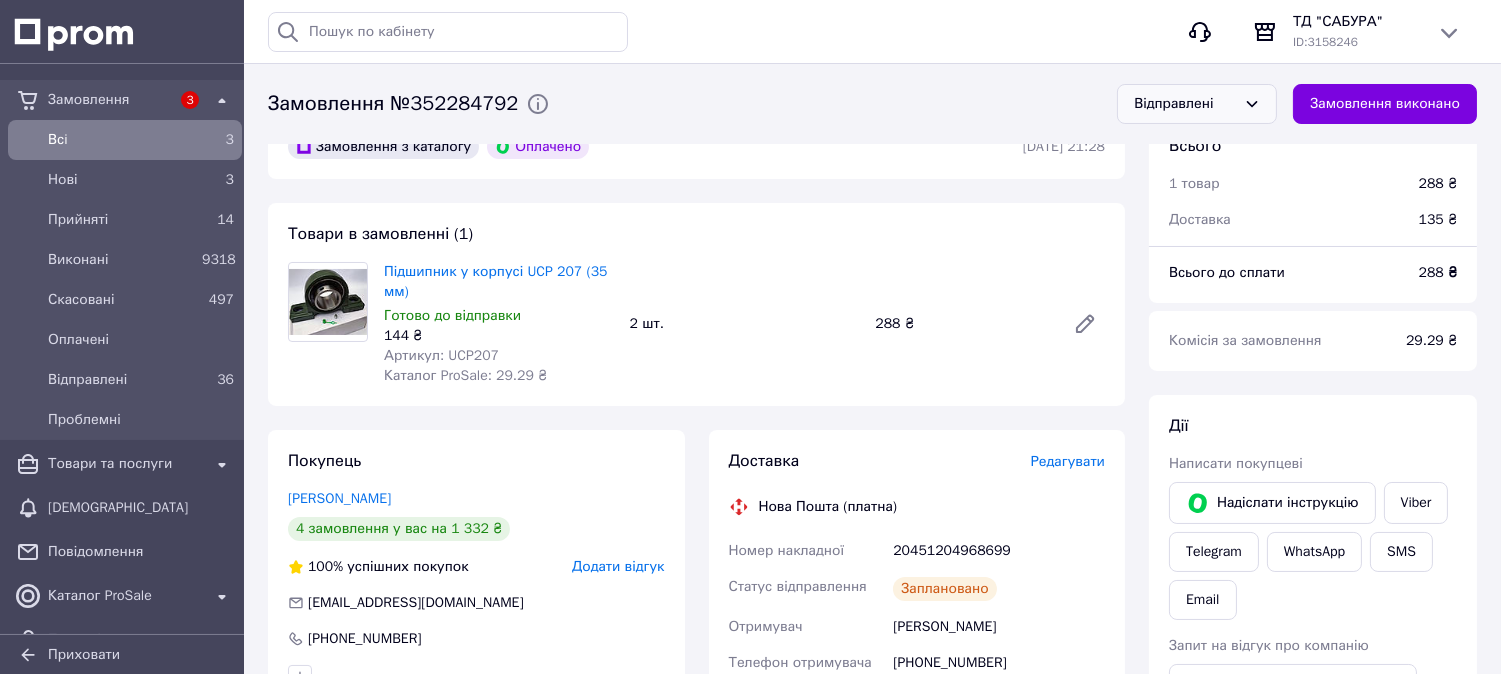 scroll, scrollTop: 222, scrollLeft: 0, axis: vertical 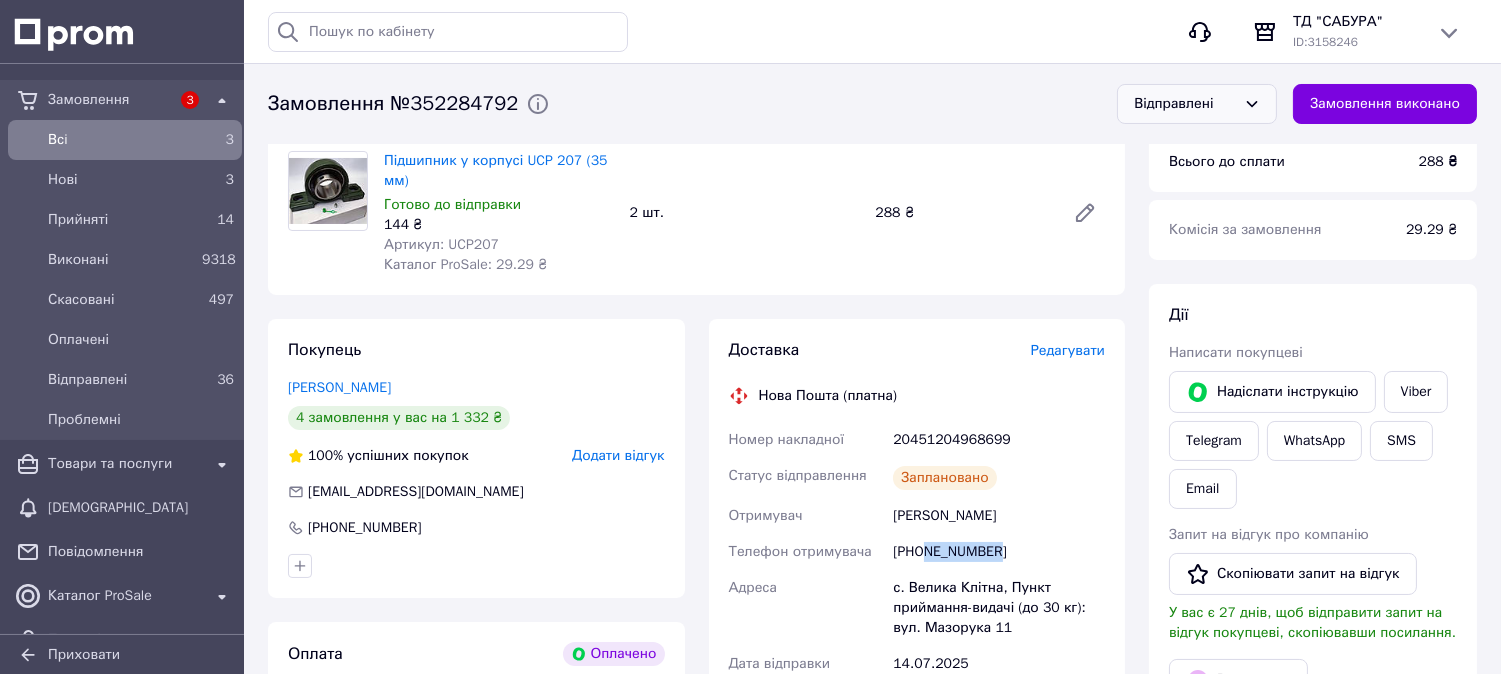 drag, startPoint x: 925, startPoint y: 554, endPoint x: 976, endPoint y: 554, distance: 51 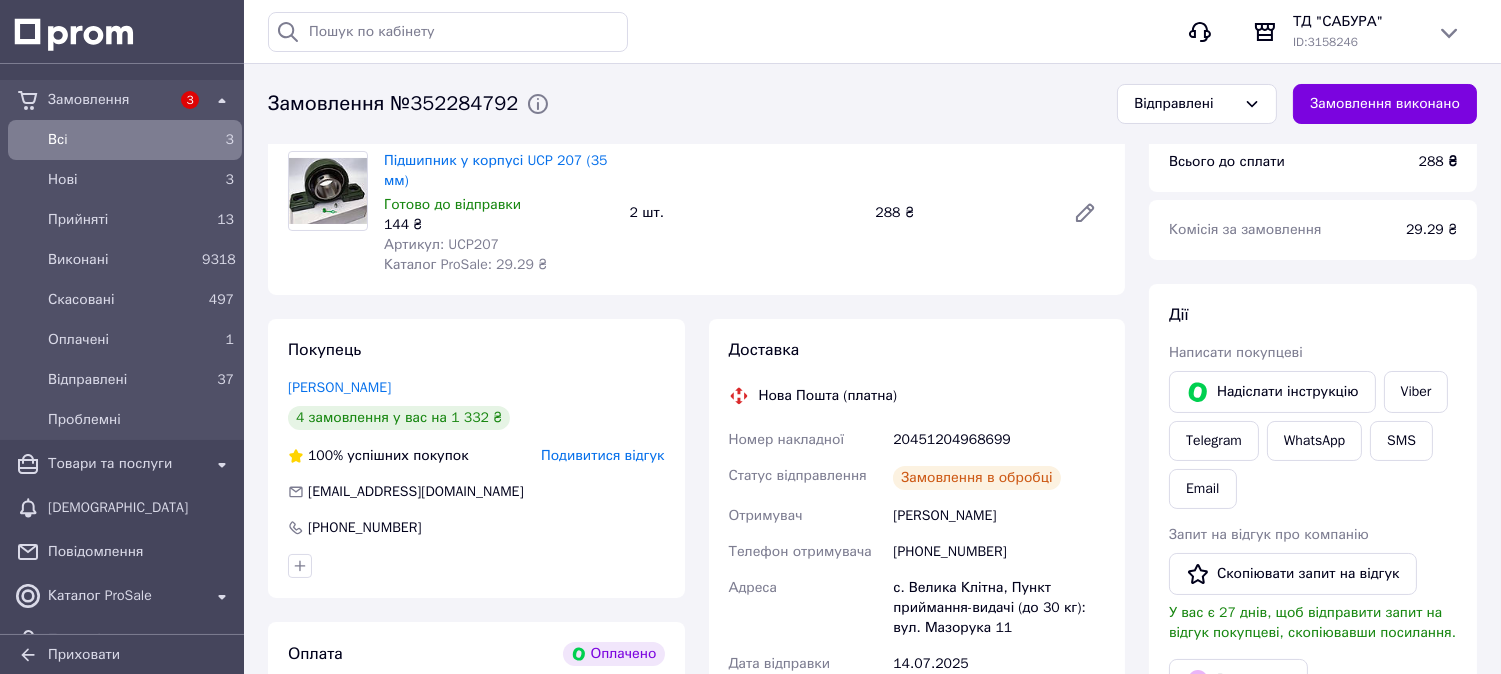 scroll, scrollTop: 444, scrollLeft: 0, axis: vertical 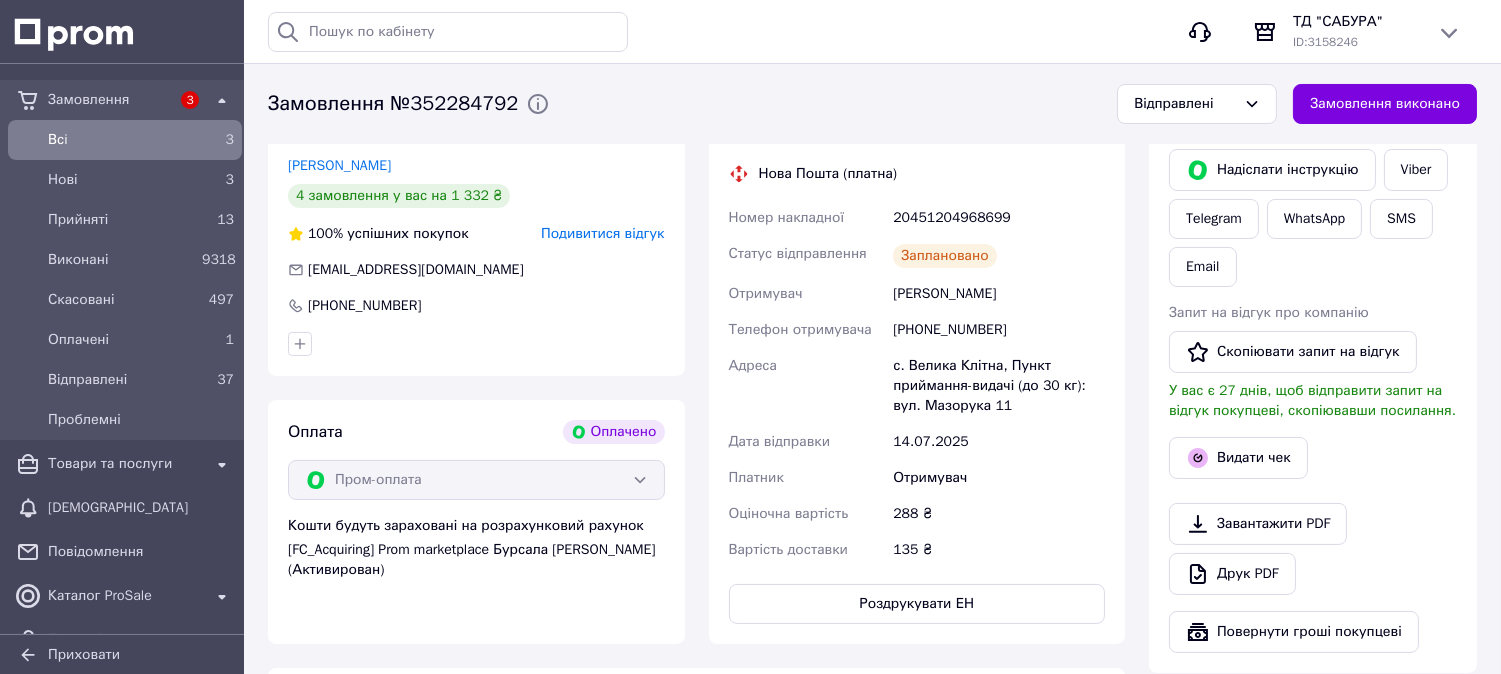 click on "Всi" at bounding box center [121, 140] 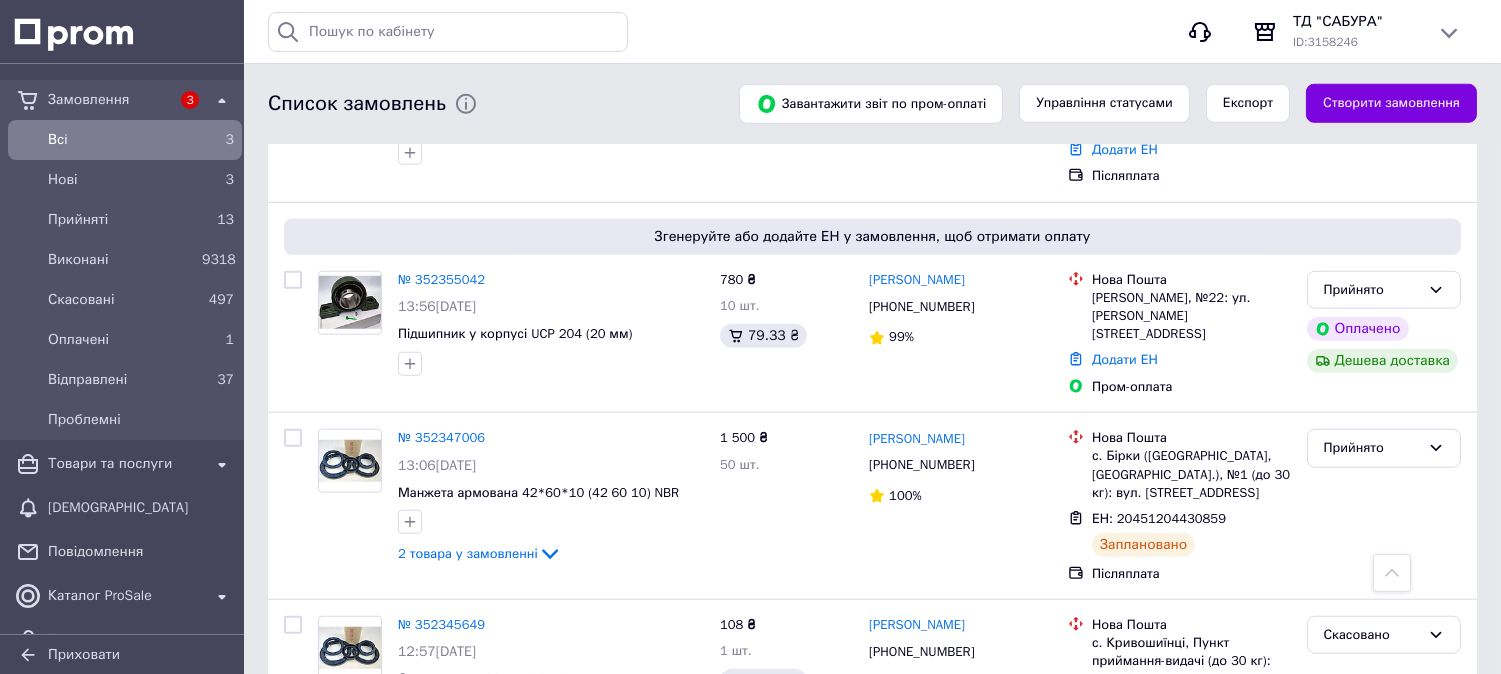 scroll, scrollTop: 3222, scrollLeft: 0, axis: vertical 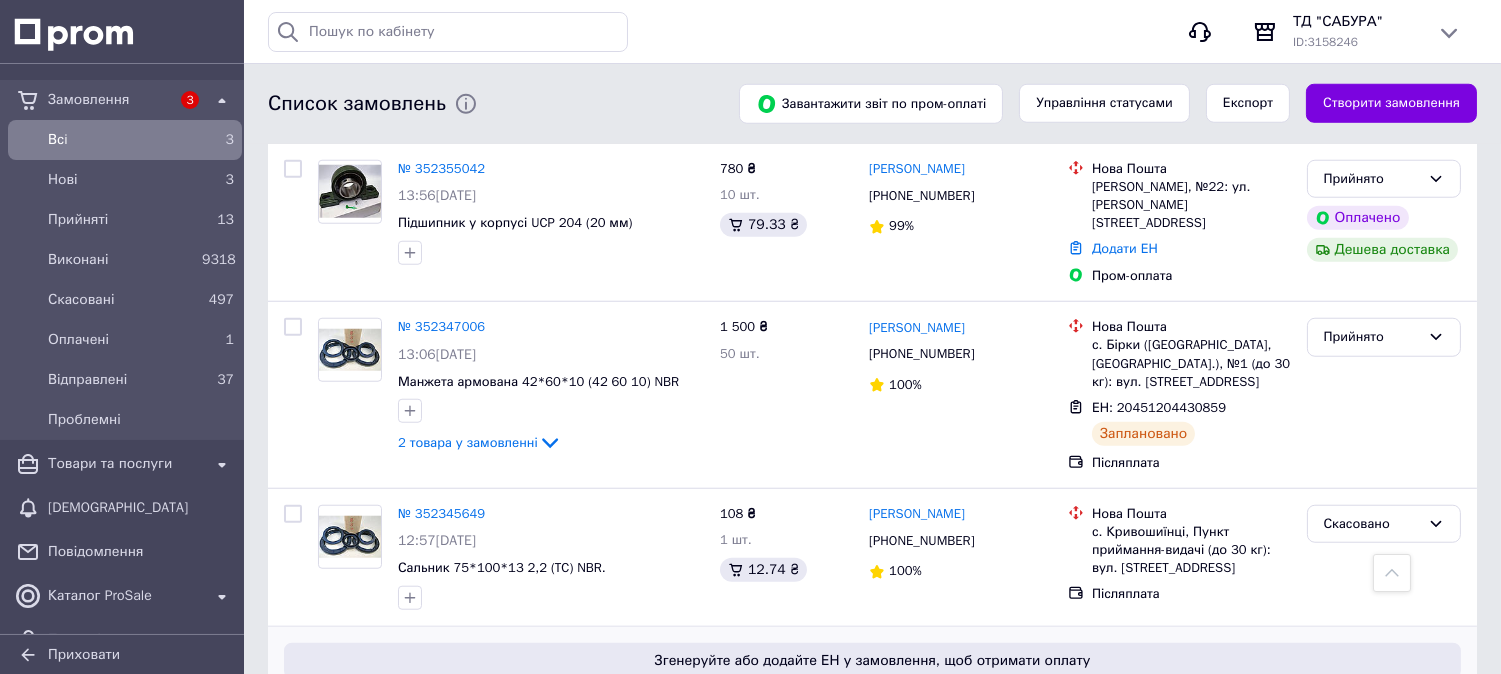 click 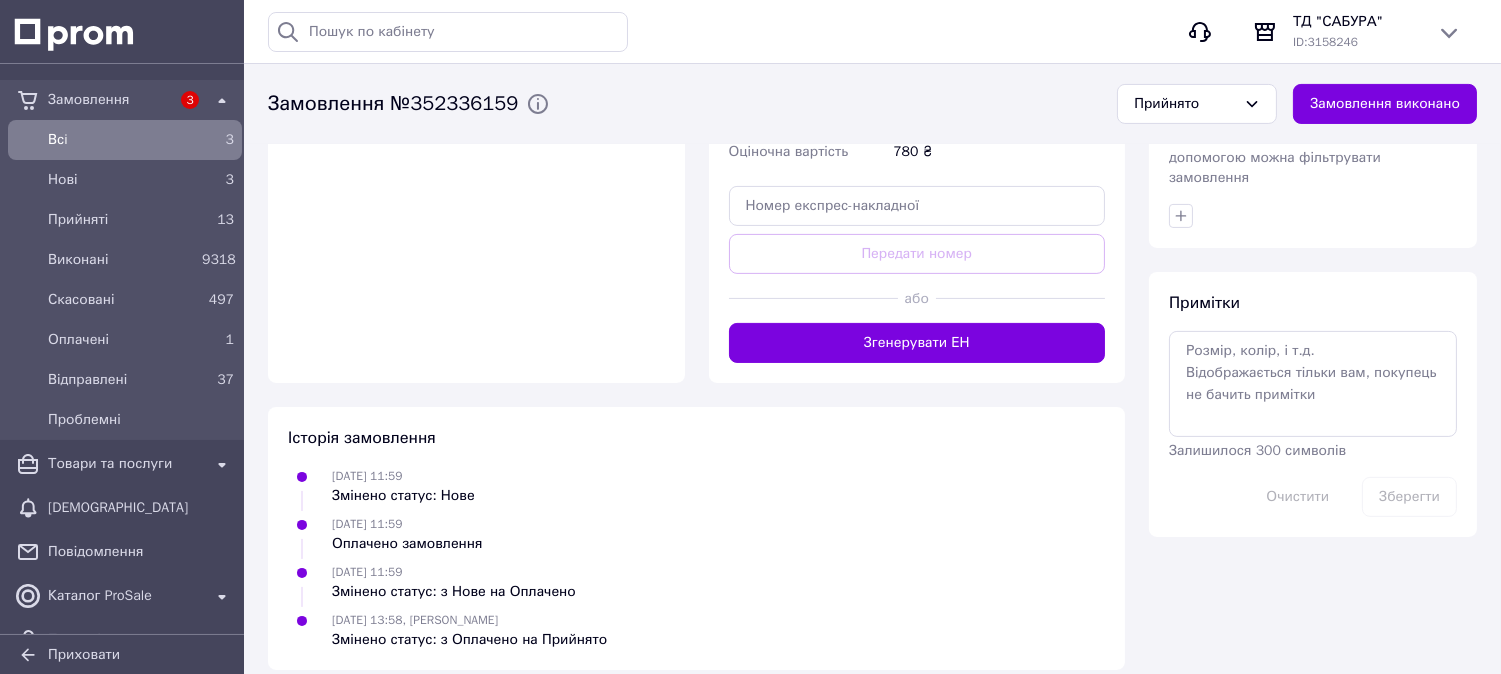 scroll, scrollTop: 683, scrollLeft: 0, axis: vertical 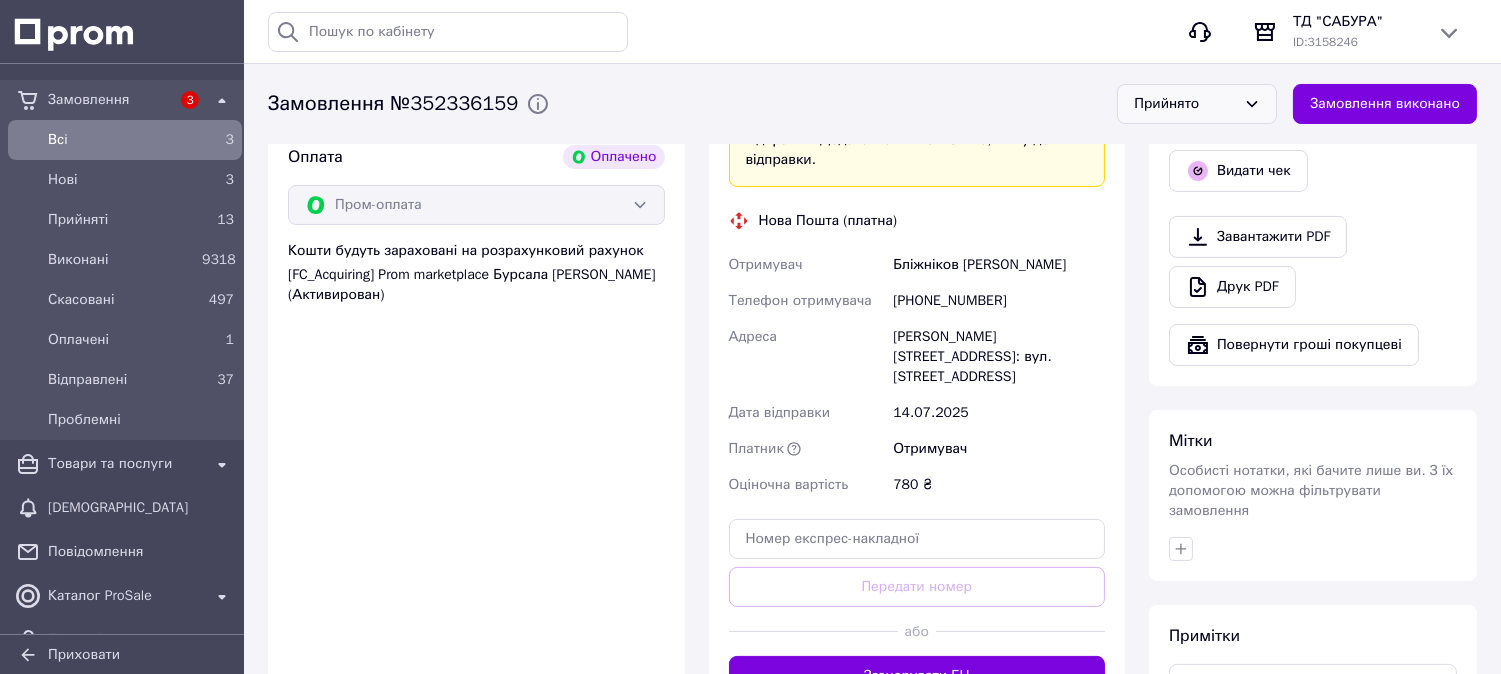 click on "Прийнято" at bounding box center [1185, 104] 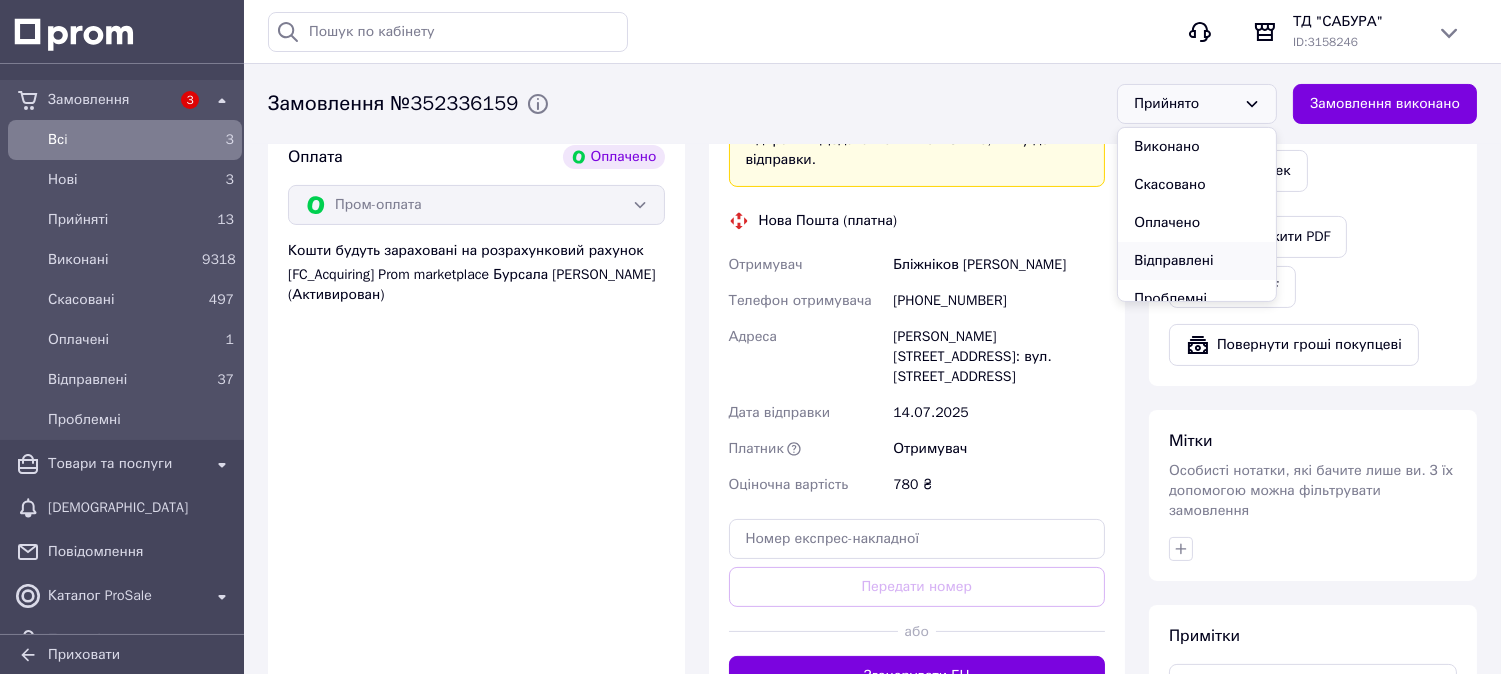 click on "Відправлені" at bounding box center [1197, 261] 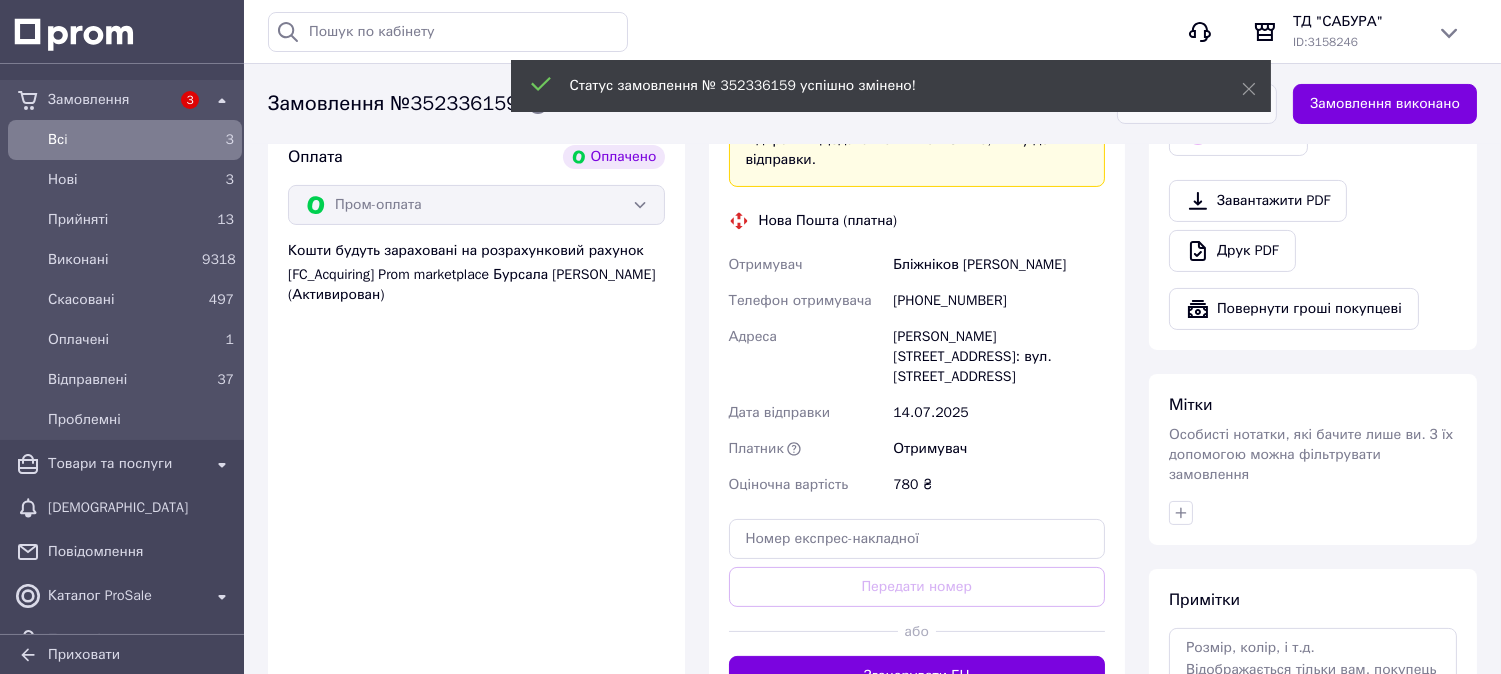 scroll, scrollTop: 794, scrollLeft: 0, axis: vertical 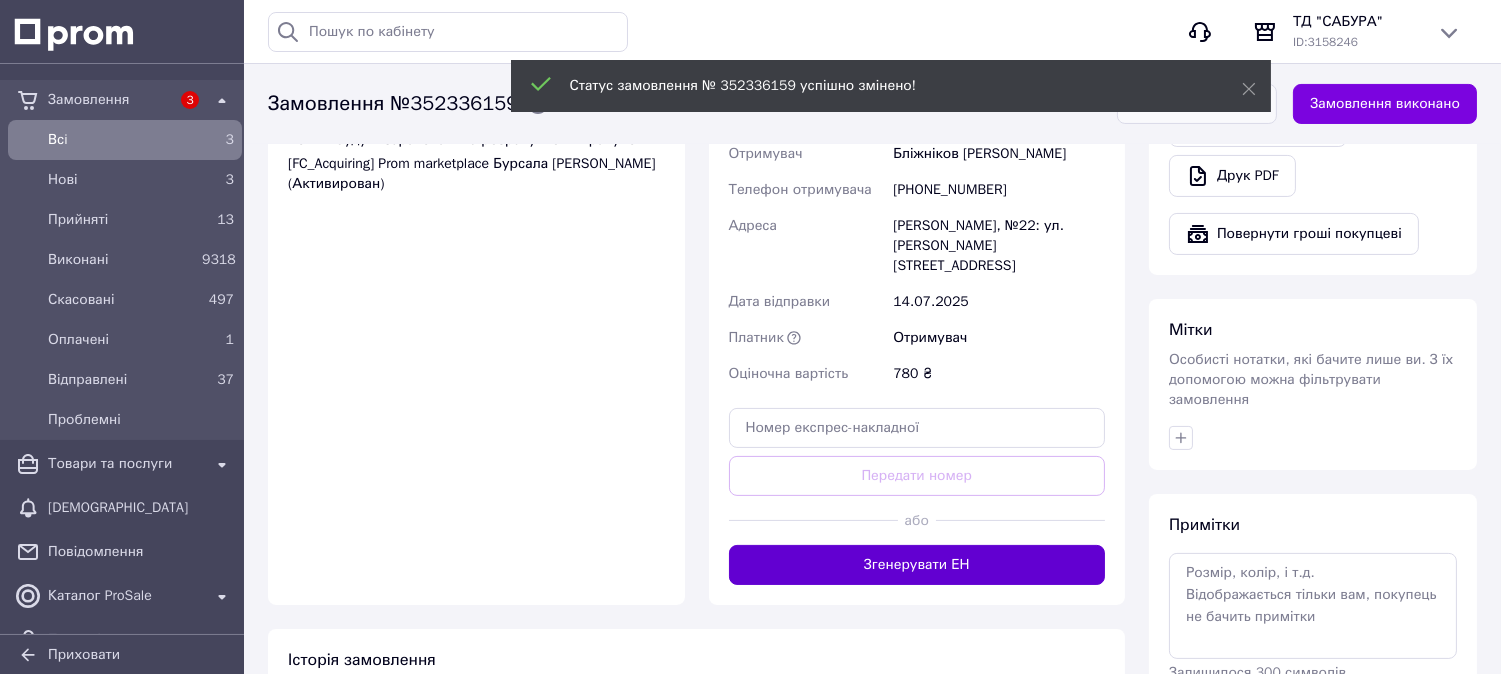 click on "Згенерувати ЕН" at bounding box center (917, 565) 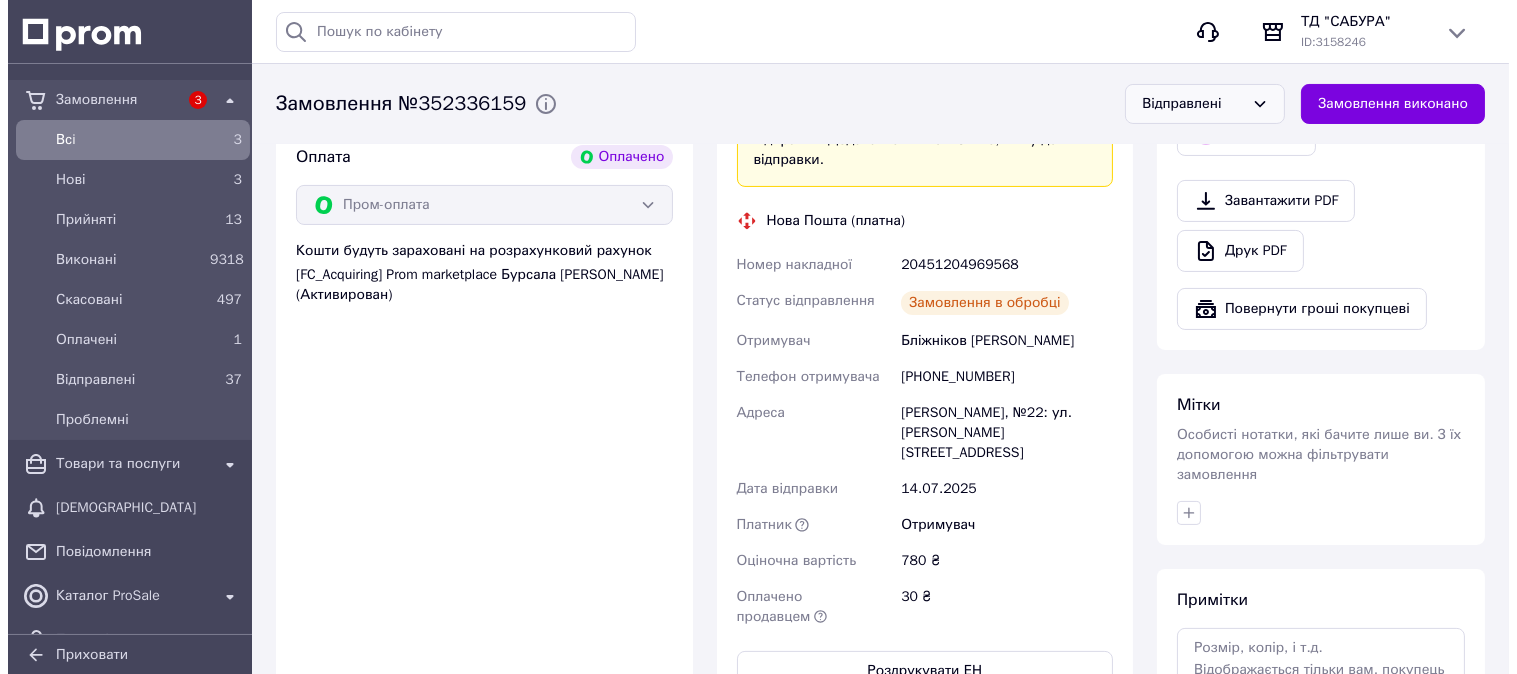 scroll, scrollTop: 461, scrollLeft: 0, axis: vertical 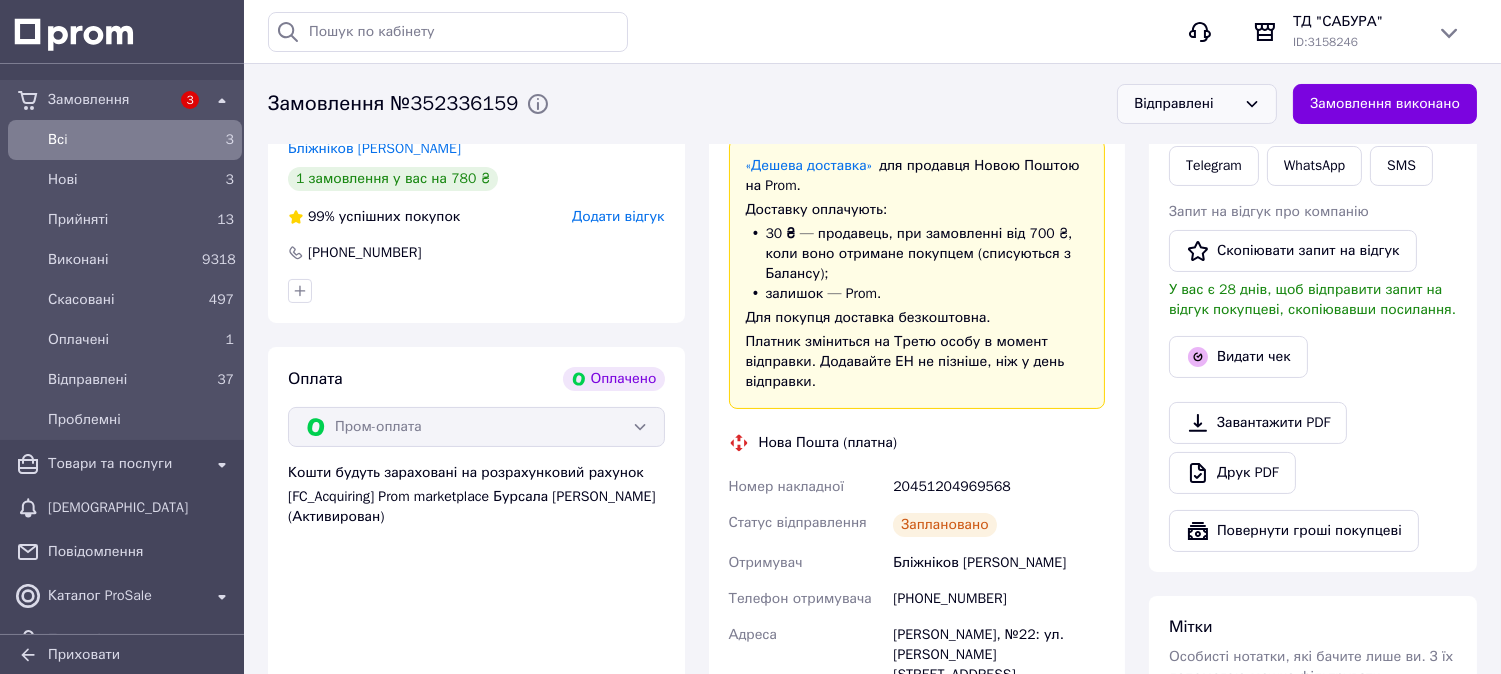 click on "Додати відгук" at bounding box center [618, 216] 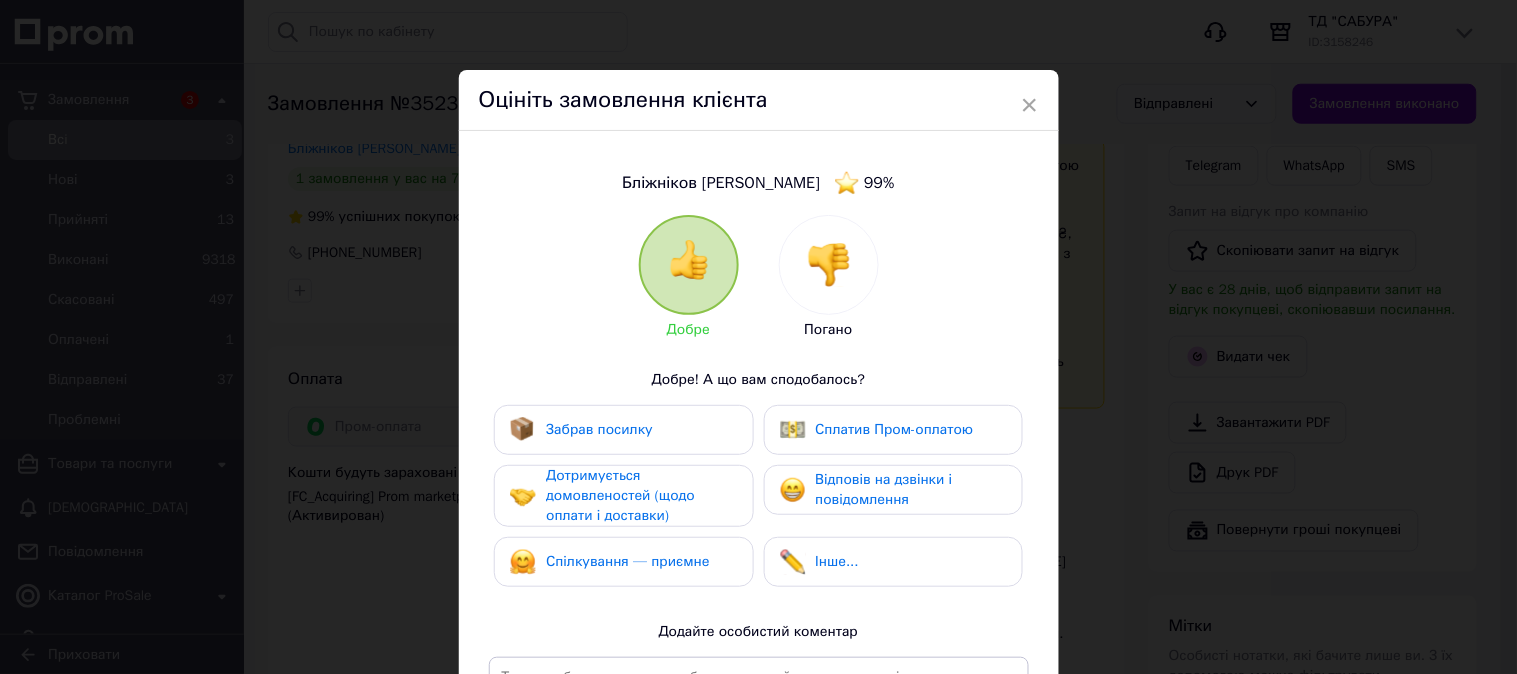 click on "Забрав посилку" at bounding box center (599, 429) 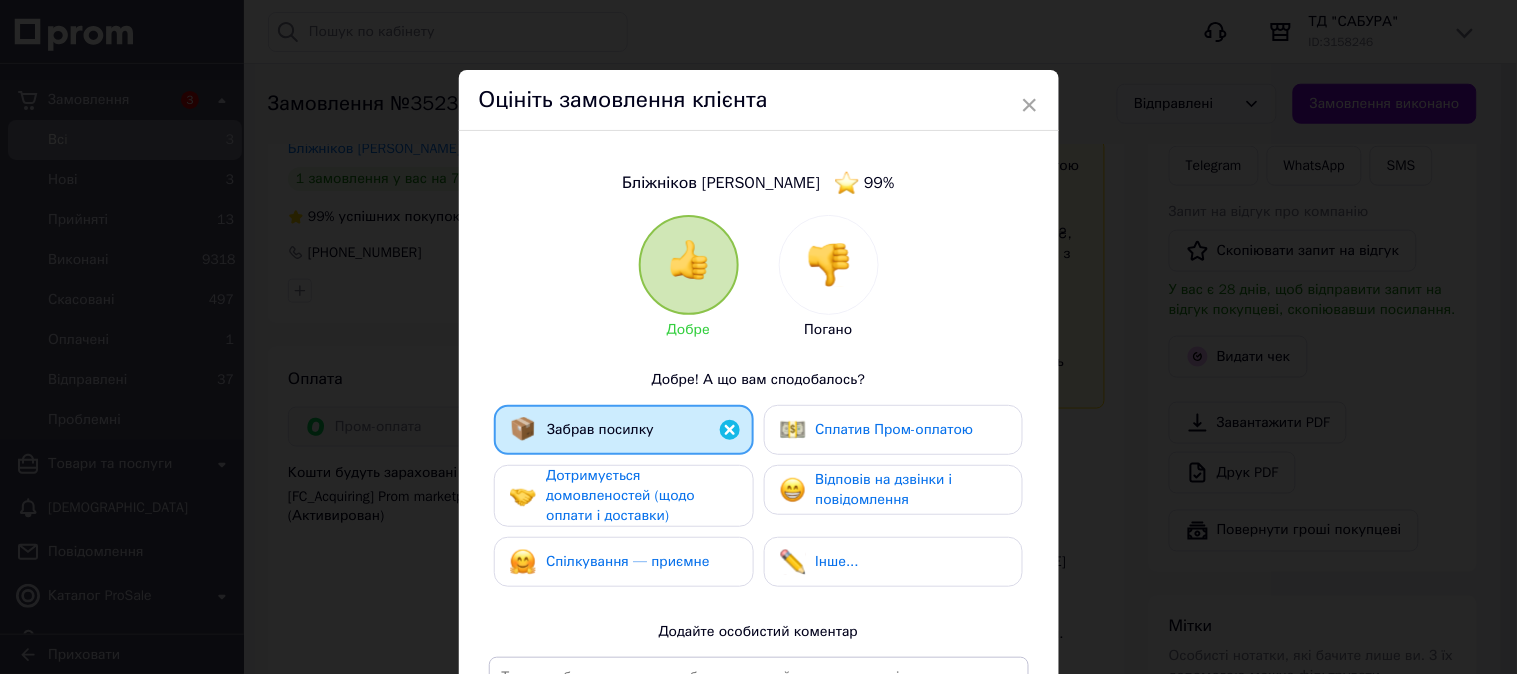 drag, startPoint x: 617, startPoint y: 495, endPoint x: 615, endPoint y: 540, distance: 45.044422 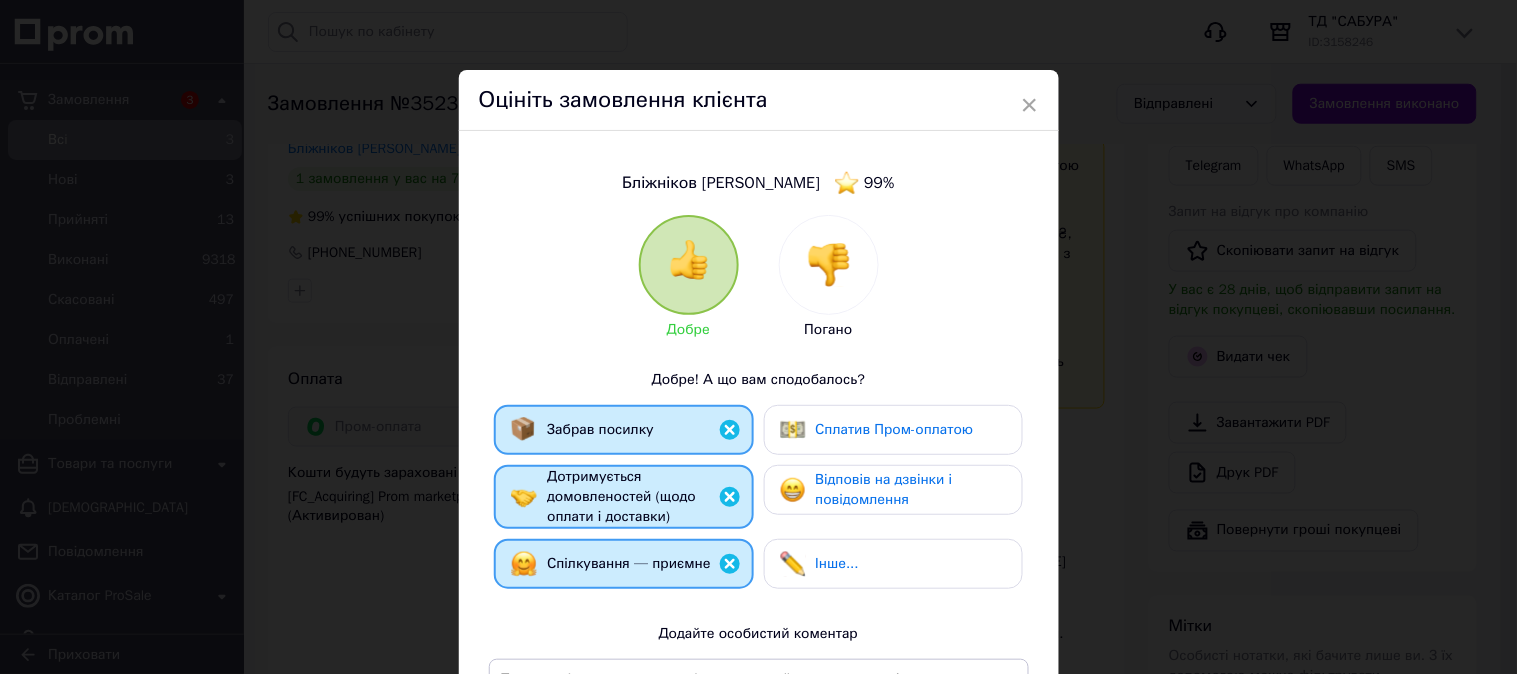 click on "Сплатив Пром-оплатою" at bounding box center [895, 429] 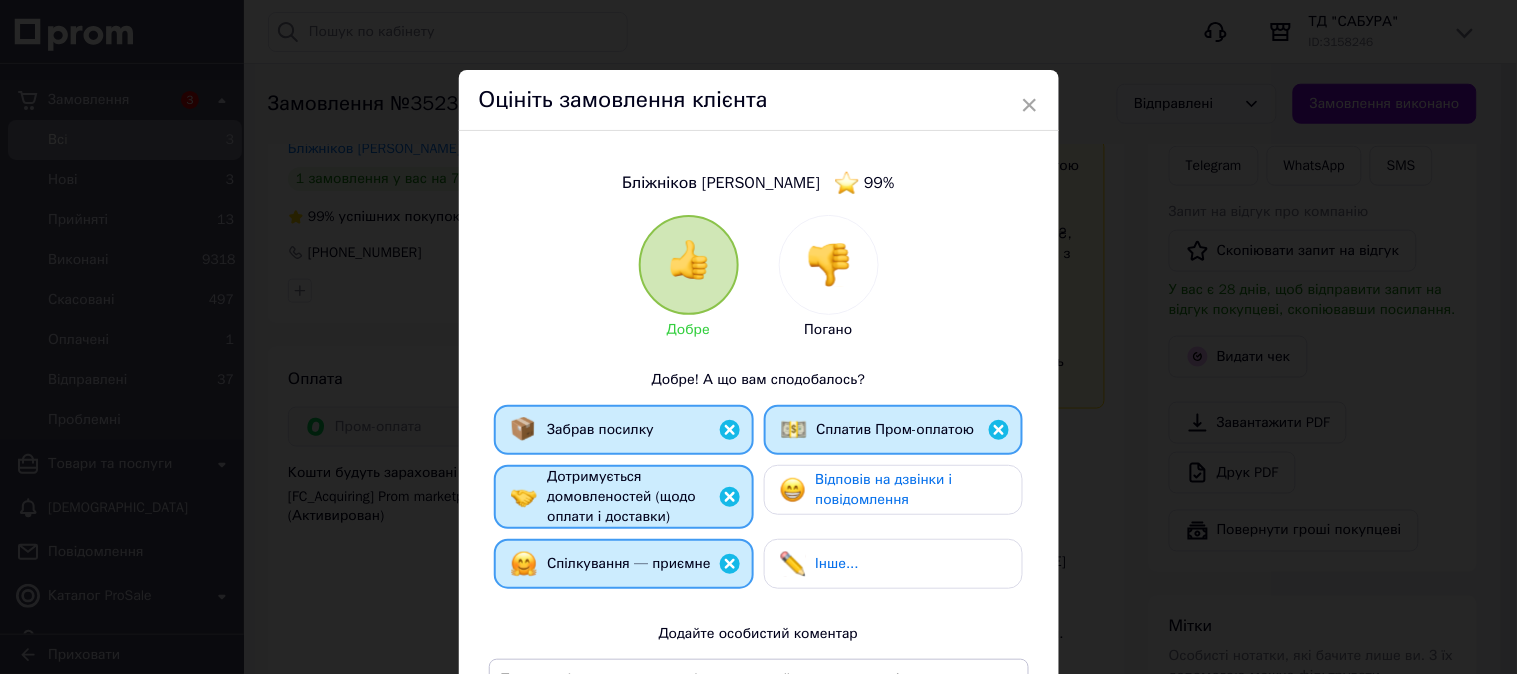 click on "Відповів на дзвінки і повідомлення" at bounding box center [884, 489] 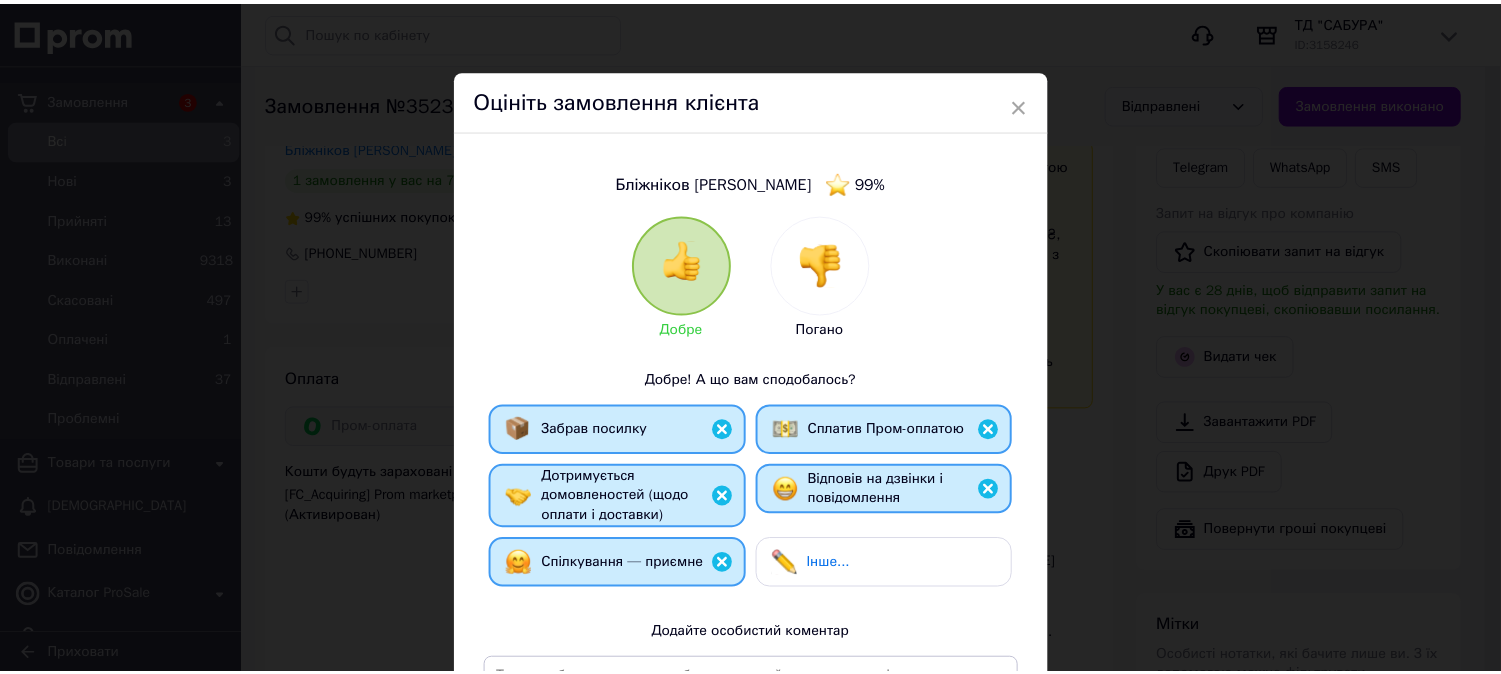 scroll, scrollTop: 316, scrollLeft: 0, axis: vertical 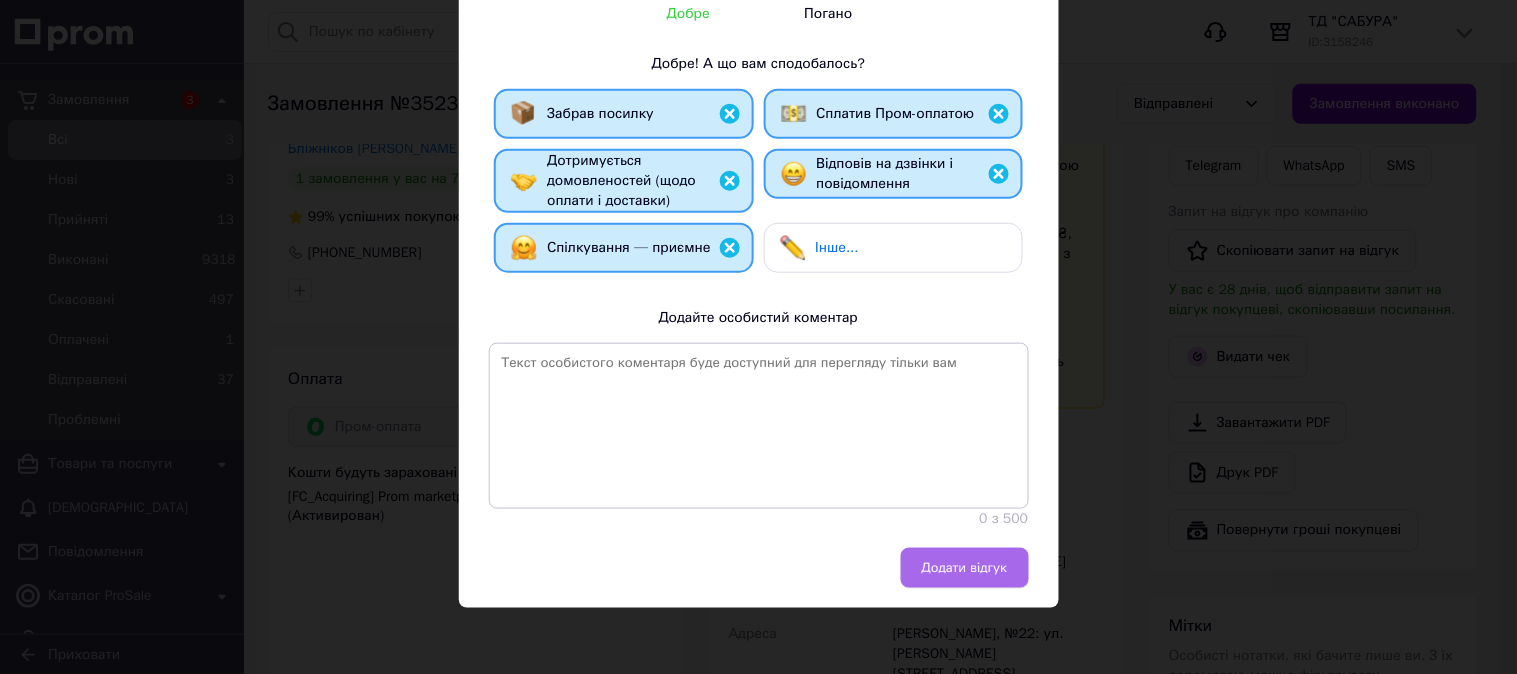click on "Додати відгук" at bounding box center [965, 568] 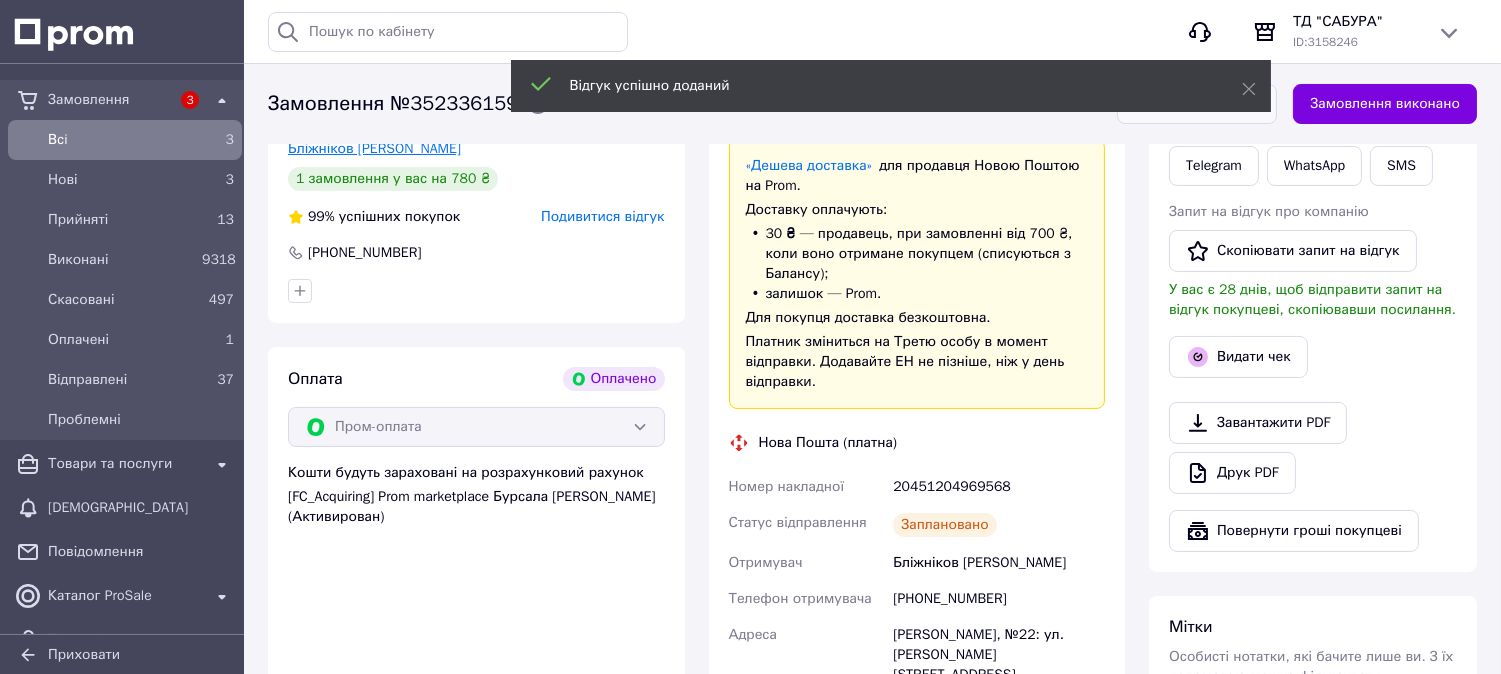 click on "Бліжніков Іван" at bounding box center [374, 148] 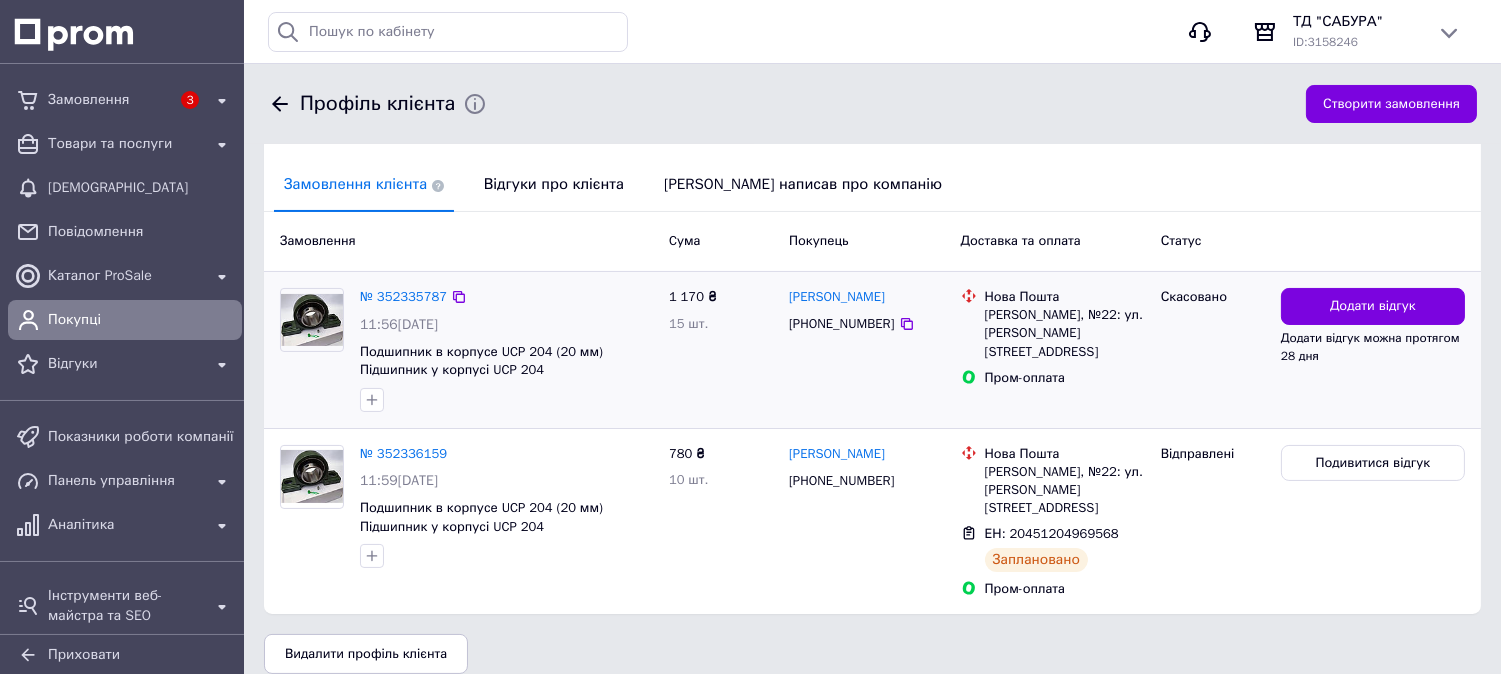 scroll, scrollTop: 344, scrollLeft: 0, axis: vertical 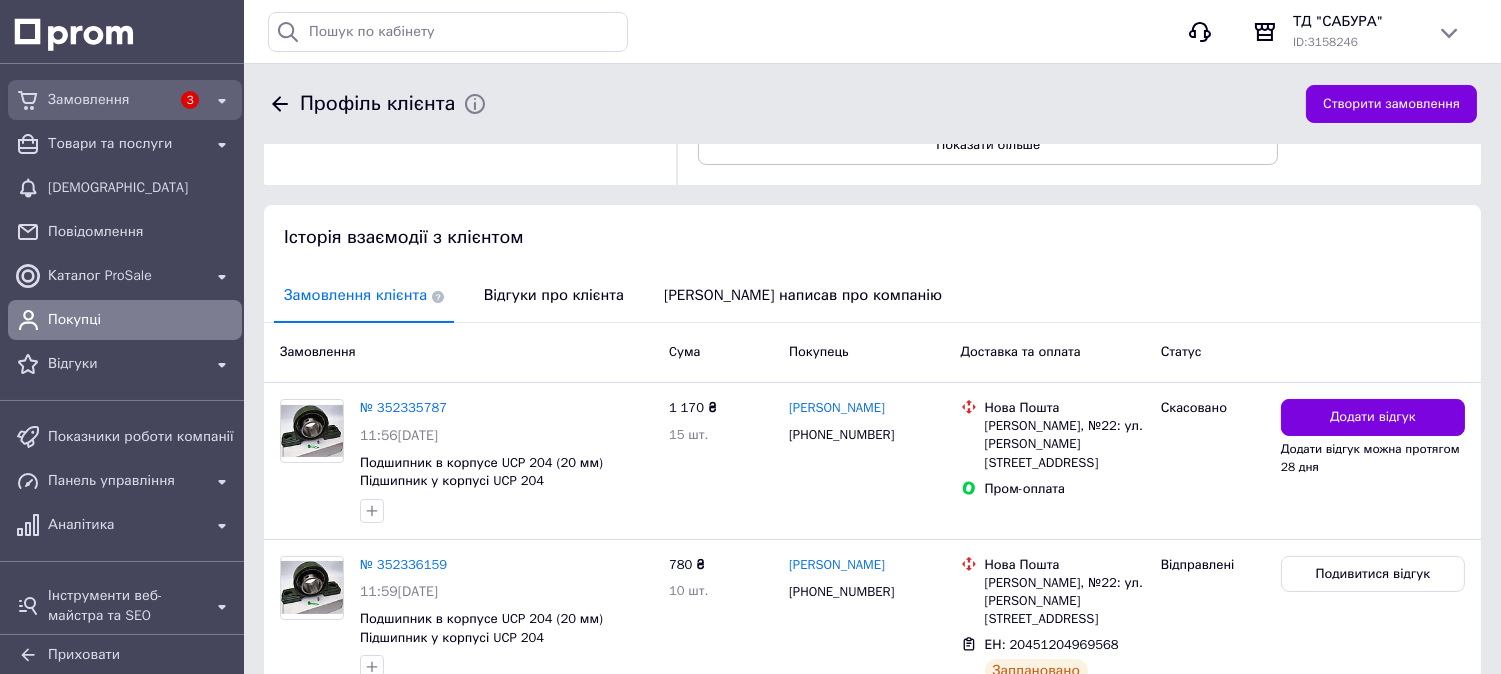 click on "Замовлення" at bounding box center [109, 100] 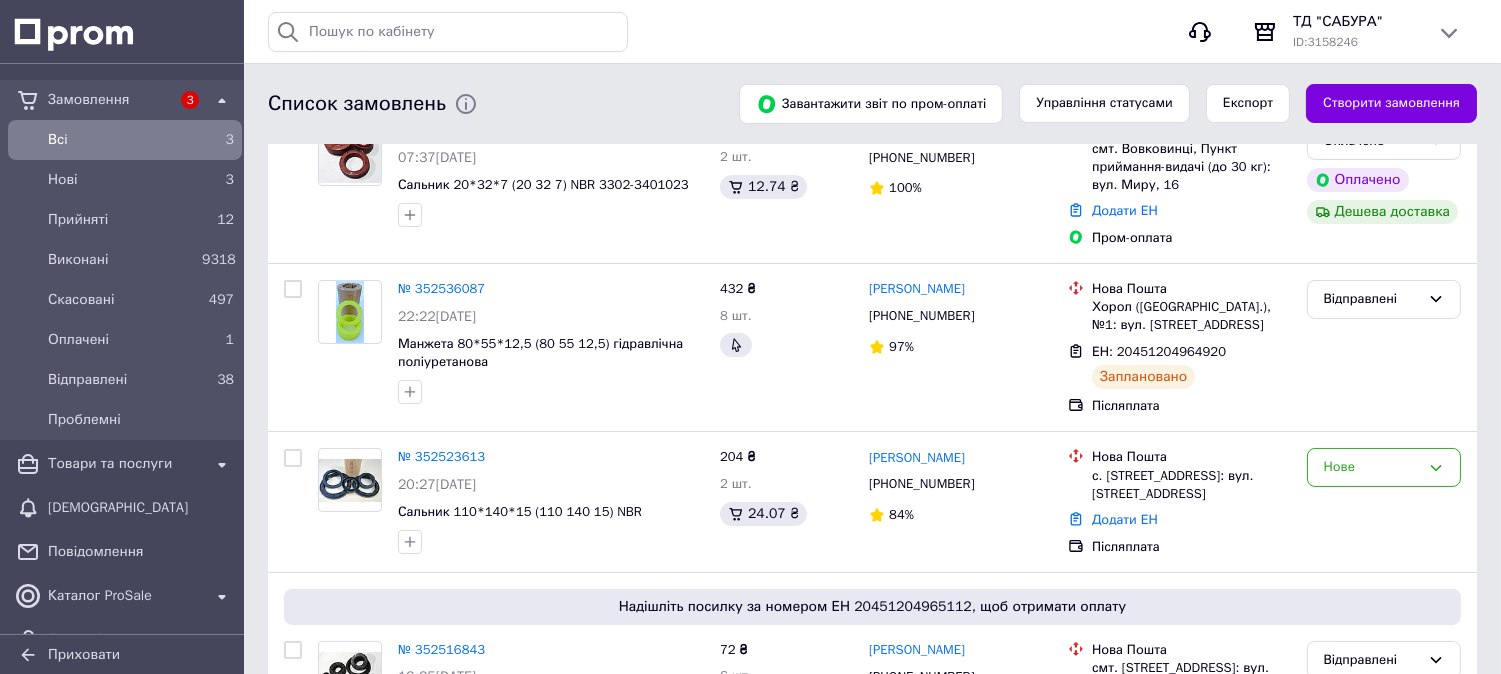 scroll, scrollTop: 444, scrollLeft: 0, axis: vertical 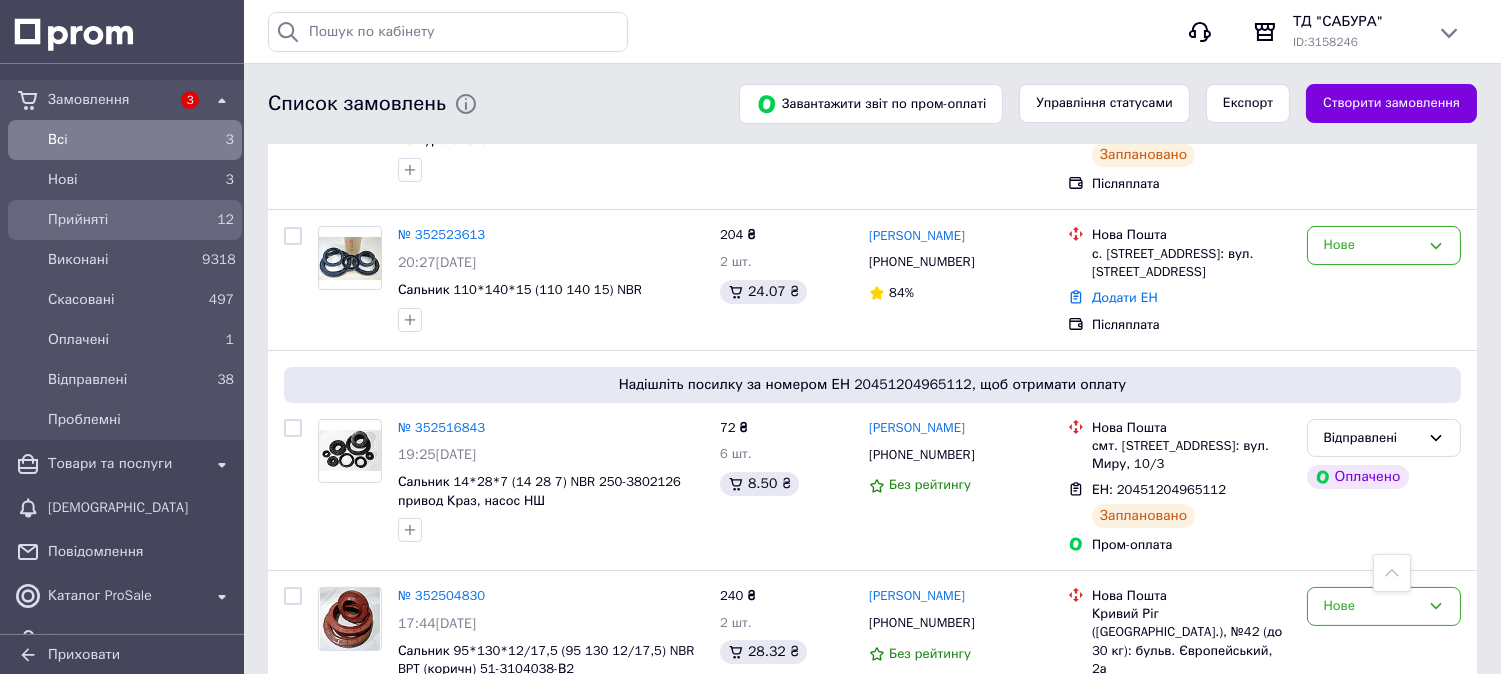 click on "Прийняті" at bounding box center (121, 220) 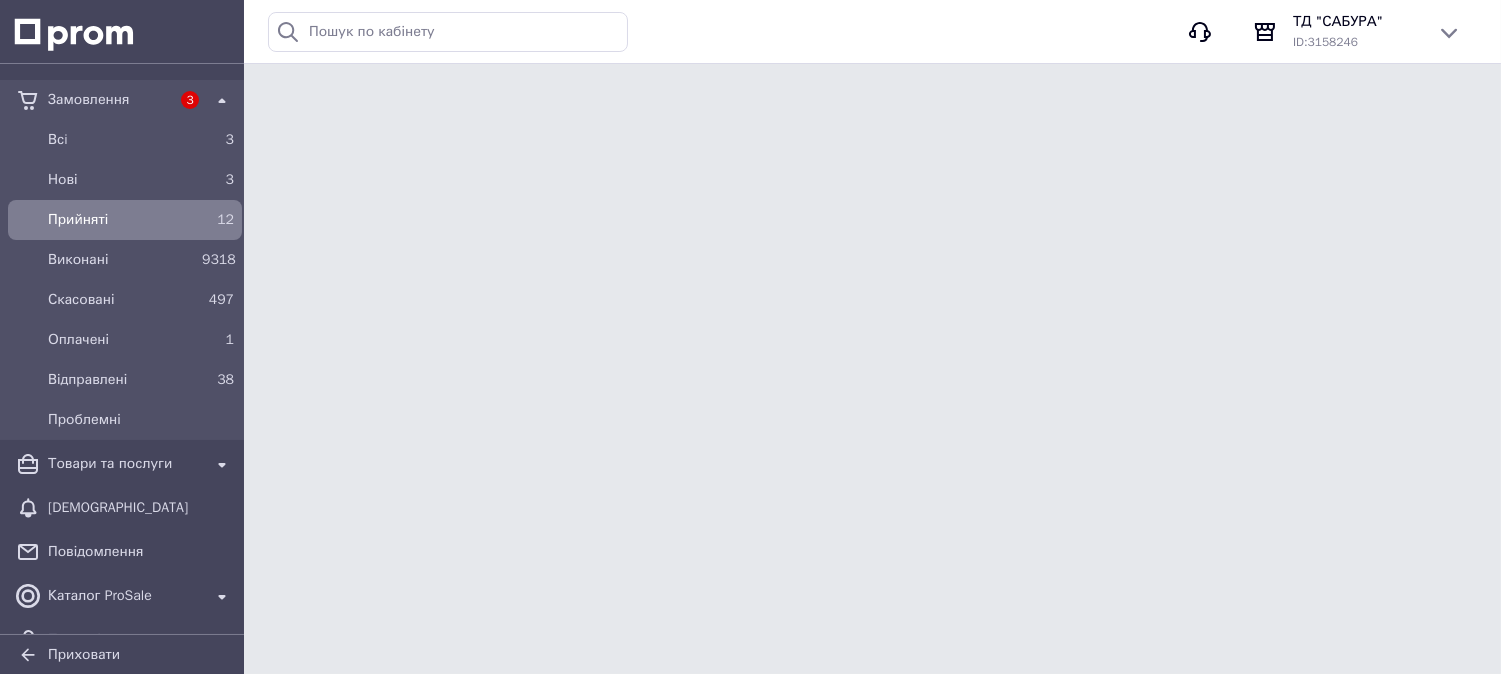 scroll, scrollTop: 0, scrollLeft: 0, axis: both 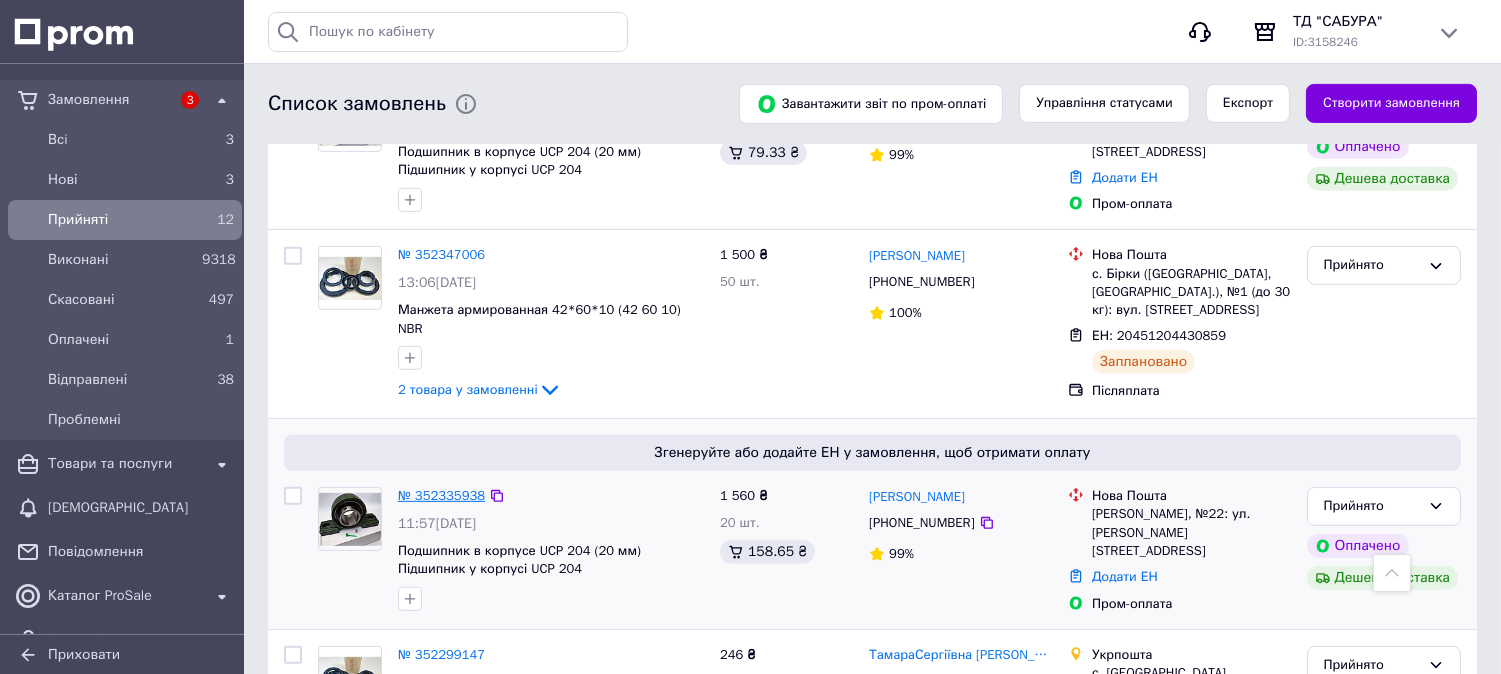 click on "№ 352335938" at bounding box center (441, 495) 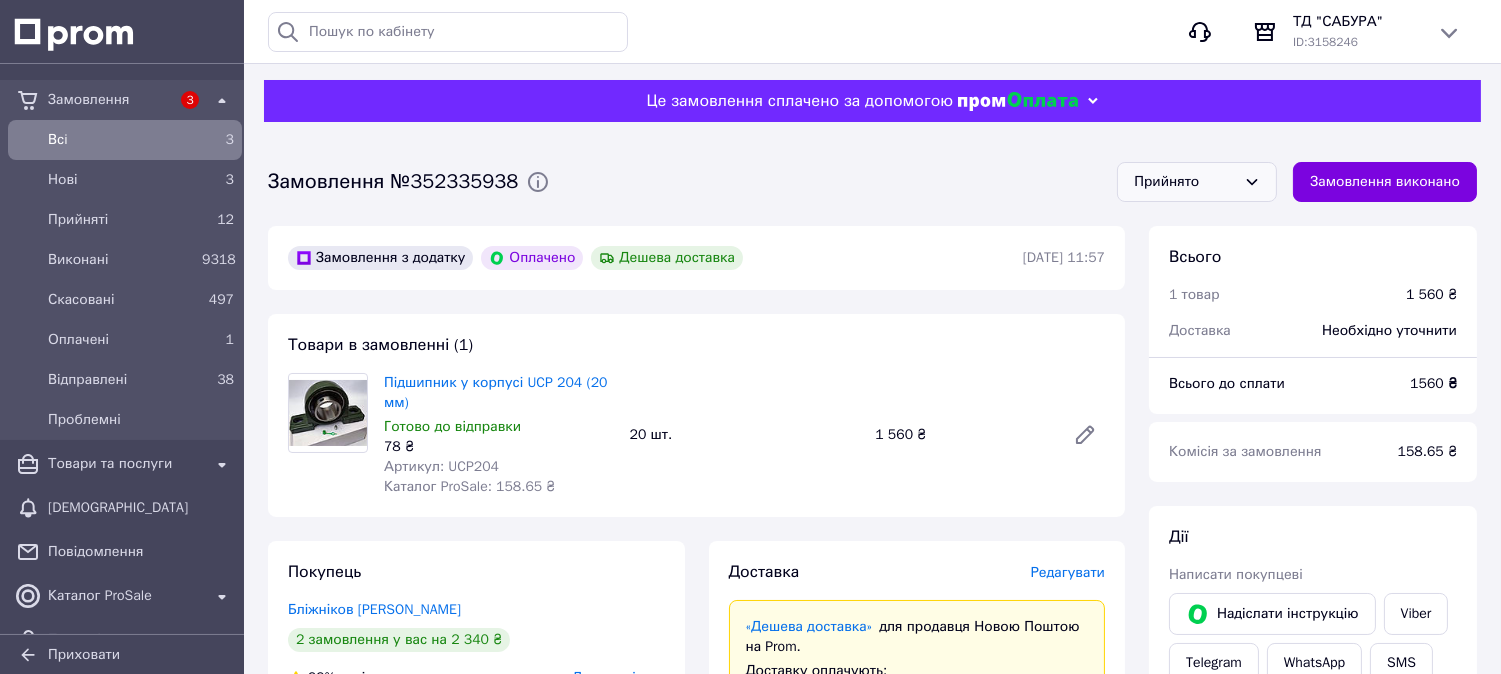 click on "Прийнято" at bounding box center [1185, 182] 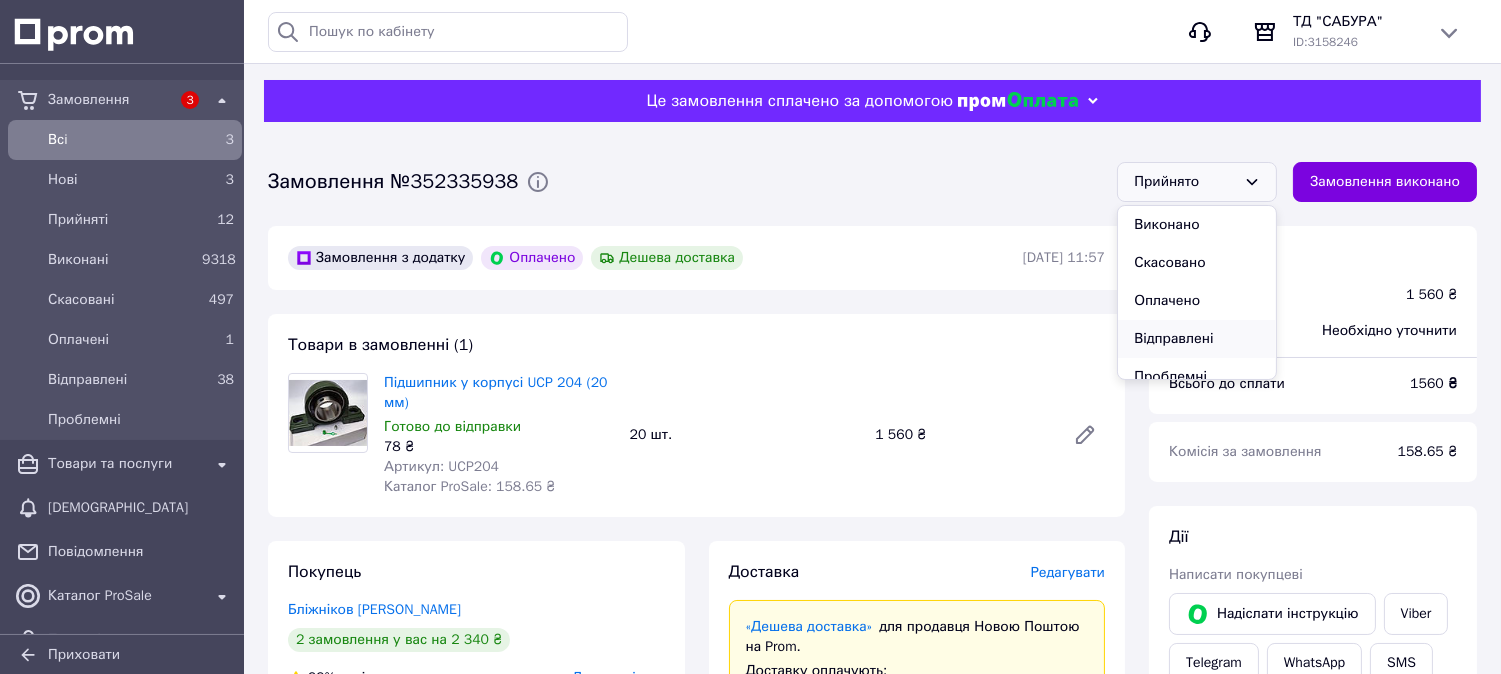 click on "Відправлені" at bounding box center [1197, 339] 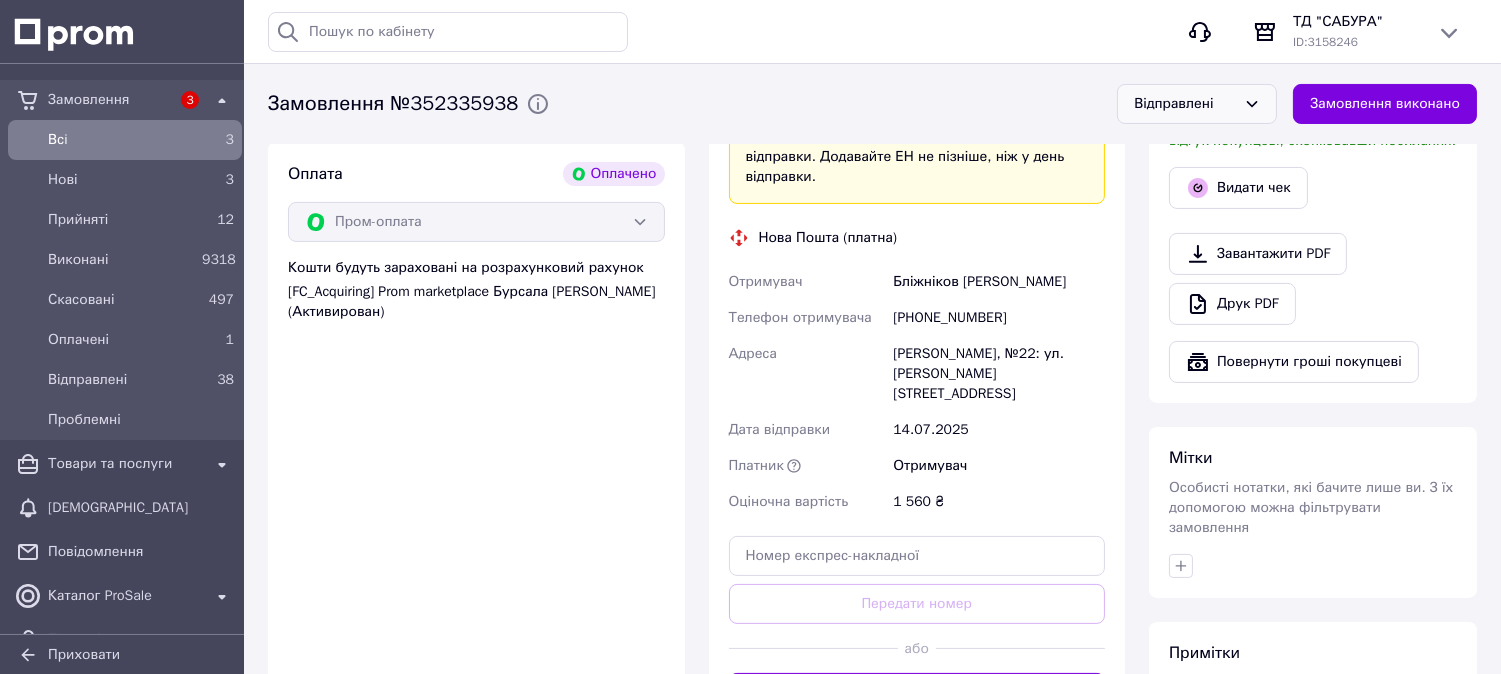 scroll, scrollTop: 777, scrollLeft: 0, axis: vertical 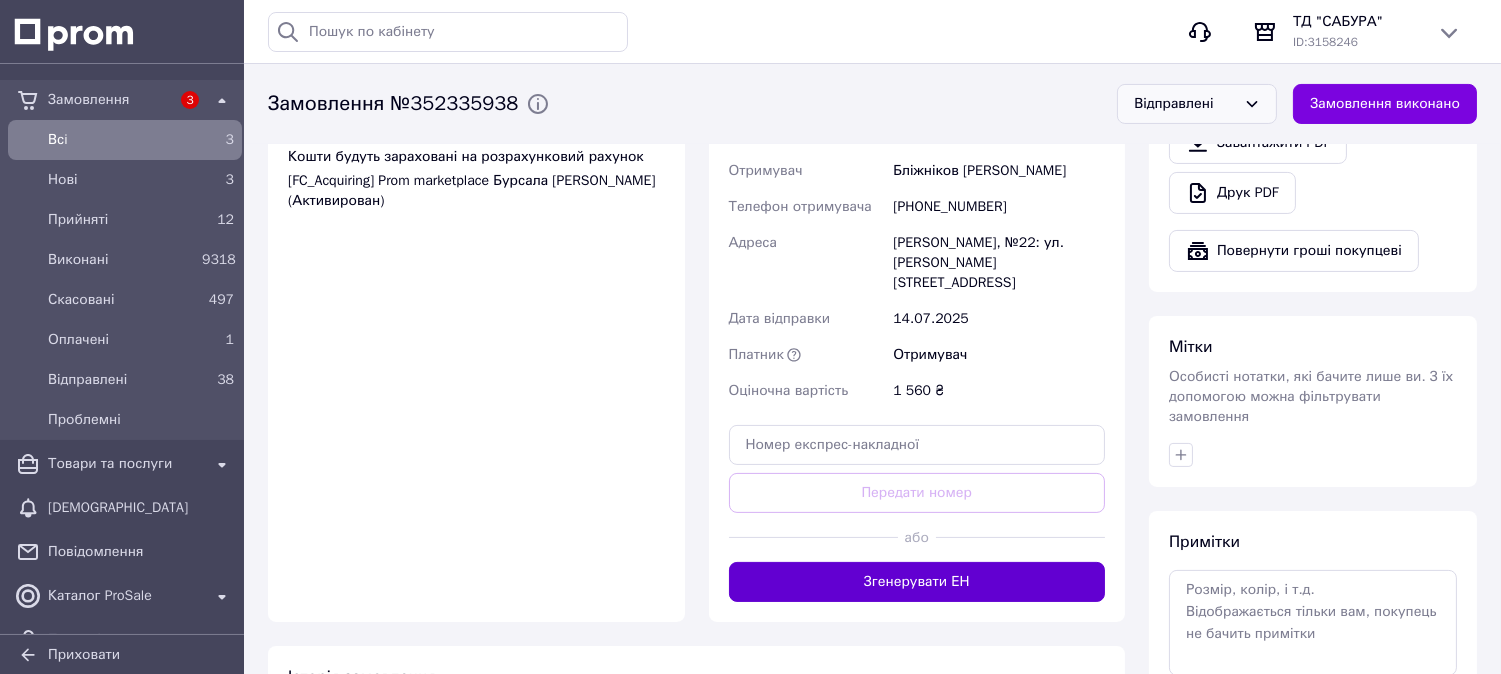 click on "Згенерувати ЕН" at bounding box center [917, 582] 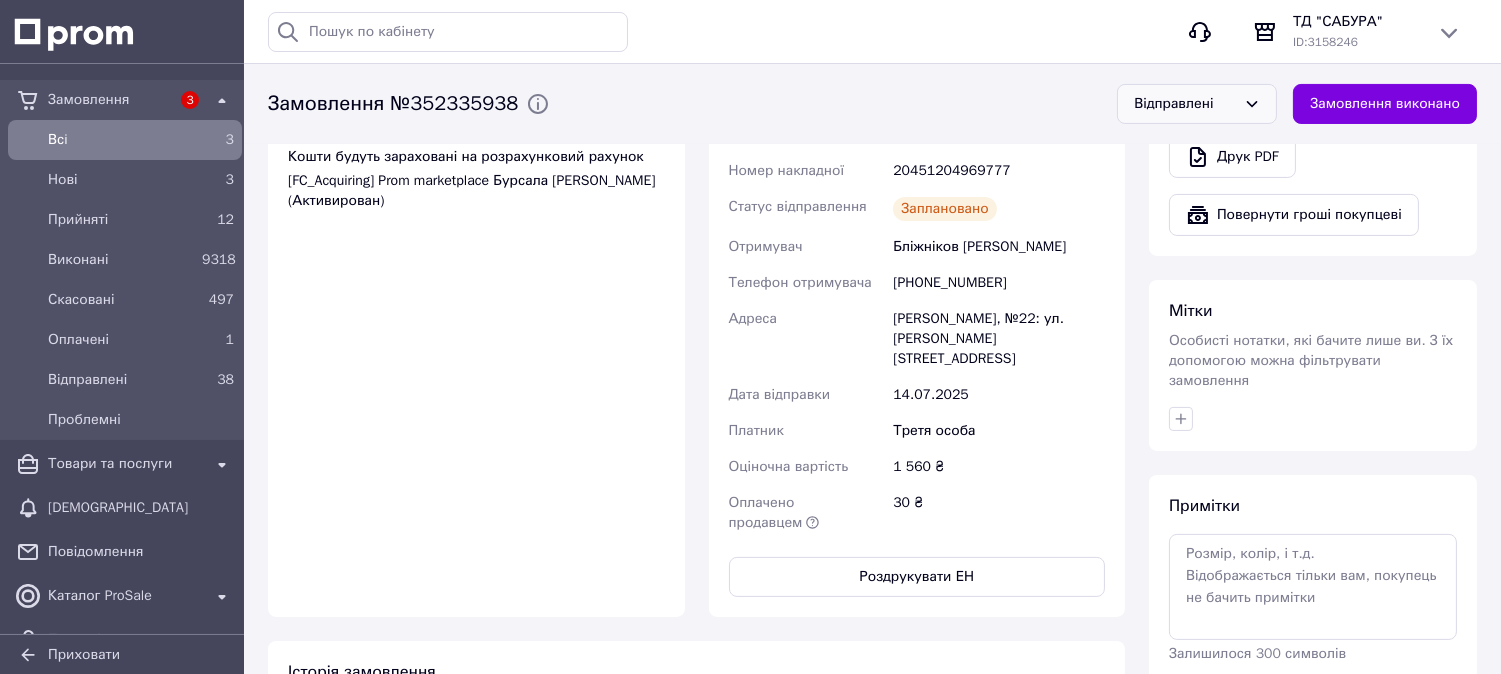 click on "Всi" at bounding box center (121, 140) 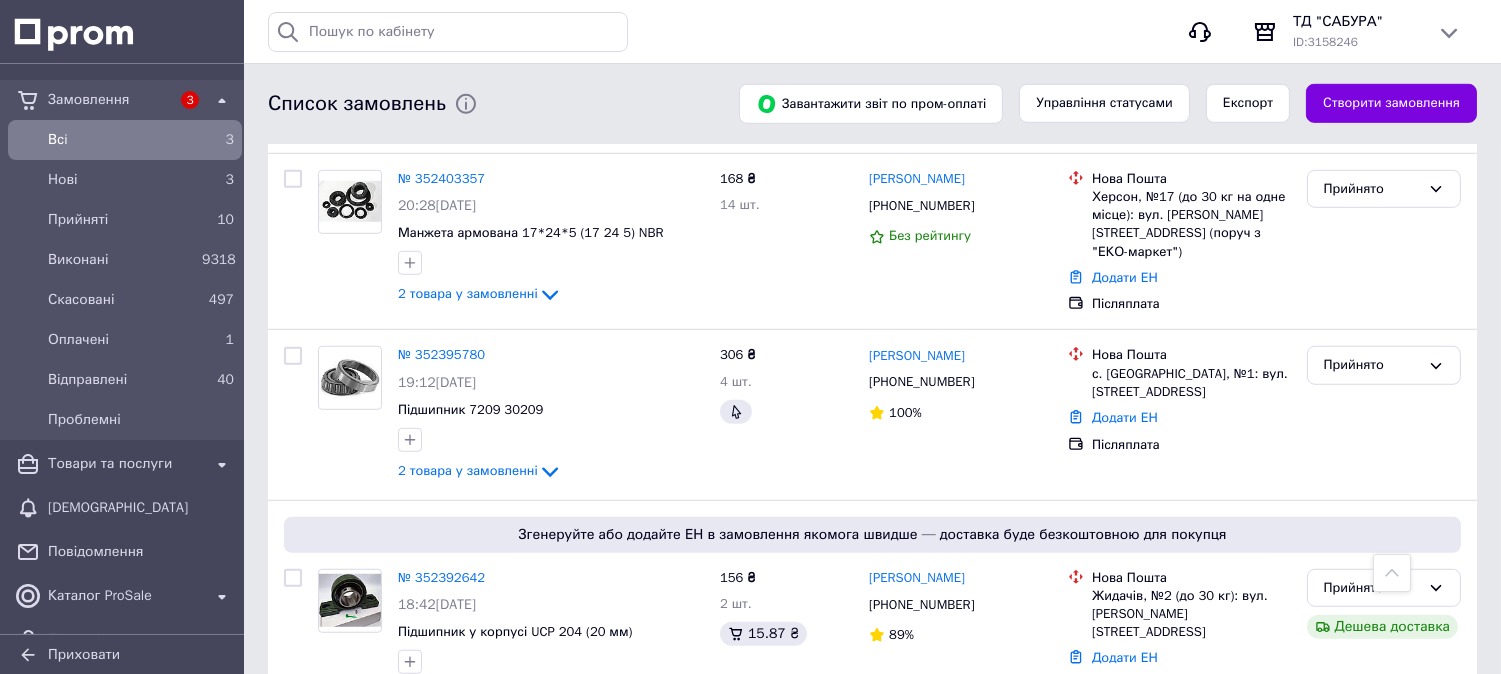 scroll, scrollTop: 2555, scrollLeft: 0, axis: vertical 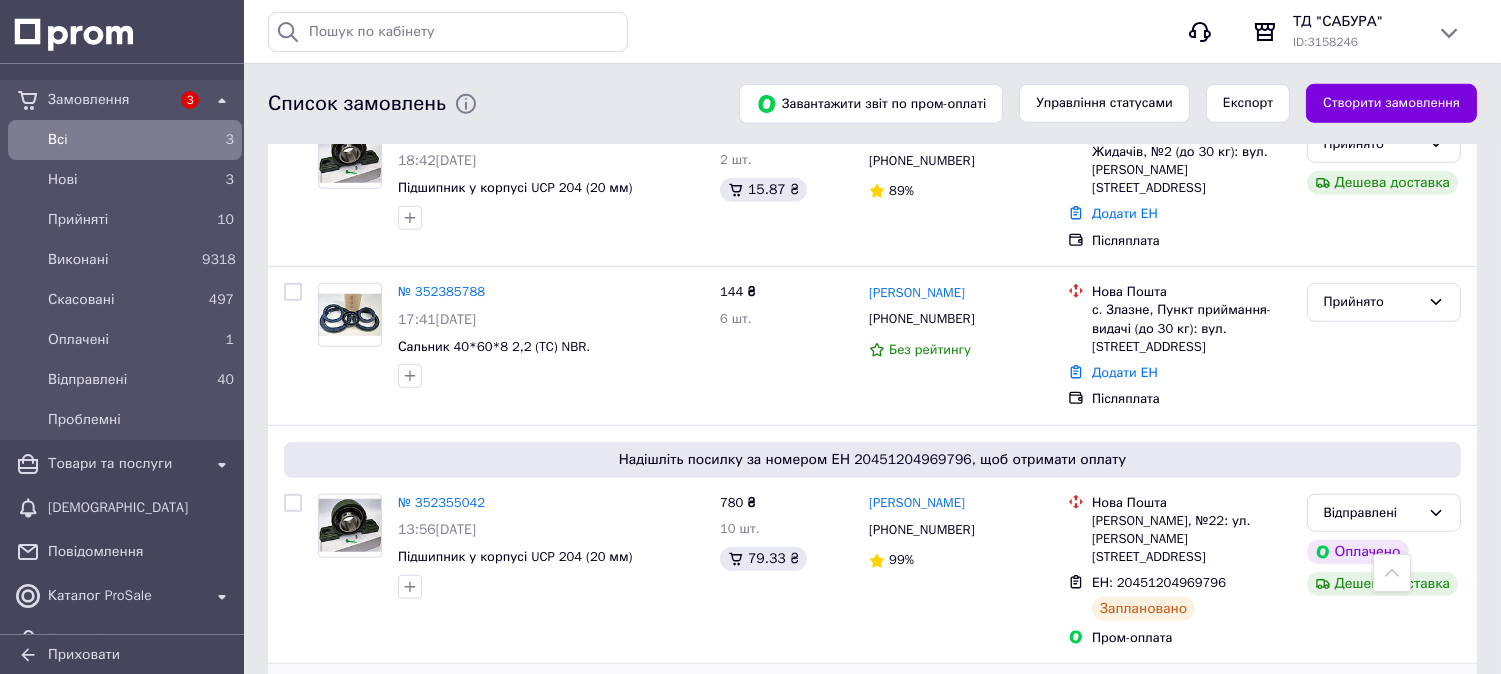 click on "№ 352347006" at bounding box center [441, 688] 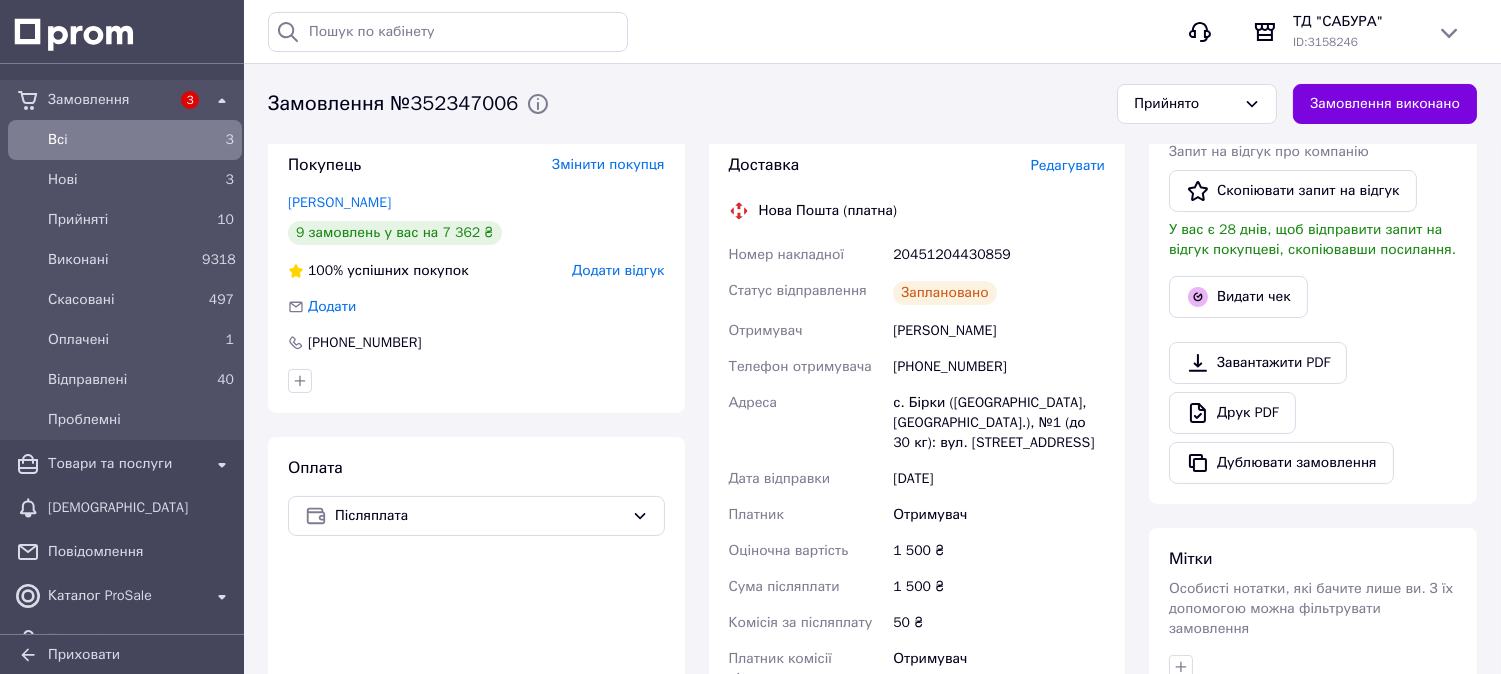 scroll, scrollTop: 0, scrollLeft: 0, axis: both 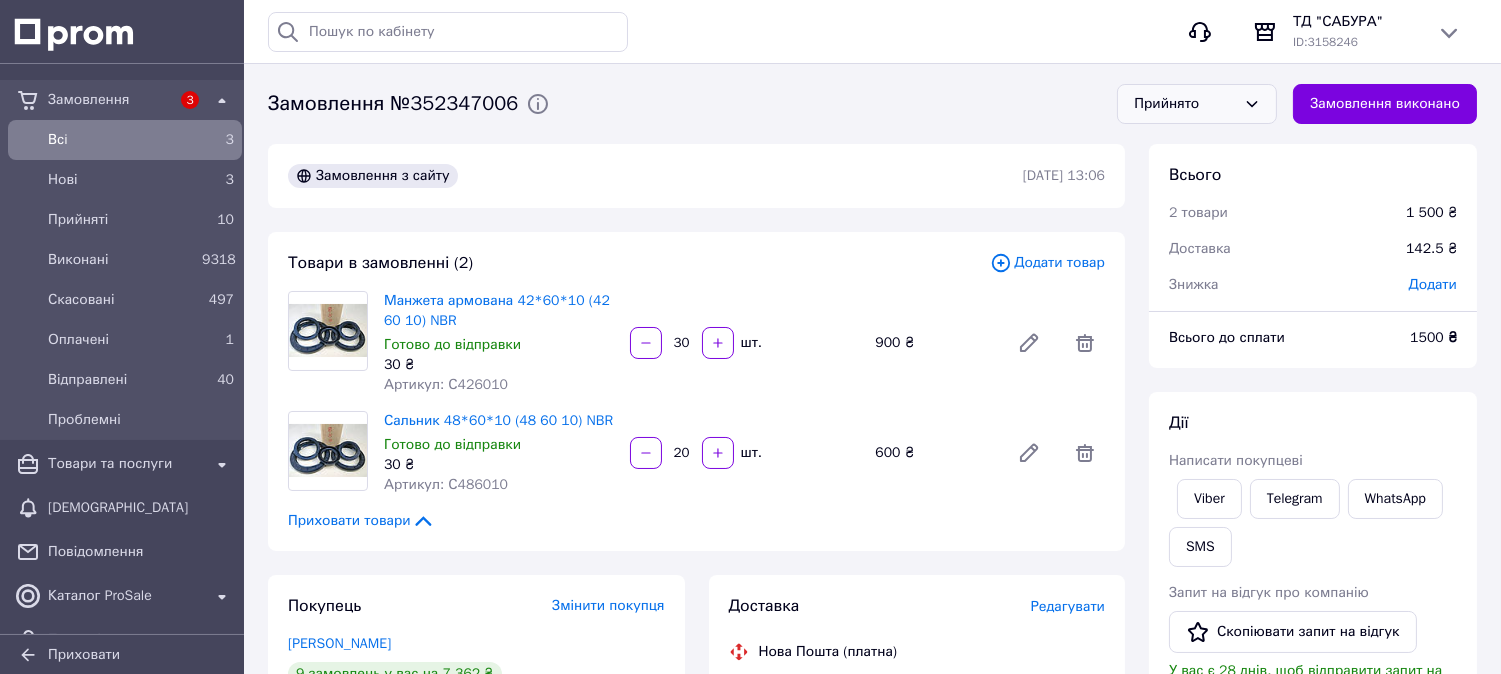 click on "Прийнято" at bounding box center (1185, 104) 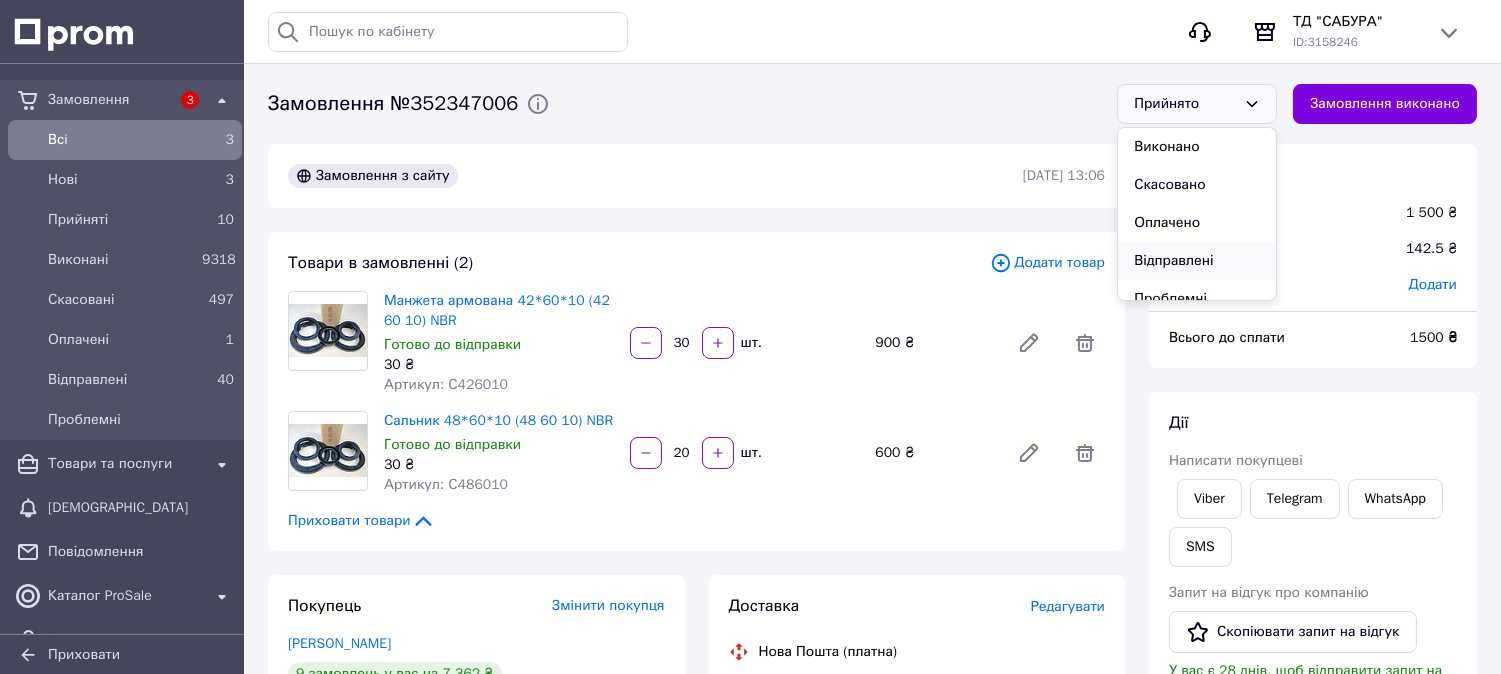 click on "Відправлені" at bounding box center [1197, 261] 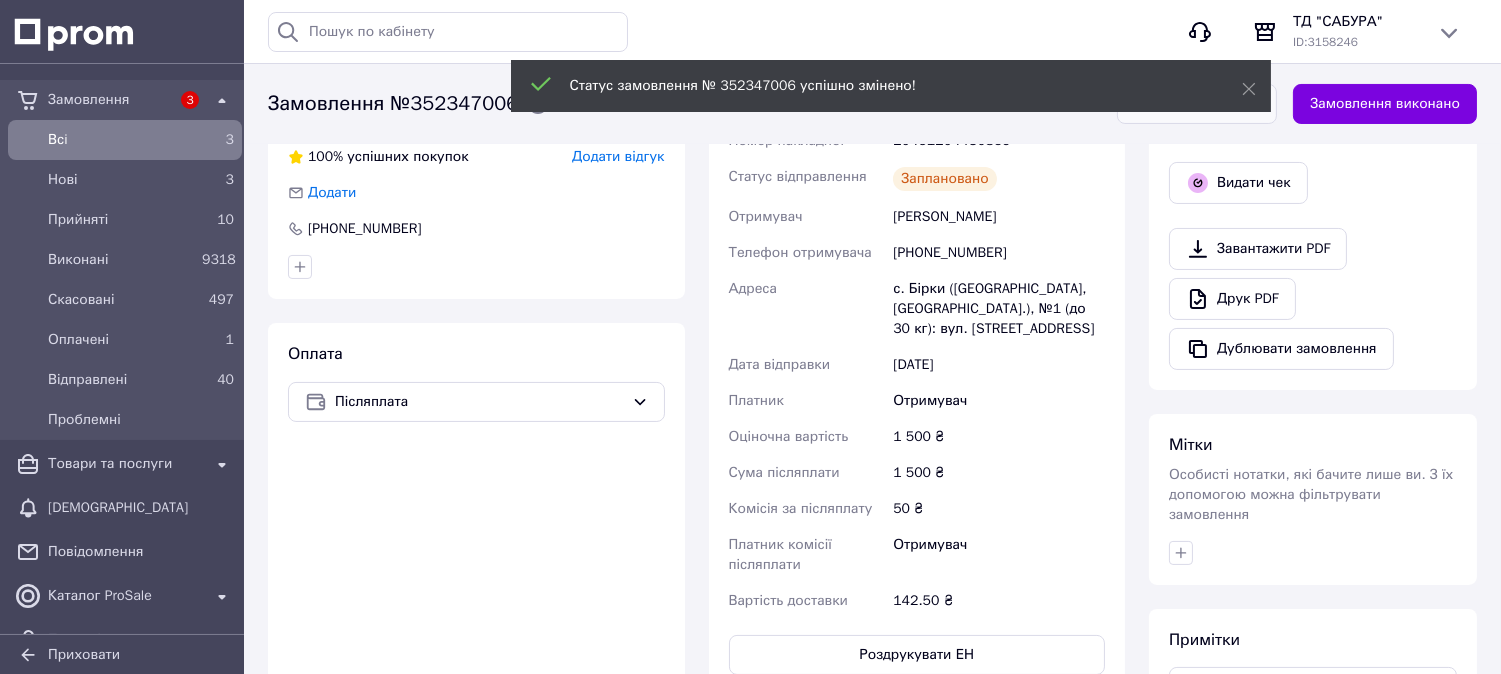scroll, scrollTop: 777, scrollLeft: 0, axis: vertical 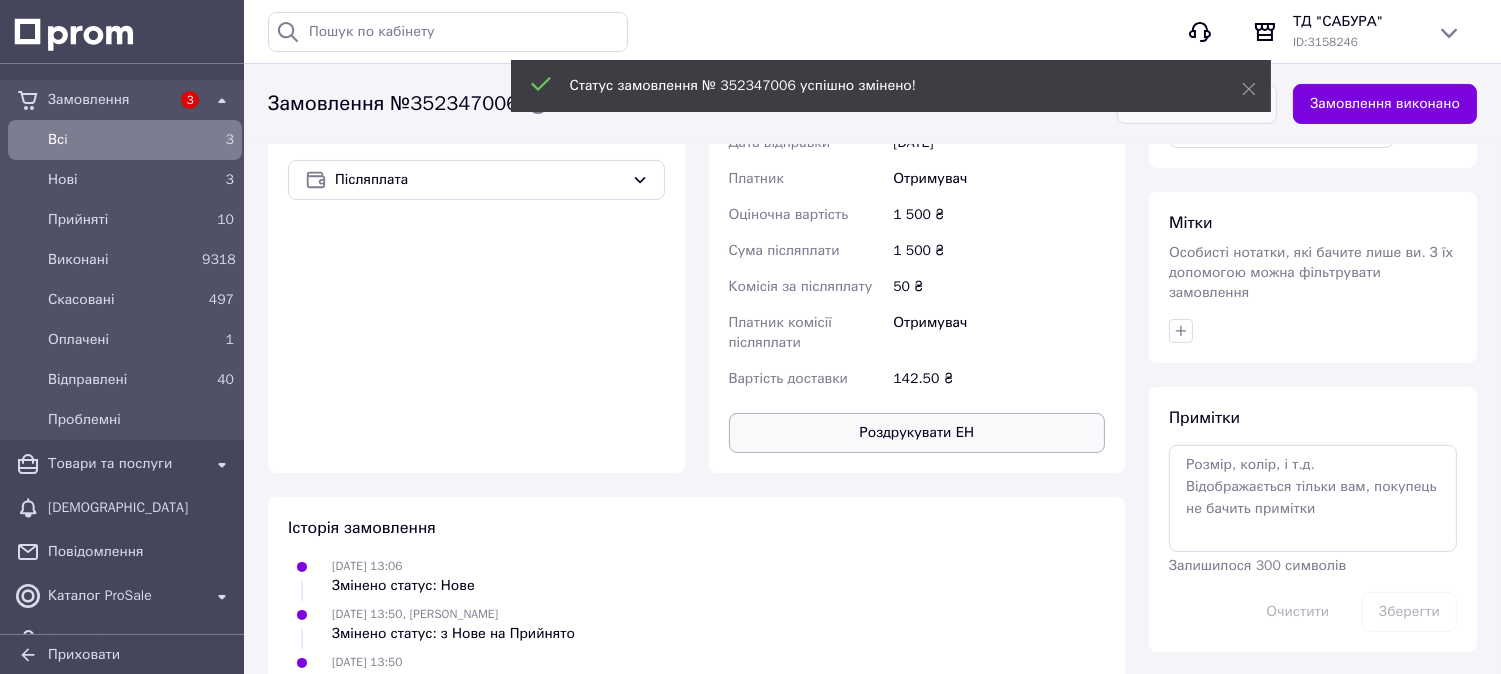 click on "Роздрукувати ЕН" at bounding box center [917, 433] 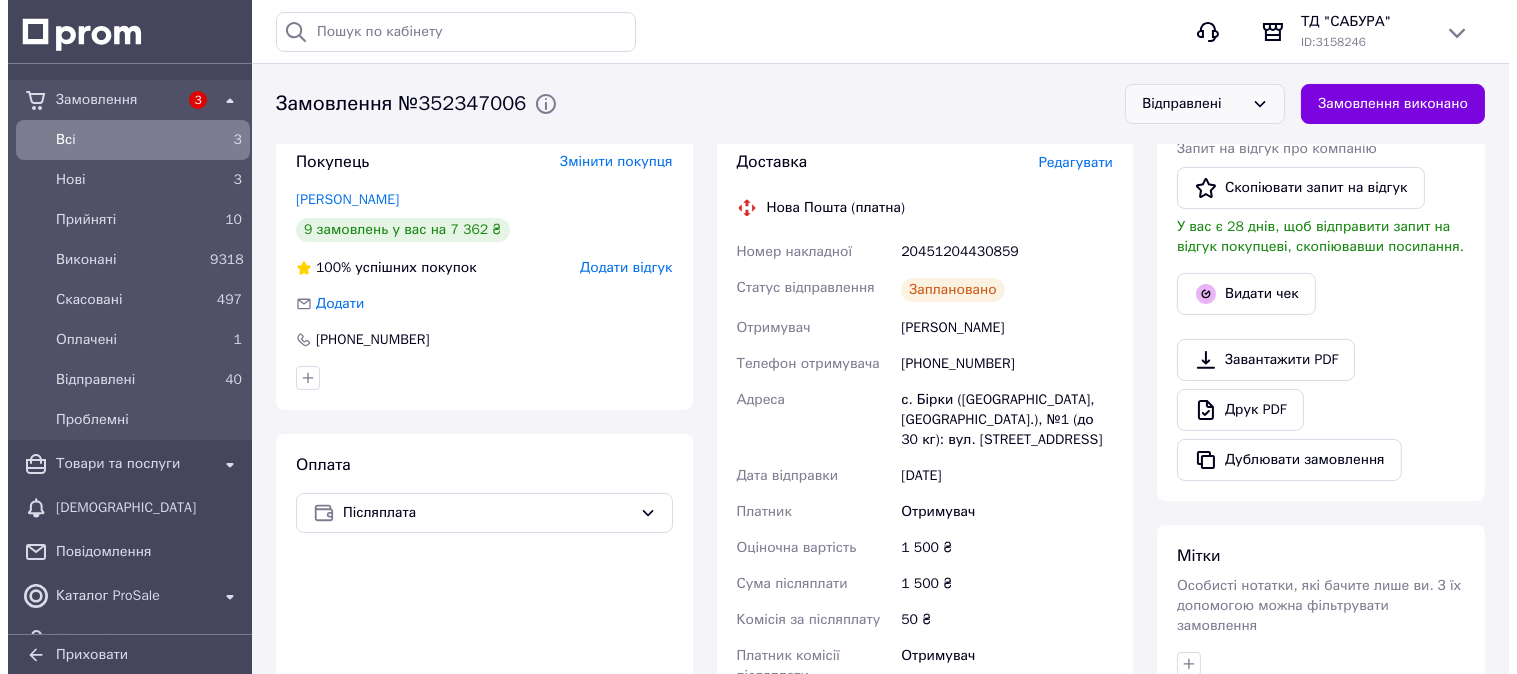 scroll, scrollTop: 333, scrollLeft: 0, axis: vertical 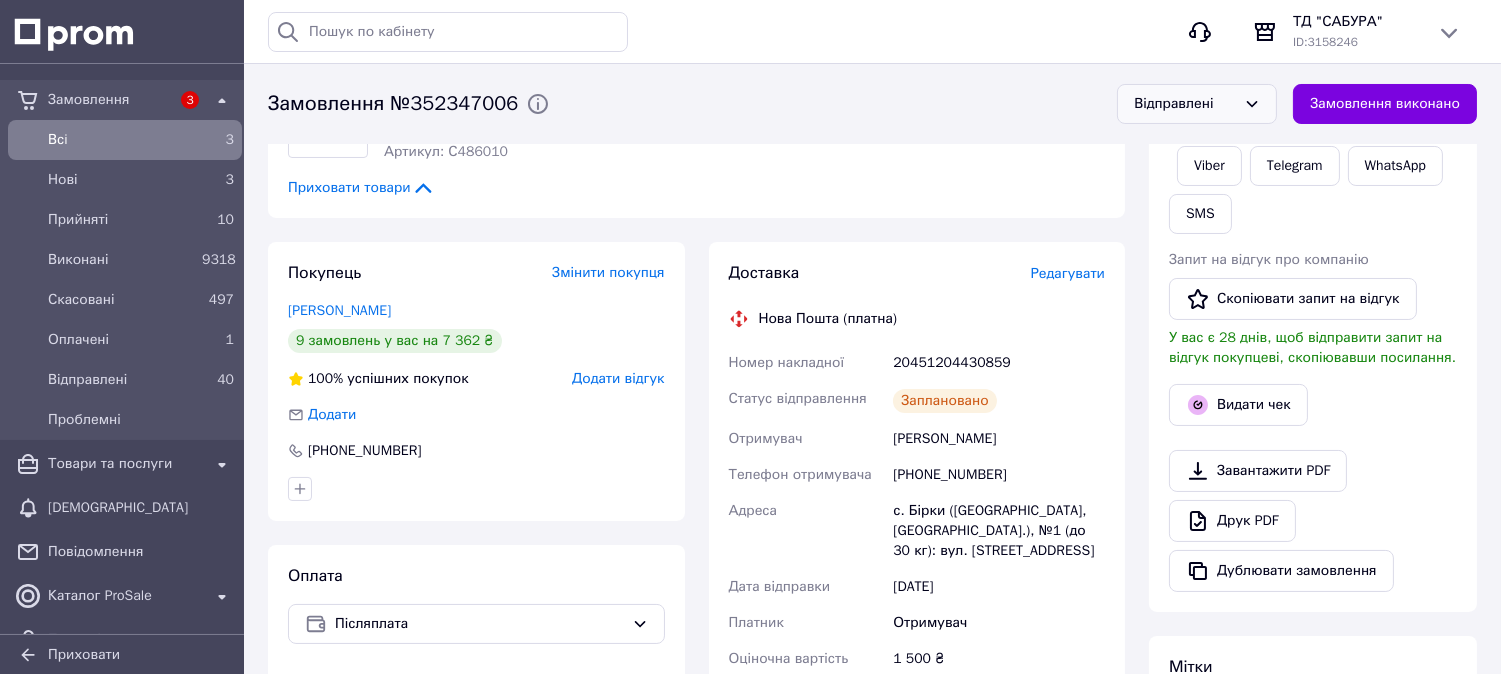click on "Додати відгук" at bounding box center (618, 378) 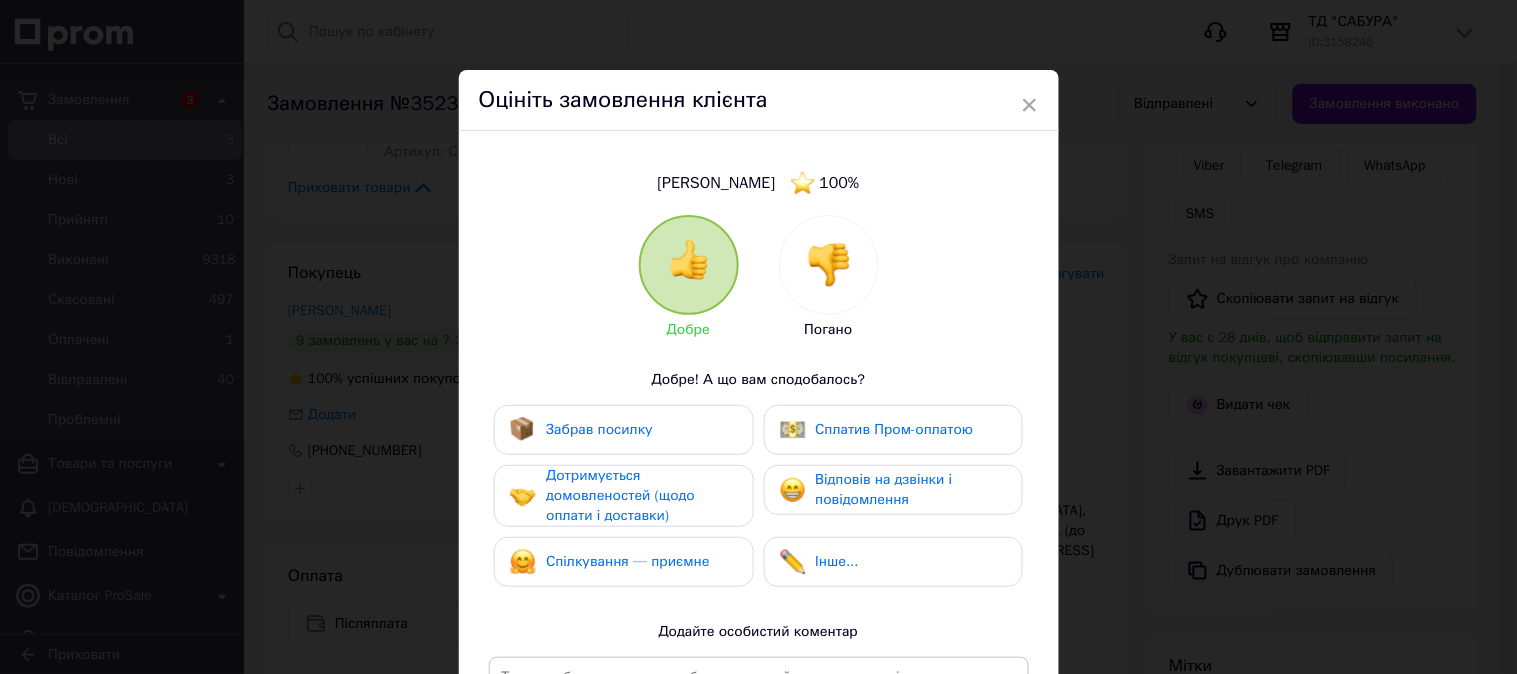 click on "Забрав посилку" at bounding box center [599, 429] 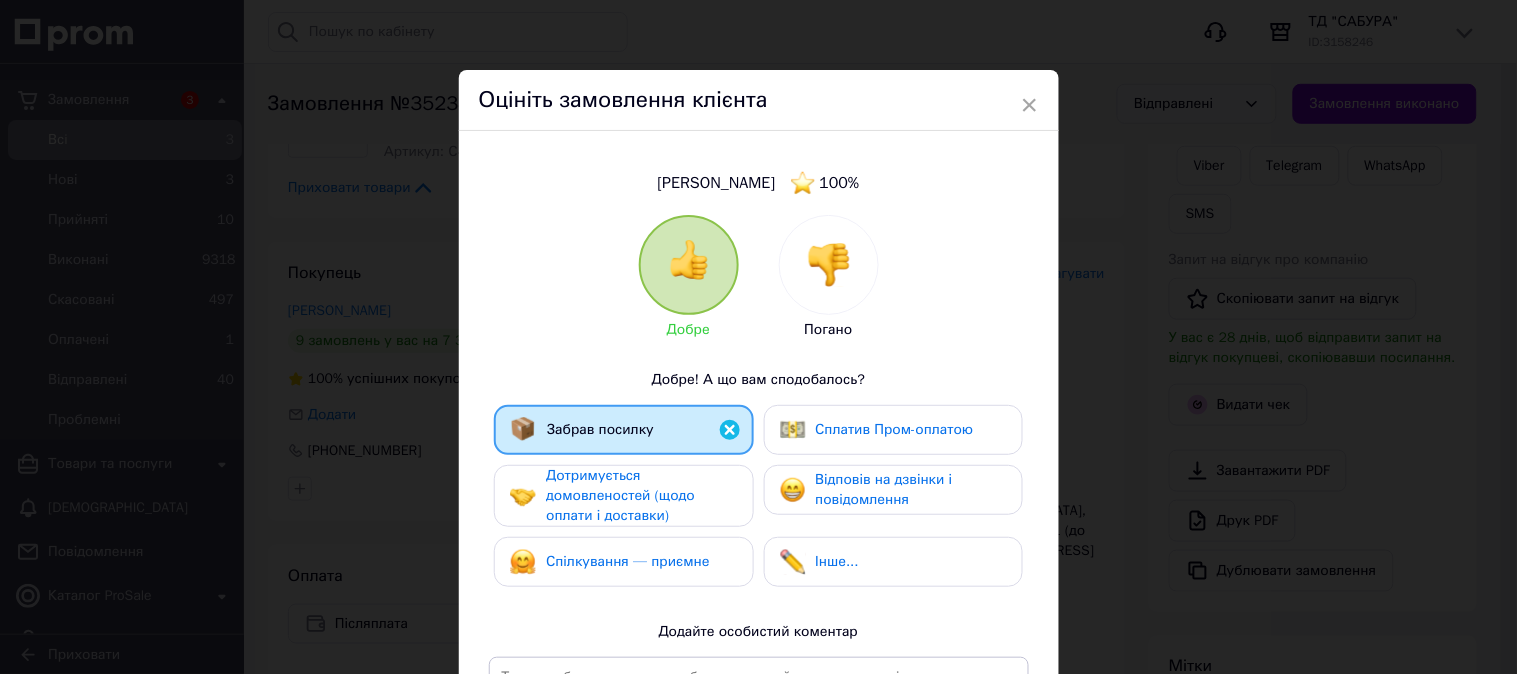 click on "Дотримується домовленостей (щодо оплати і доставки)" at bounding box center [620, 495] 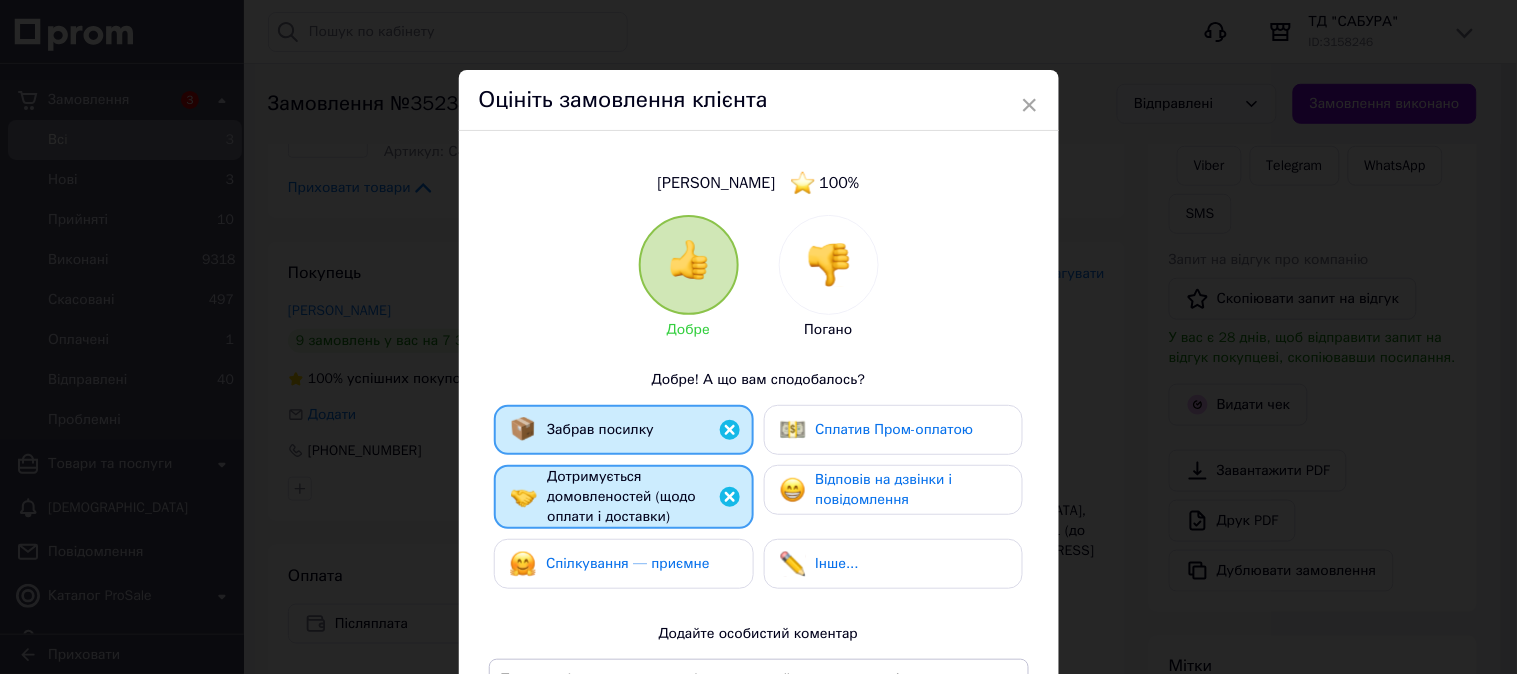 drag, startPoint x: 660, startPoint y: 573, endPoint x: 761, endPoint y: 558, distance: 102.10779 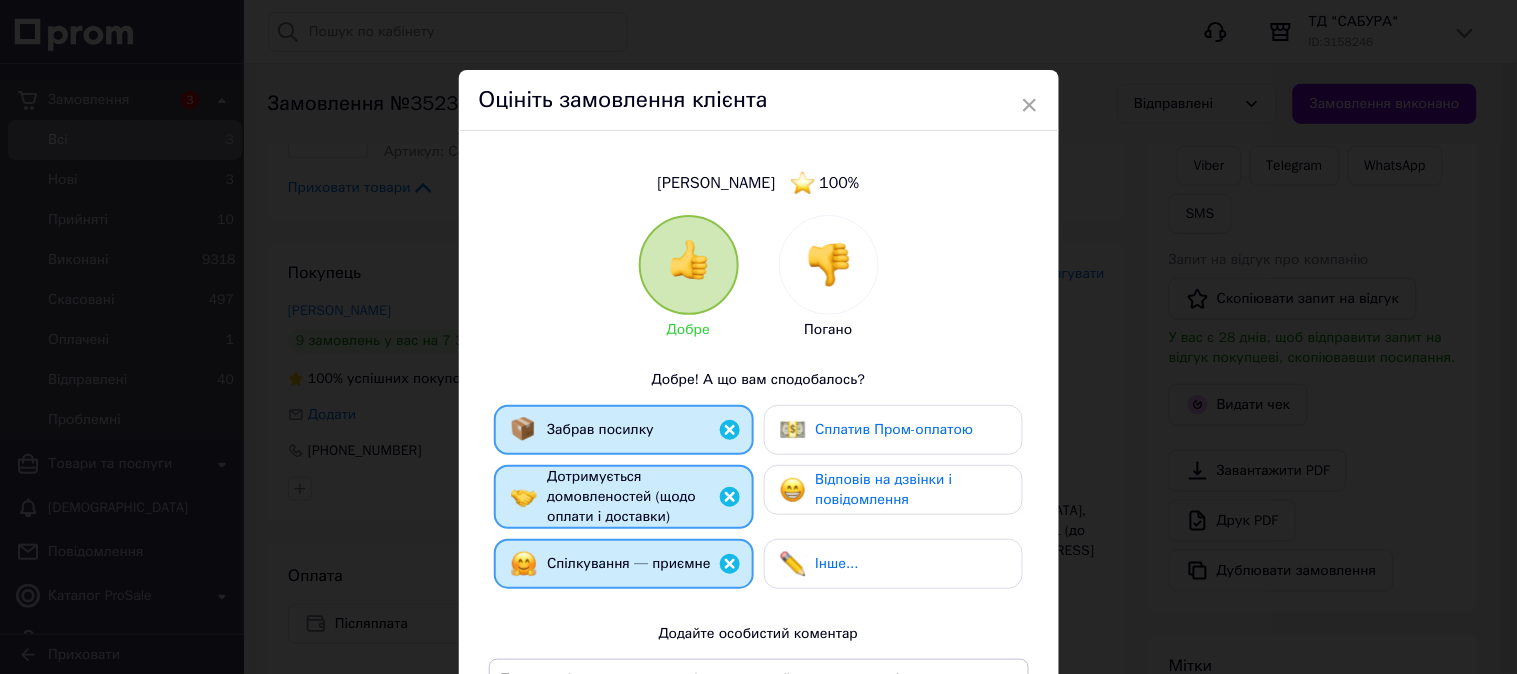 drag, startPoint x: 821, startPoint y: 504, endPoint x: 833, endPoint y: 490, distance: 18.439089 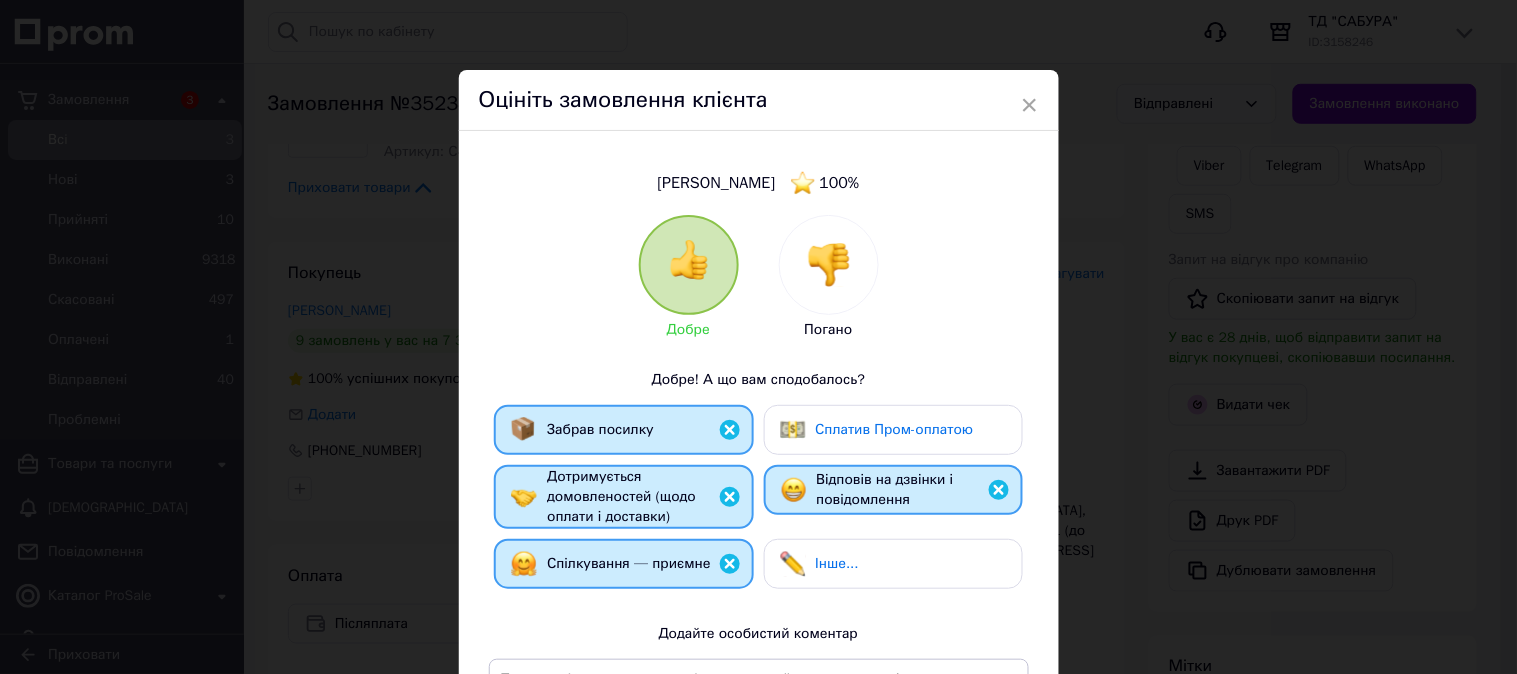 click on "Сплатив Пром-оплатою" at bounding box center [895, 429] 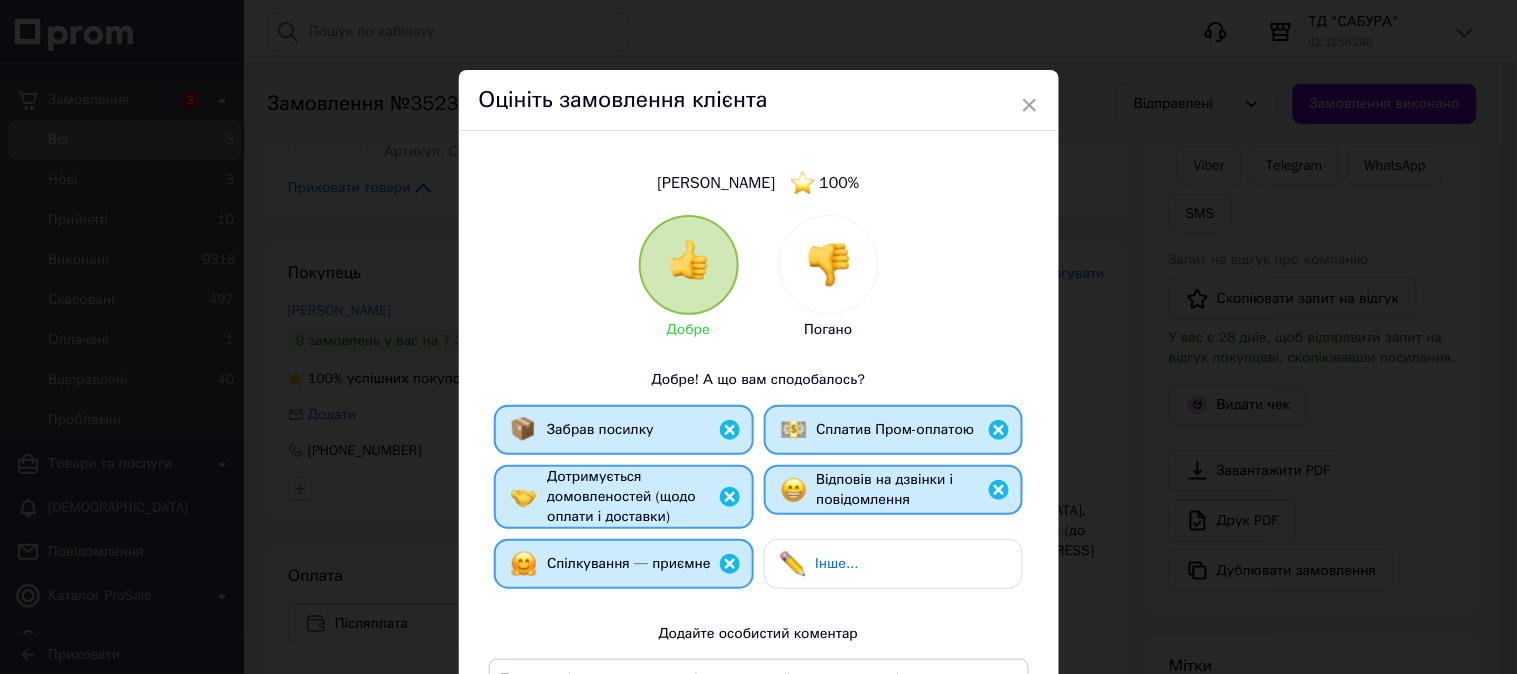 click on "Сплатив Пром-оплатою" at bounding box center (896, 429) 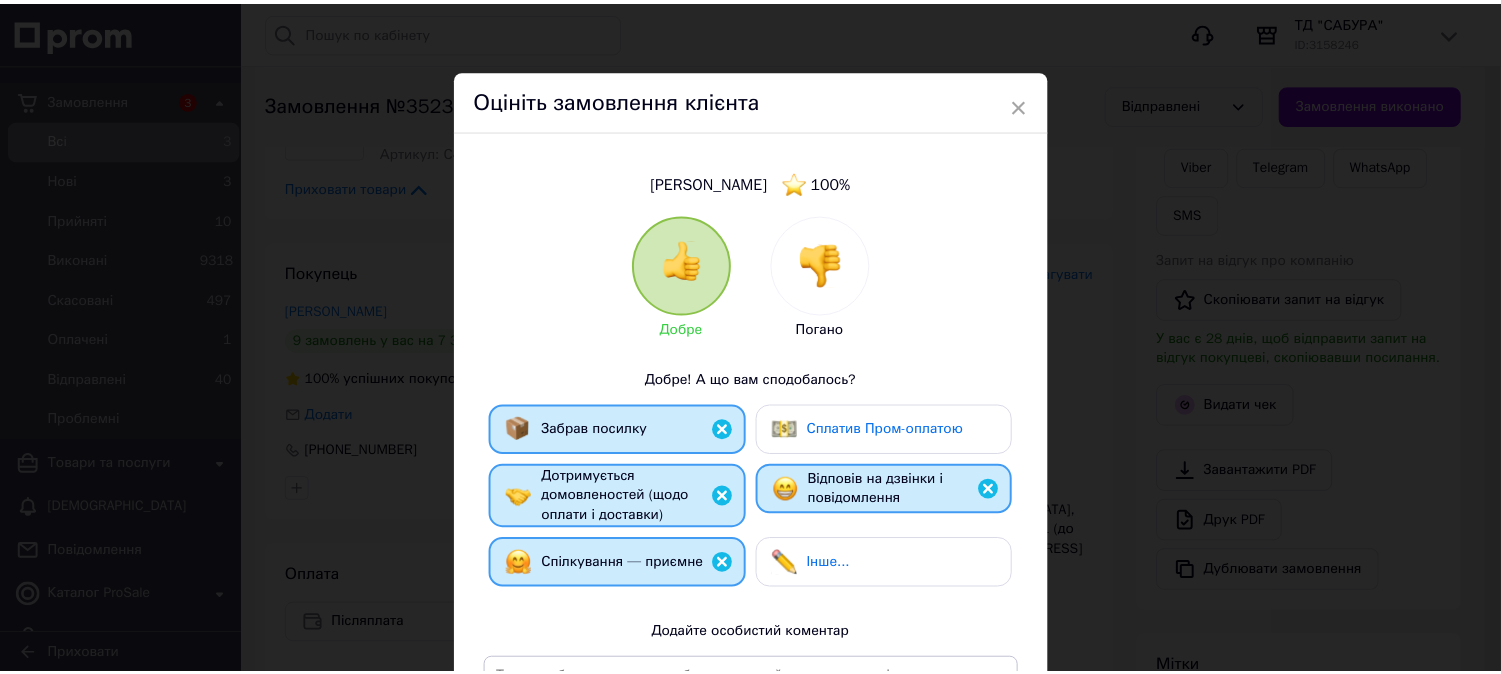 scroll, scrollTop: 316, scrollLeft: 0, axis: vertical 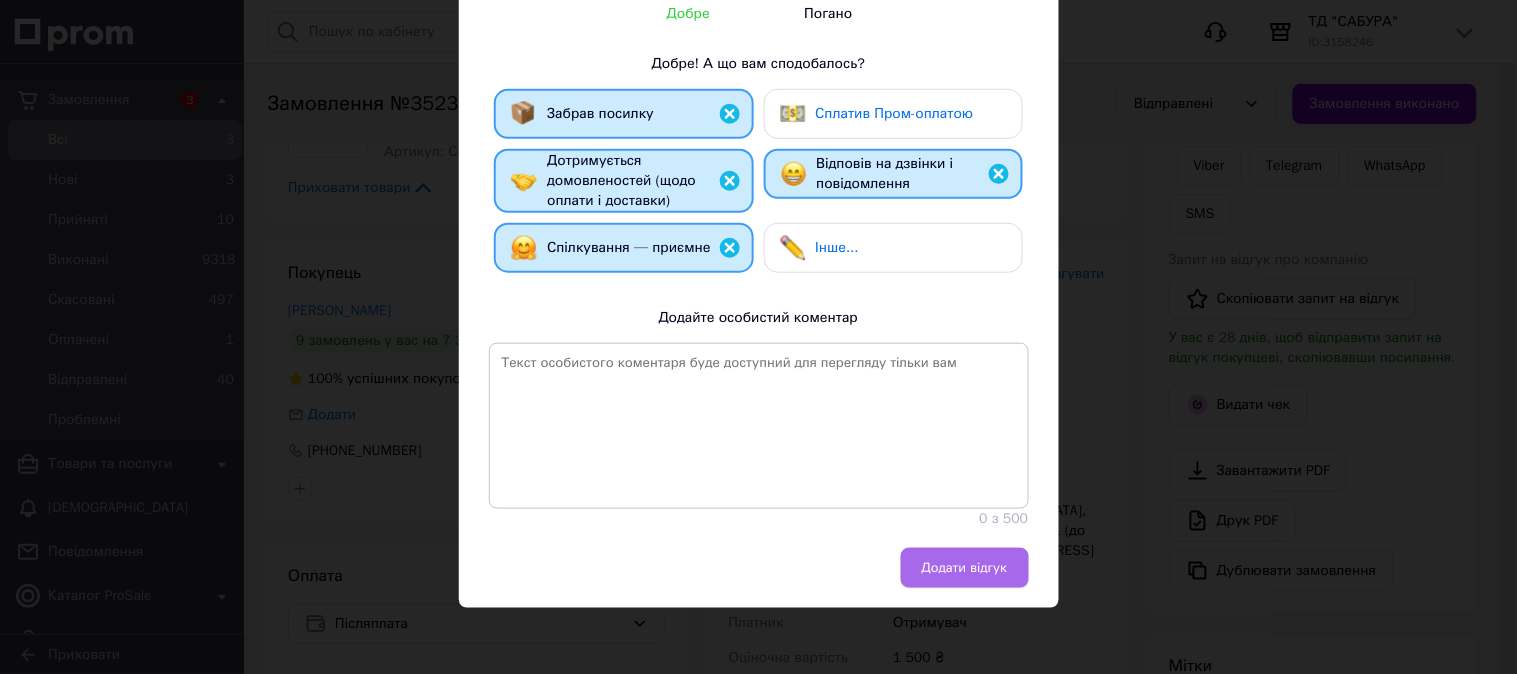 click on "Додати відгук" at bounding box center [965, 568] 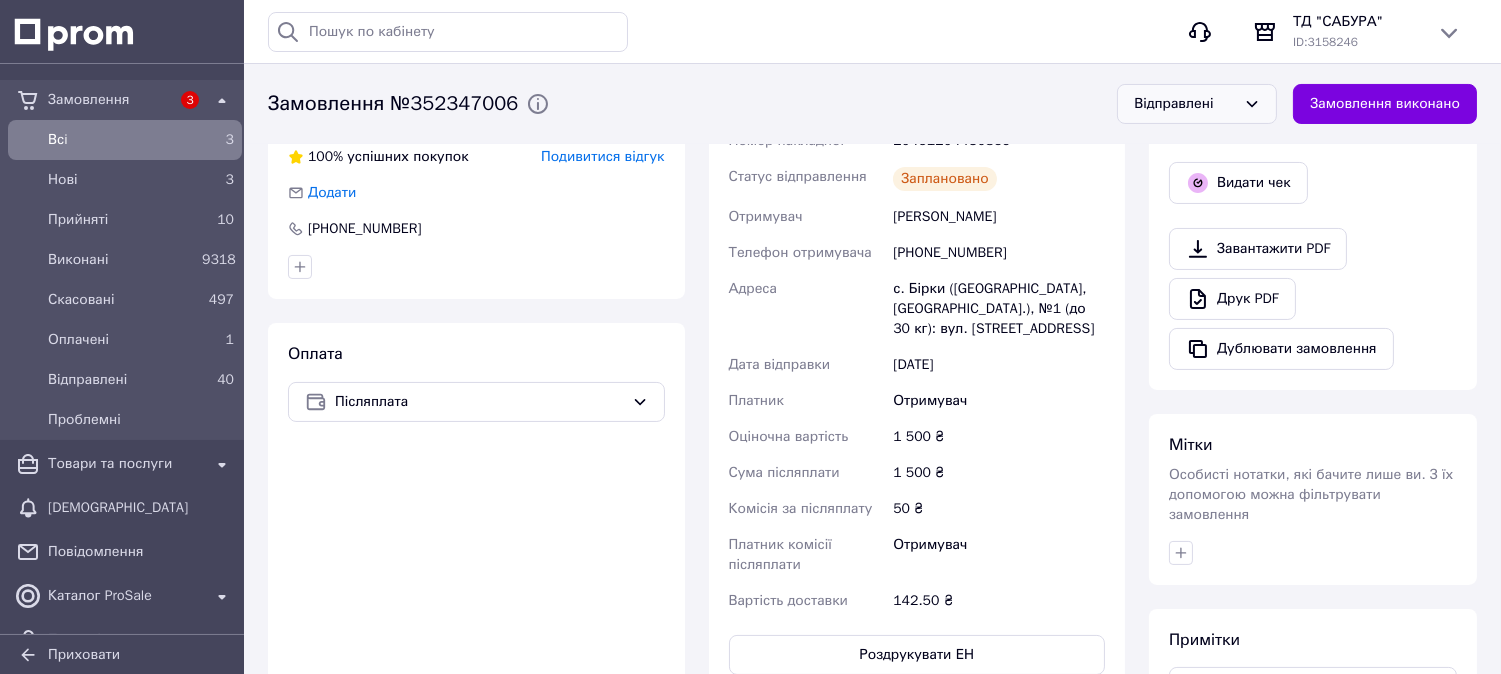scroll, scrollTop: 222, scrollLeft: 0, axis: vertical 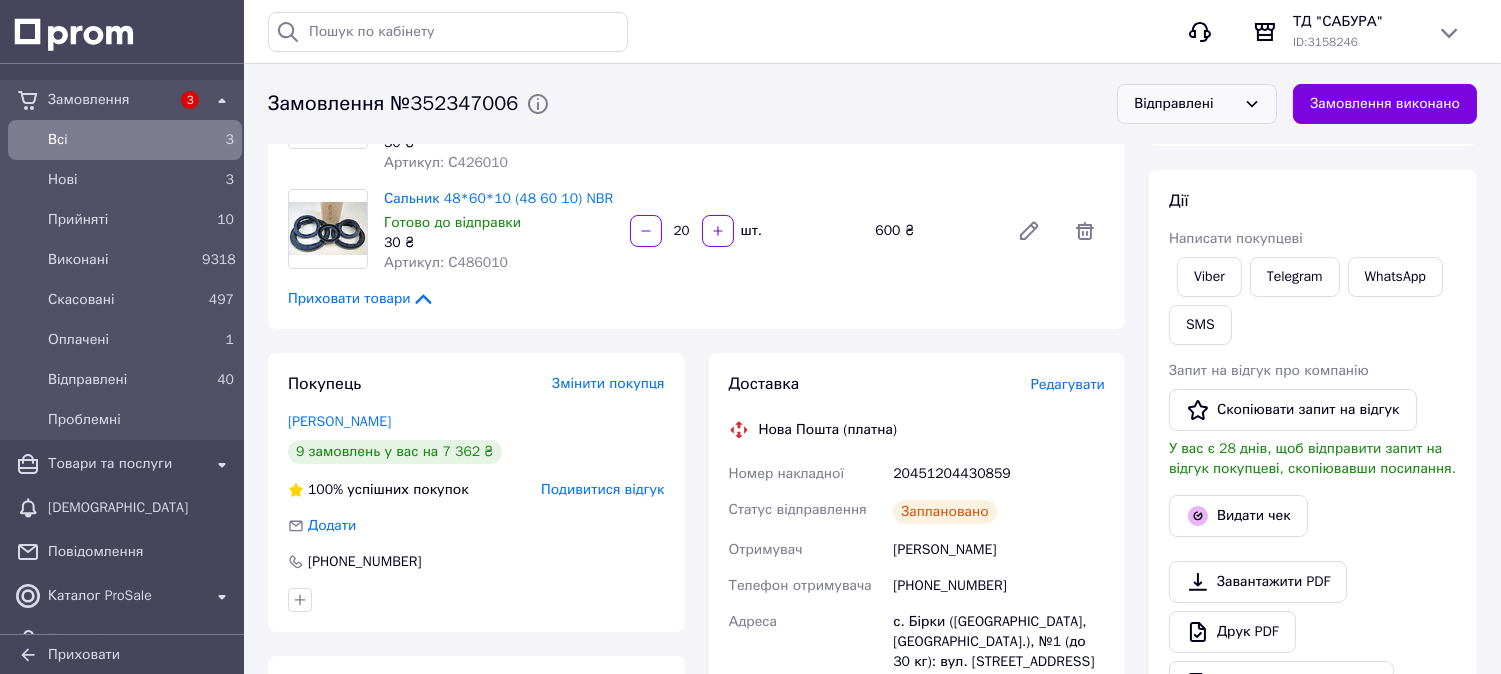 click on "Редагувати" at bounding box center [1068, 384] 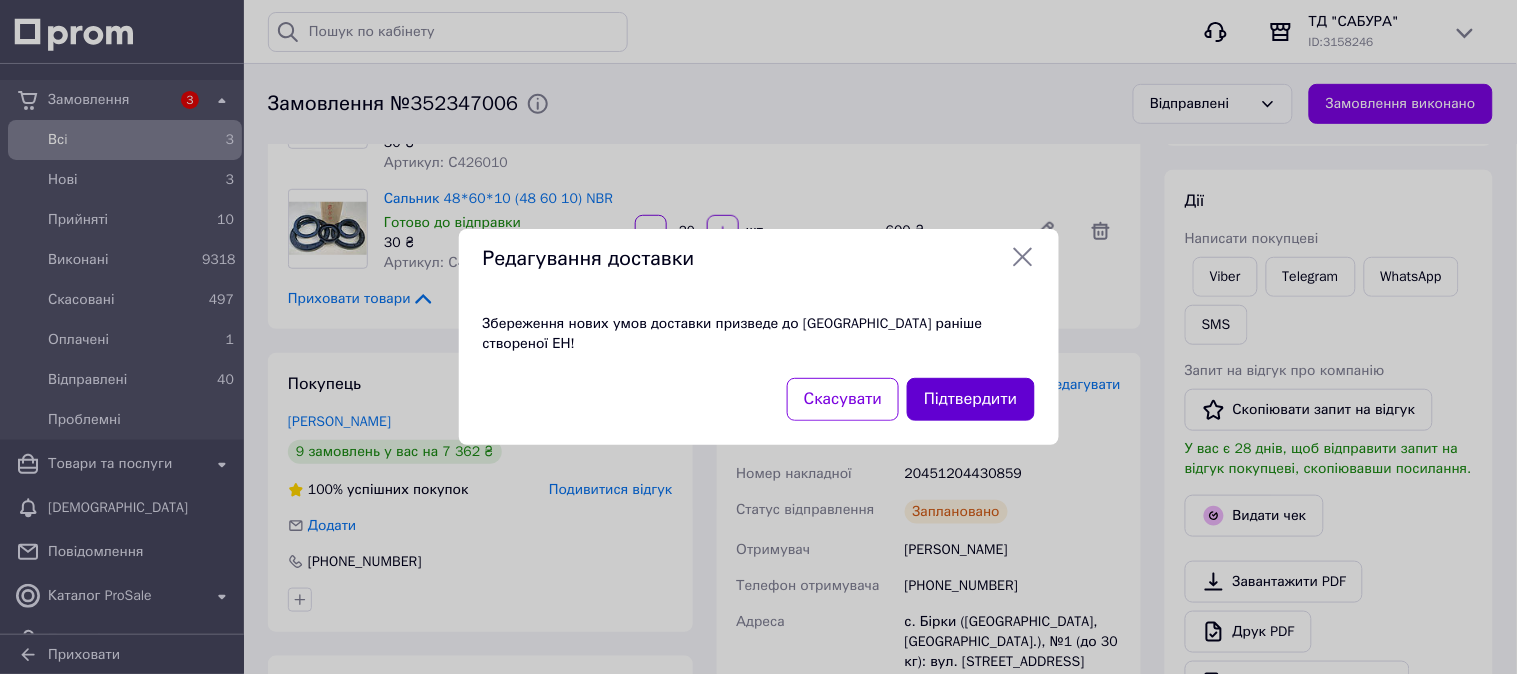 click on "Підтвердити" at bounding box center [970, 399] 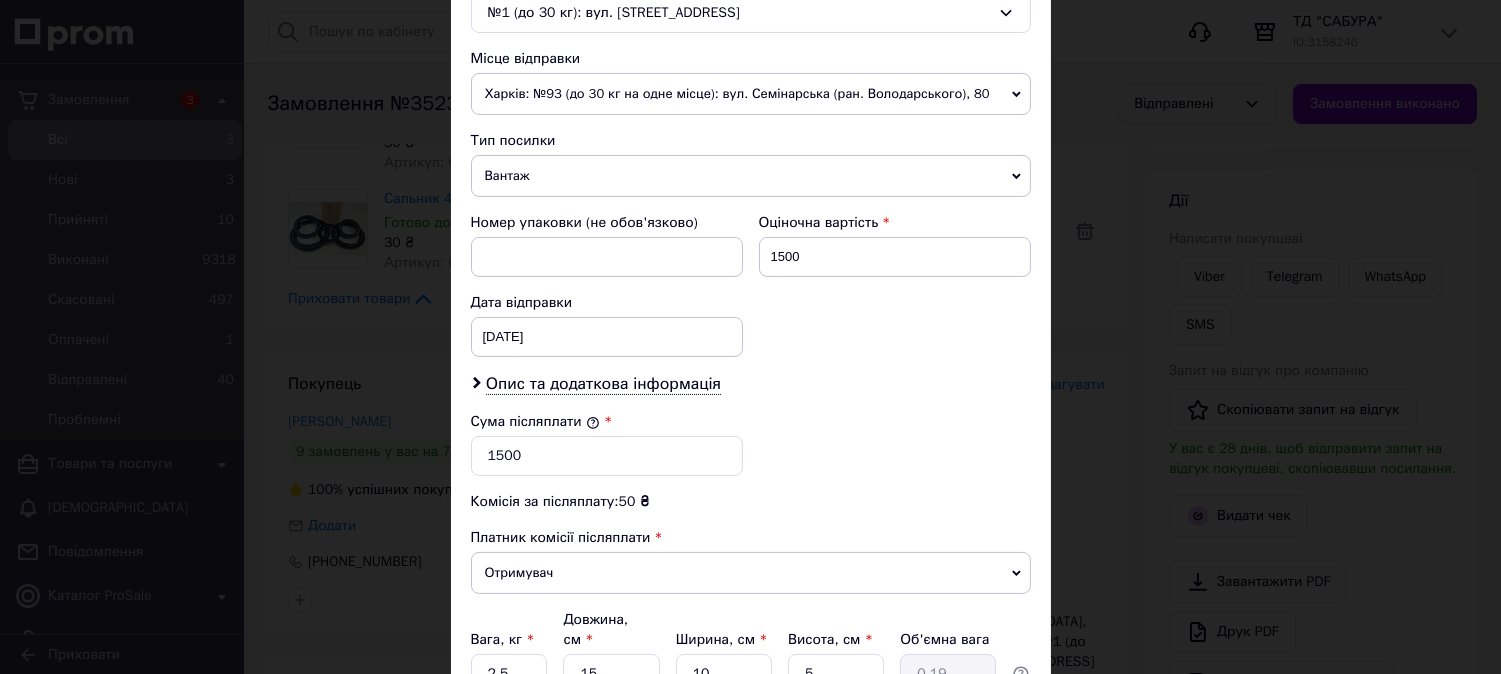 scroll, scrollTop: 854, scrollLeft: 0, axis: vertical 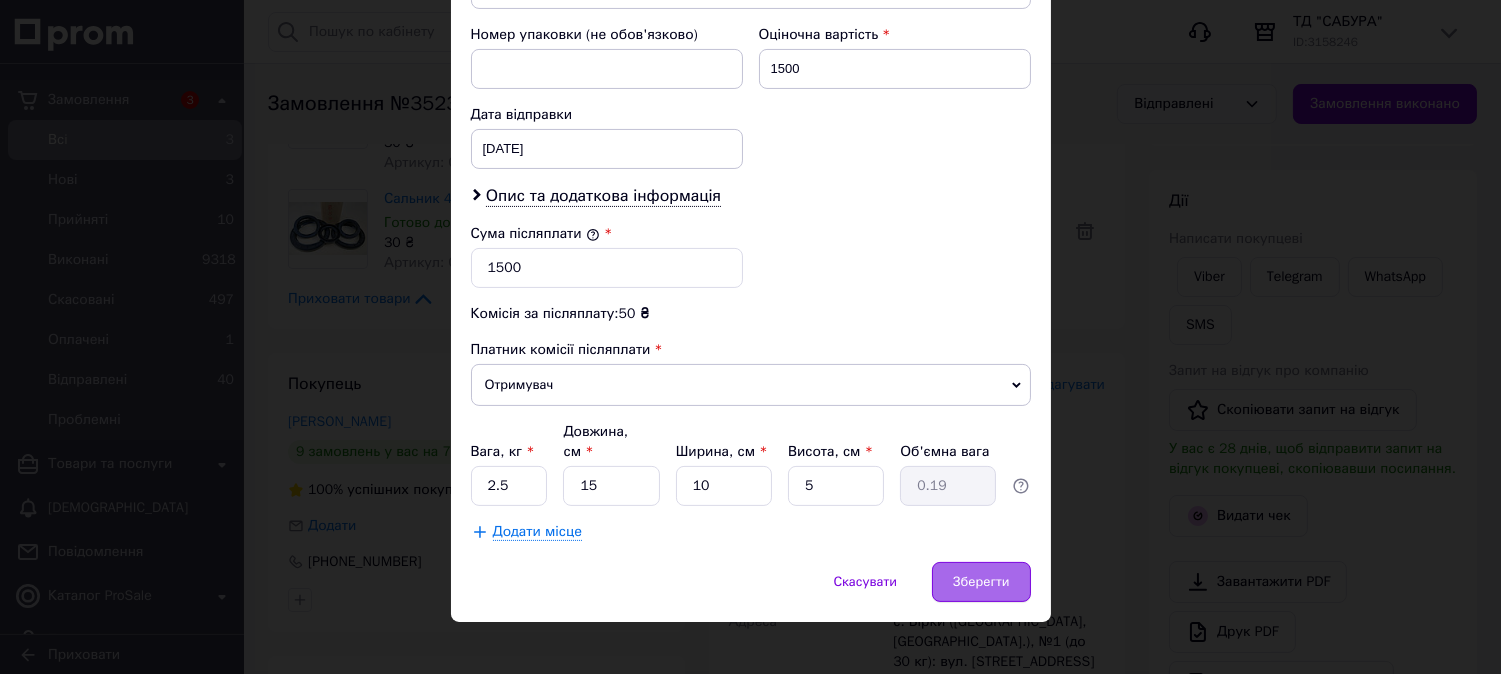 click on "Зберегти" at bounding box center (981, 582) 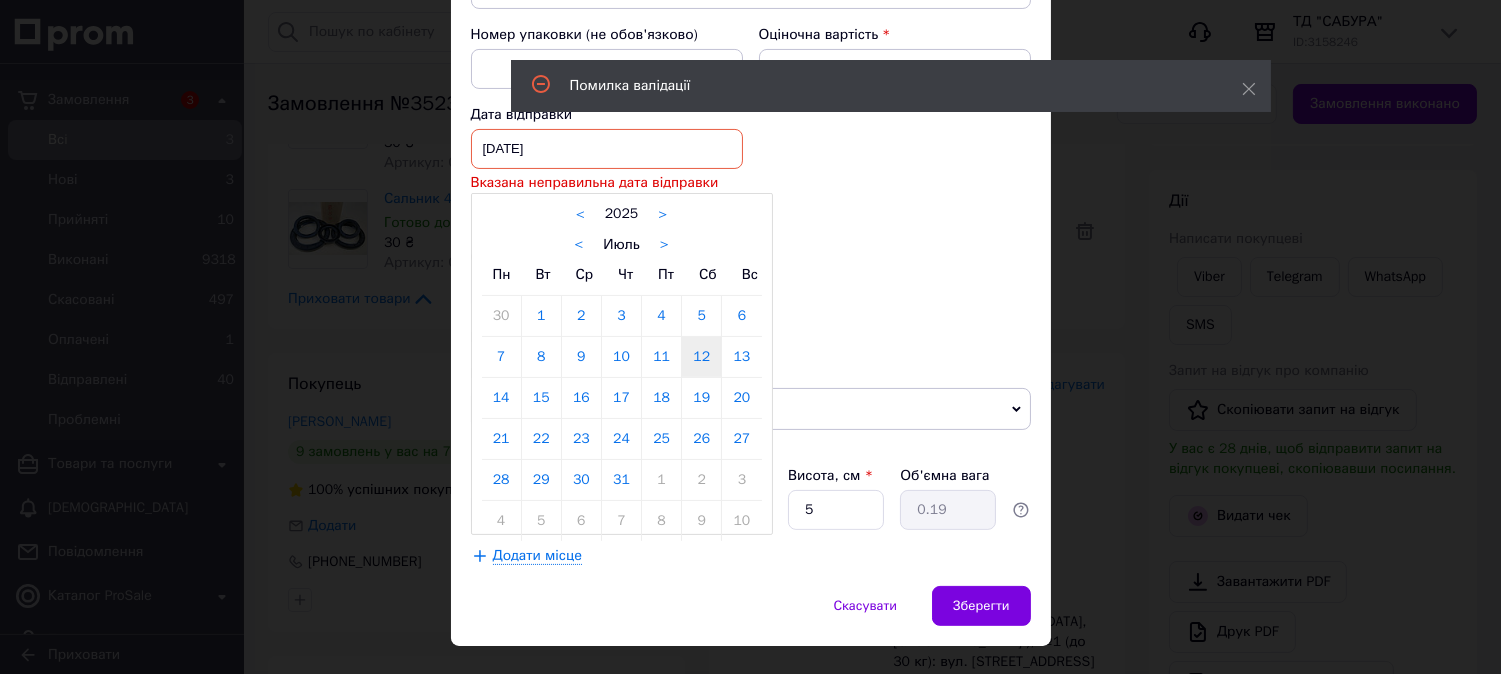 click on "12.07.2025 < 2025 > < Июль > Пн Вт Ср Чт Пт Сб Вс 30 1 2 3 4 5 6 7 8 9 10 11 12 13 14 15 16 17 18 19 20 21 22 23 24 25 26 27 28 29 30 31 1 2 3 4 5 6 7 8 9 10" at bounding box center [607, 149] 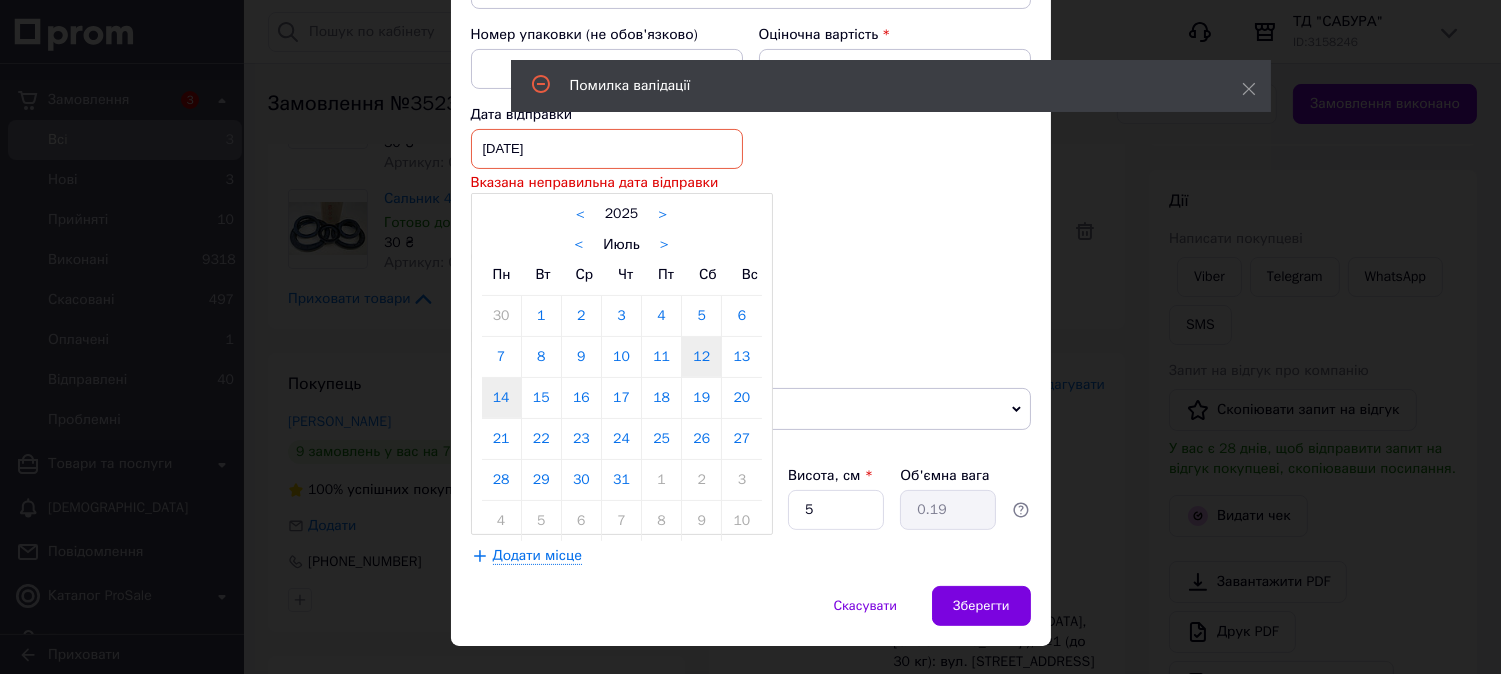 click on "14" at bounding box center [501, 398] 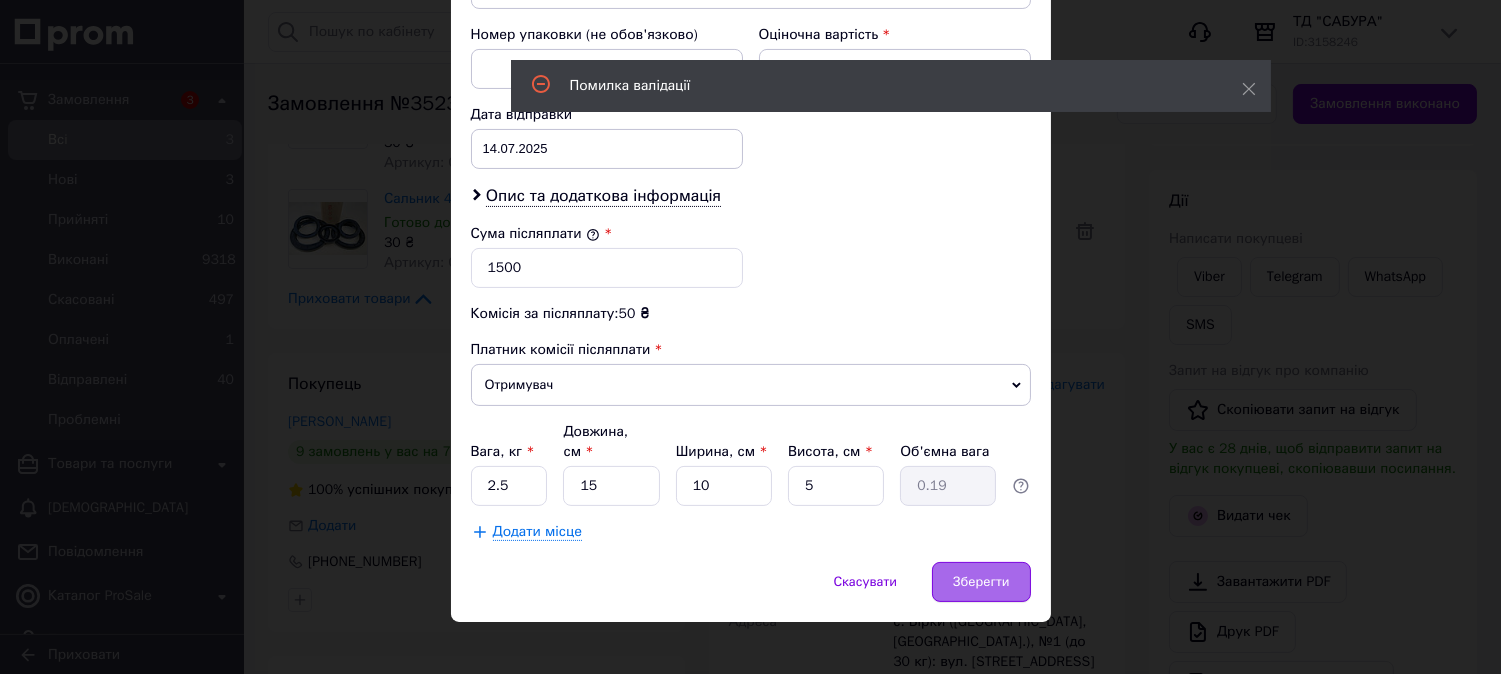 click on "Зберегти" at bounding box center (981, 582) 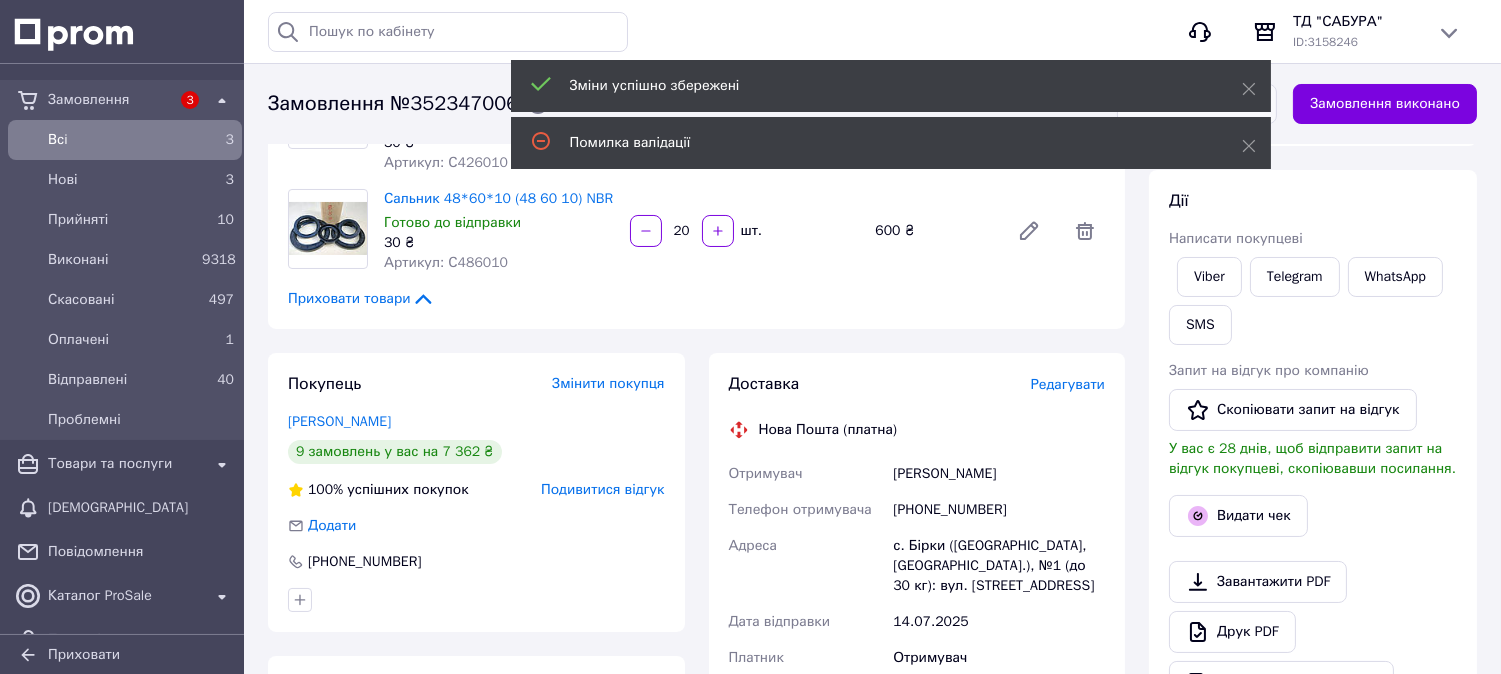 scroll, scrollTop: 777, scrollLeft: 0, axis: vertical 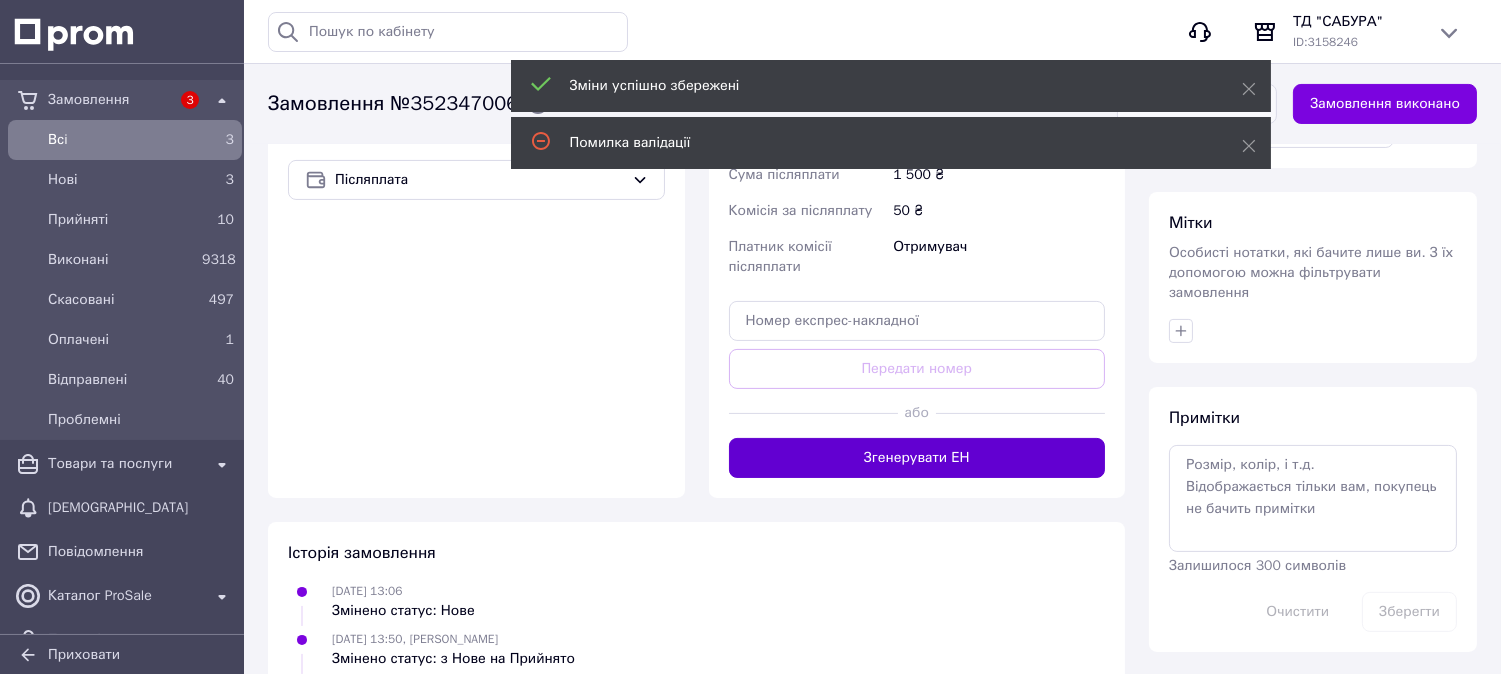 click on "Згенерувати ЕН" at bounding box center (917, 458) 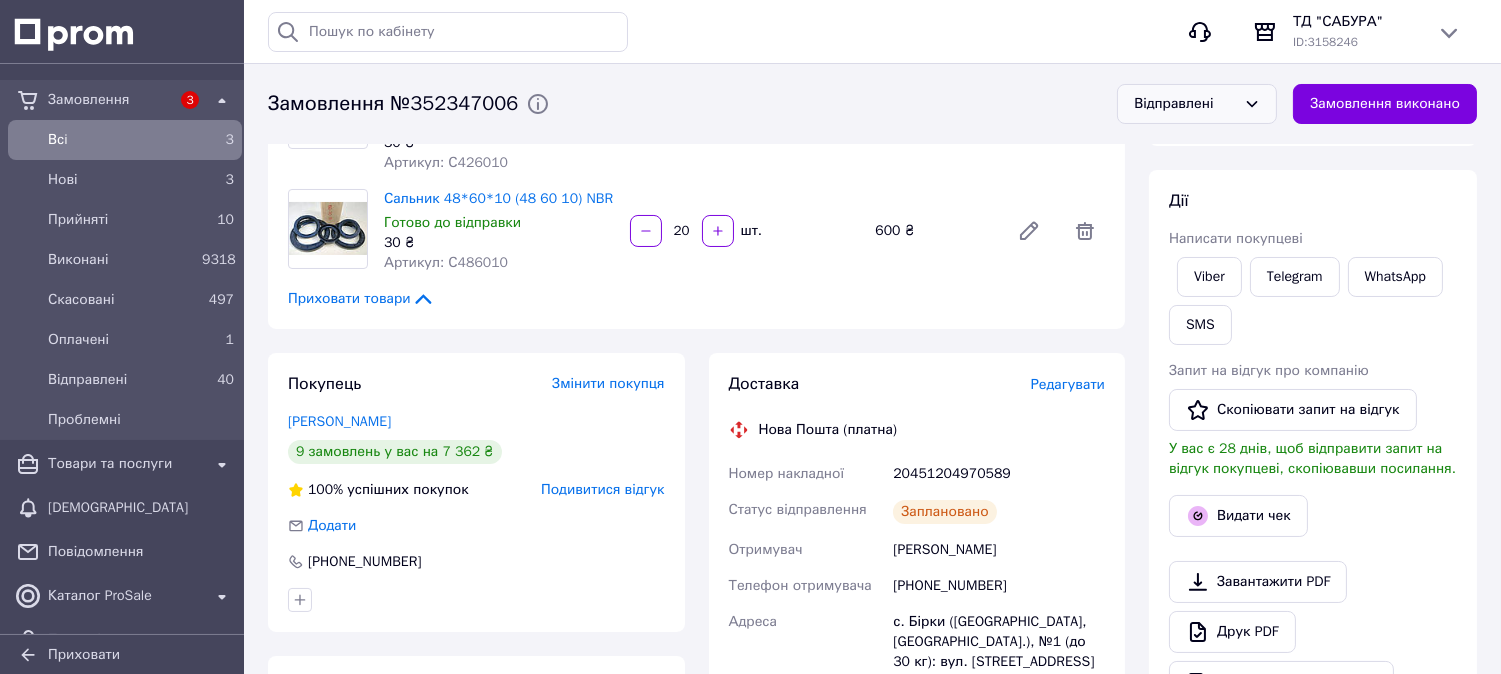 scroll, scrollTop: 0, scrollLeft: 0, axis: both 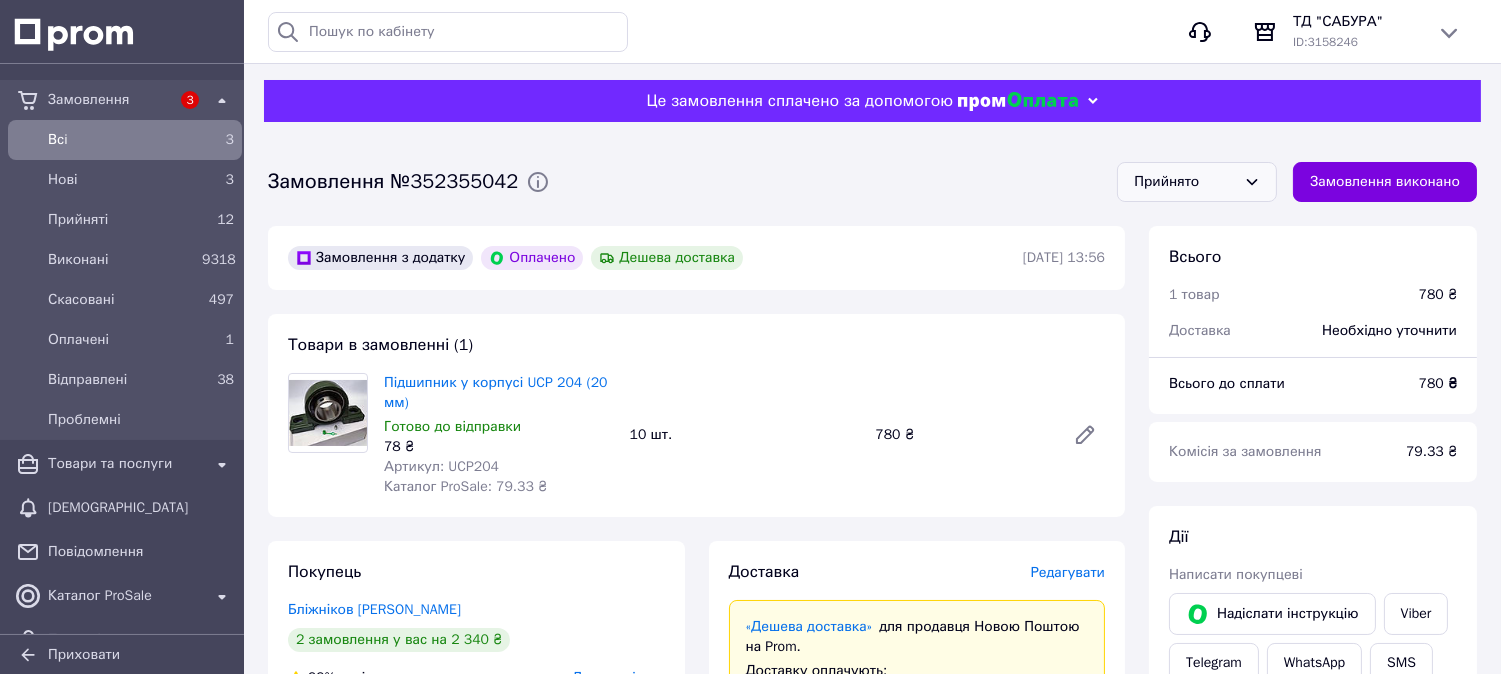 click on "Прийнято" at bounding box center [1185, 182] 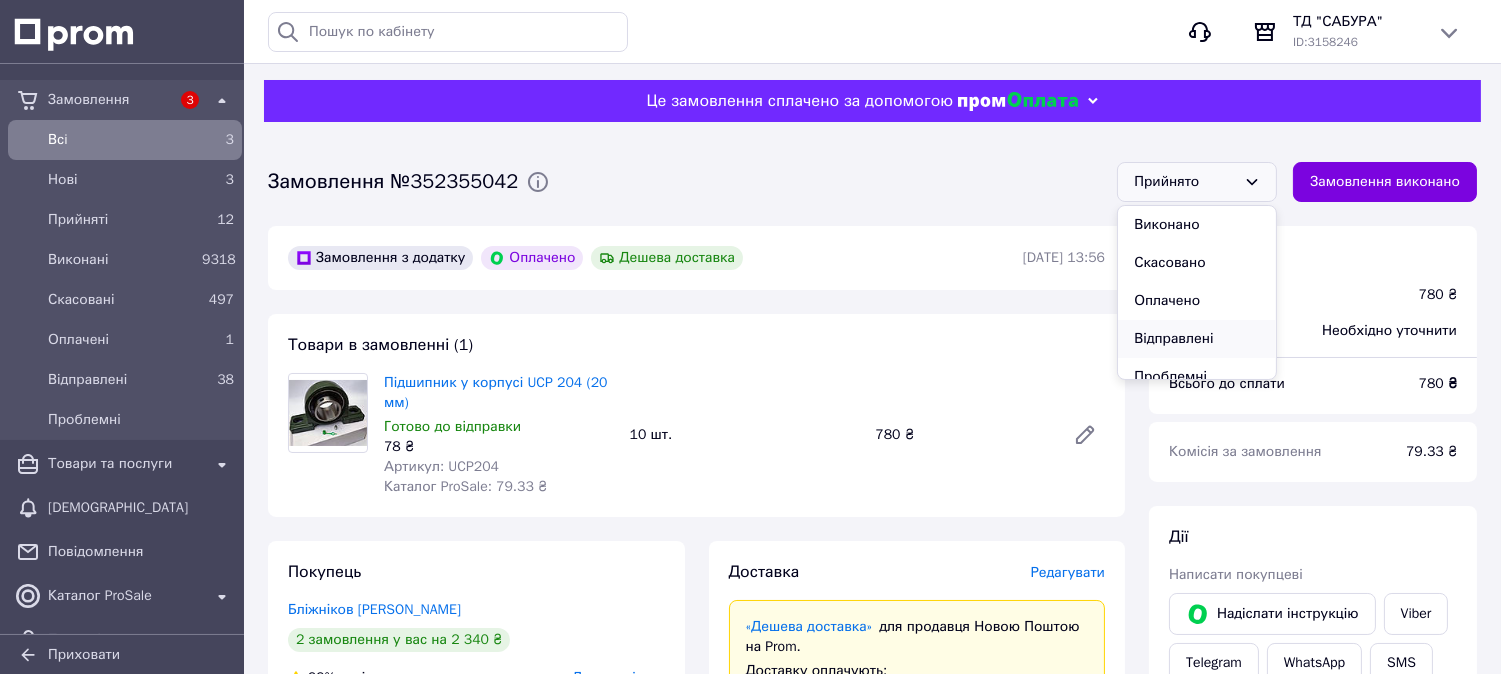 click on "Відправлені" at bounding box center (1197, 339) 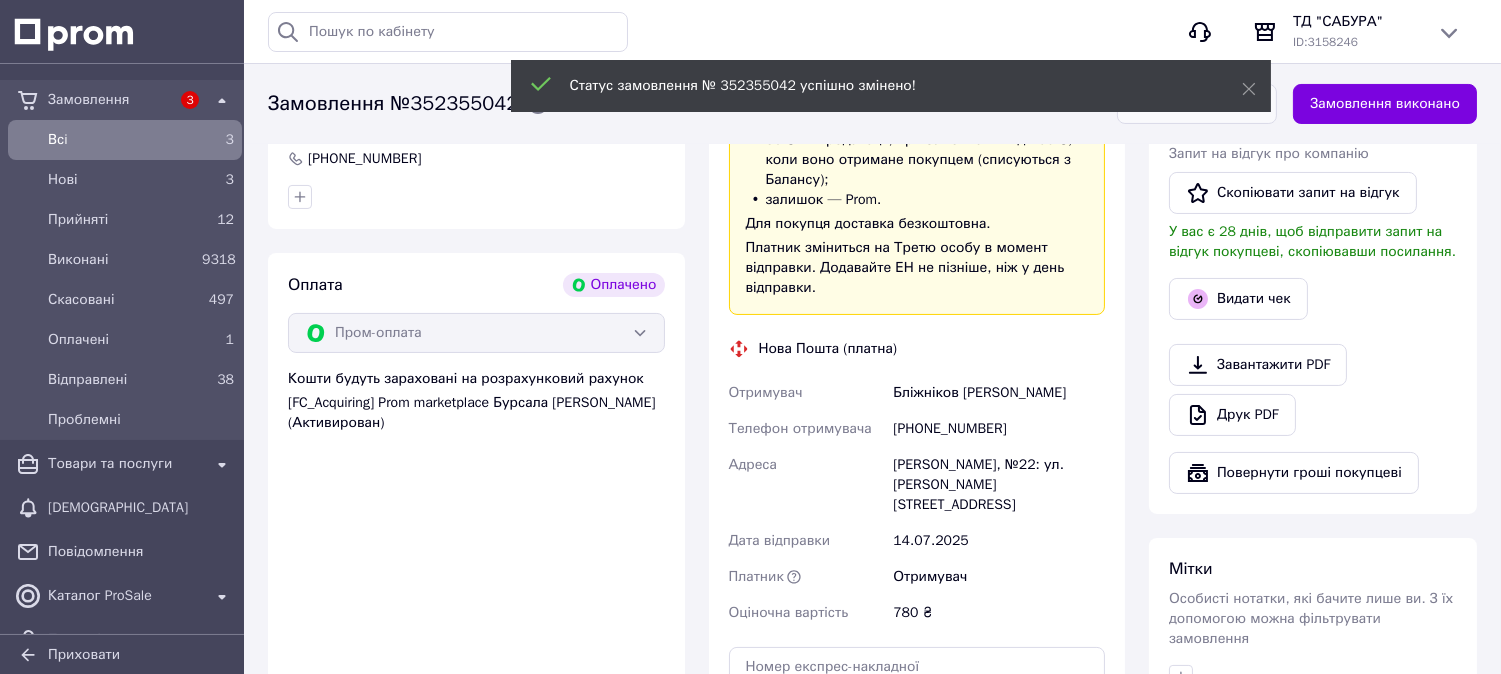 scroll, scrollTop: 777, scrollLeft: 0, axis: vertical 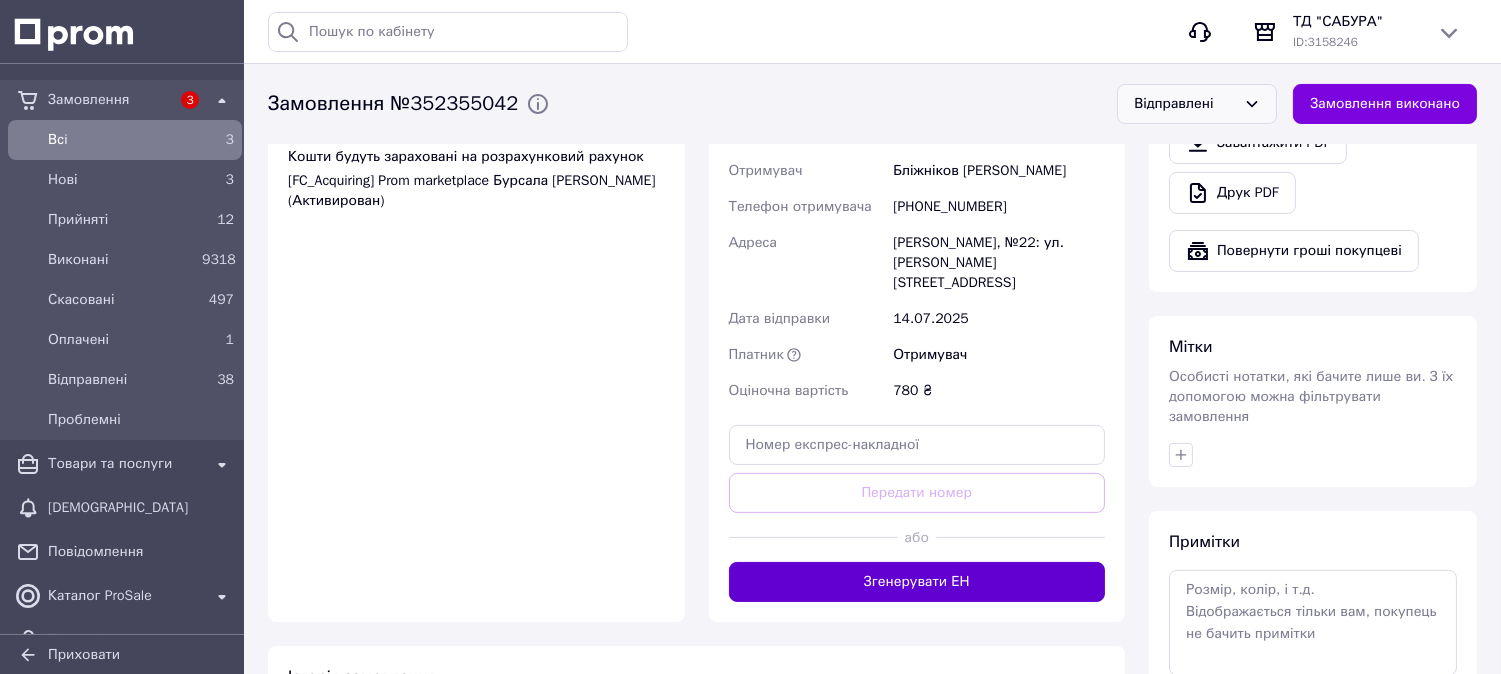click on "Згенерувати ЕН" at bounding box center [917, 582] 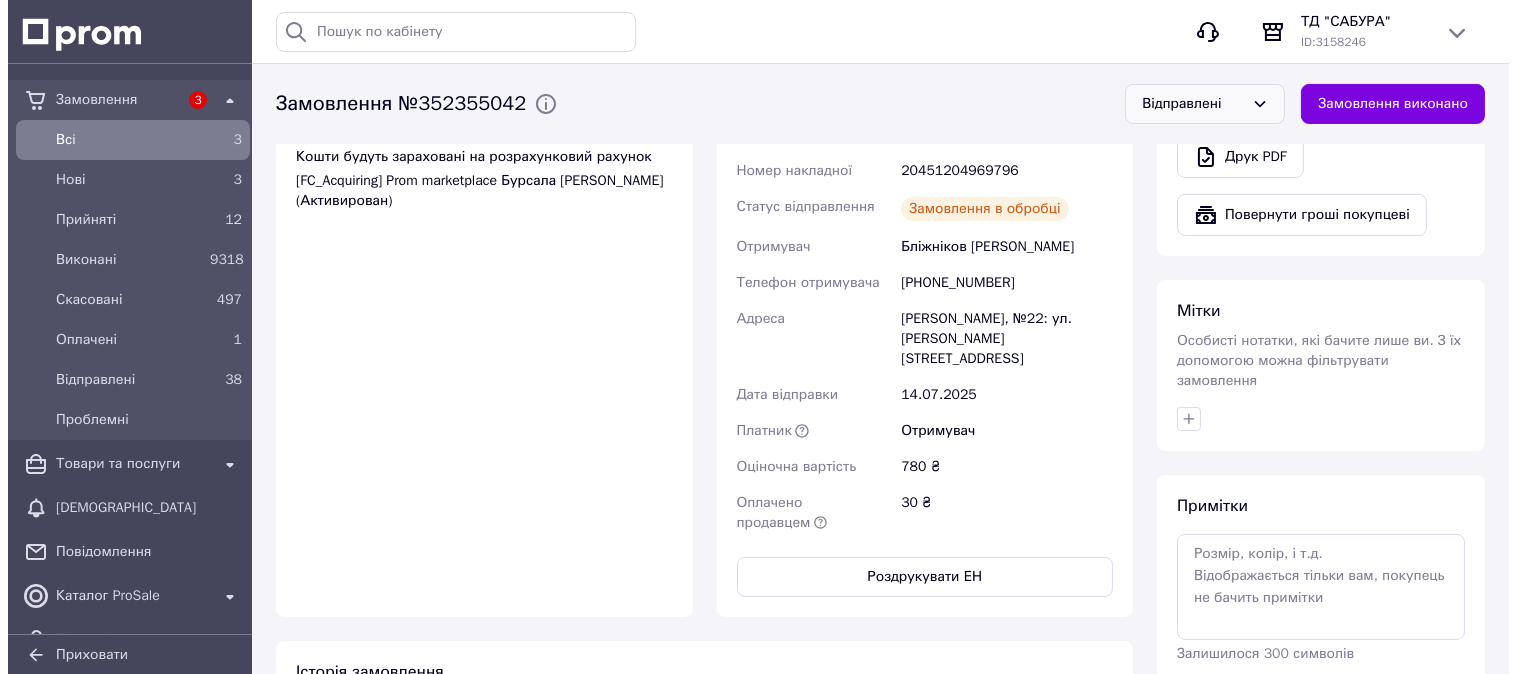 scroll, scrollTop: 444, scrollLeft: 0, axis: vertical 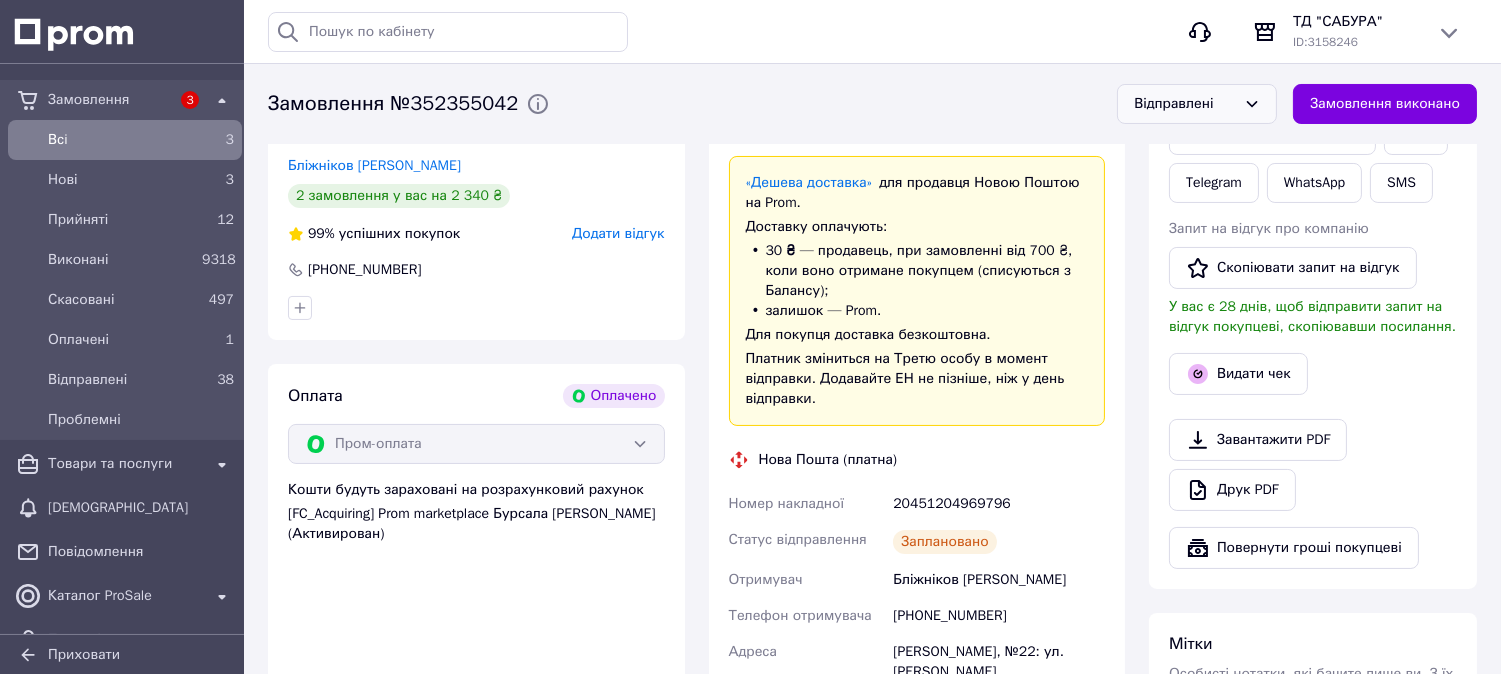 click on "Додати відгук" at bounding box center (618, 233) 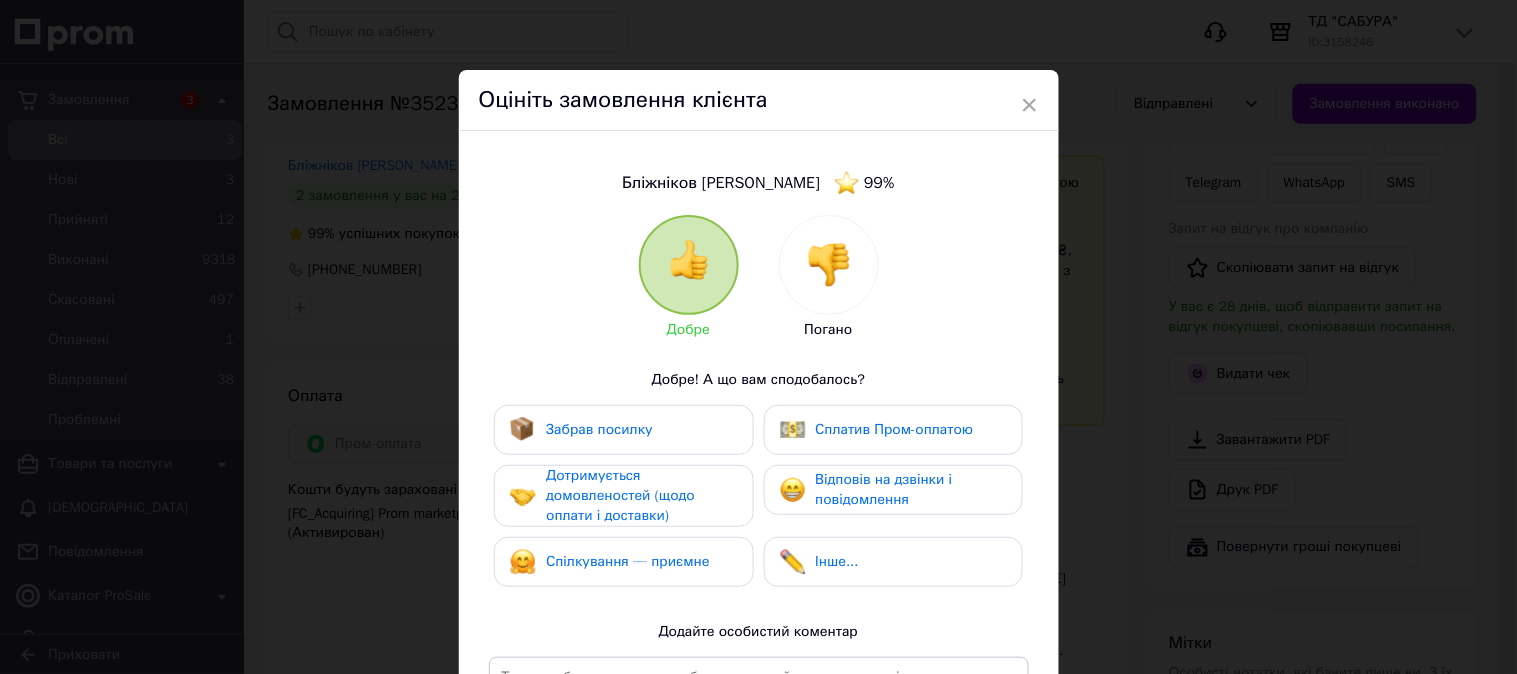 click on "Забрав посилку" at bounding box center (599, 429) 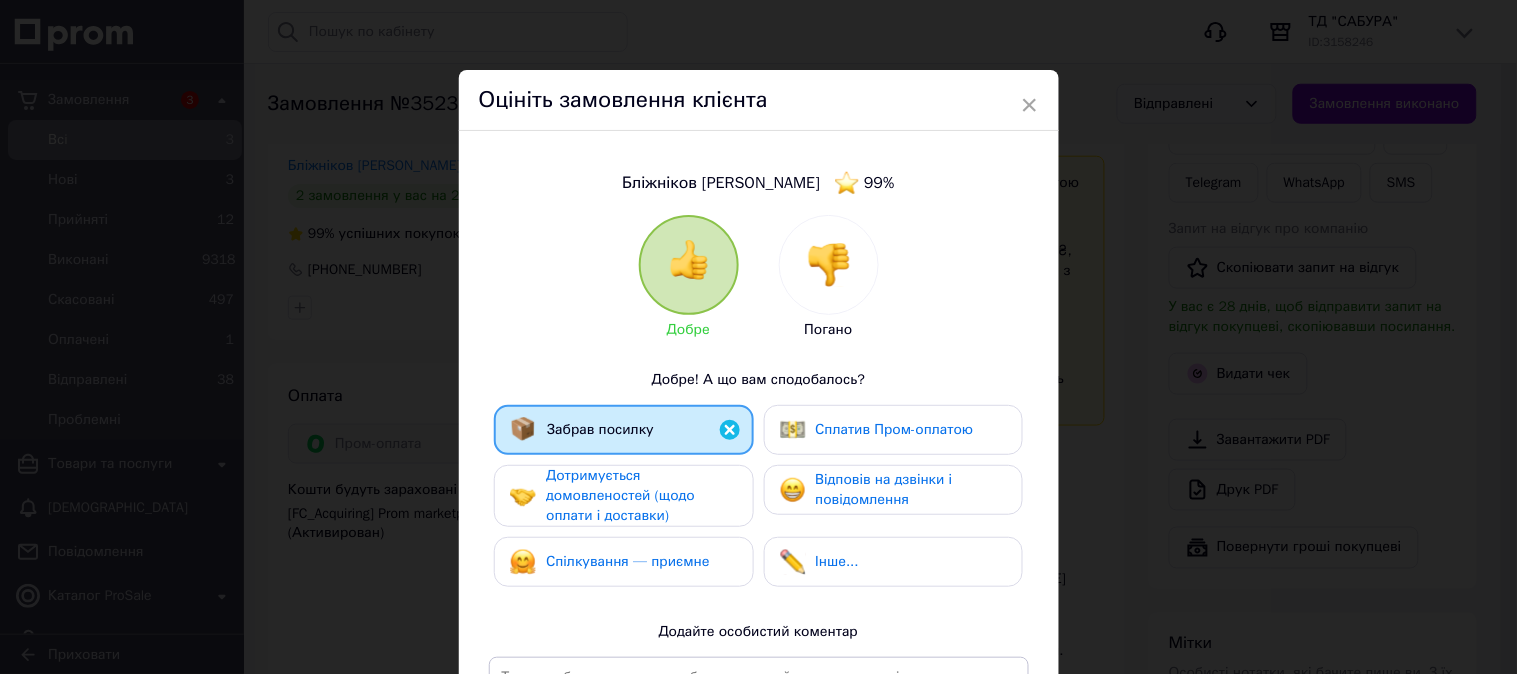 drag, startPoint x: 591, startPoint y: 498, endPoint x: 590, endPoint y: 547, distance: 49.010204 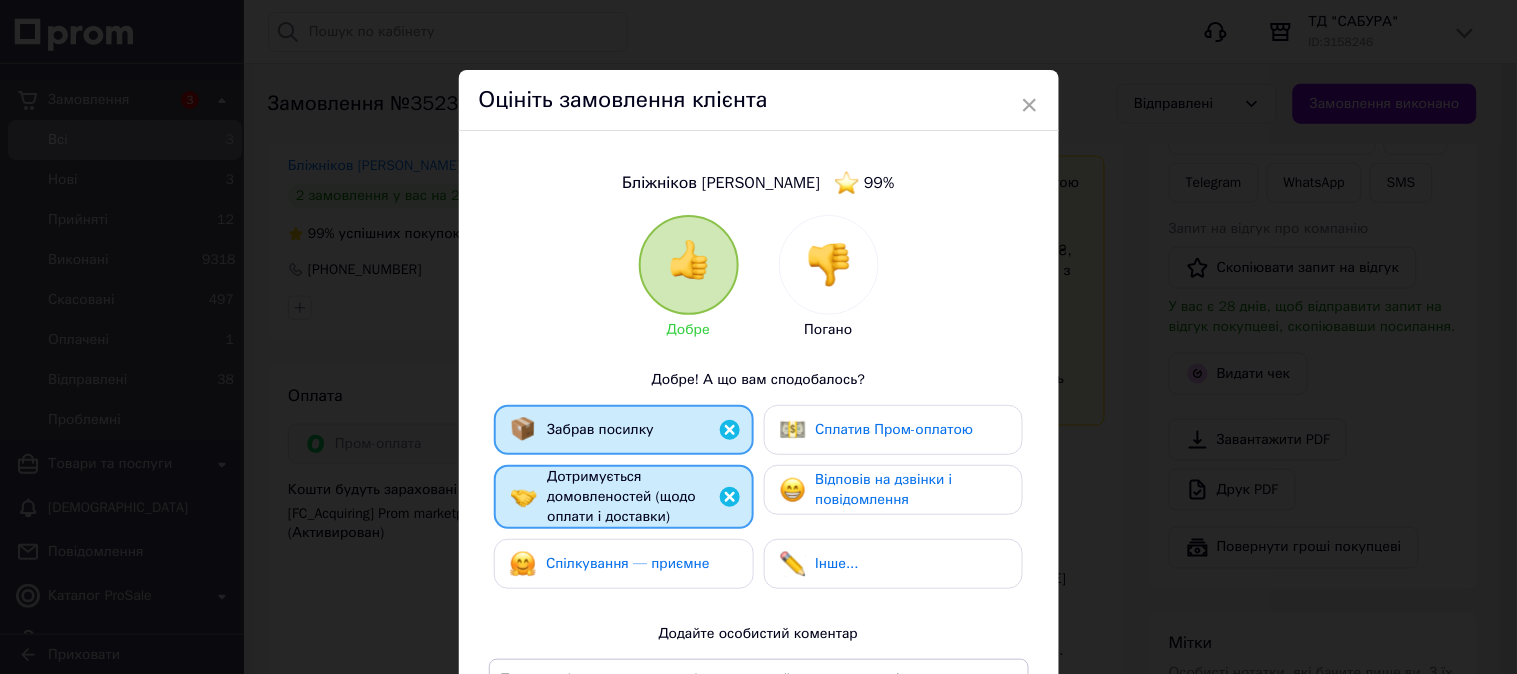 drag, startPoint x: 594, startPoint y: 560, endPoint x: 610, endPoint y: 553, distance: 17.464249 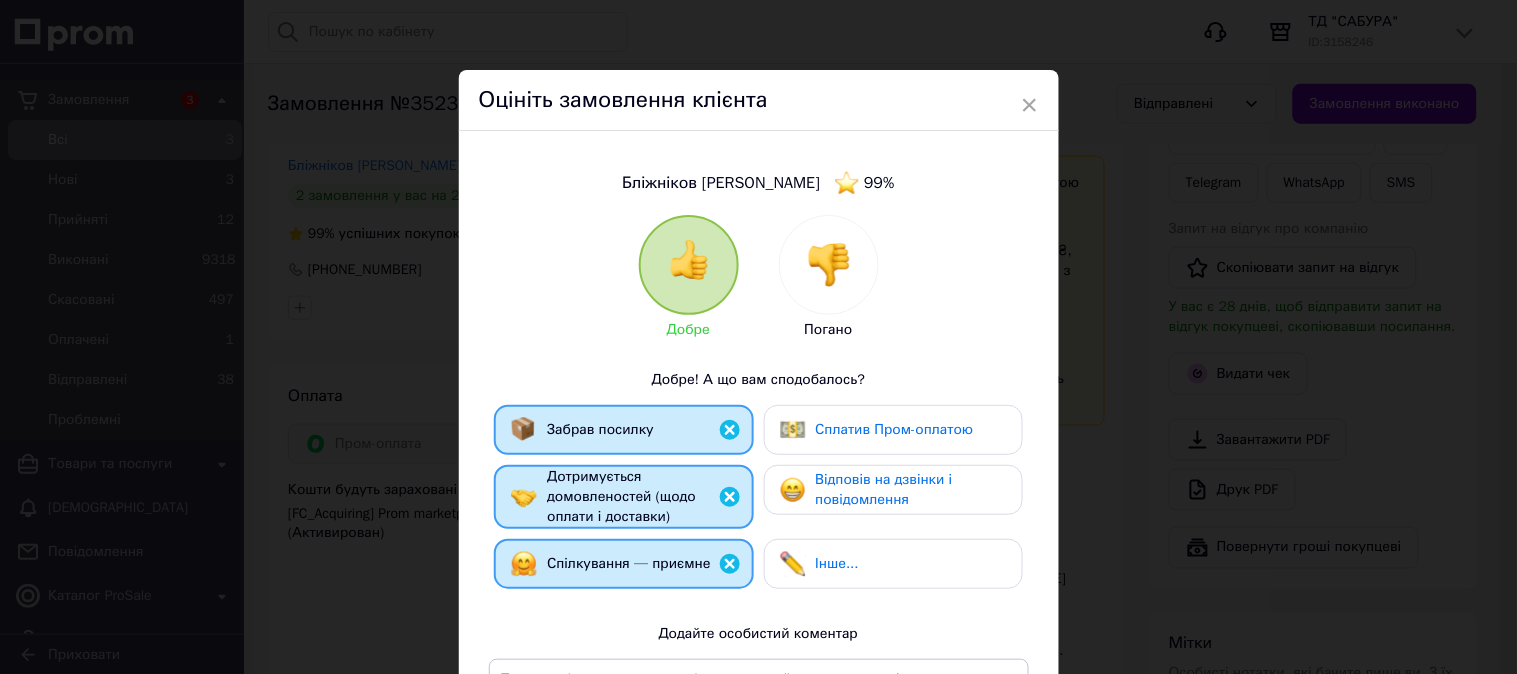 click on "Відповів на дзвінки і повідомлення" at bounding box center (884, 489) 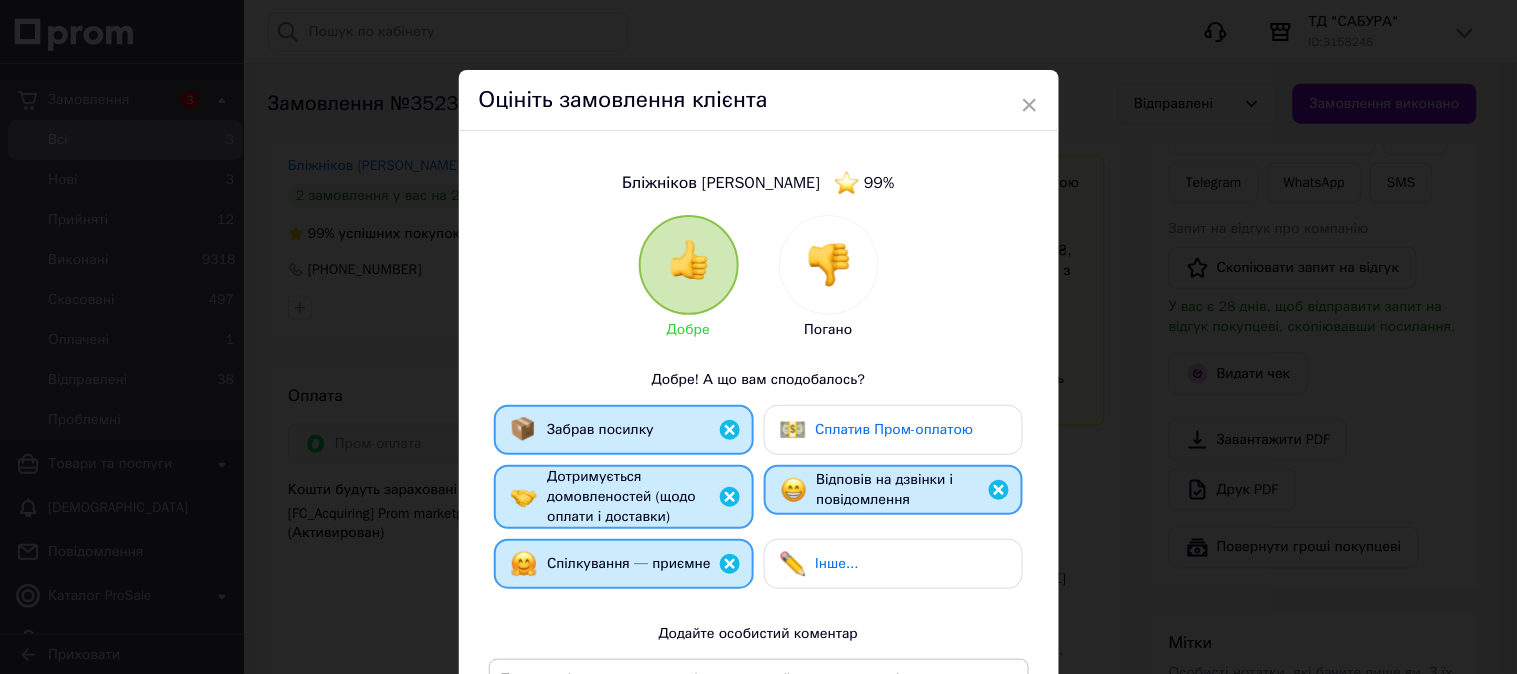 click on "Сплатив Пром-оплатою" at bounding box center [895, 429] 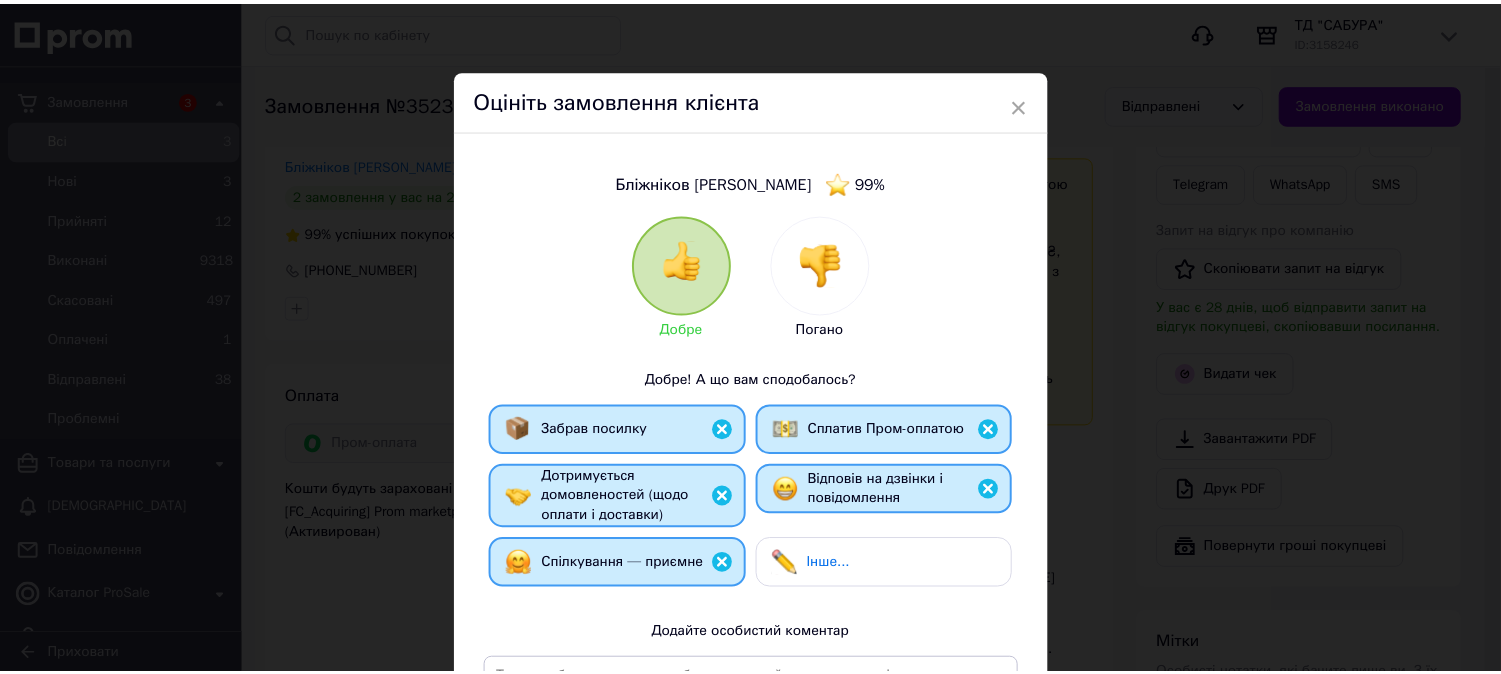 scroll, scrollTop: 316, scrollLeft: 0, axis: vertical 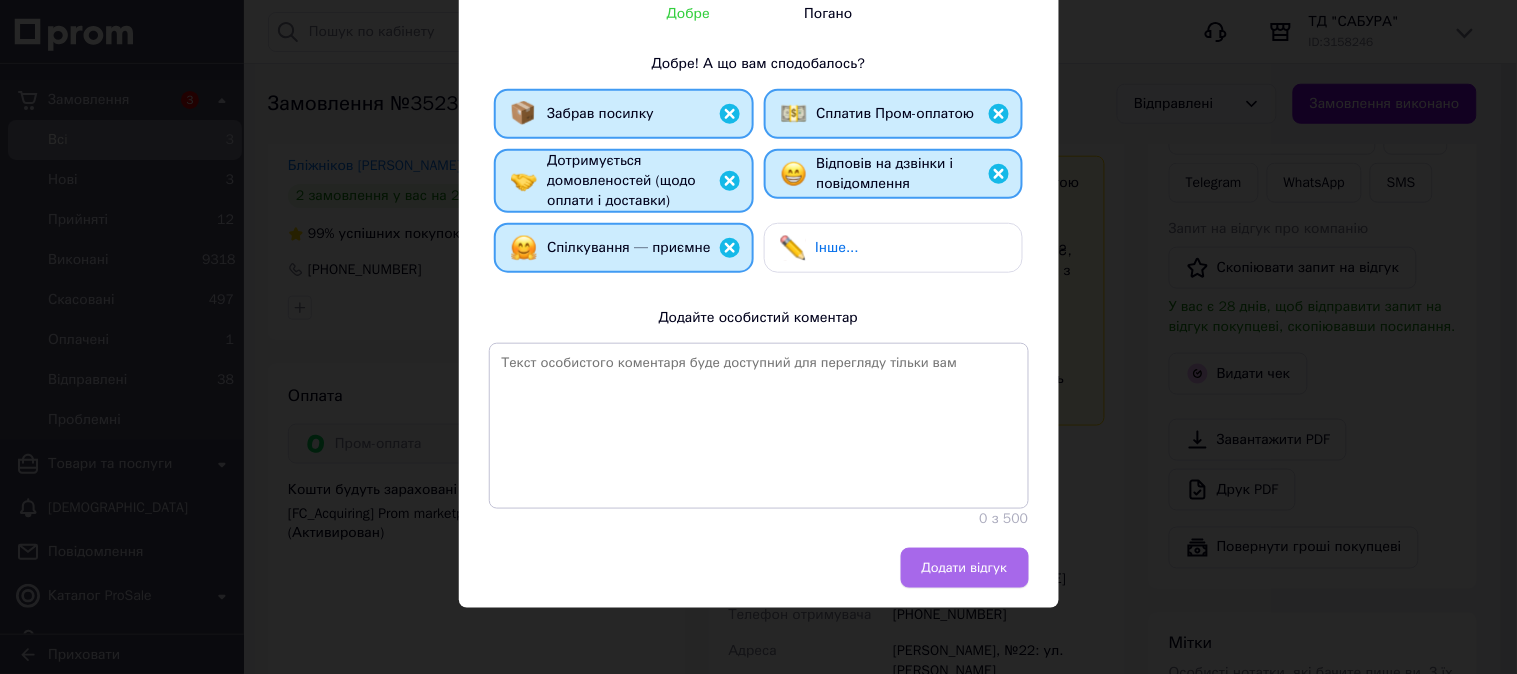 click on "Додати відгук" at bounding box center [965, 568] 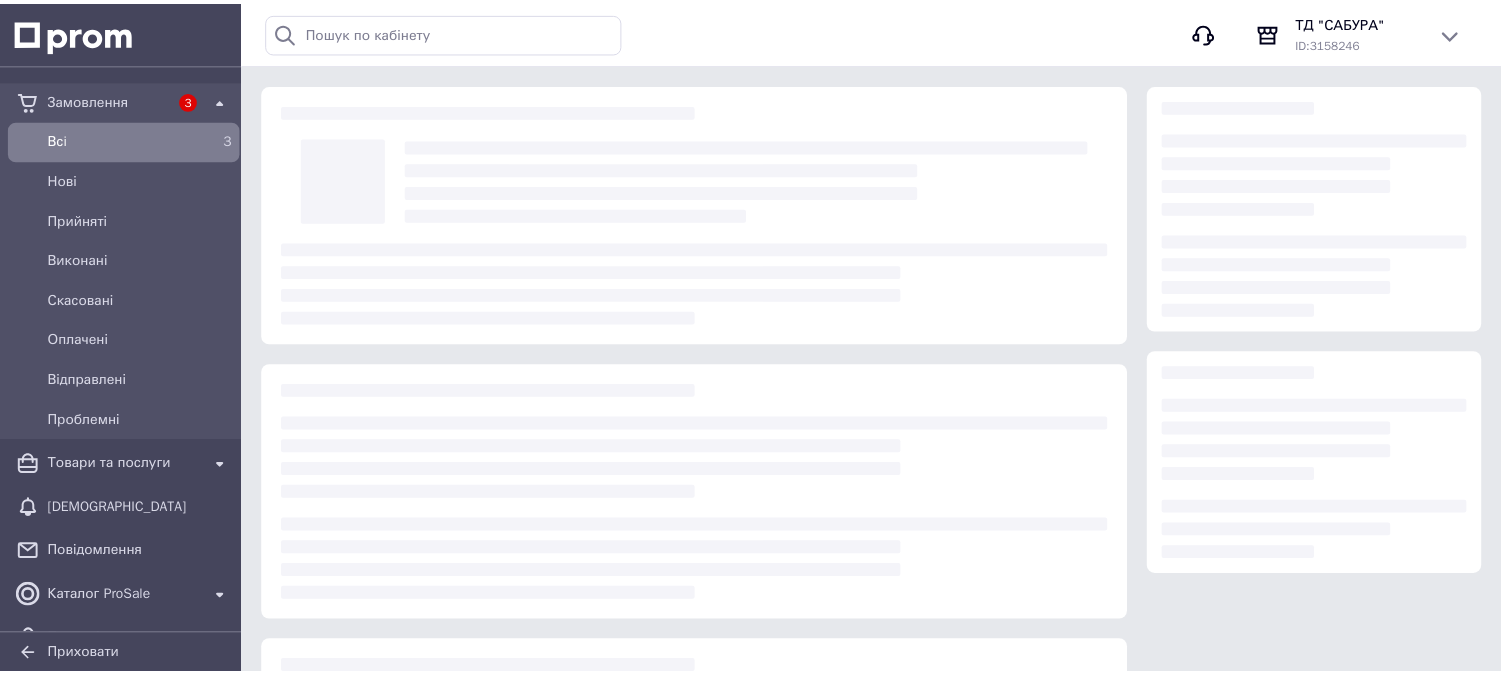 scroll, scrollTop: 243, scrollLeft: 0, axis: vertical 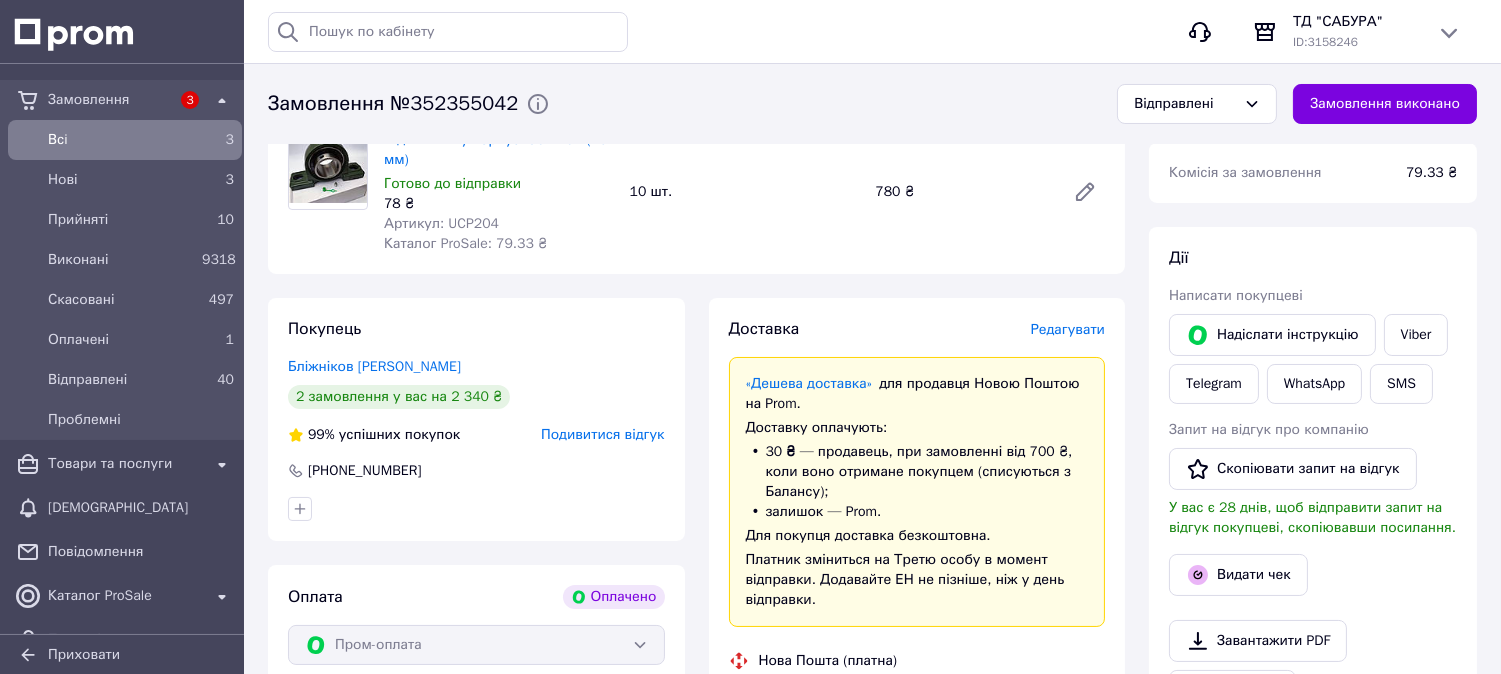 click on "Всi" at bounding box center [121, 140] 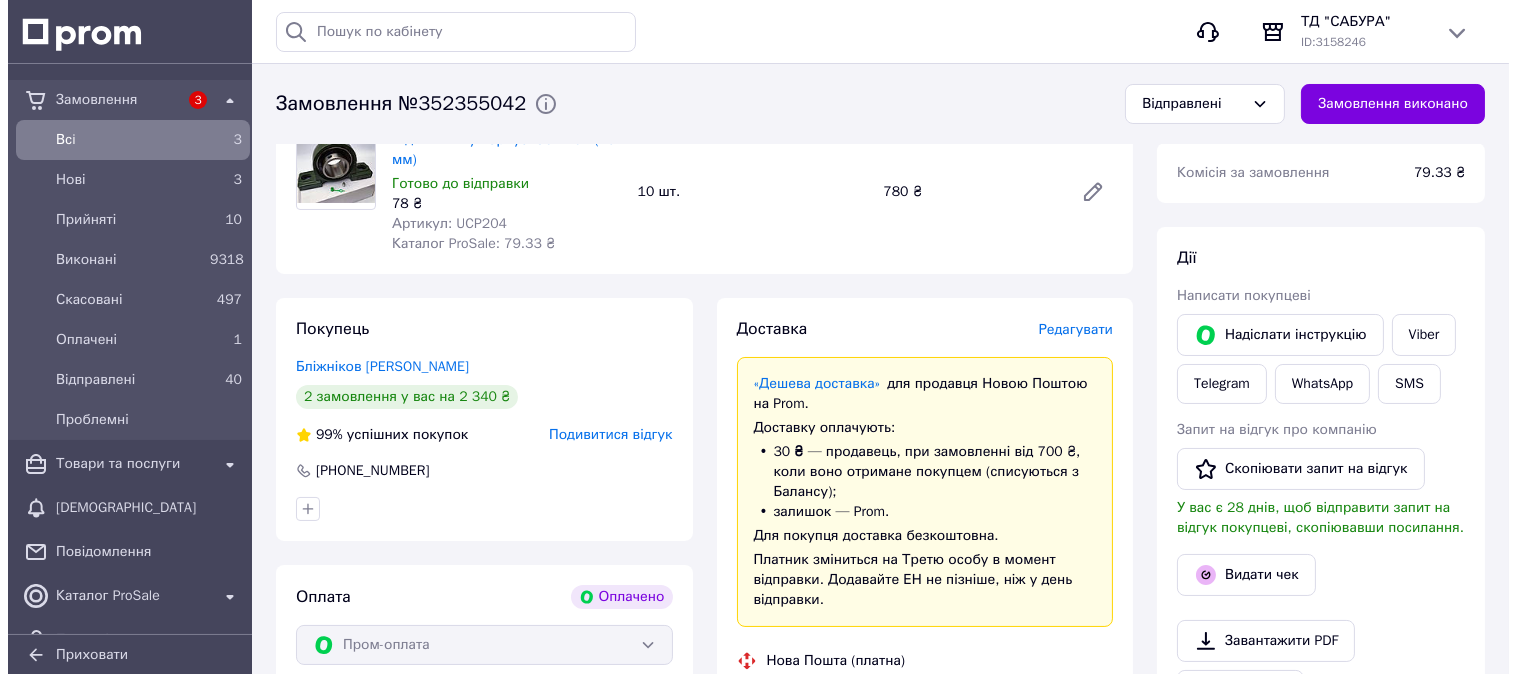 scroll, scrollTop: 0, scrollLeft: 0, axis: both 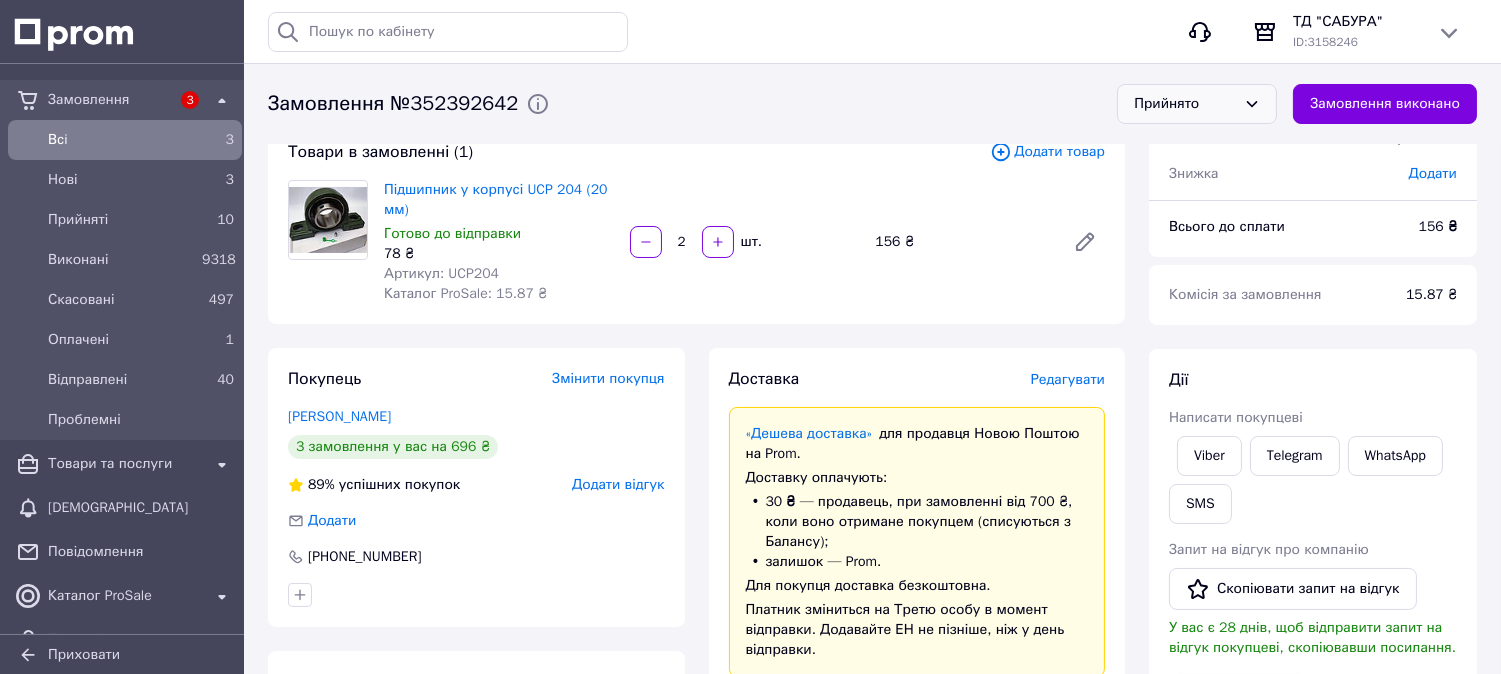 click on "Прийнято" at bounding box center [1185, 104] 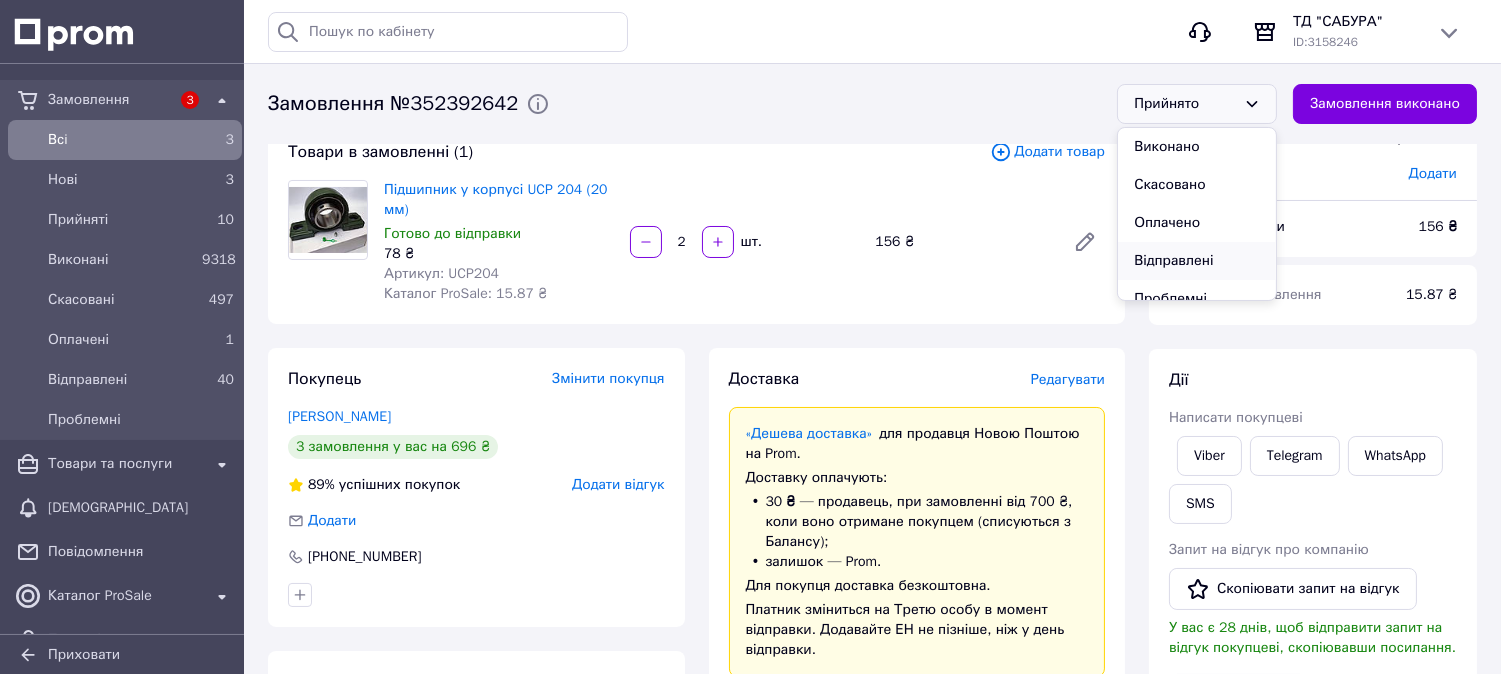 click on "Відправлені" at bounding box center (1197, 261) 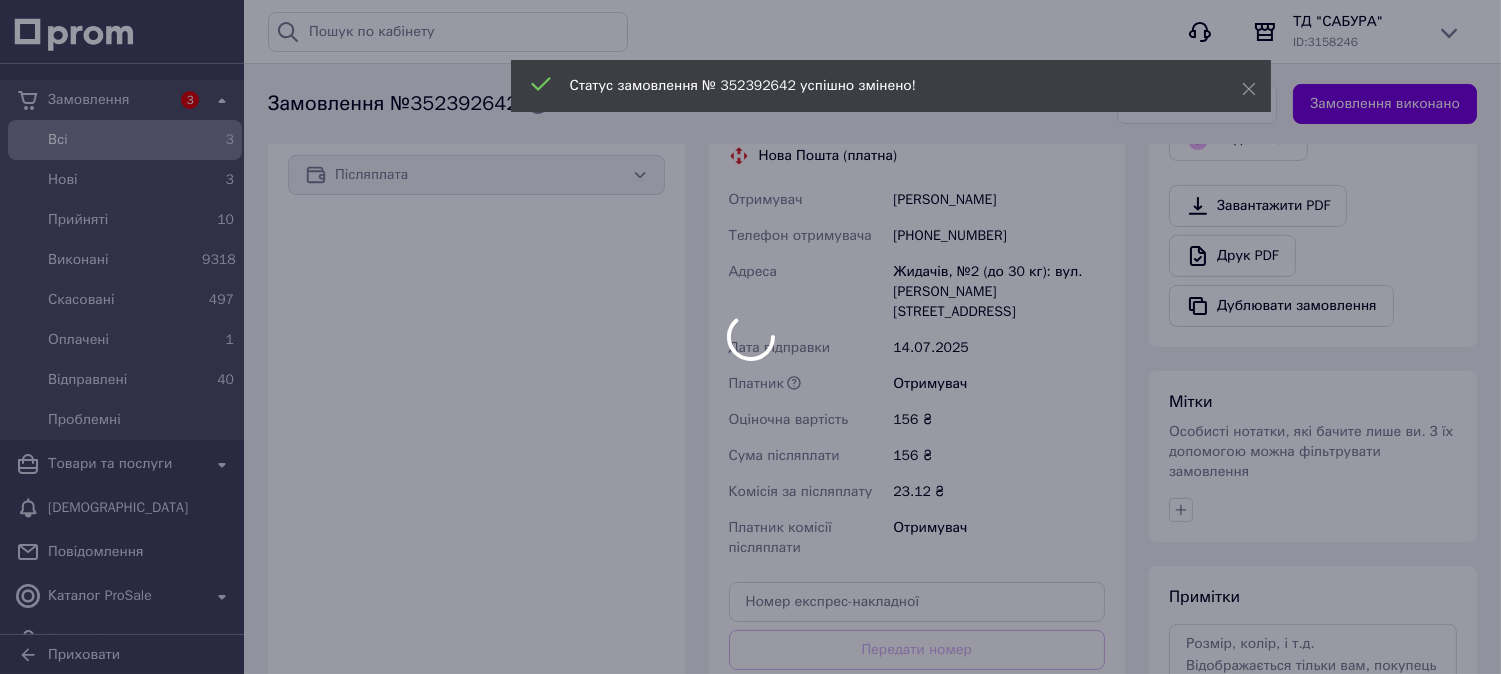 scroll, scrollTop: 888, scrollLeft: 0, axis: vertical 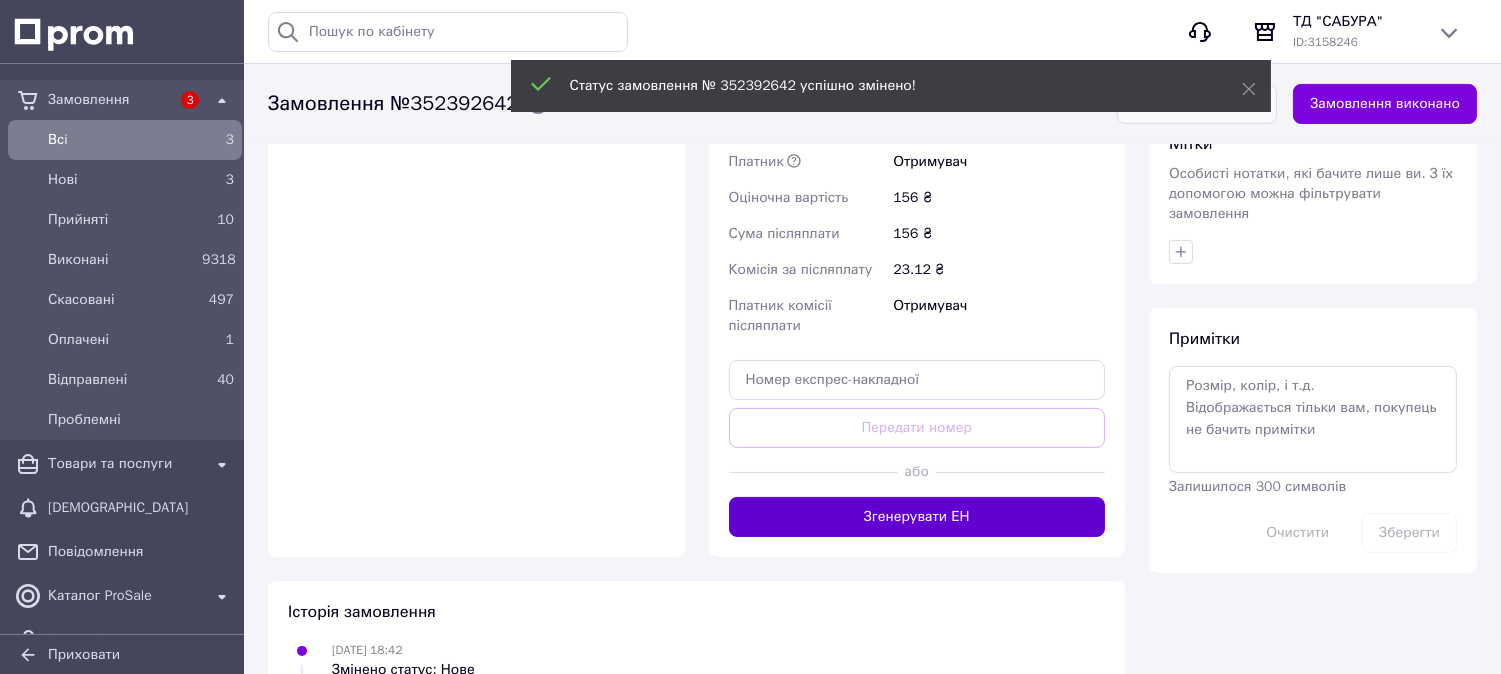 click on "Згенерувати ЕН" at bounding box center [917, 517] 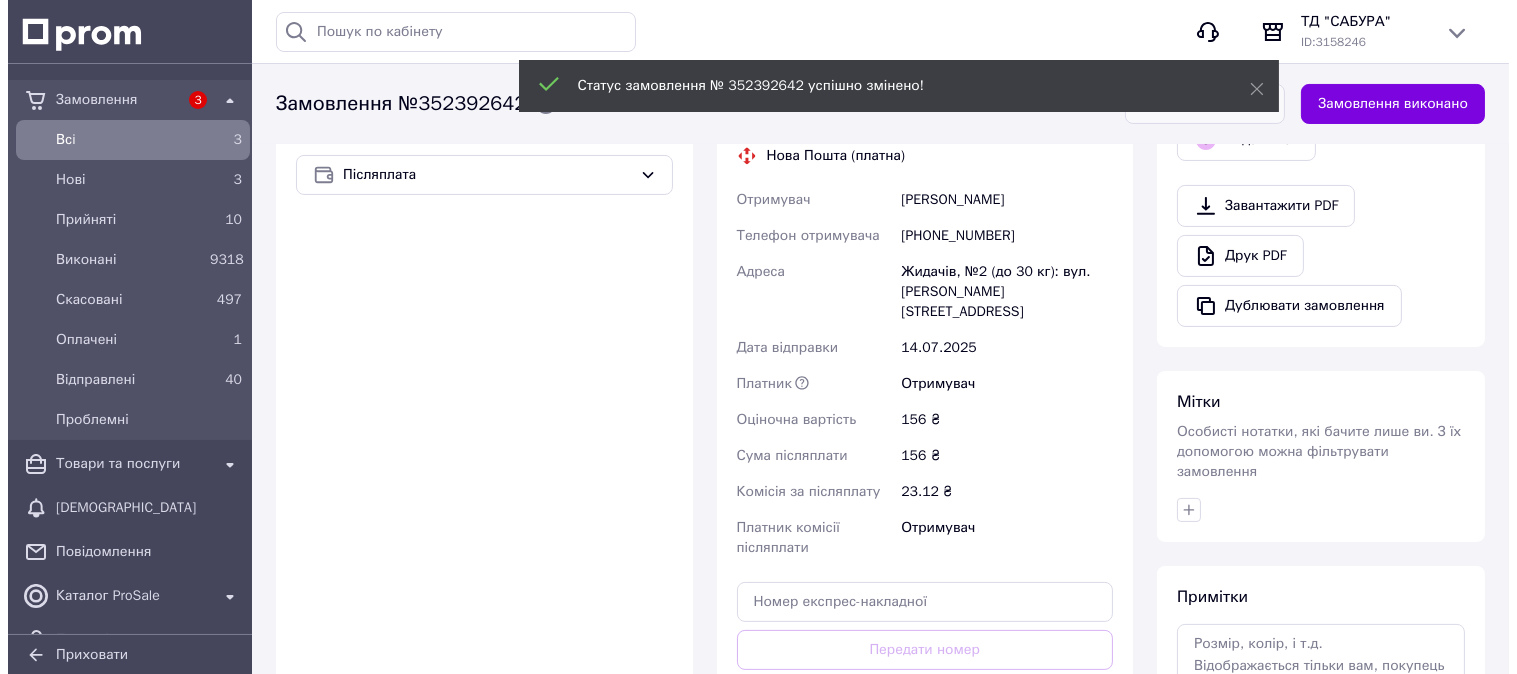 scroll, scrollTop: 444, scrollLeft: 0, axis: vertical 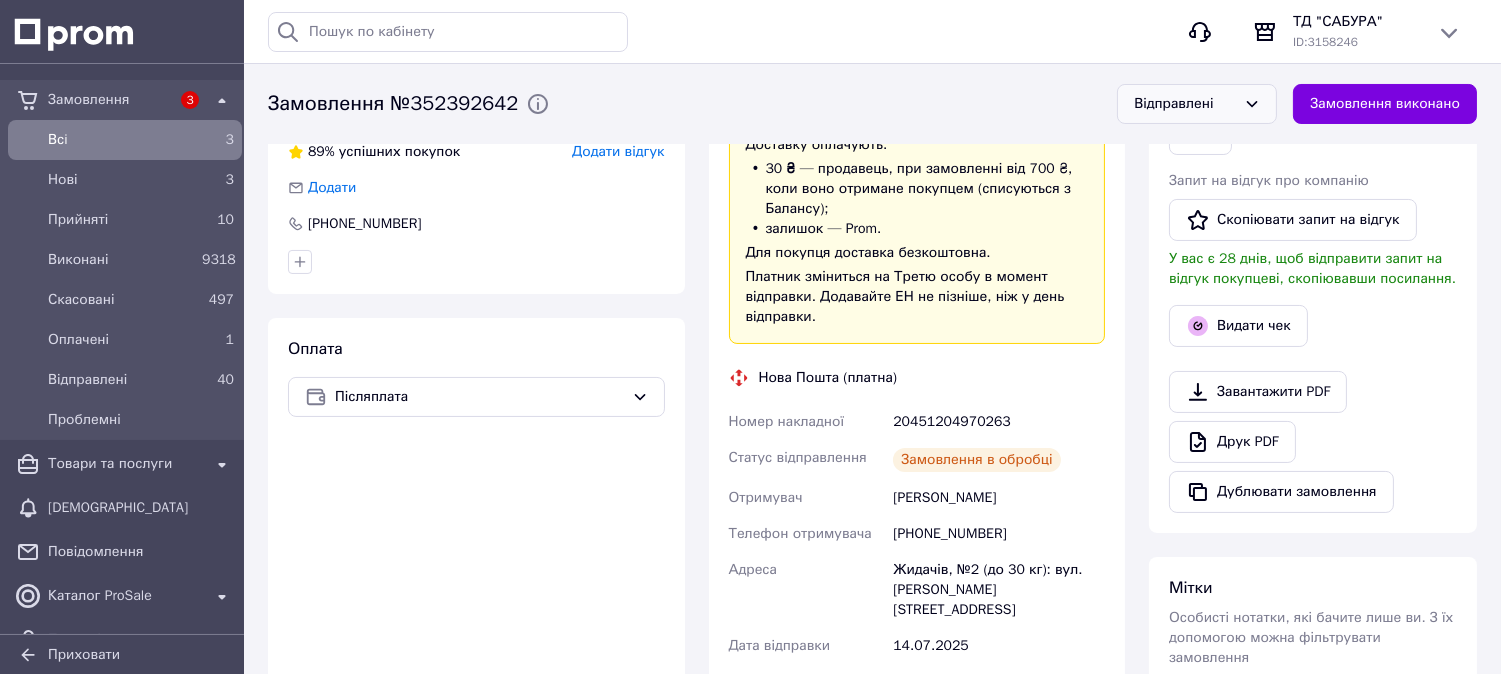 click on "Додати відгук" at bounding box center (618, 151) 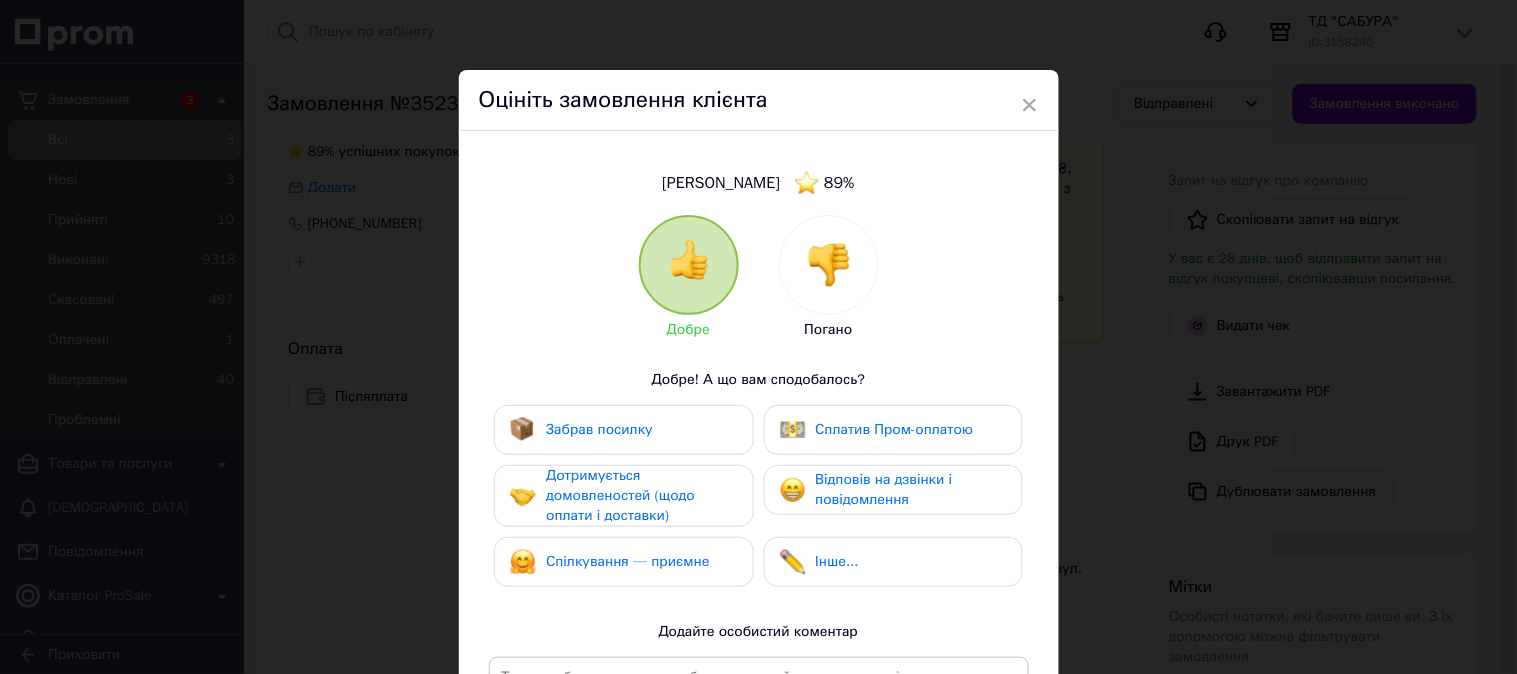 drag, startPoint x: 644, startPoint y: 417, endPoint x: 642, endPoint y: 486, distance: 69.02898 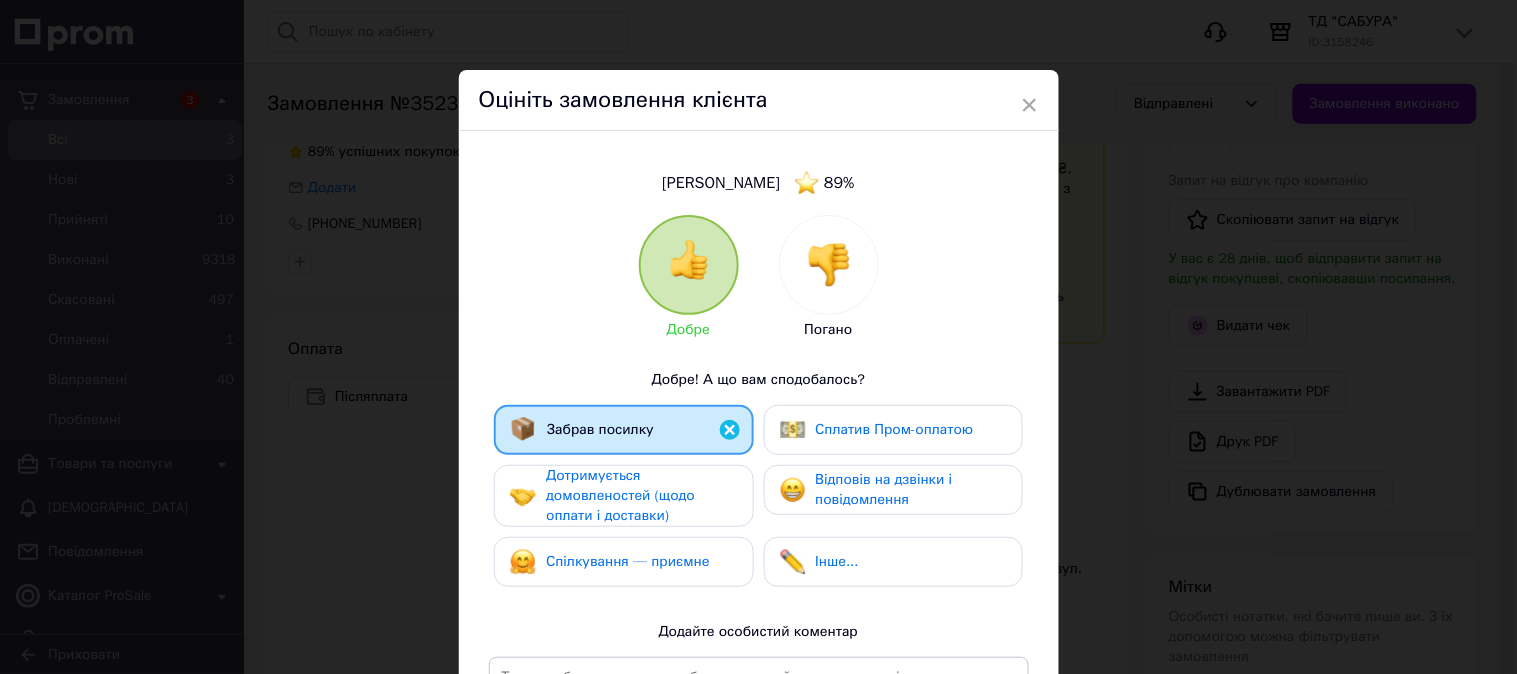 click on "Спілкування — приємне" at bounding box center [628, 561] 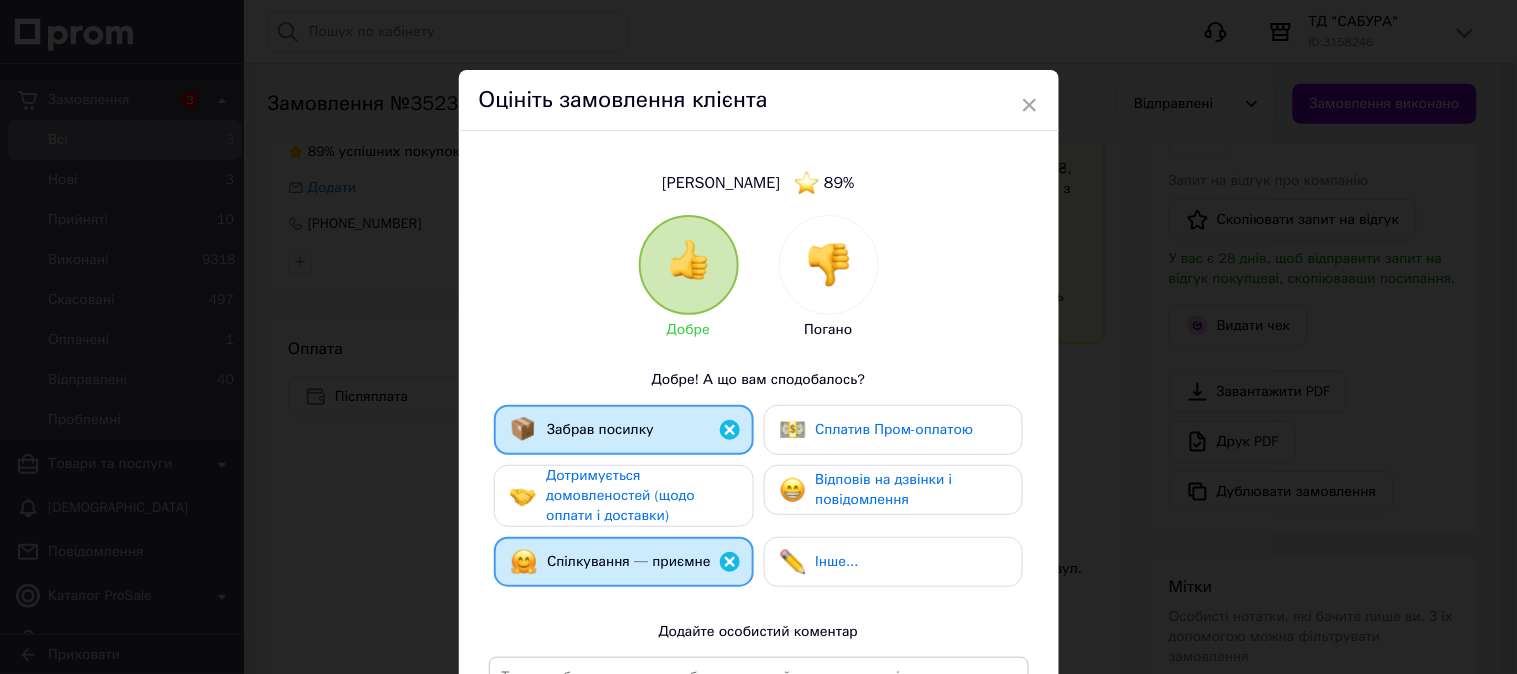 drag, startPoint x: 681, startPoint y: 487, endPoint x: 778, endPoint y: 497, distance: 97.5141 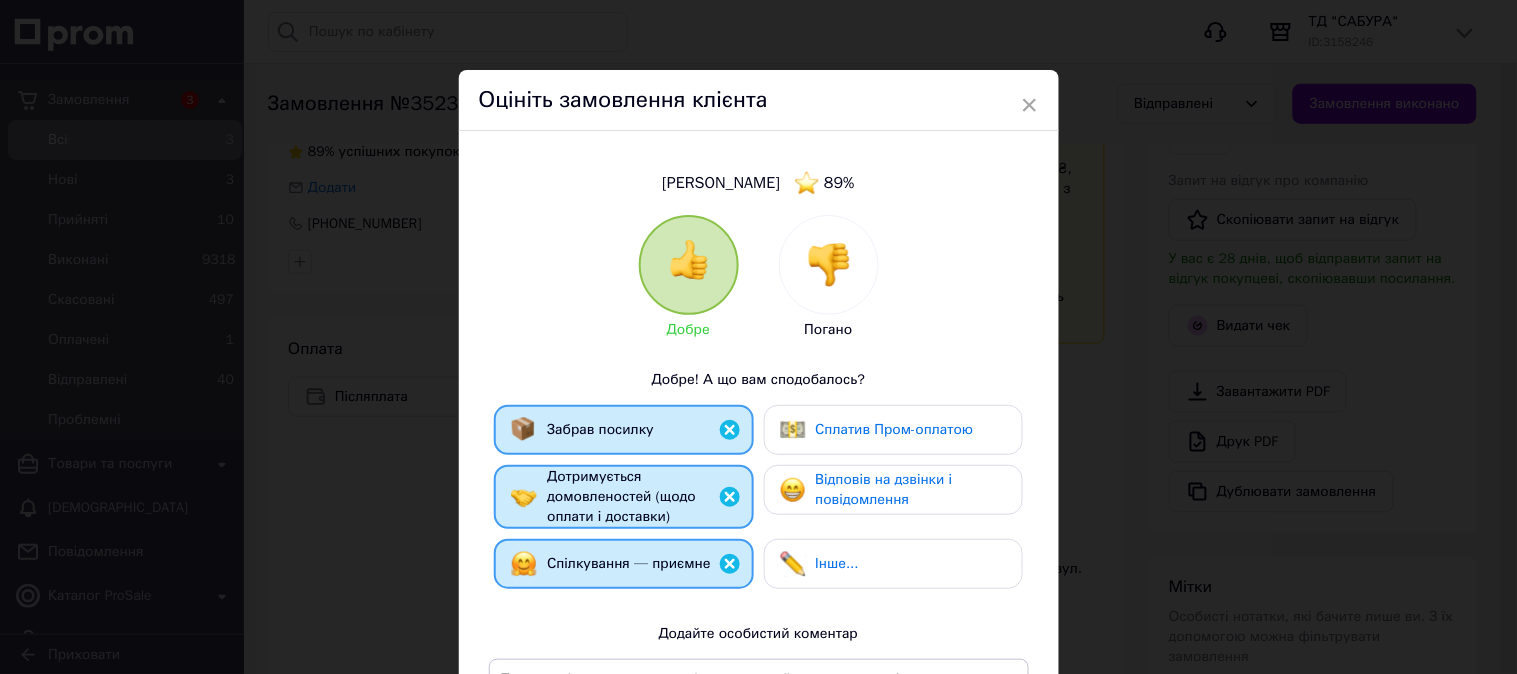 click on "Відповів на дзвінки і повідомлення" at bounding box center (884, 489) 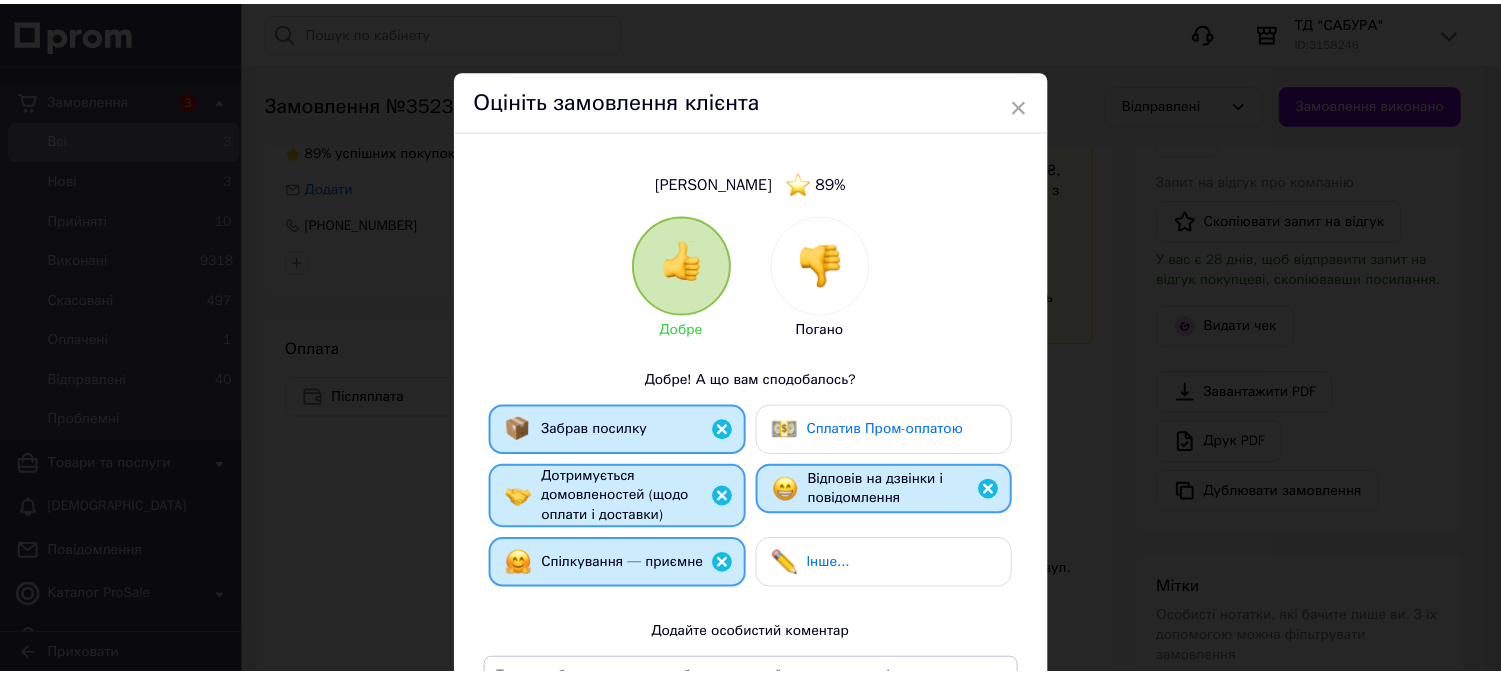 scroll, scrollTop: 316, scrollLeft: 0, axis: vertical 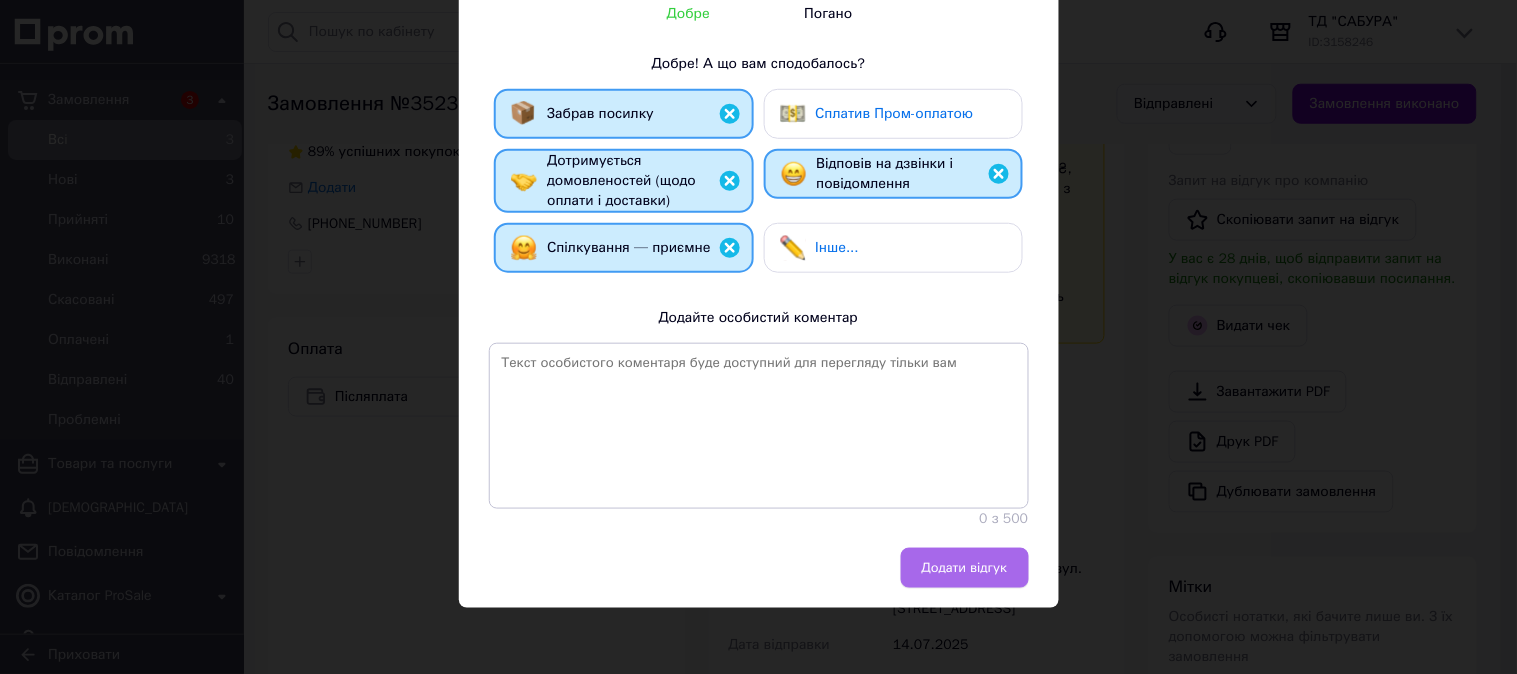 click on "Додати відгук" at bounding box center (965, 568) 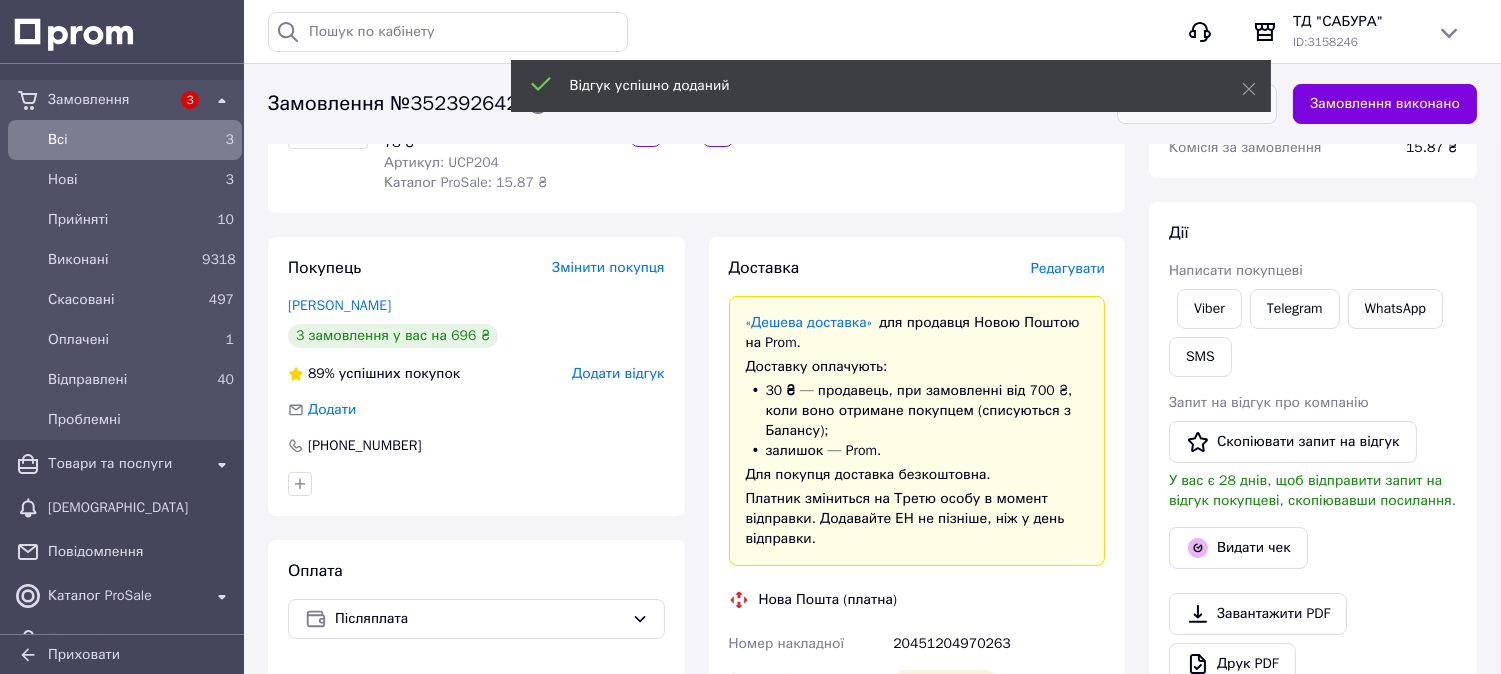scroll, scrollTop: 0, scrollLeft: 0, axis: both 